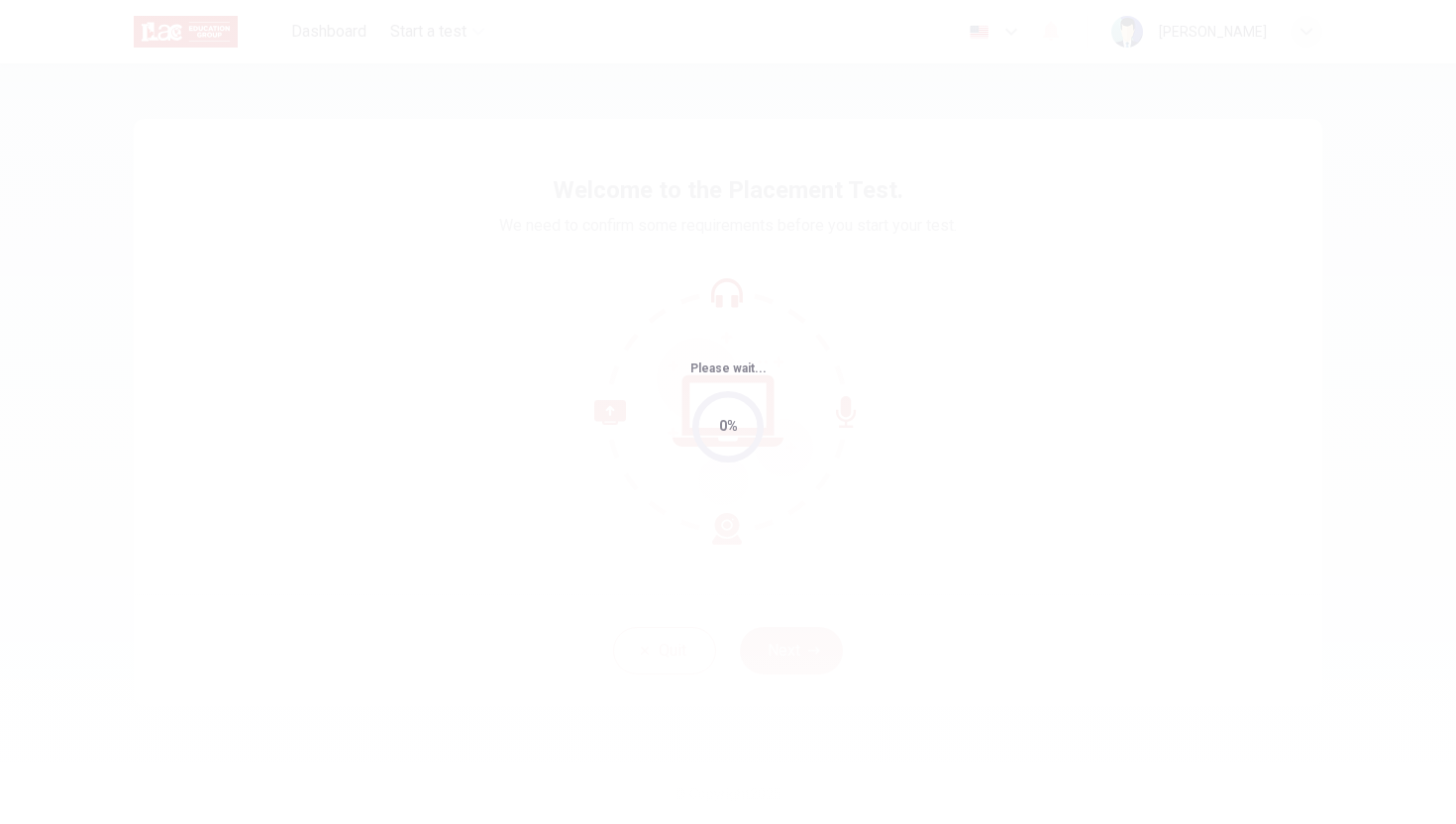 scroll, scrollTop: 0, scrollLeft: 0, axis: both 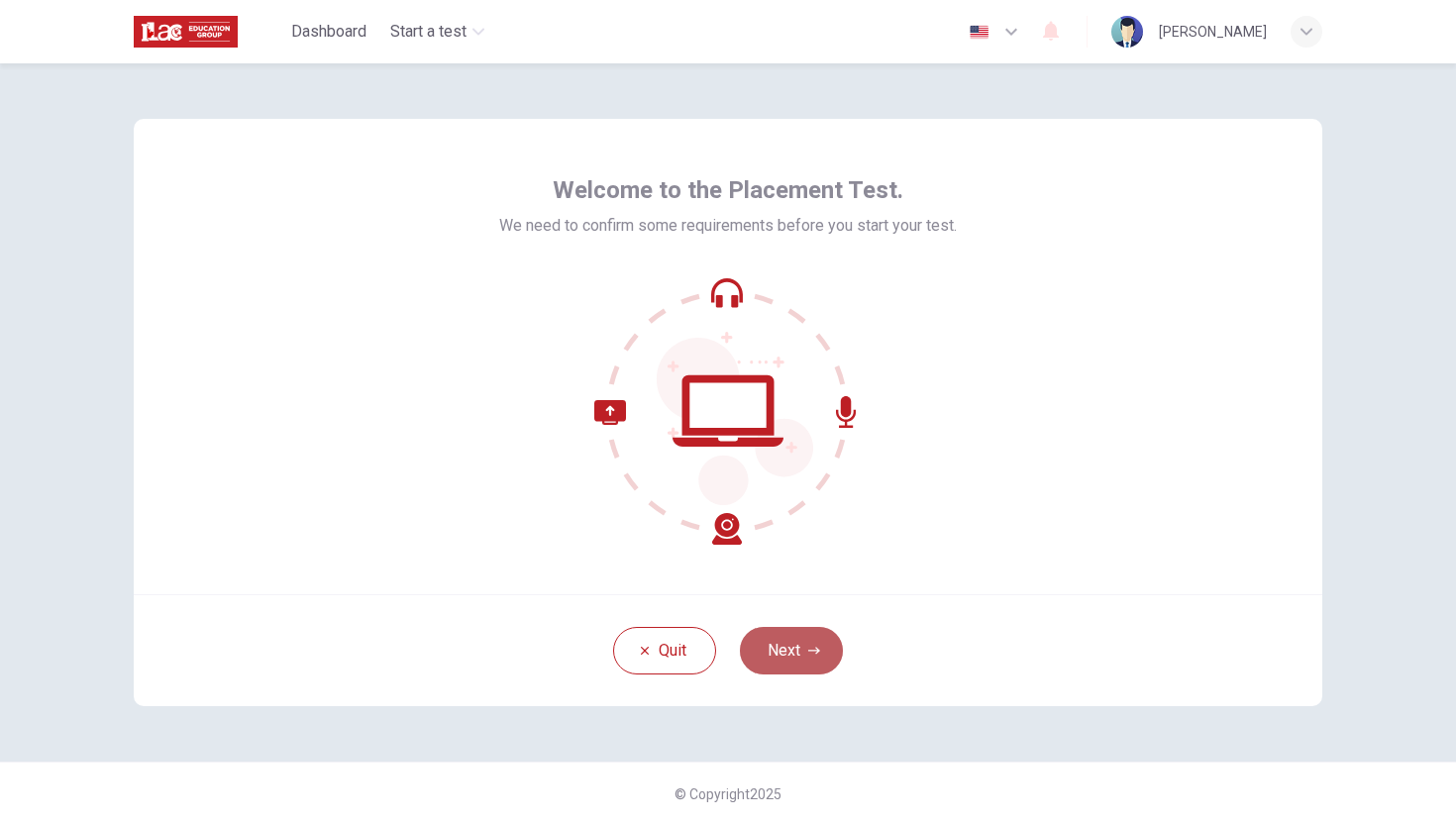 click 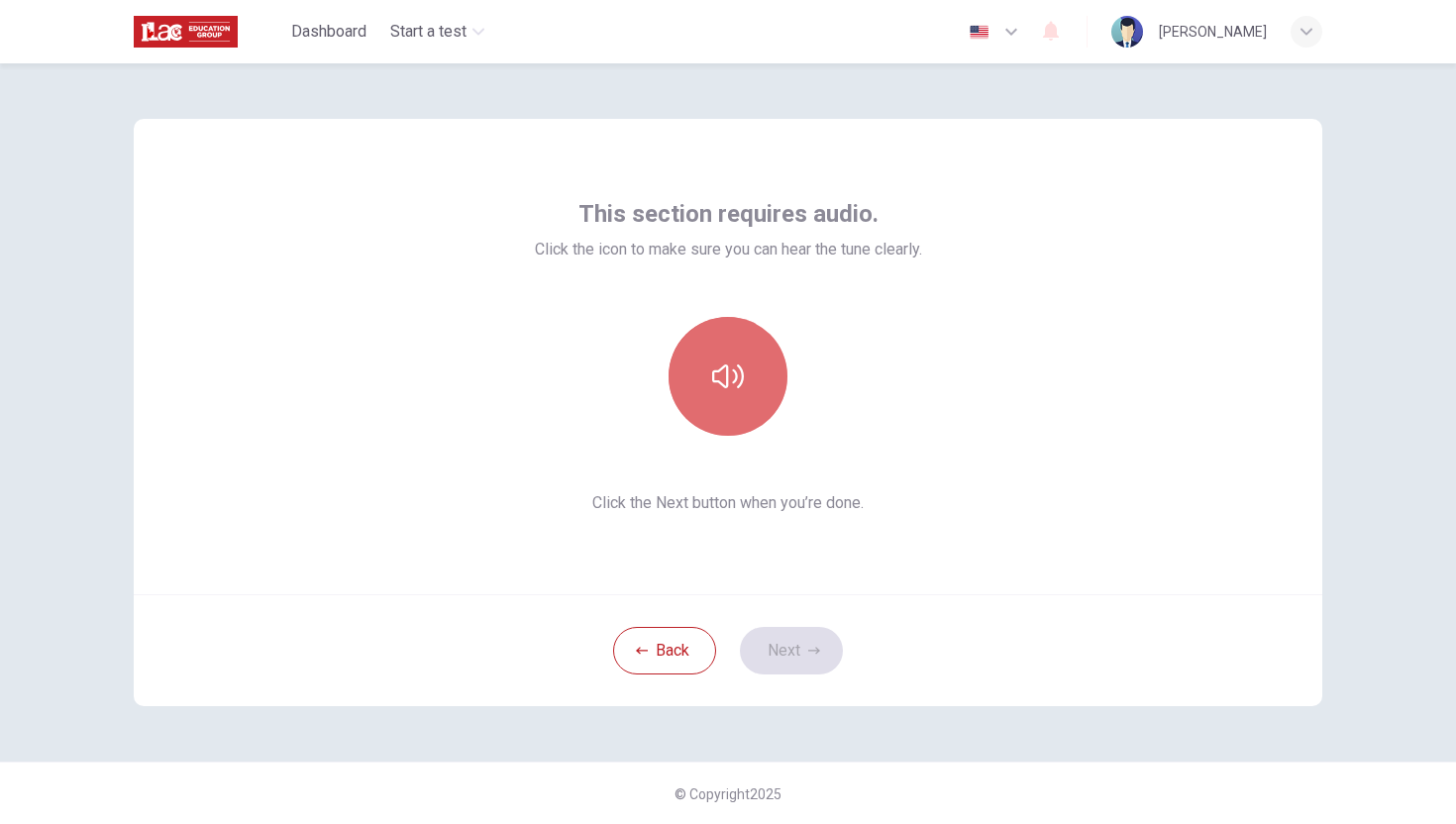 click at bounding box center (728, 376) 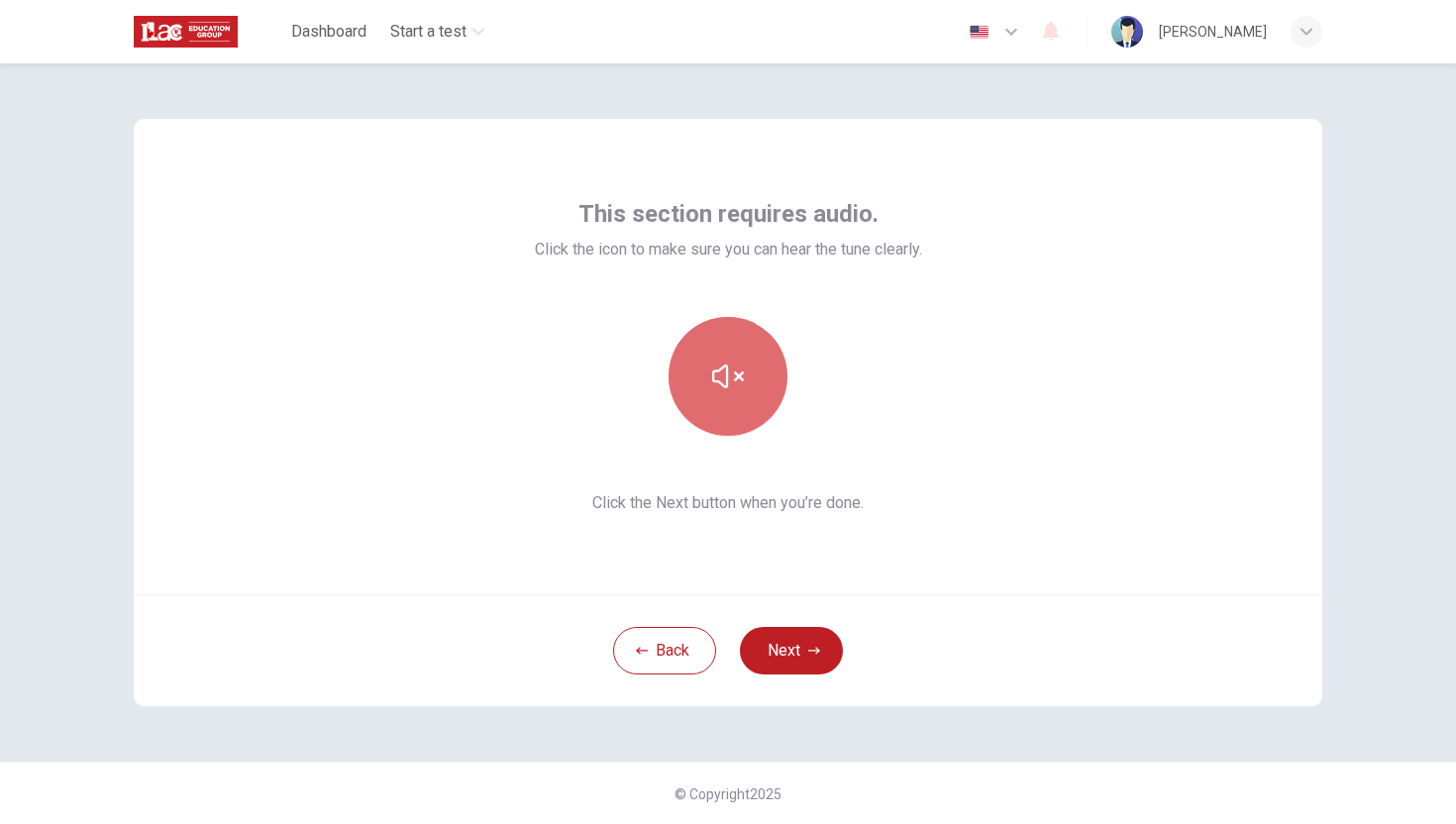 click at bounding box center [728, 376] 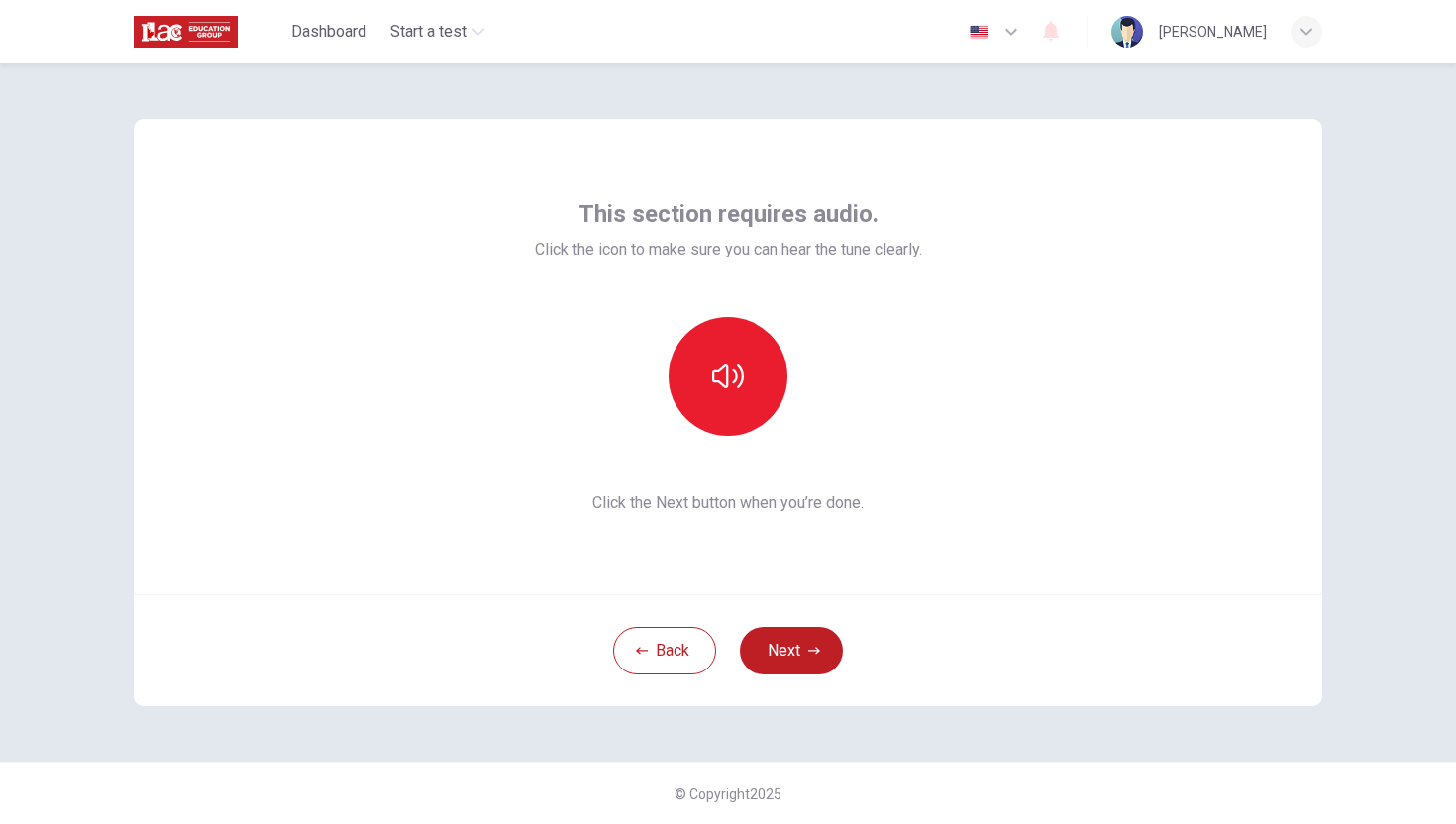 click on "This section requires audio. Click the icon to make sure you can hear the tune clearly. Click the Next button when you’re done." at bounding box center [728, 357] 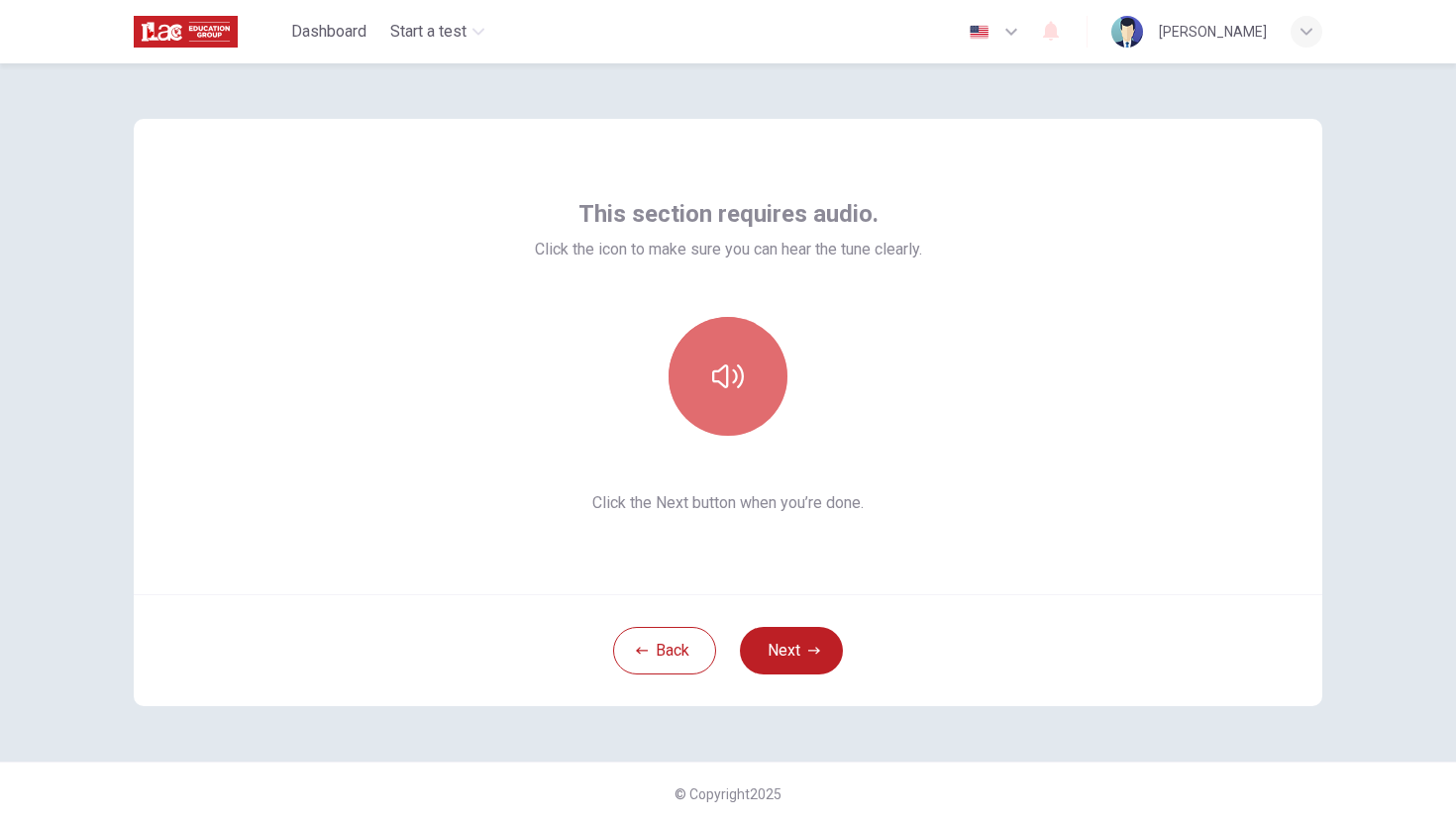 click 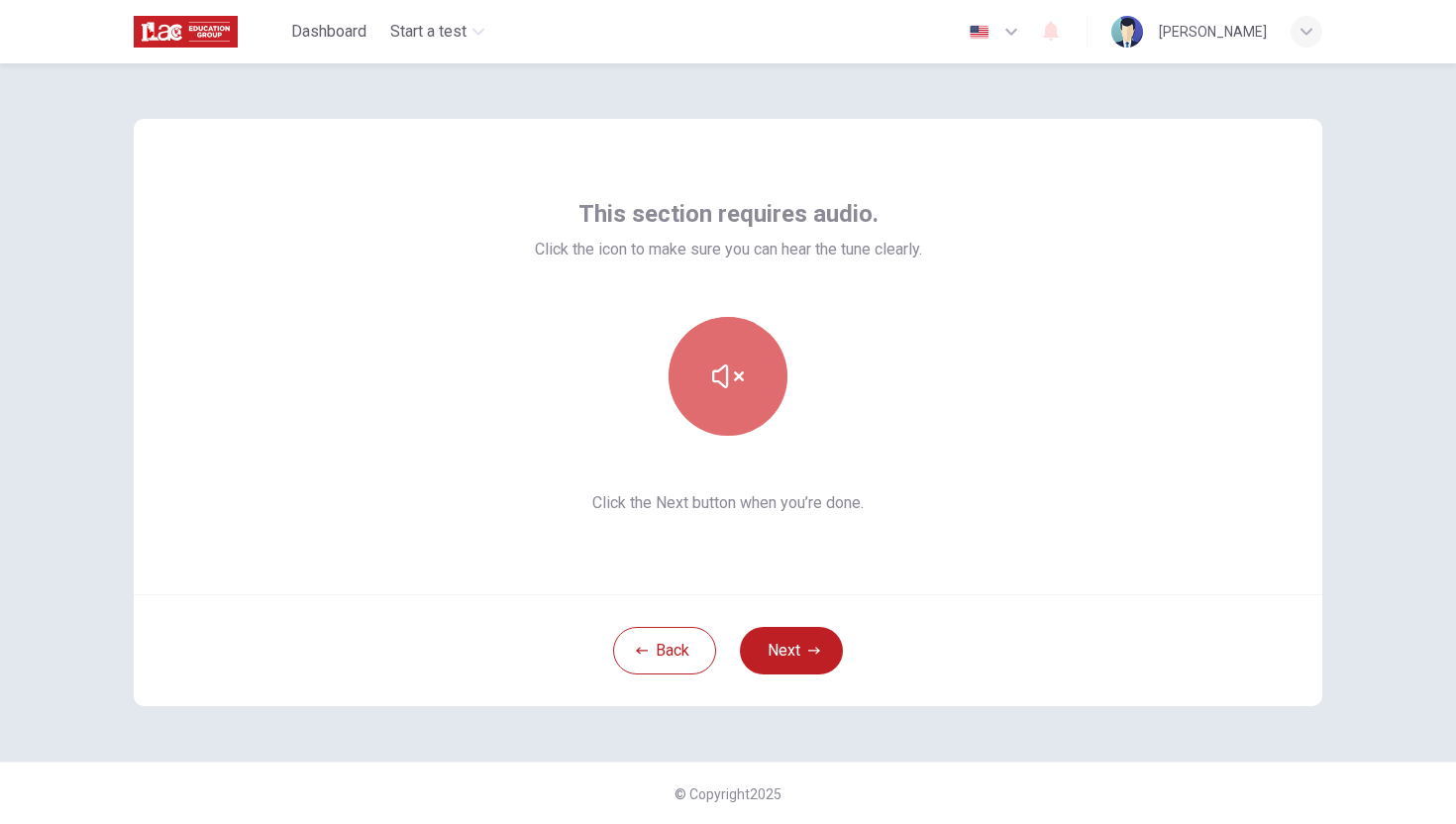 click 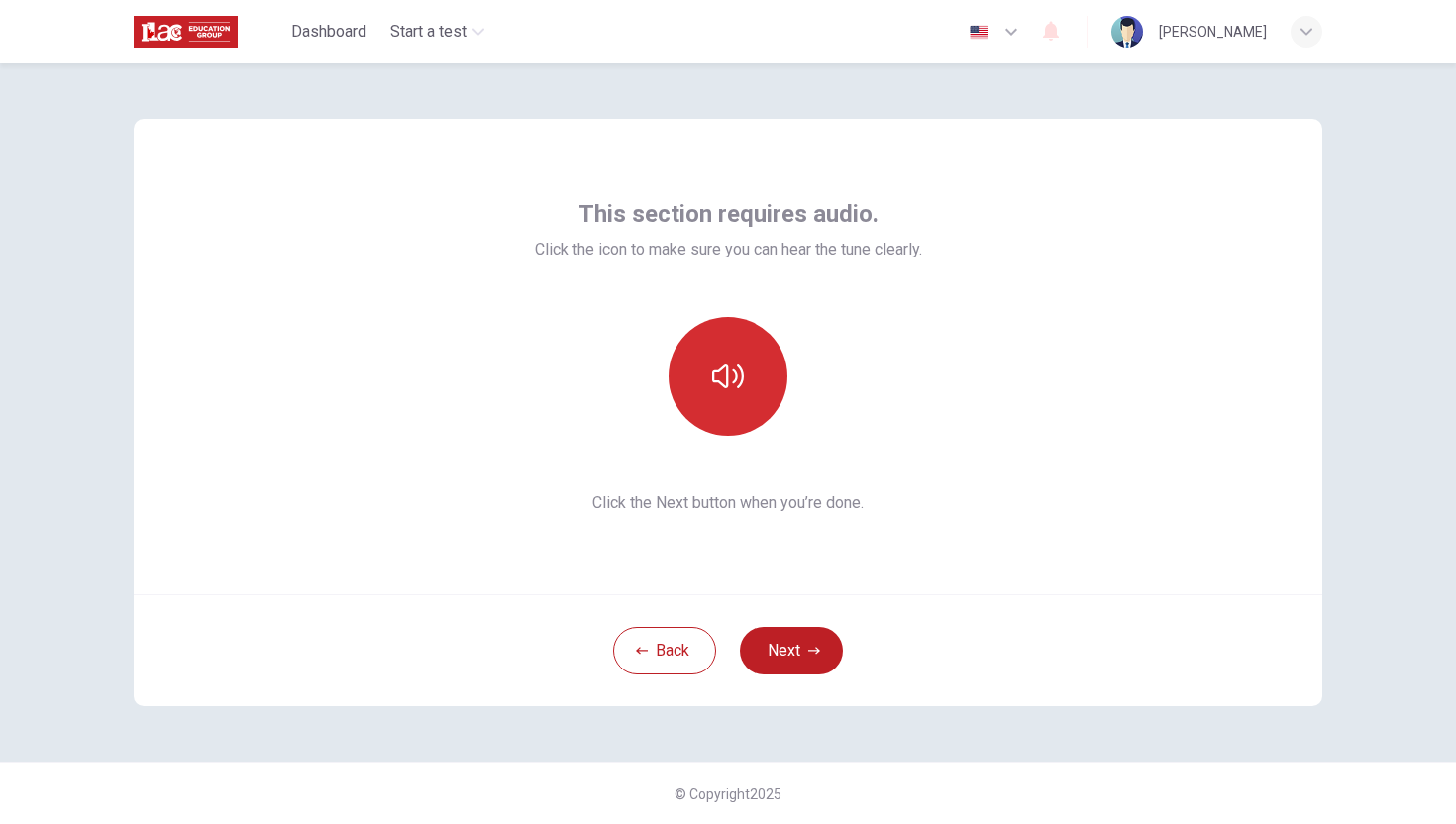click 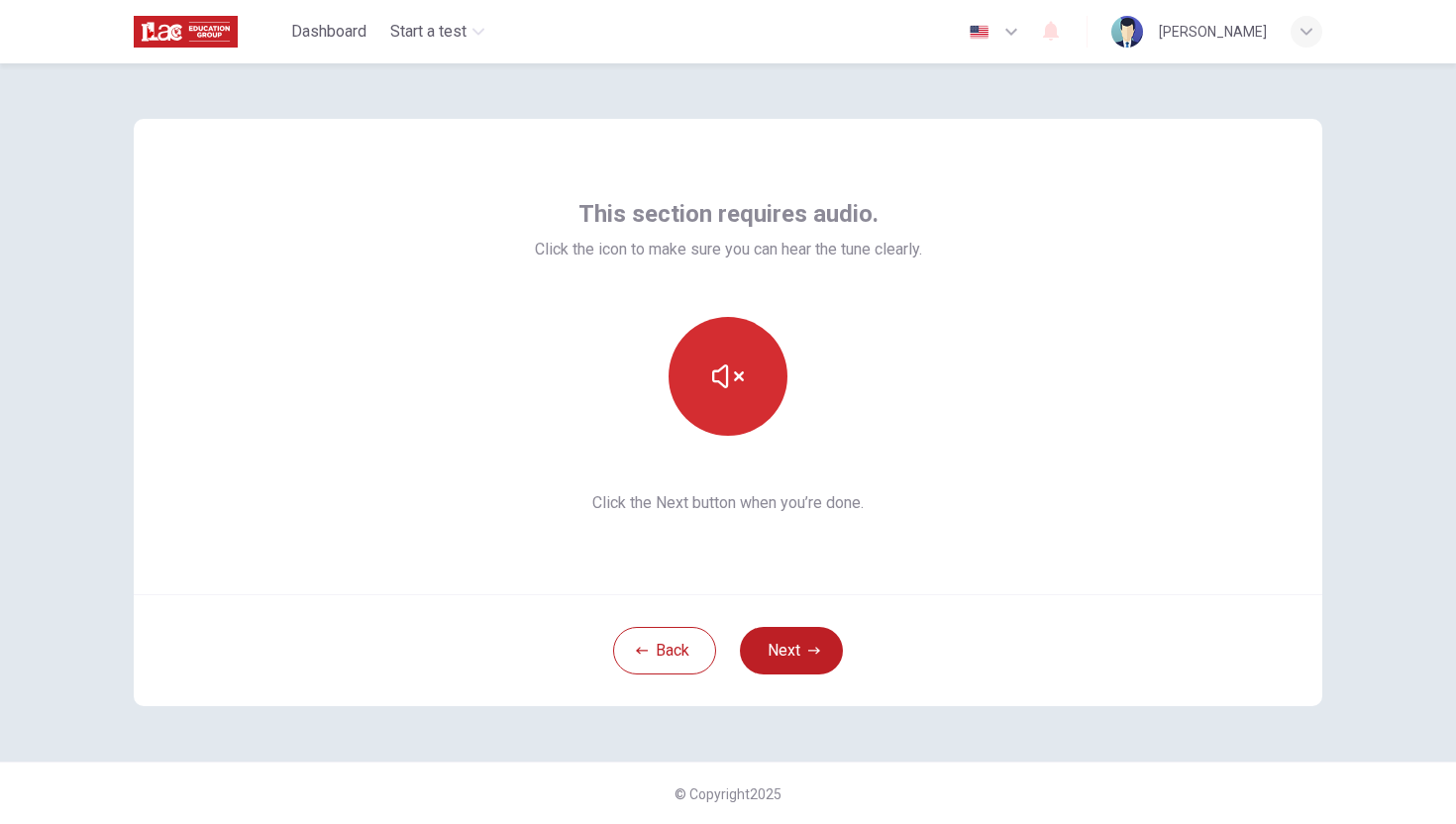 click 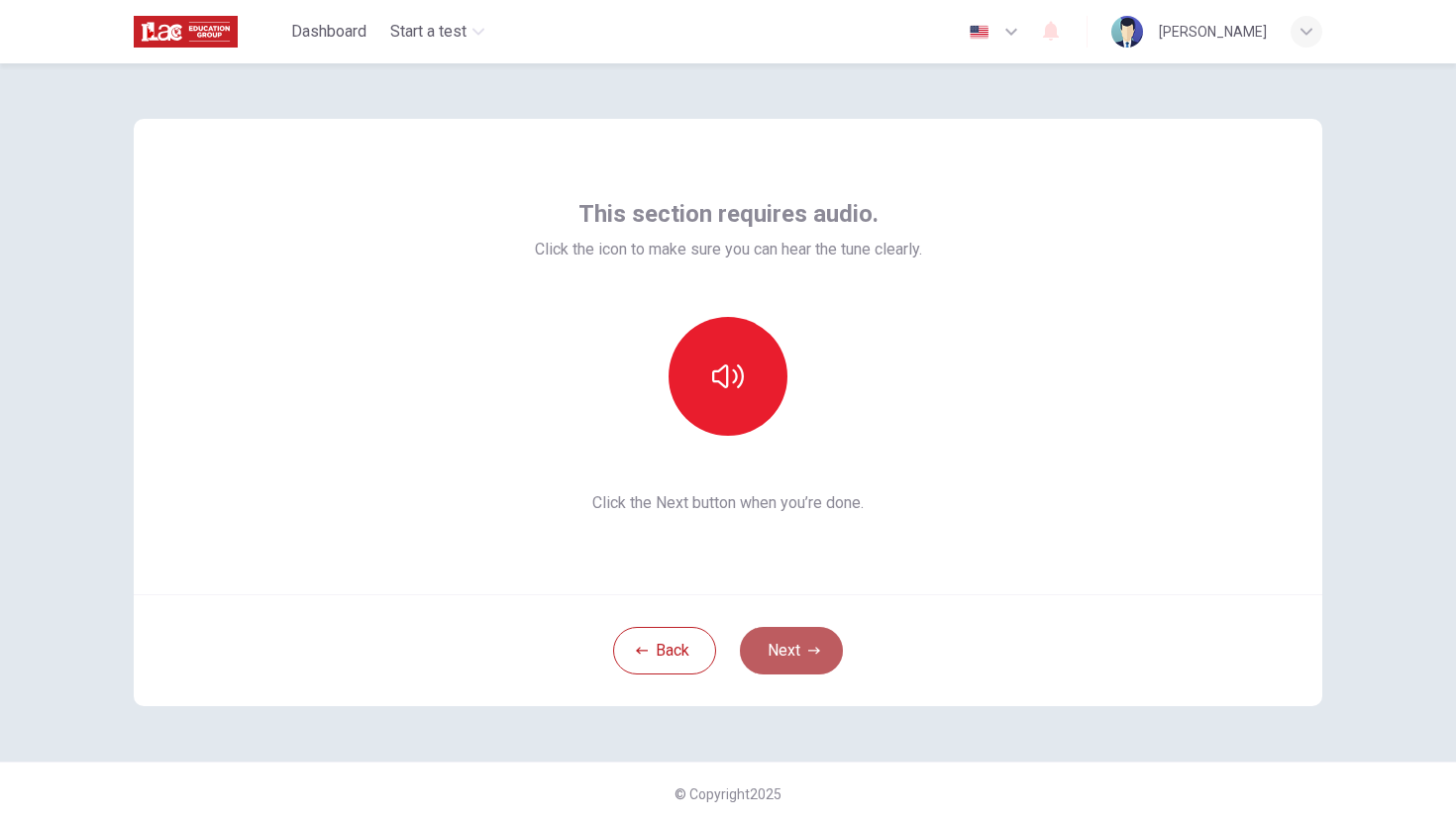 click on "Next" at bounding box center (791, 651) 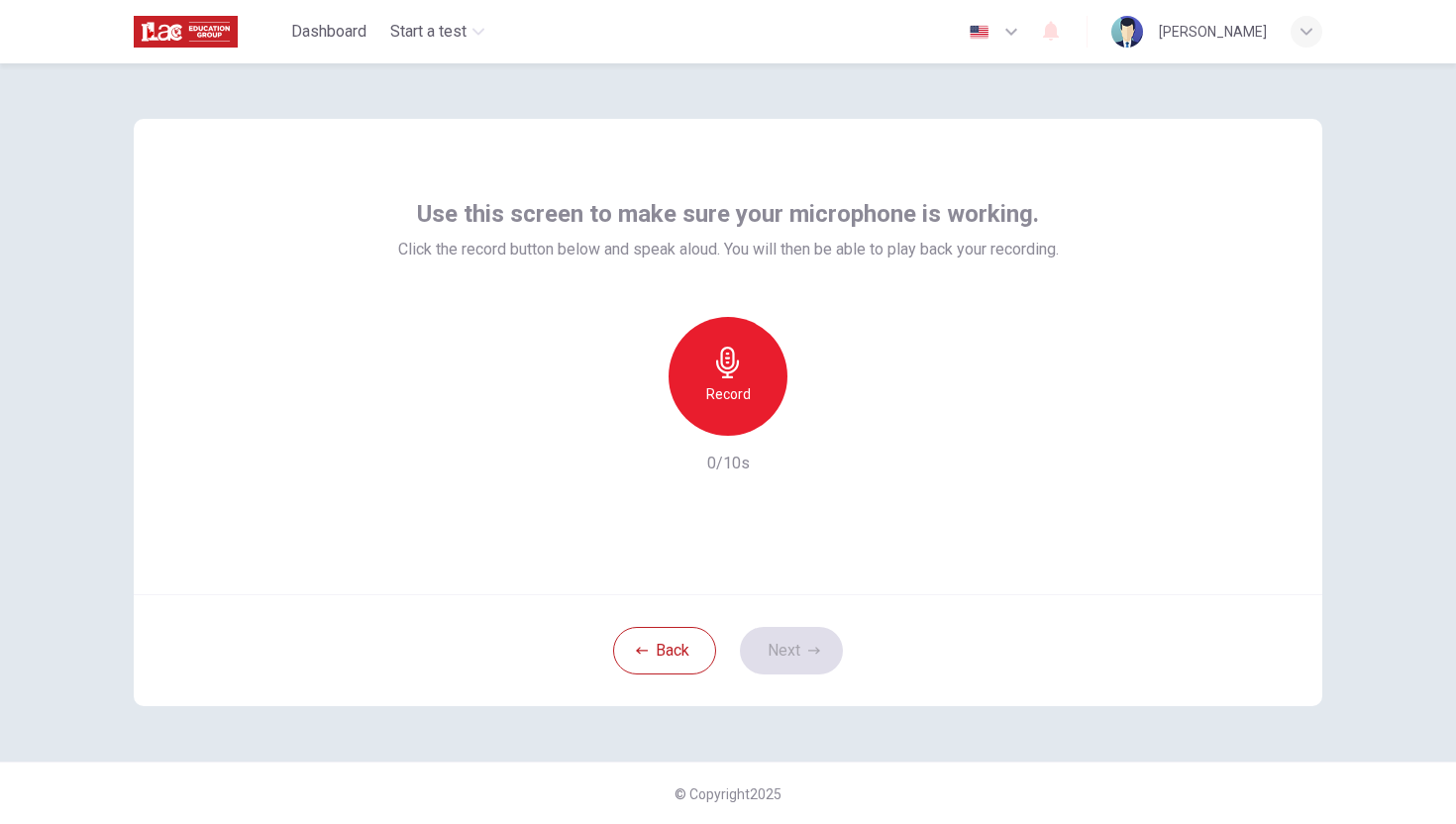 click on "Record" at bounding box center [728, 376] 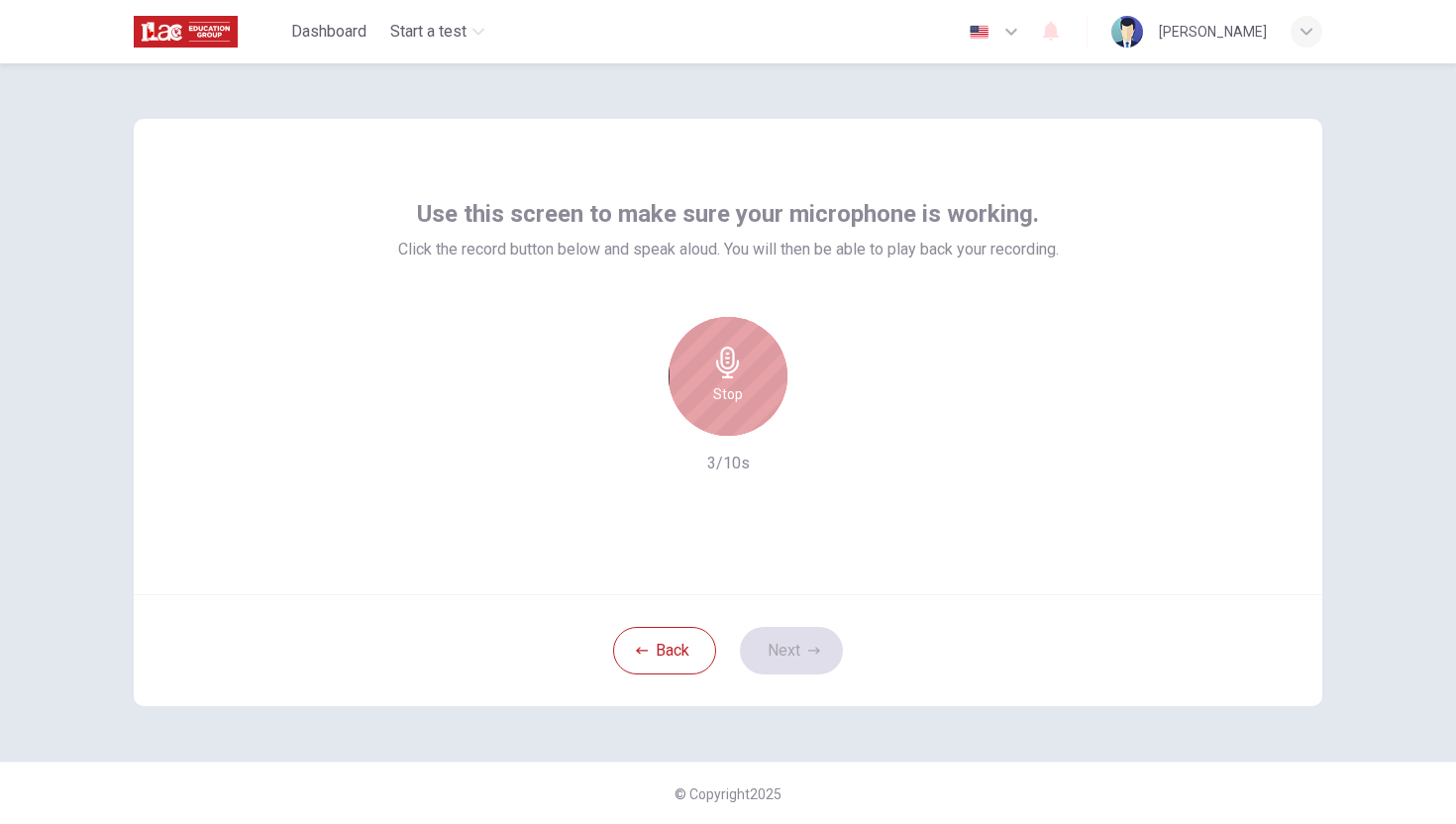 click on "Stop" at bounding box center (728, 394) 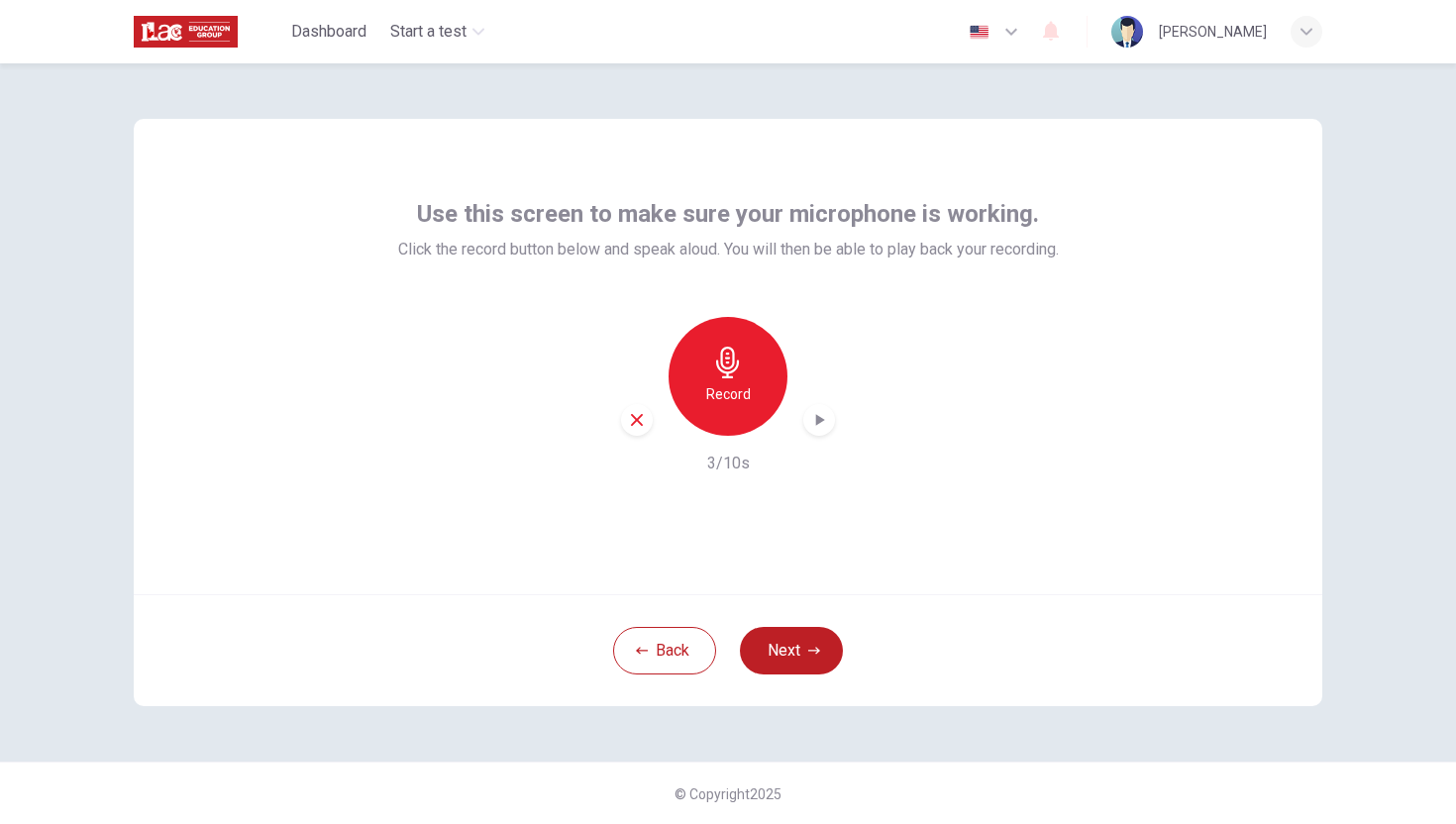 click on "Record" at bounding box center (728, 394) 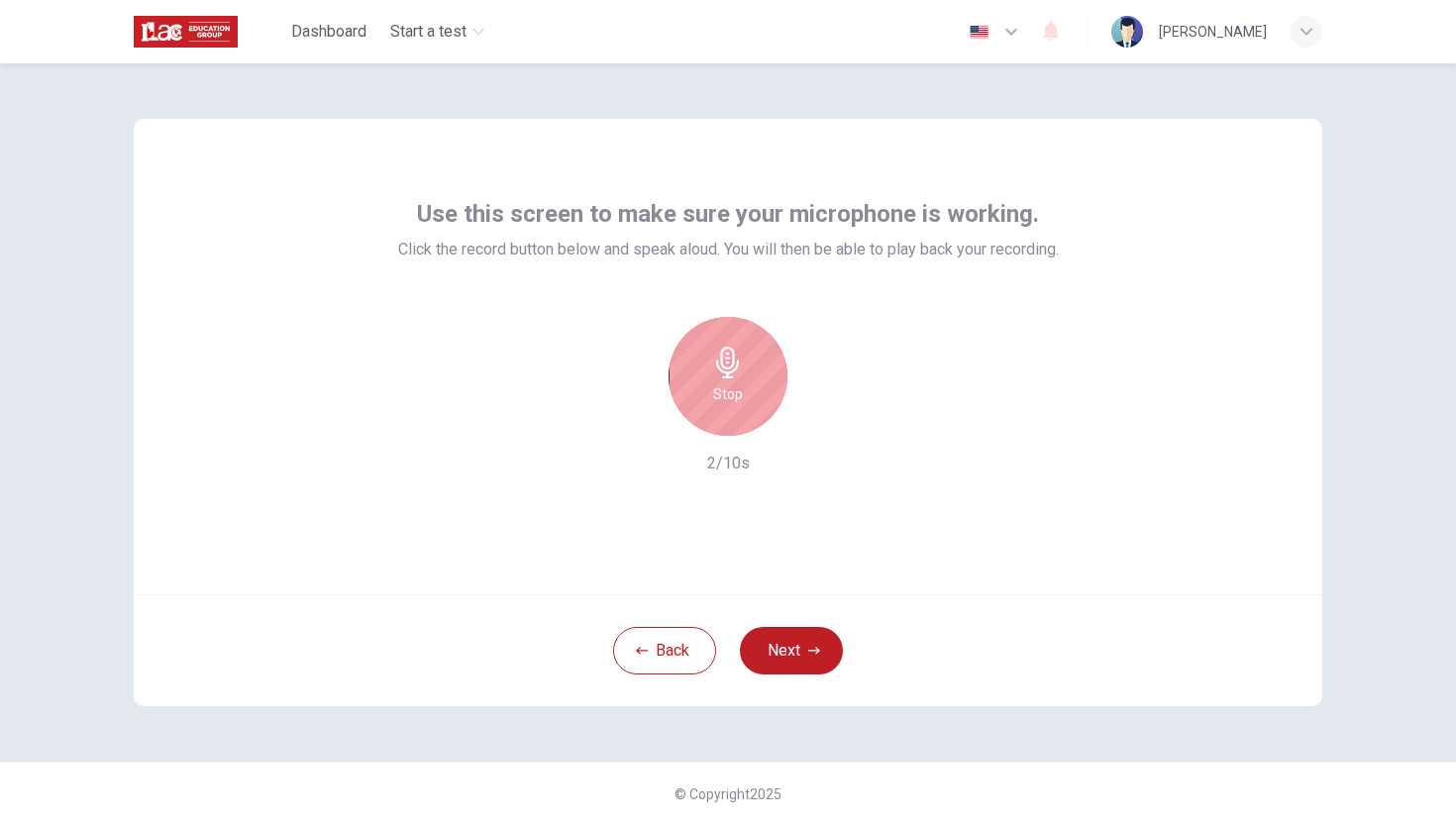 click on "Stop" at bounding box center [728, 376] 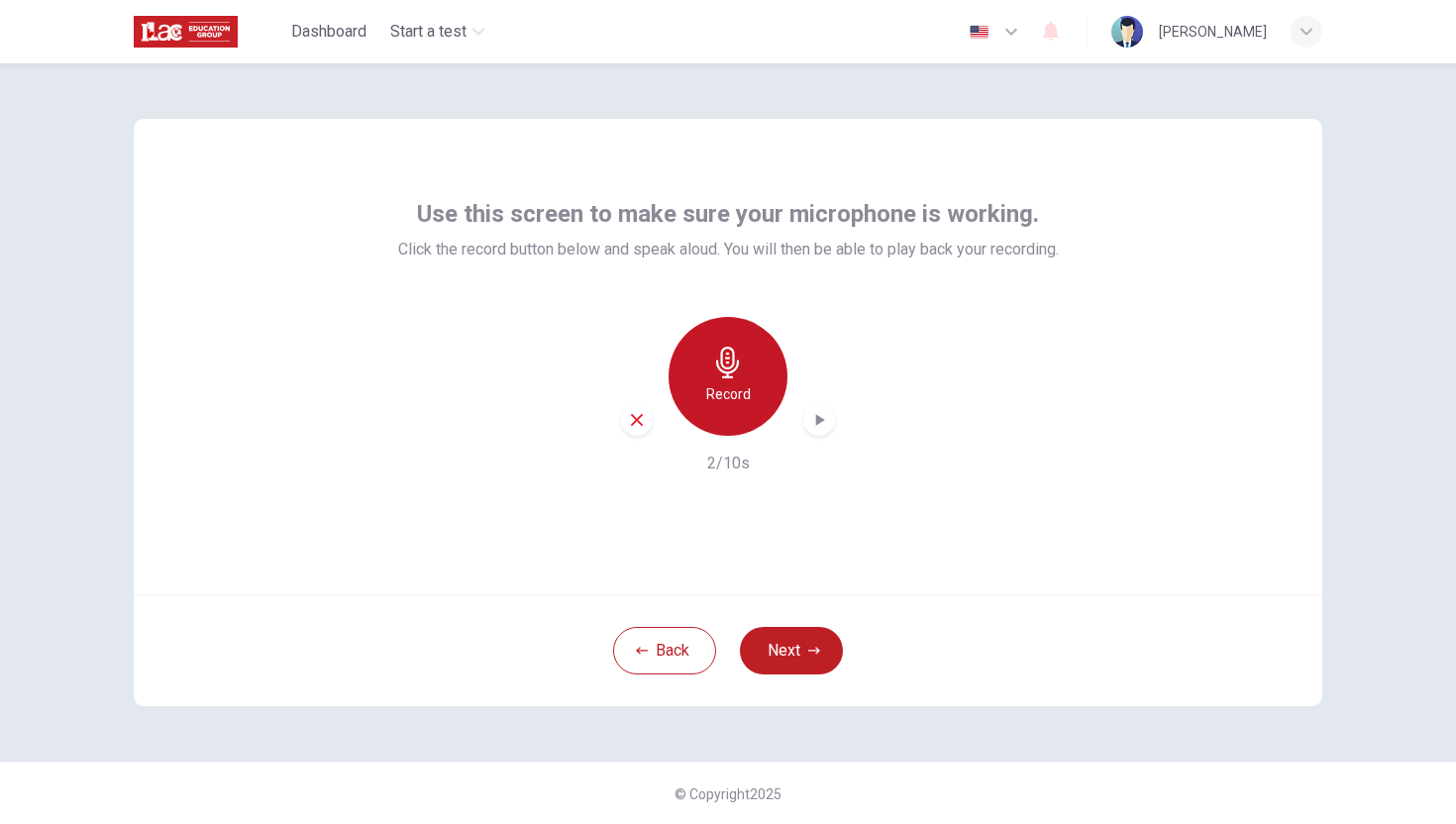 click on "Record" at bounding box center (728, 376) 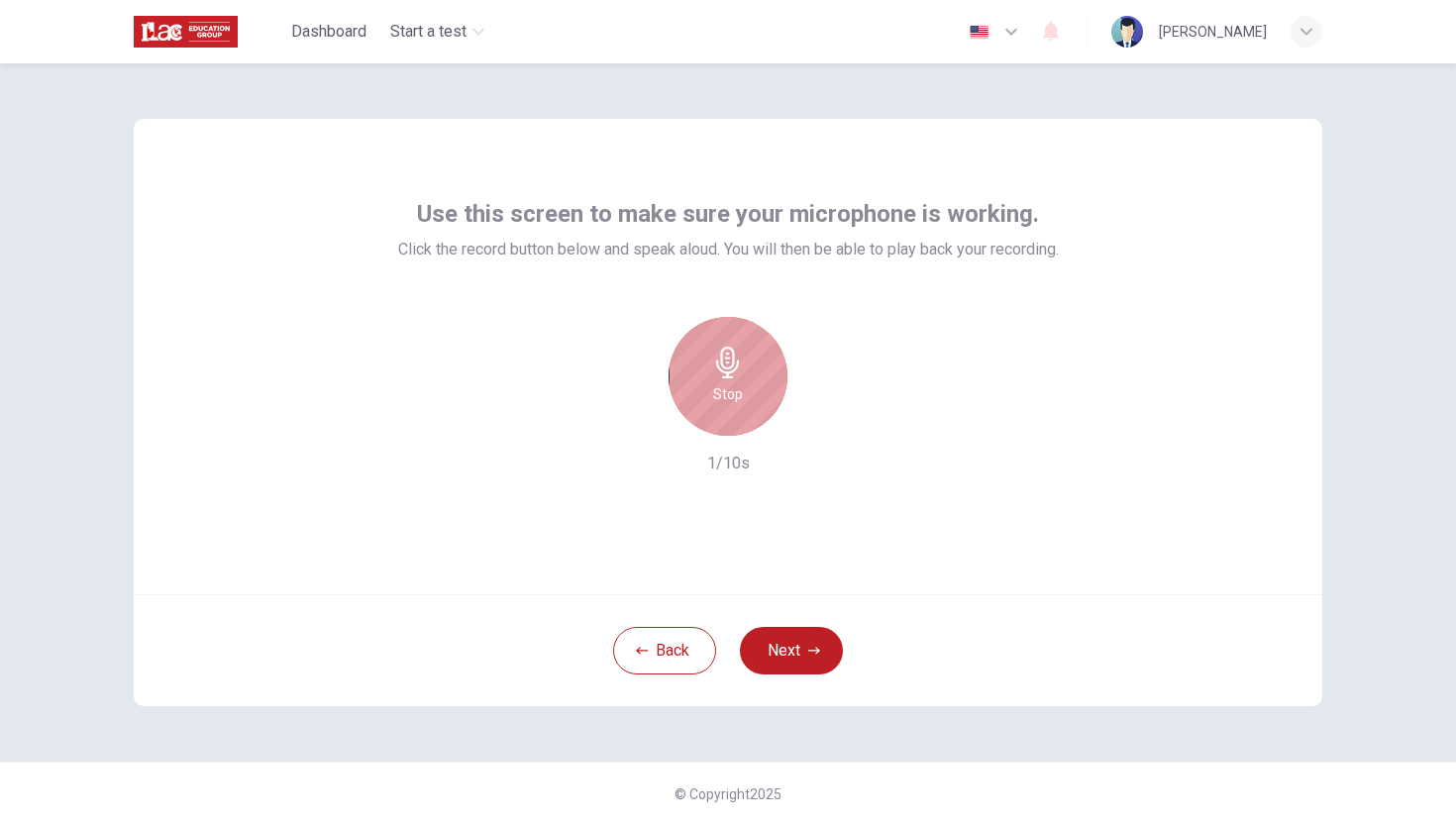 click on "Stop" at bounding box center (728, 376) 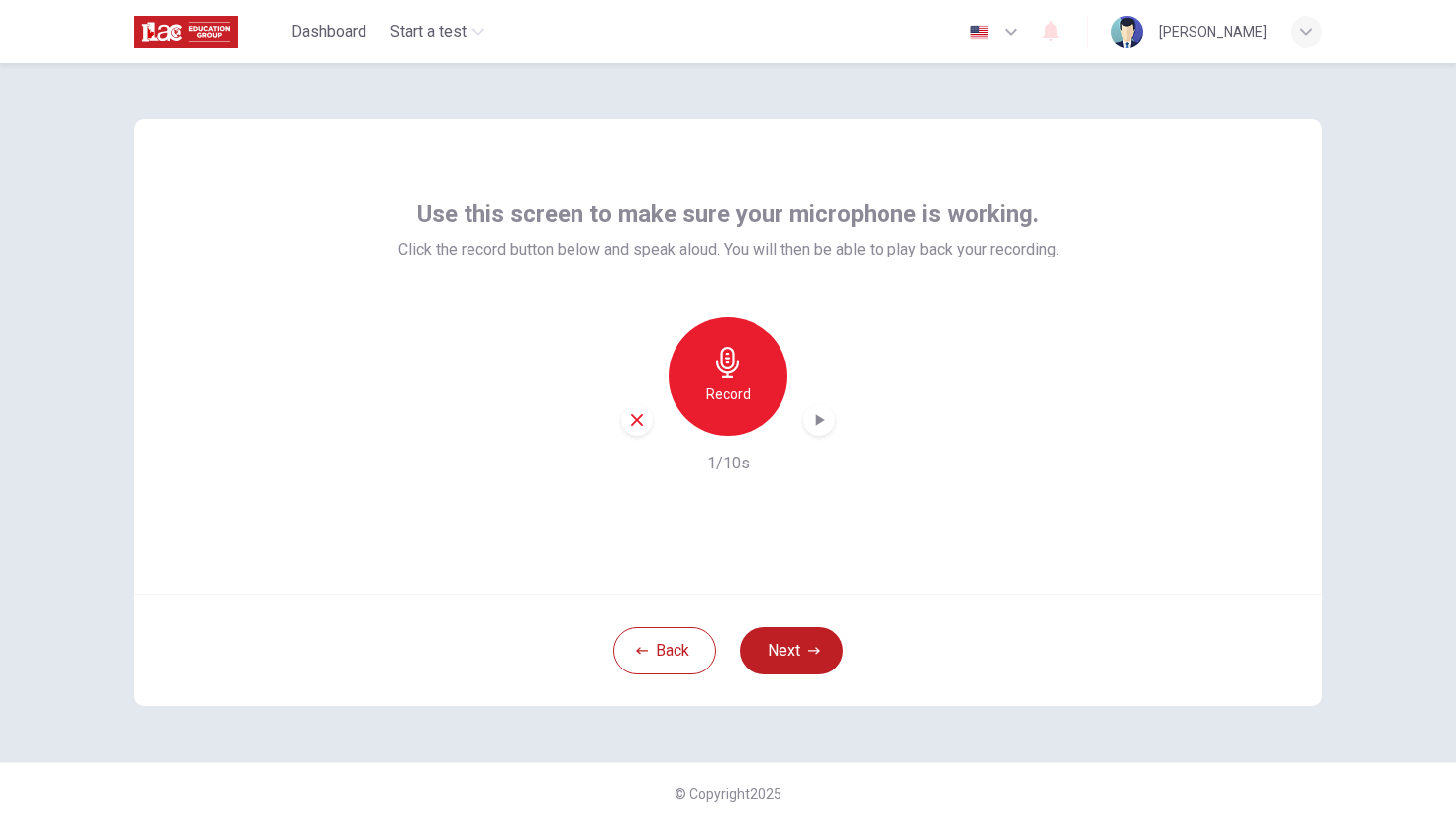 click 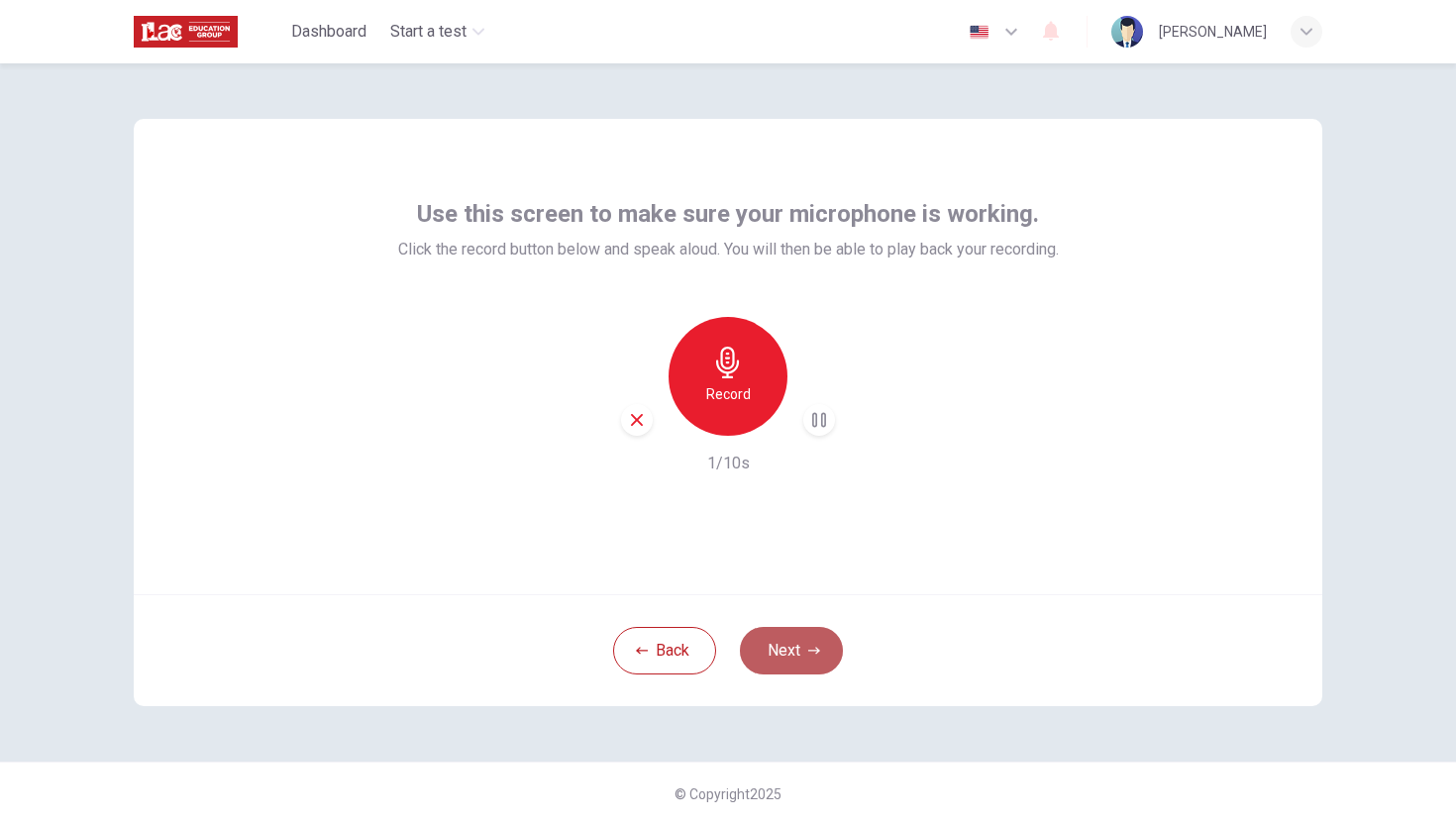 click on "Next" at bounding box center (791, 651) 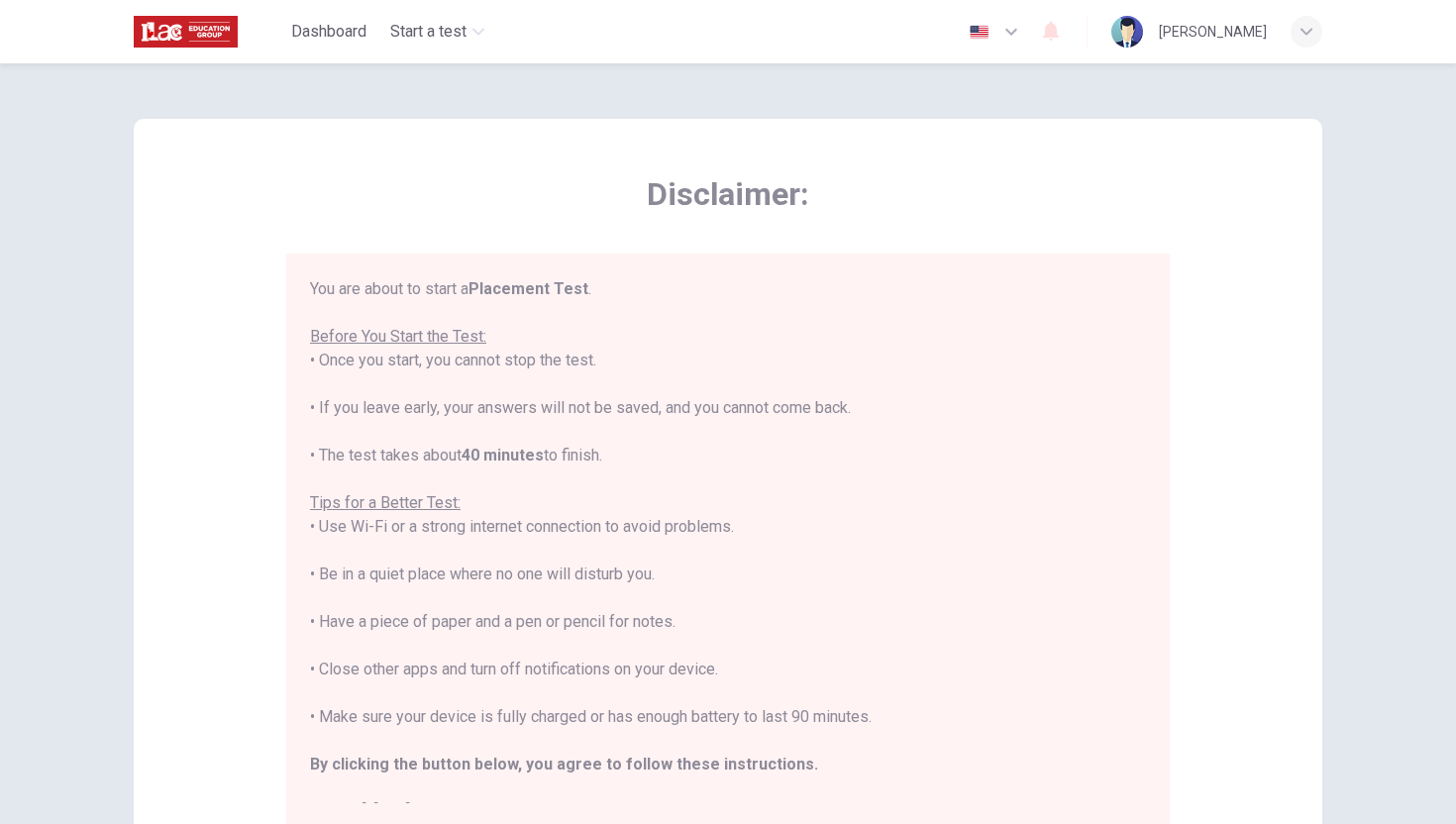 scroll, scrollTop: 23, scrollLeft: 0, axis: vertical 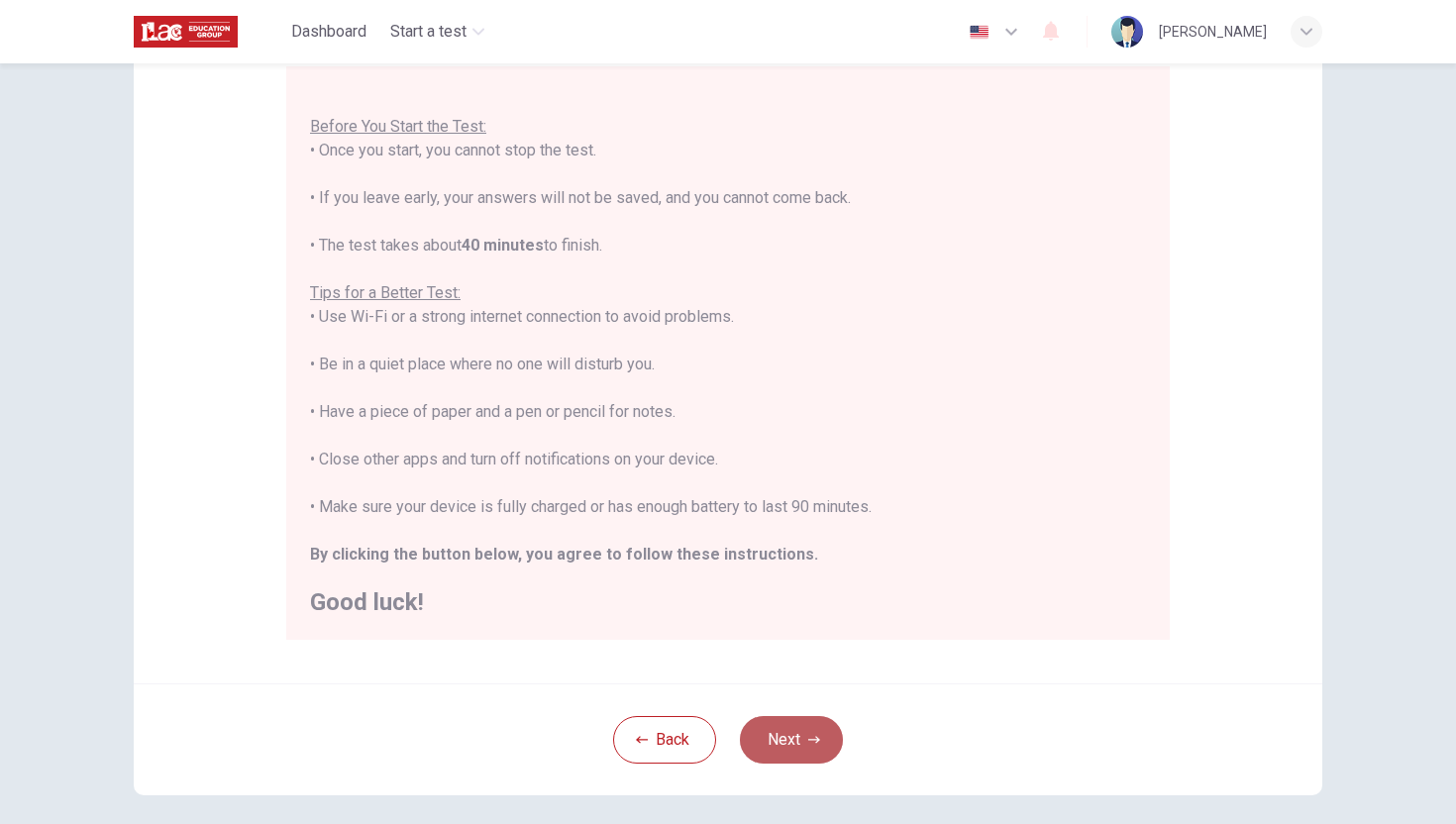 click on "Next" at bounding box center (791, 740) 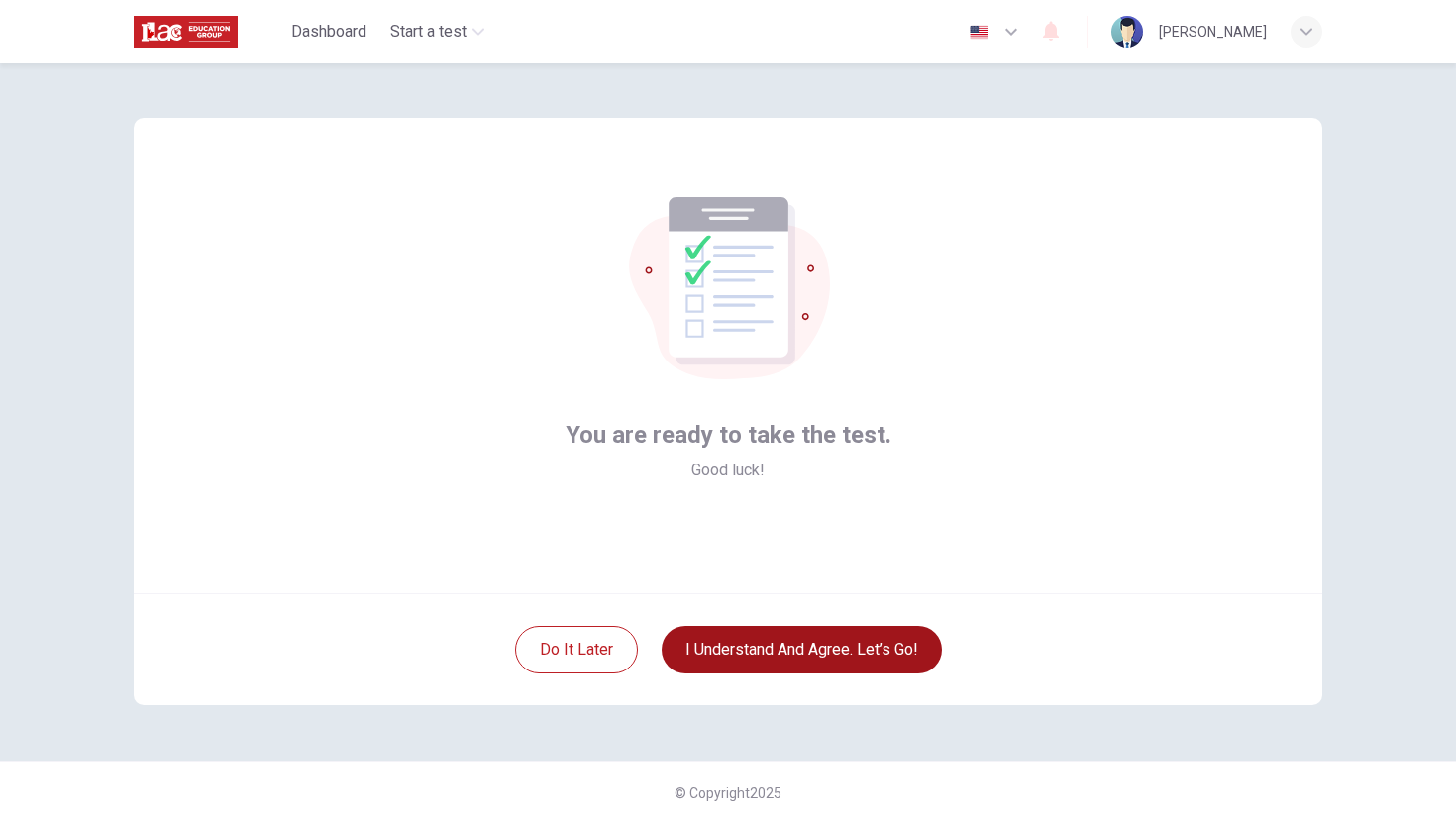 scroll, scrollTop: 1, scrollLeft: 0, axis: vertical 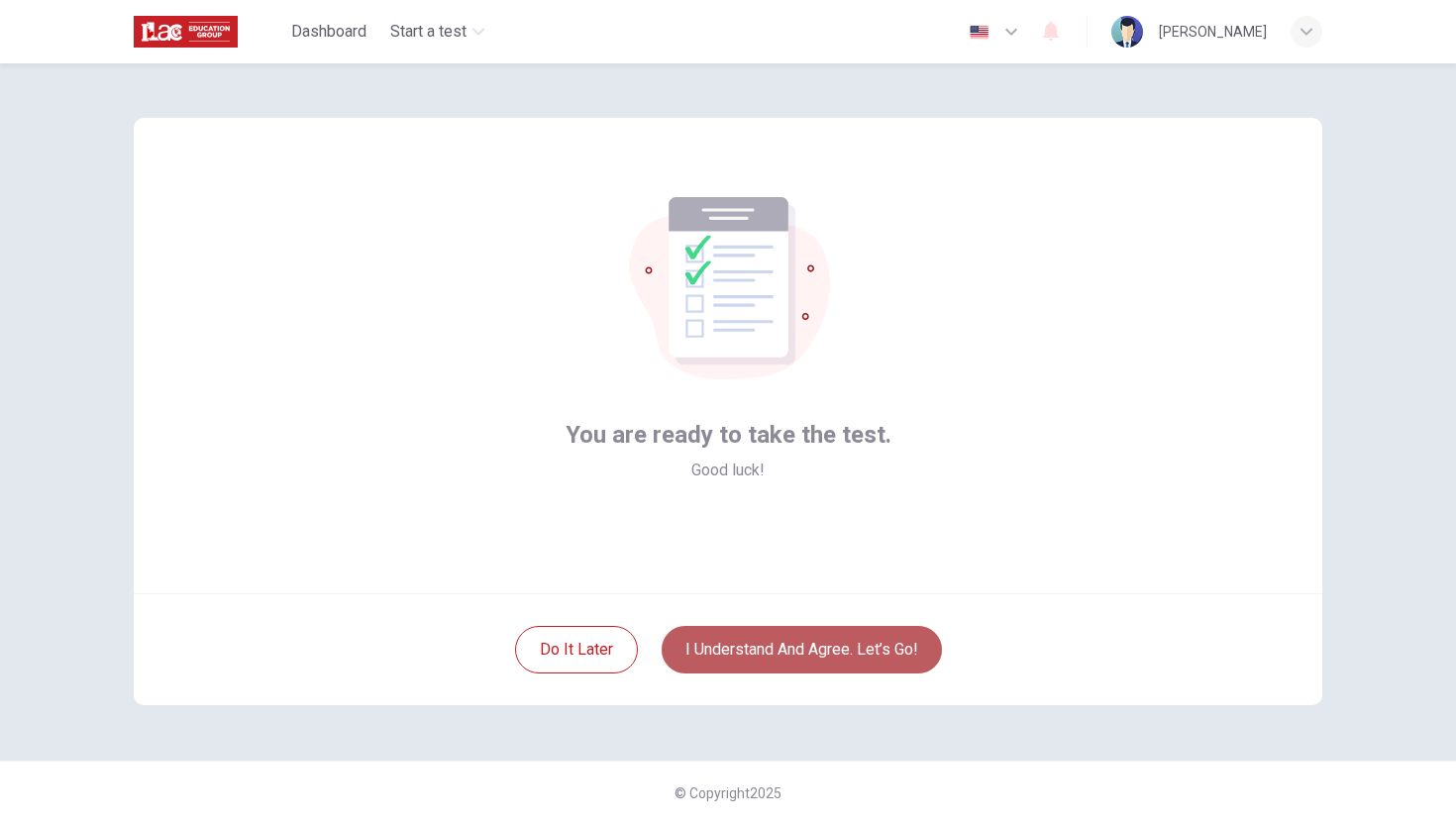 click on "I understand and agree. Let’s go!" at bounding box center (801, 650) 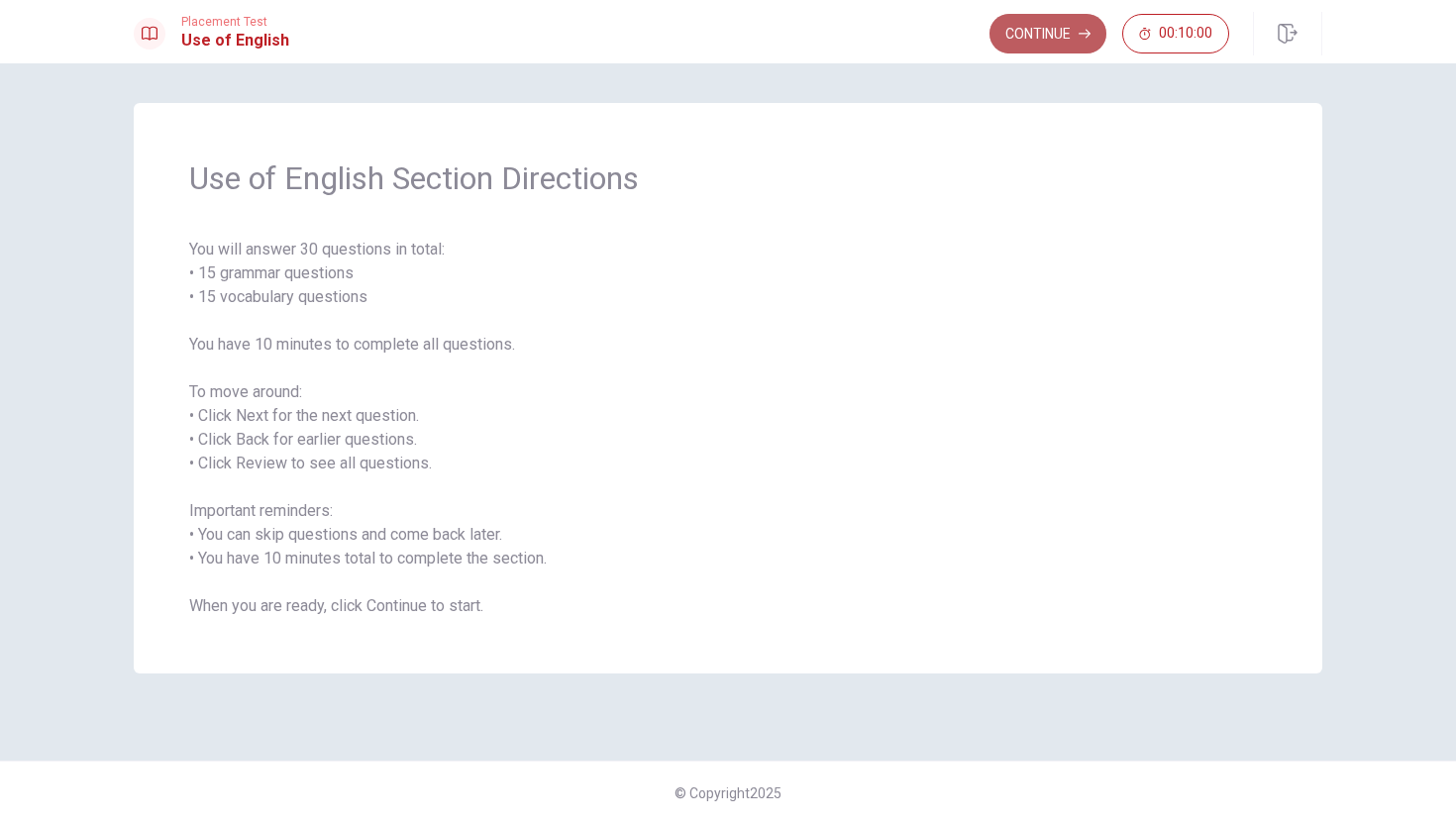 click on "Continue" at bounding box center [1048, 34] 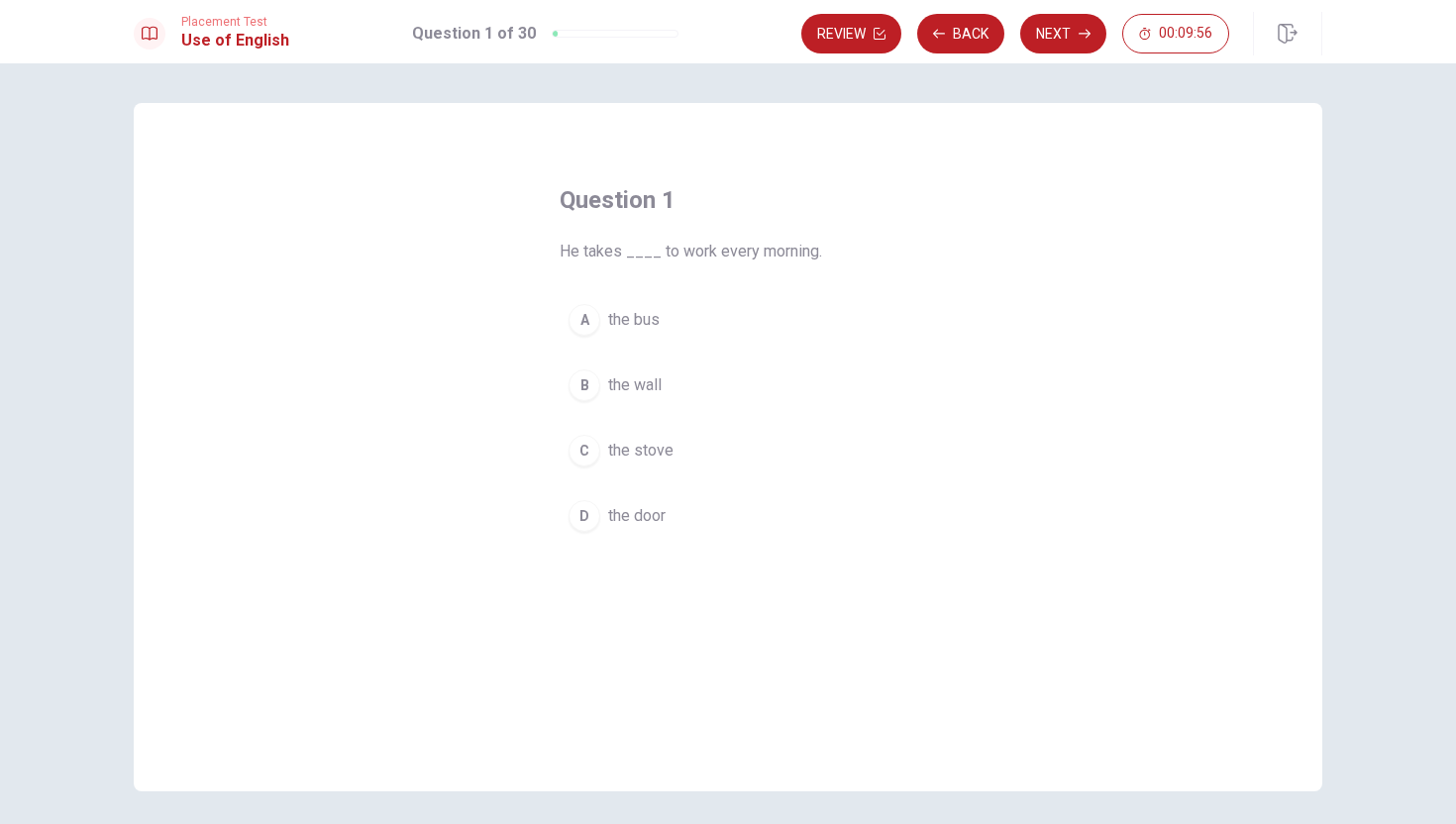 click on "A" at bounding box center [584, 320] 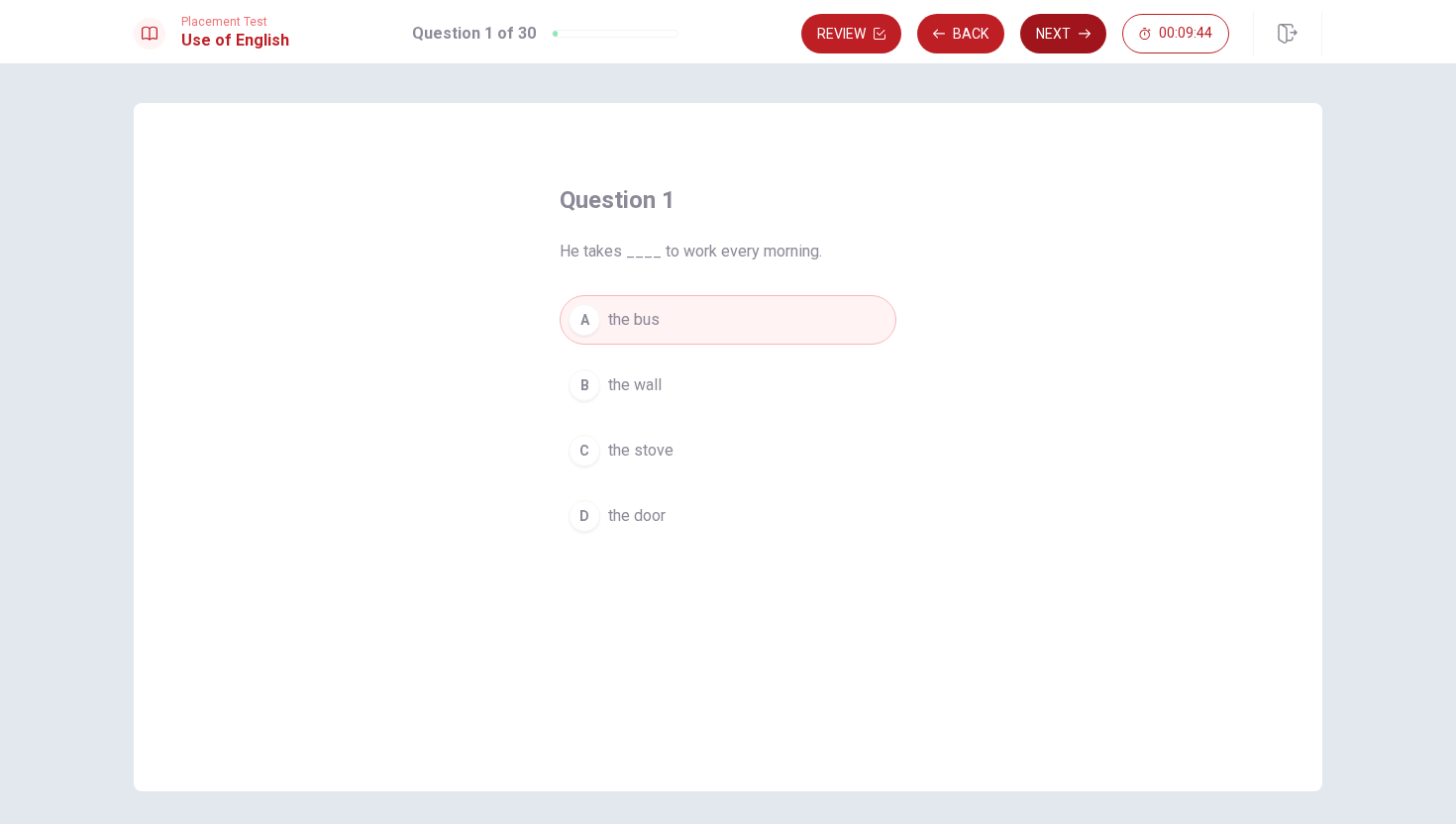 click on "Next" at bounding box center [1063, 34] 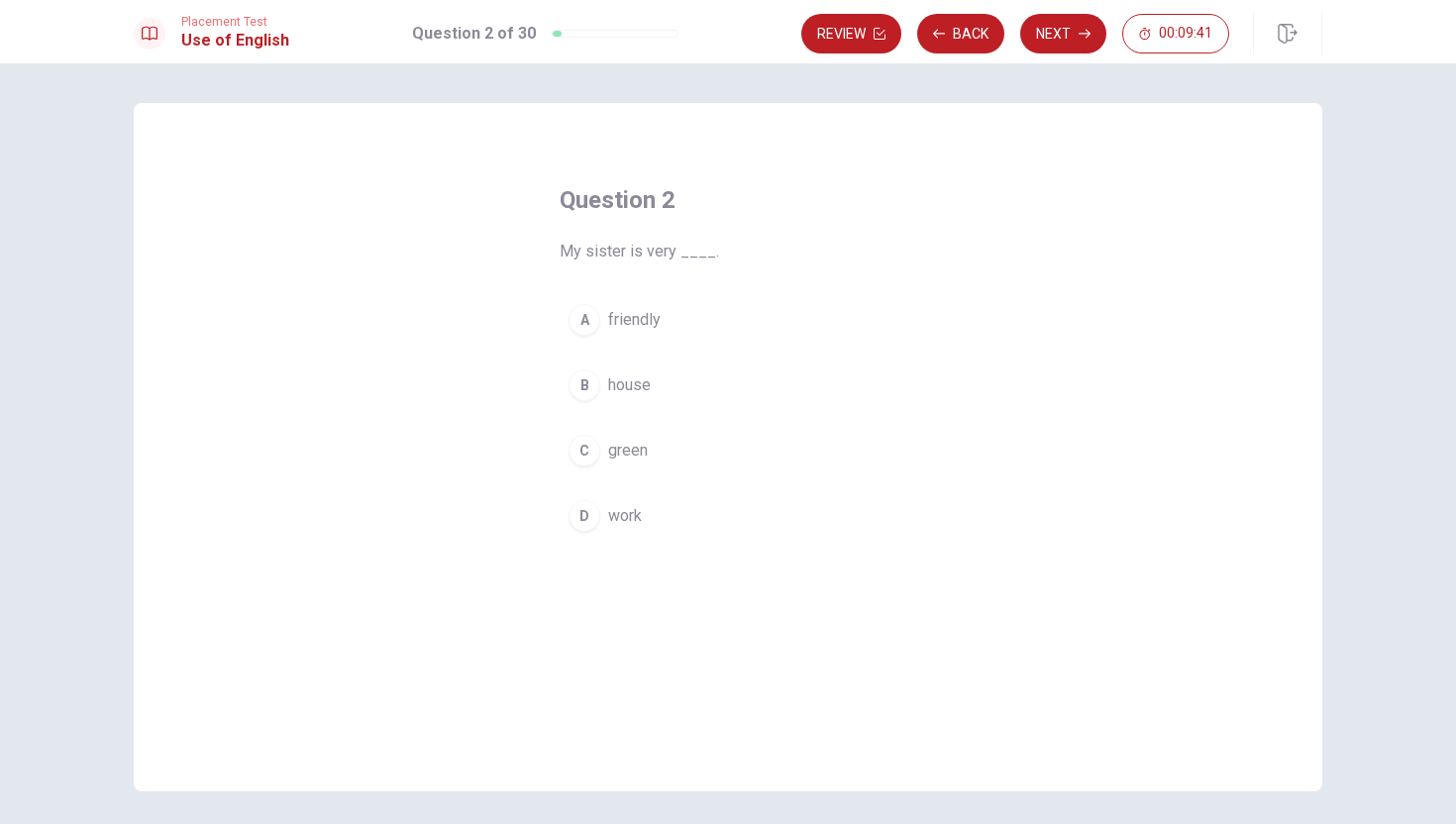 click on "A friendly" at bounding box center (728, 320) 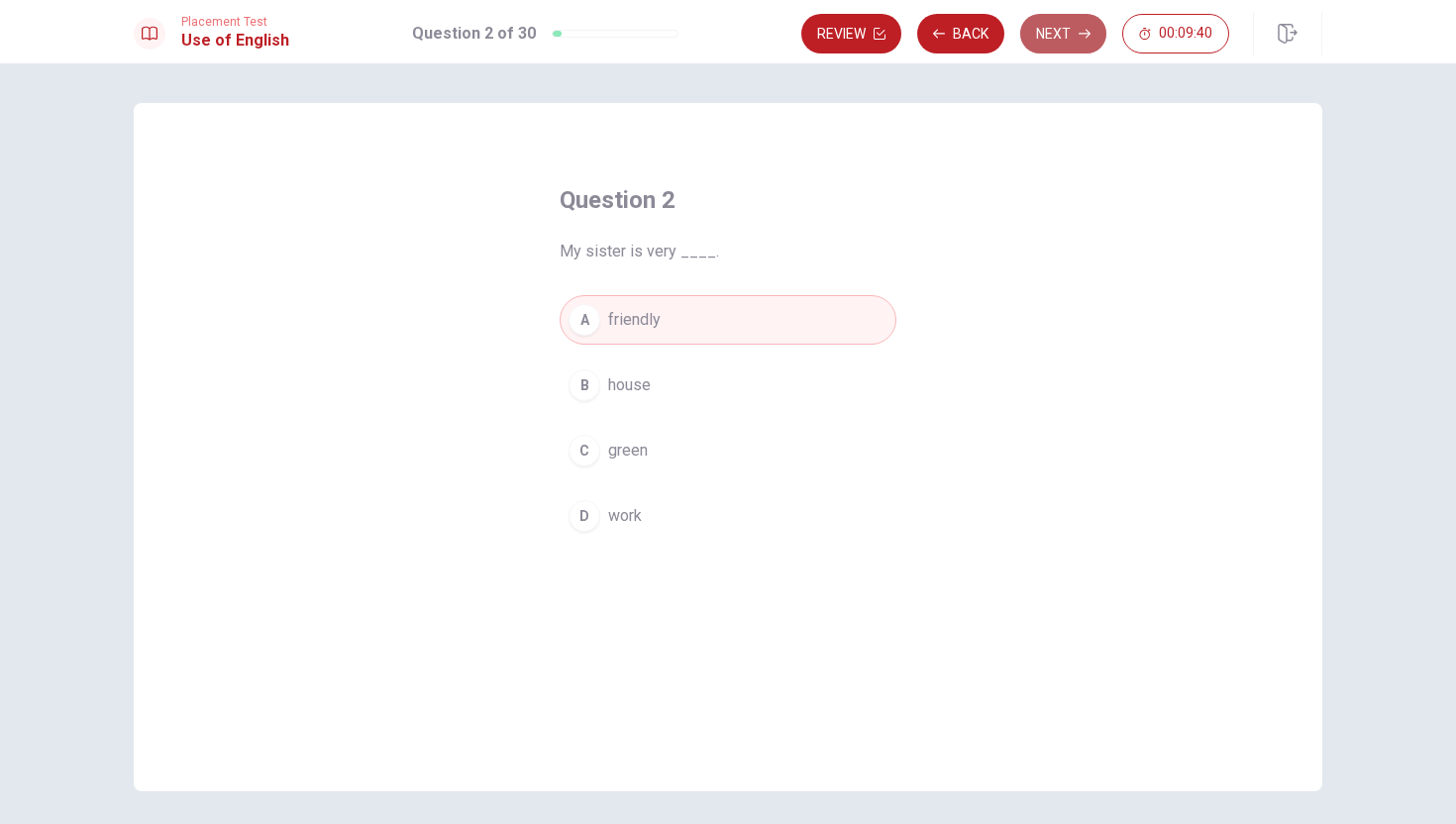 click on "Next" at bounding box center (1063, 34) 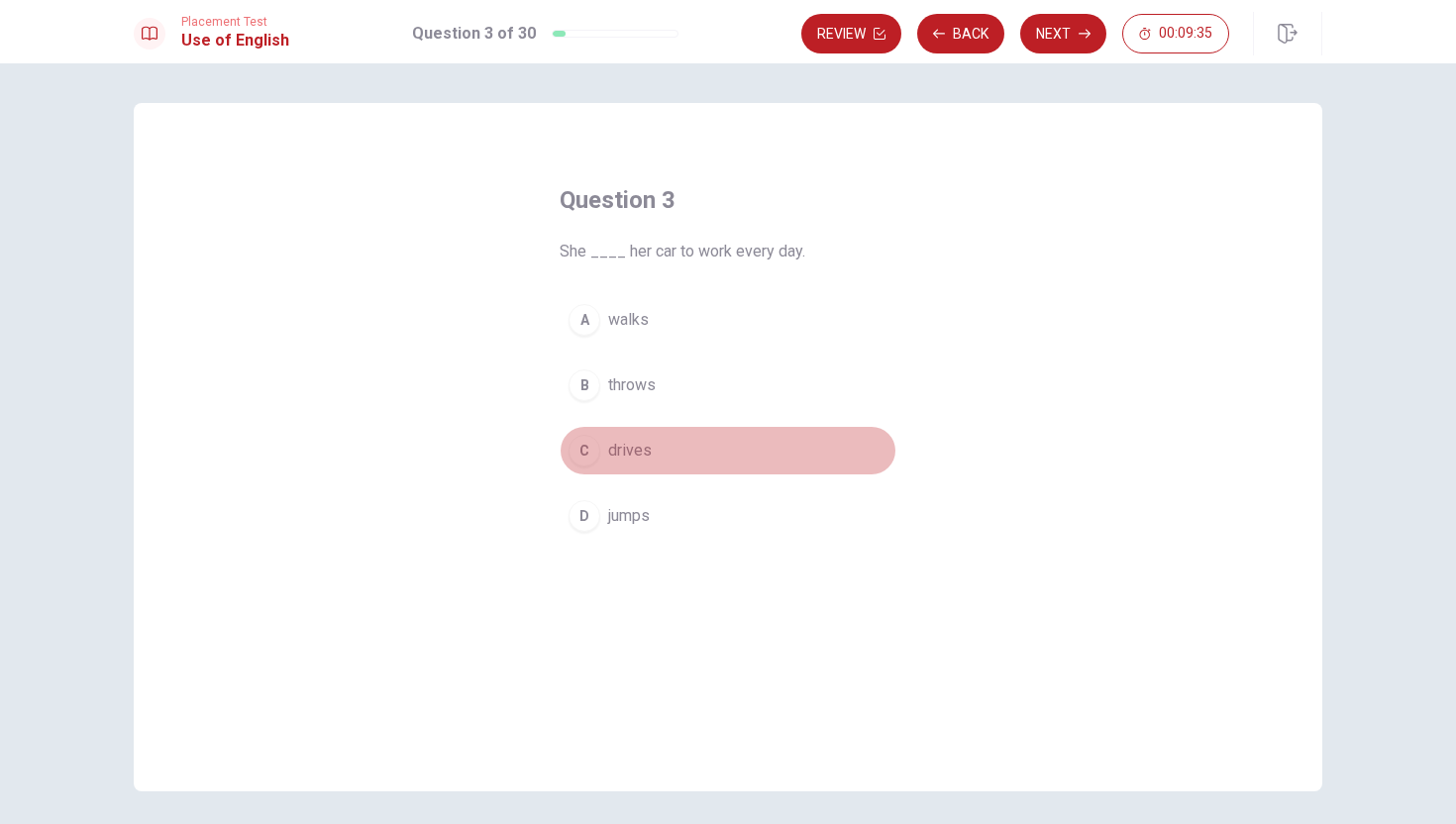 click on "drives" at bounding box center (630, 451) 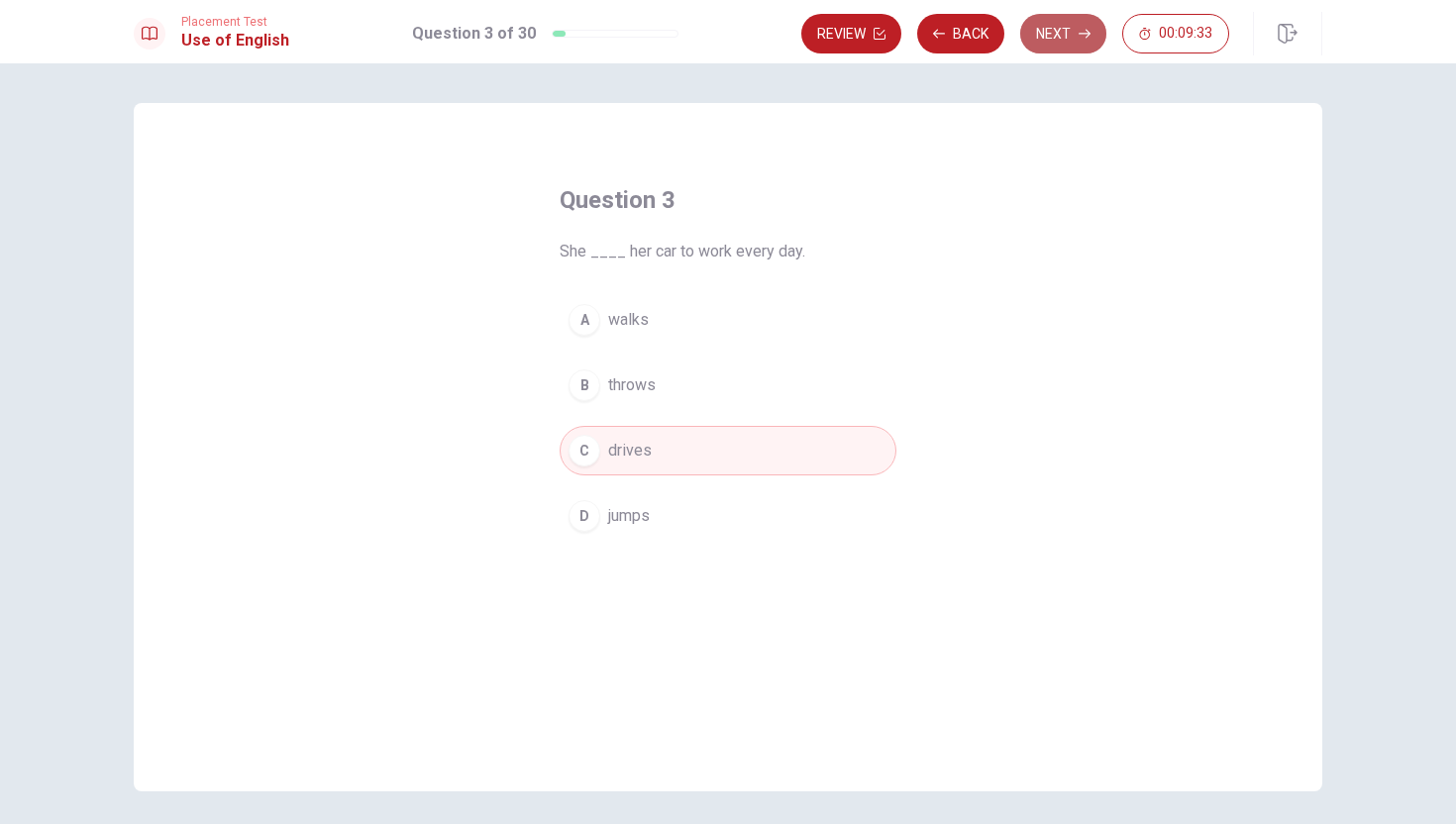 click on "Next" at bounding box center (1063, 34) 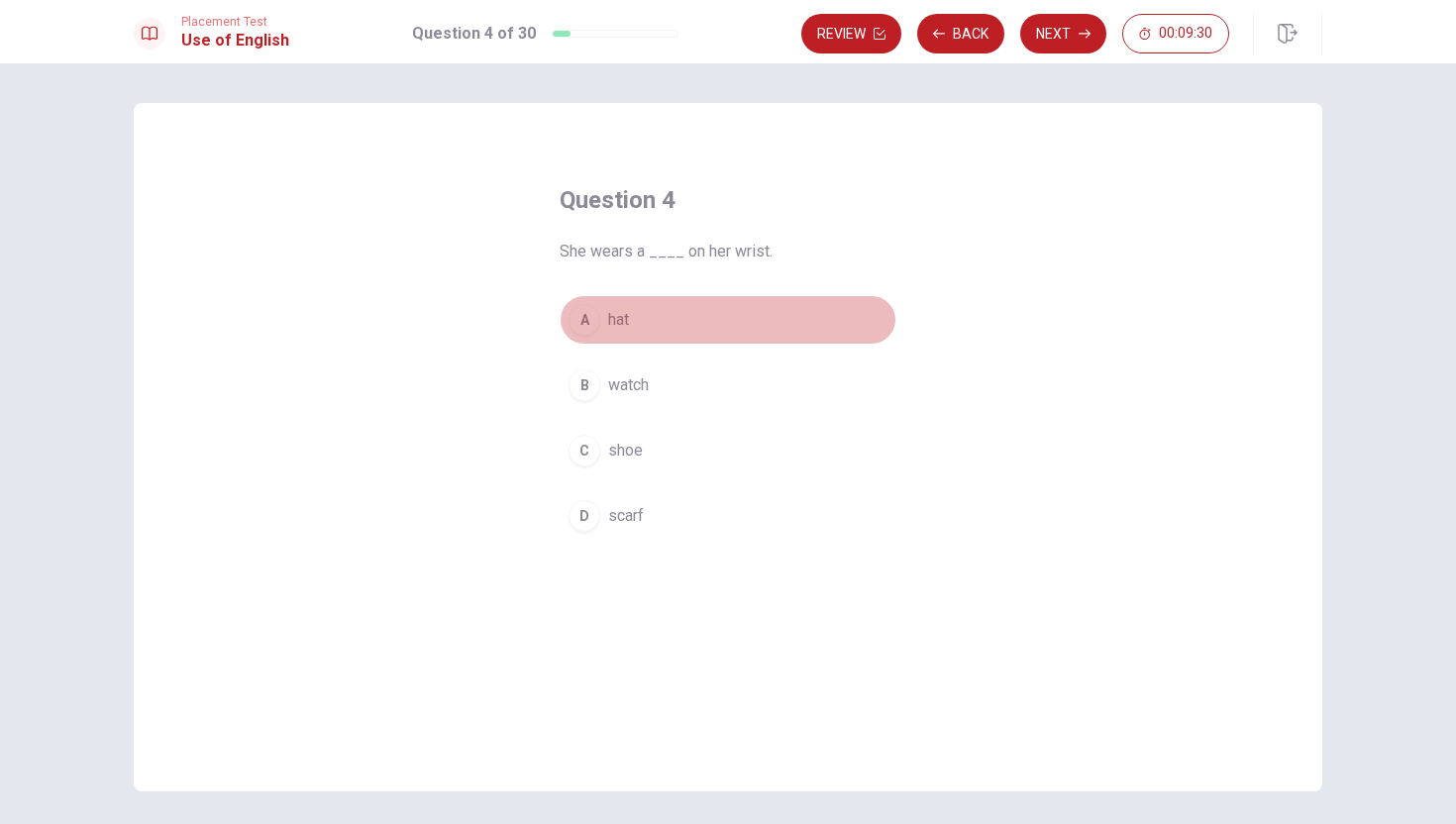 click on "A" at bounding box center (584, 320) 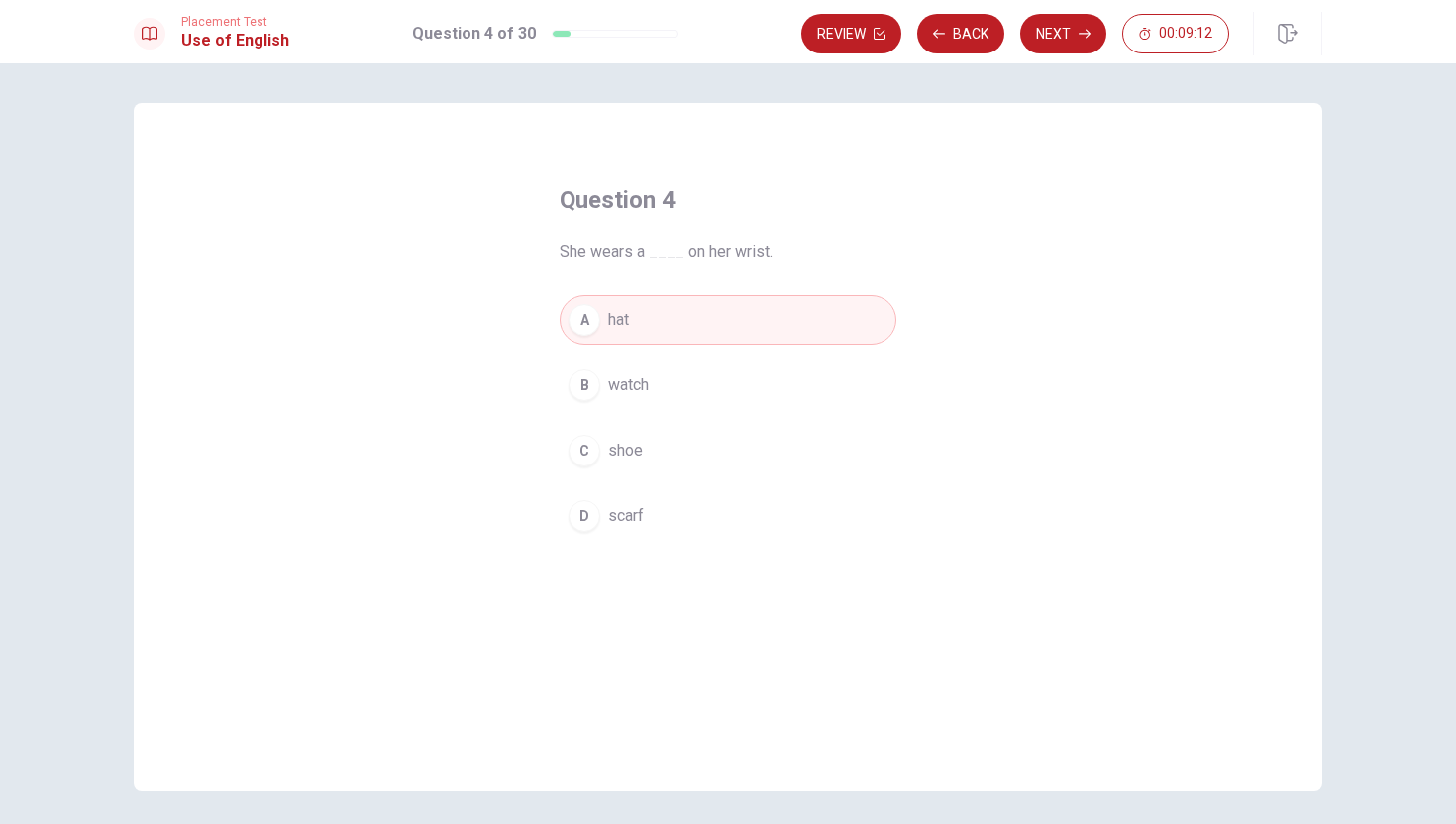 click on "watch" at bounding box center [628, 385] 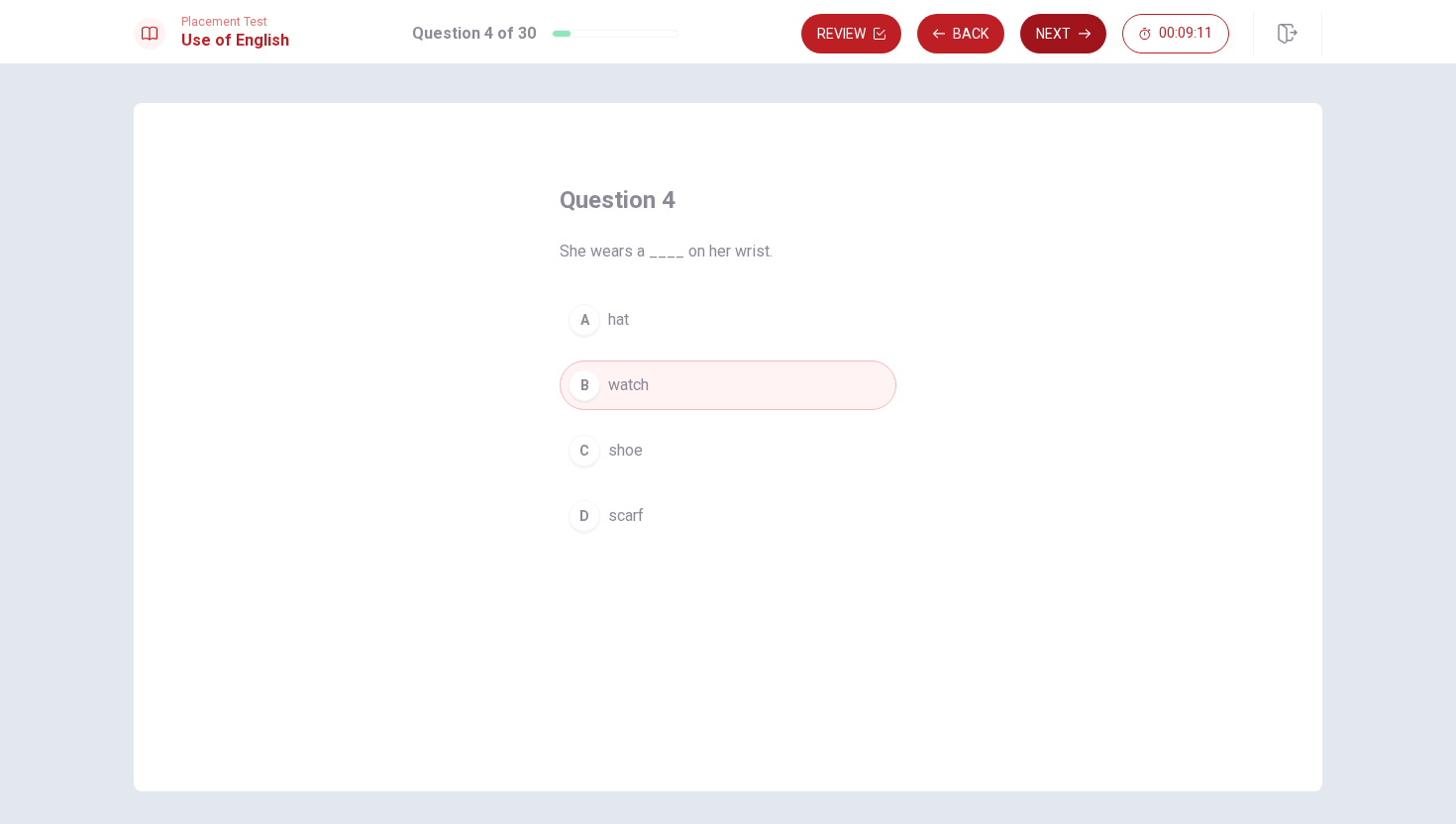 click on "Next" at bounding box center [1063, 34] 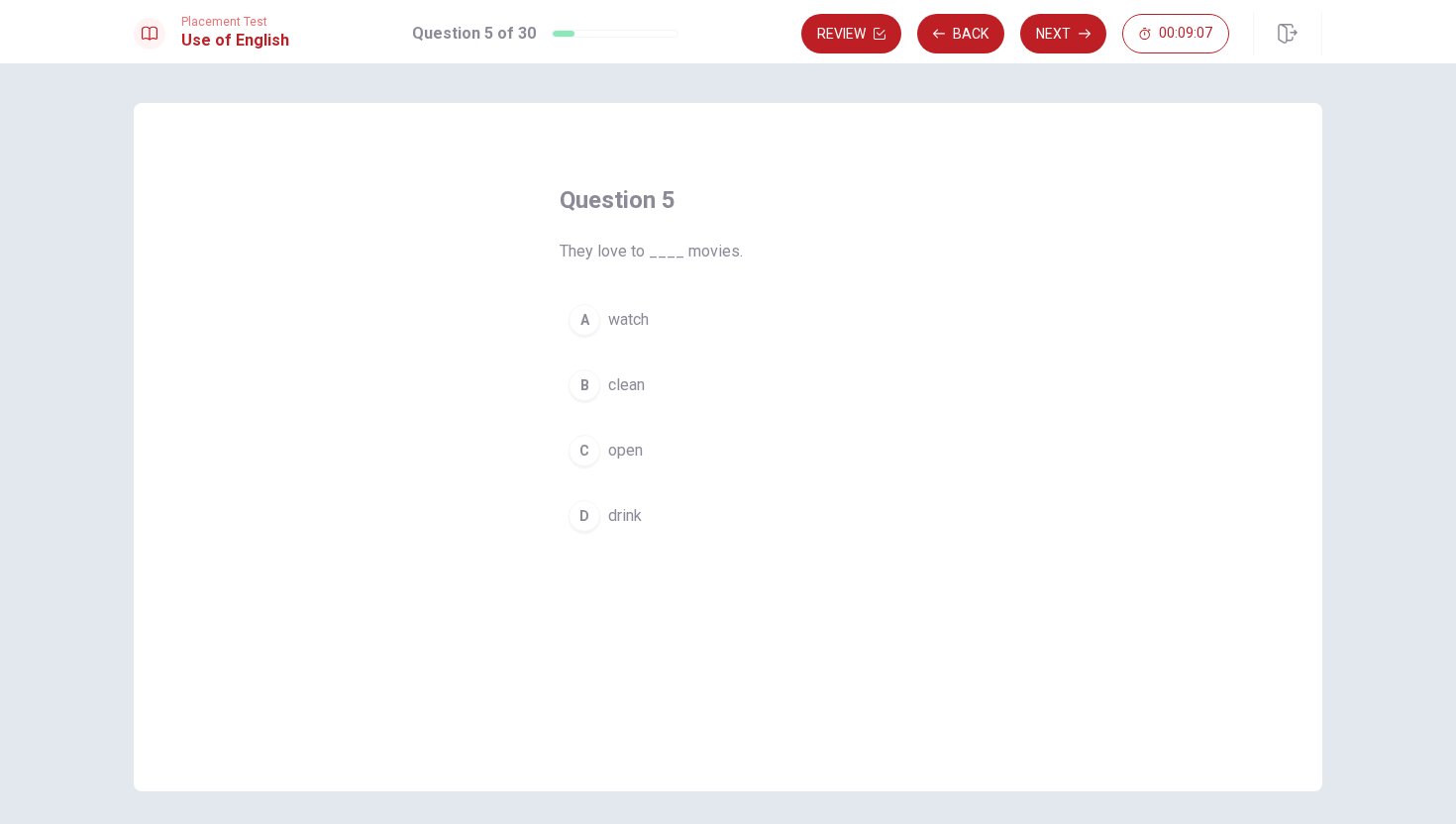 click on "watch" at bounding box center [628, 320] 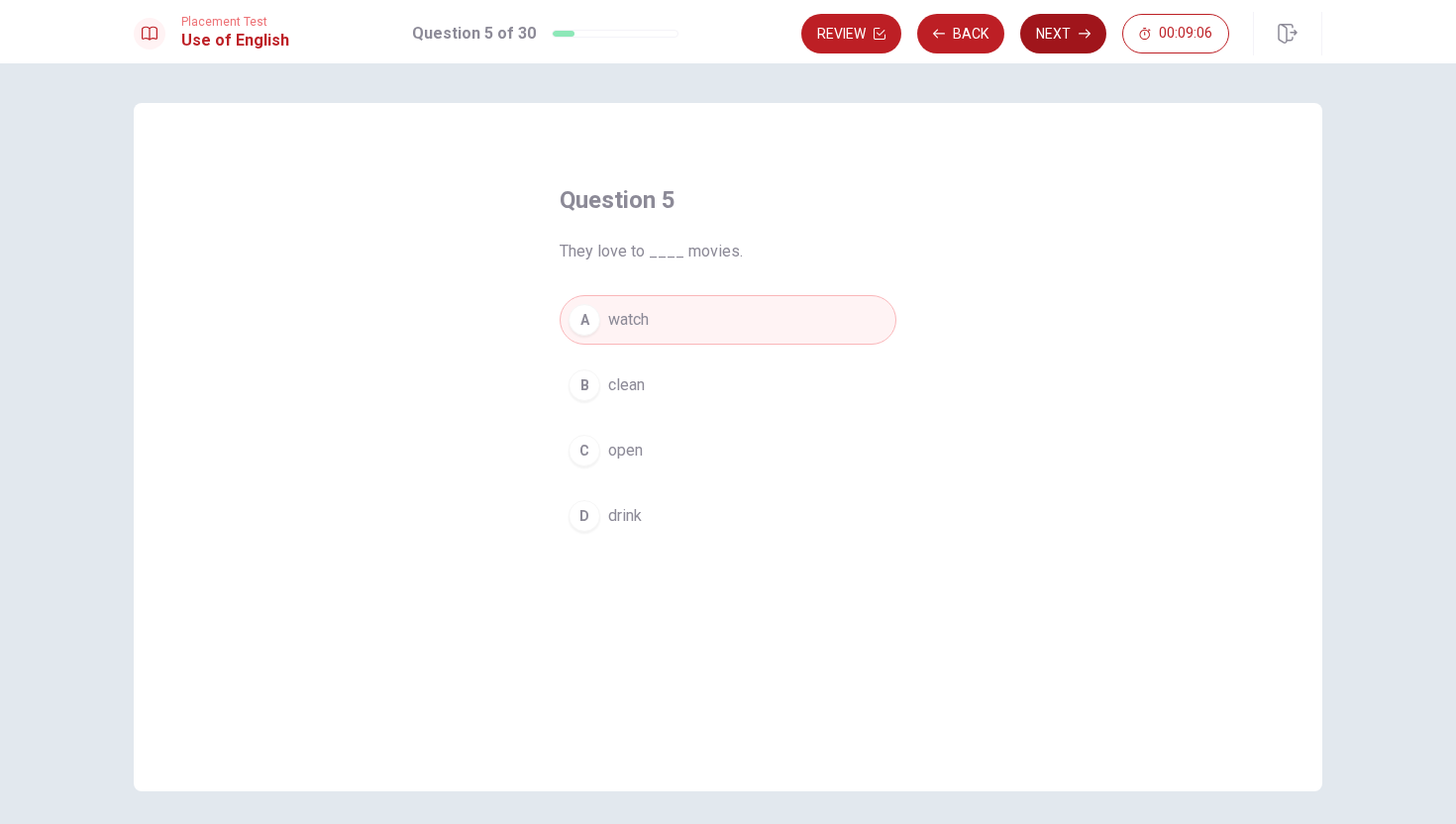 click on "Next" at bounding box center [1063, 34] 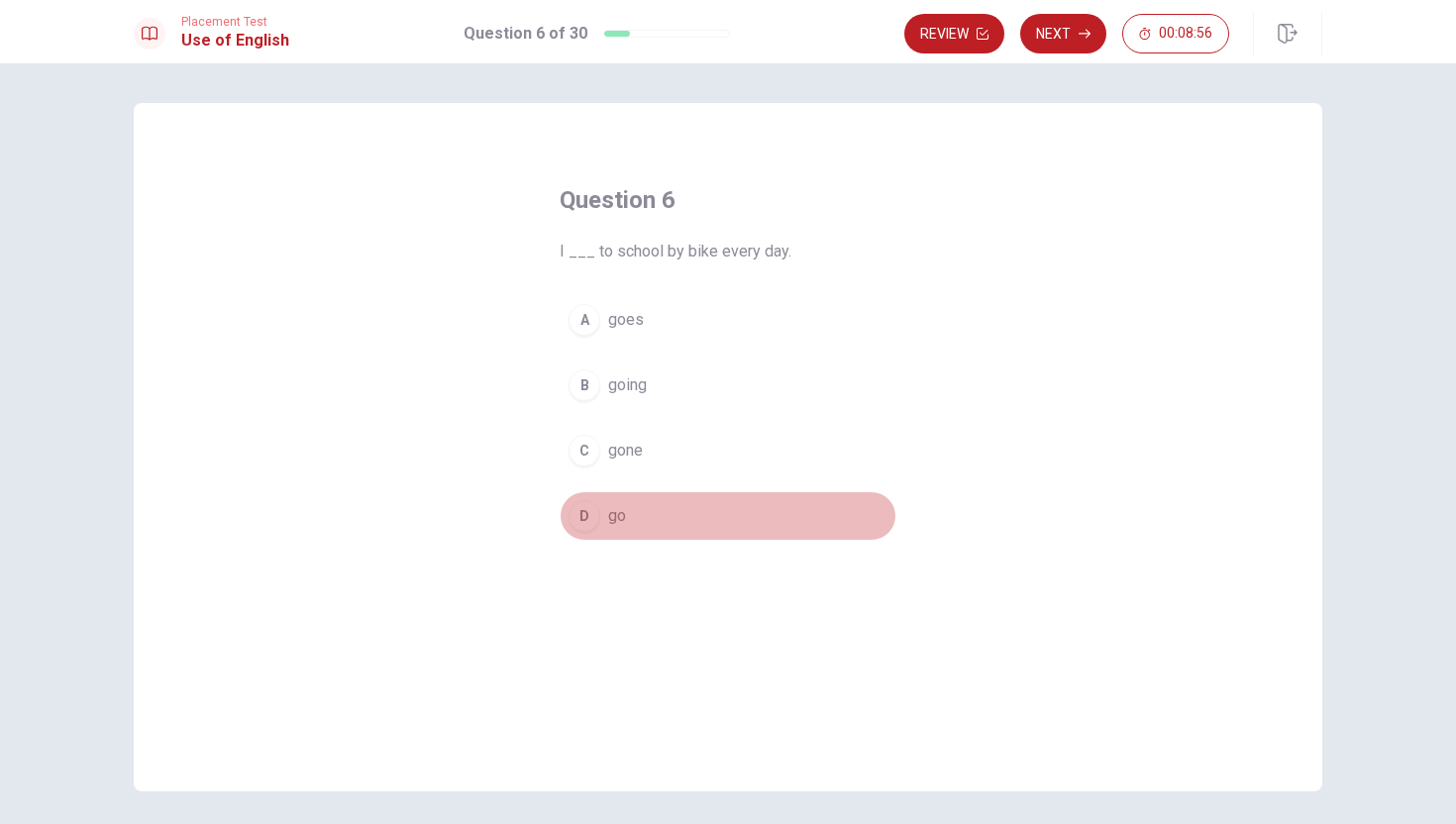click on "D" at bounding box center [584, 516] 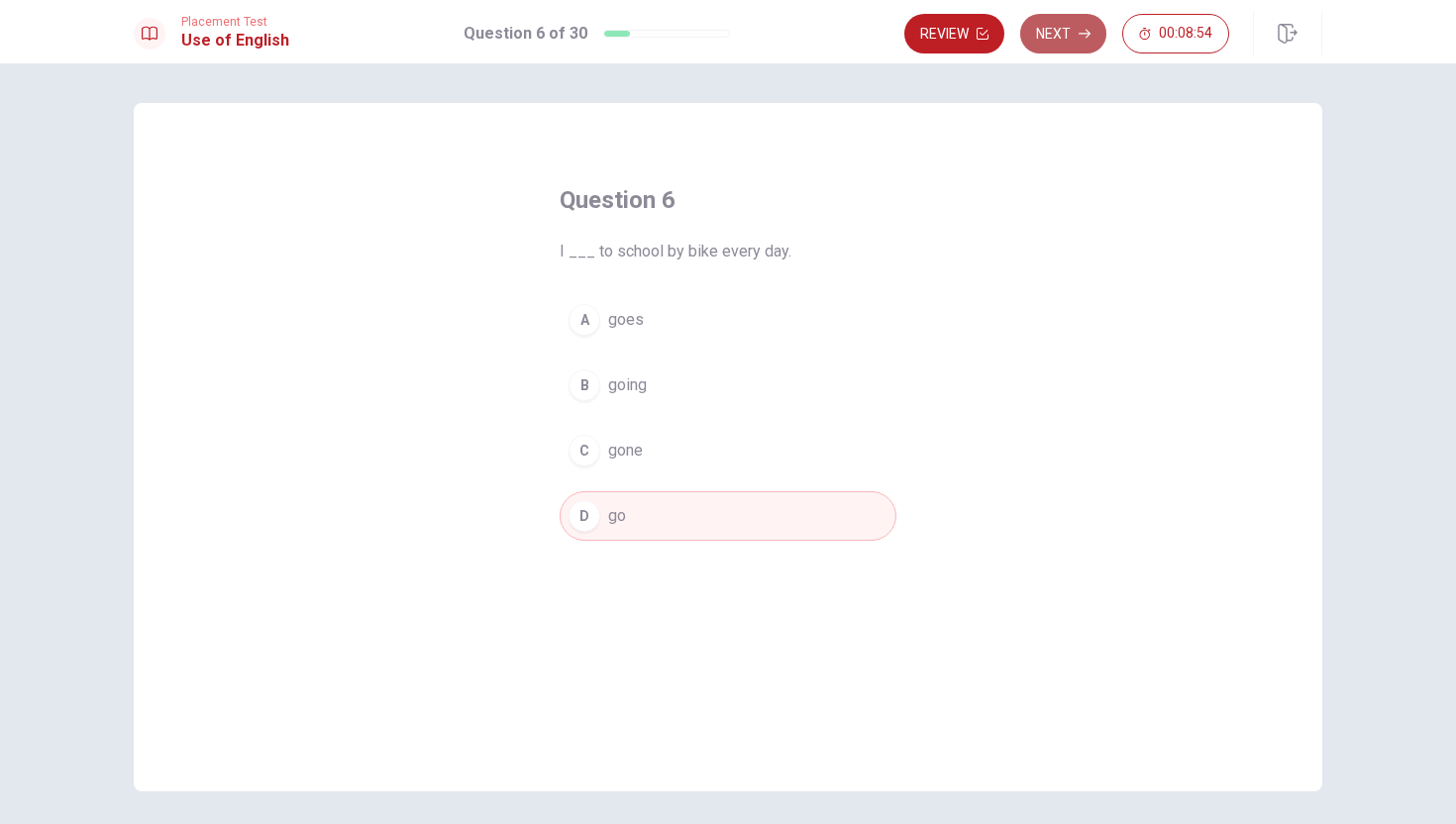 click on "Next" at bounding box center [1063, 34] 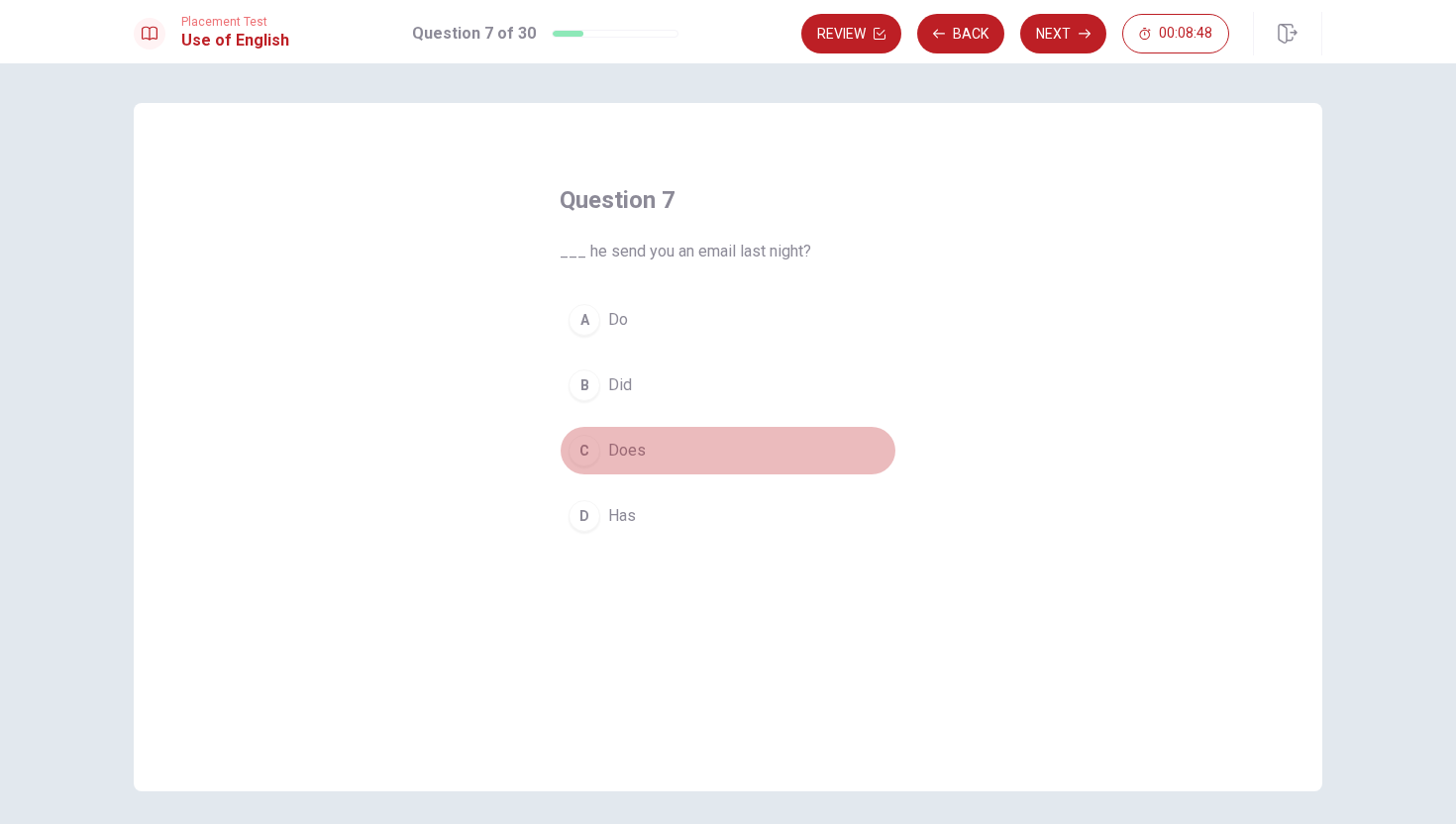click on "Does" at bounding box center (627, 451) 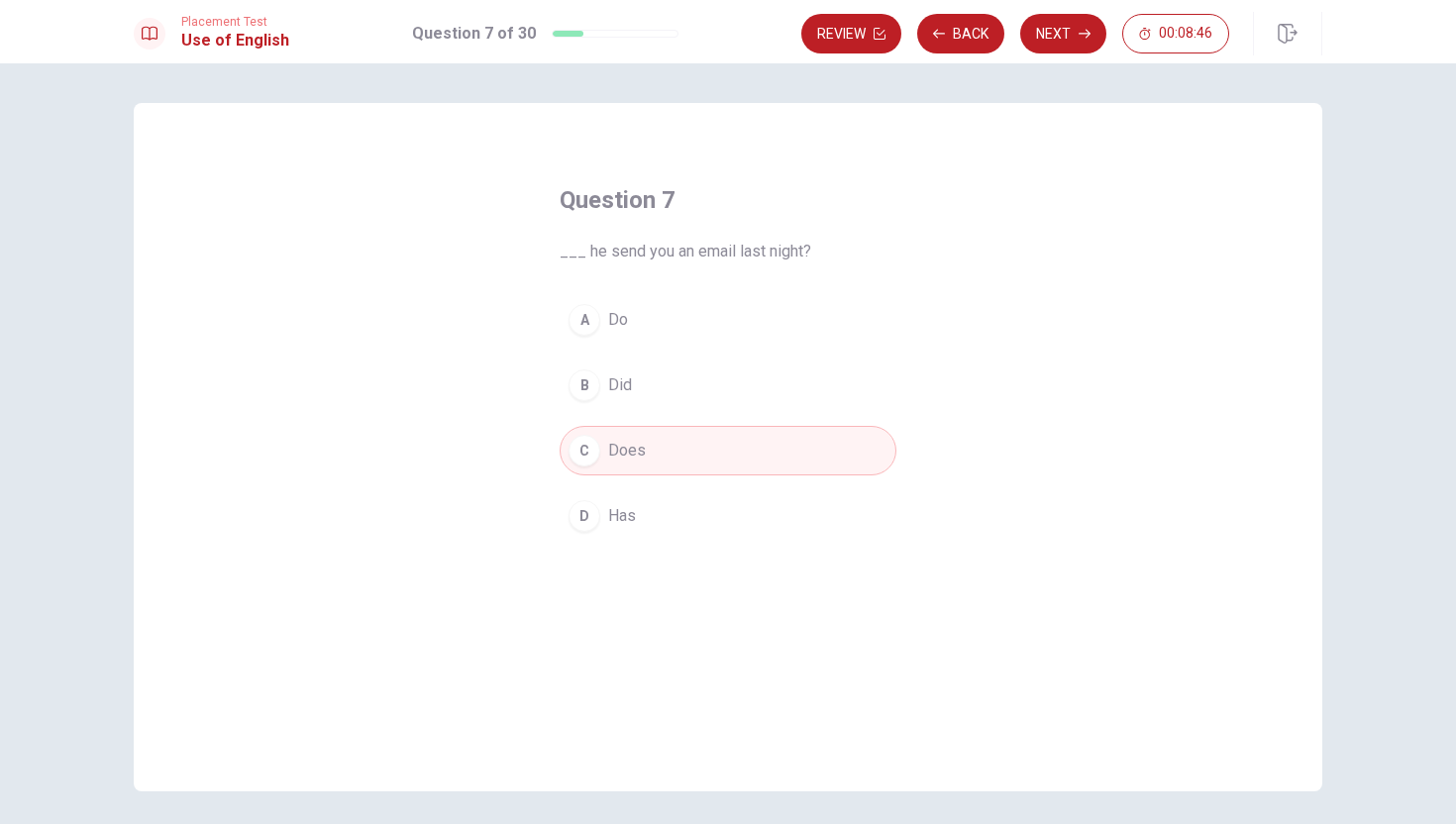 click on "Did" at bounding box center (620, 385) 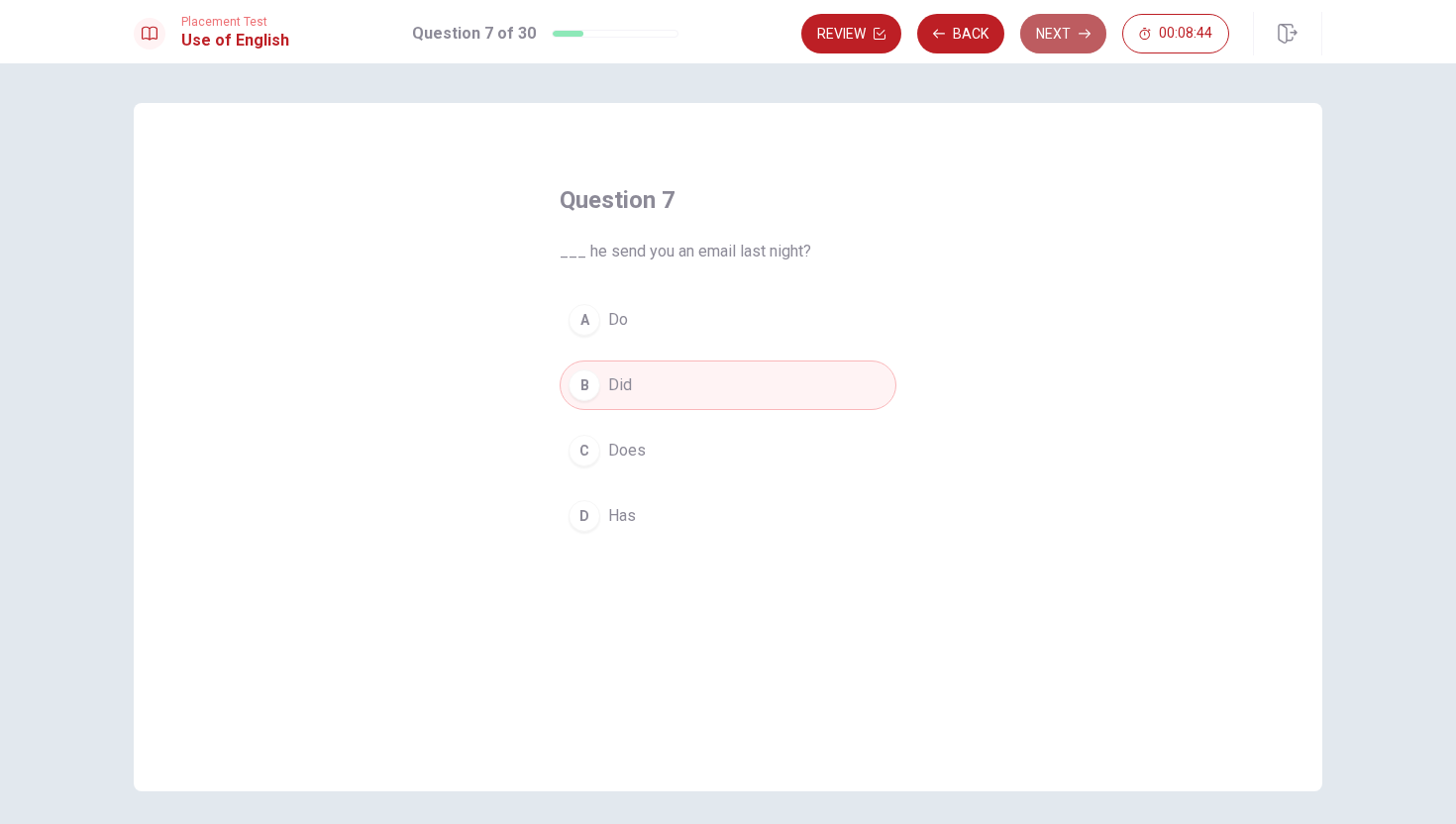 click on "Next" at bounding box center (1063, 34) 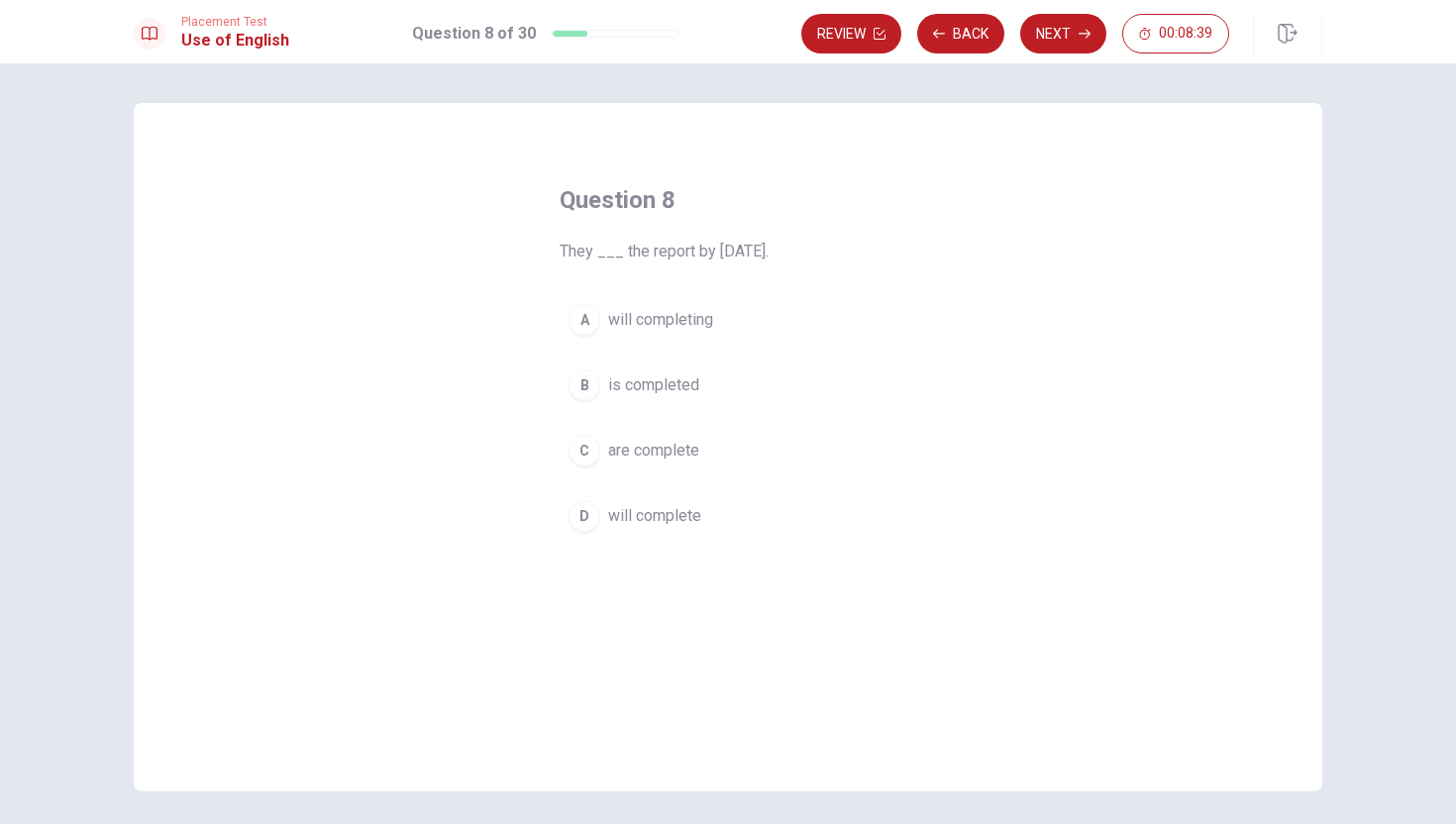 click on "D will complete" at bounding box center [728, 516] 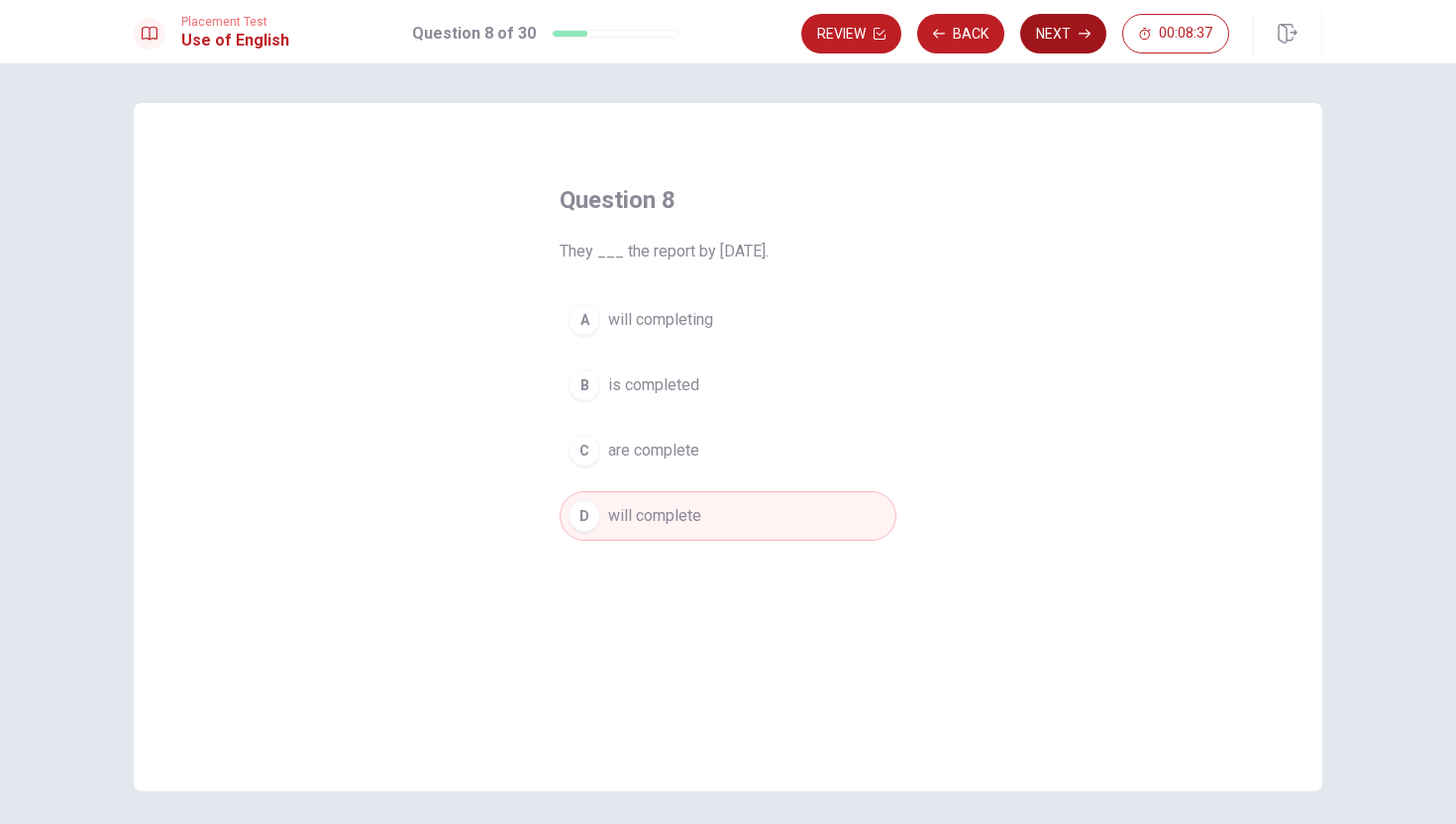 click on "Next" at bounding box center [1063, 34] 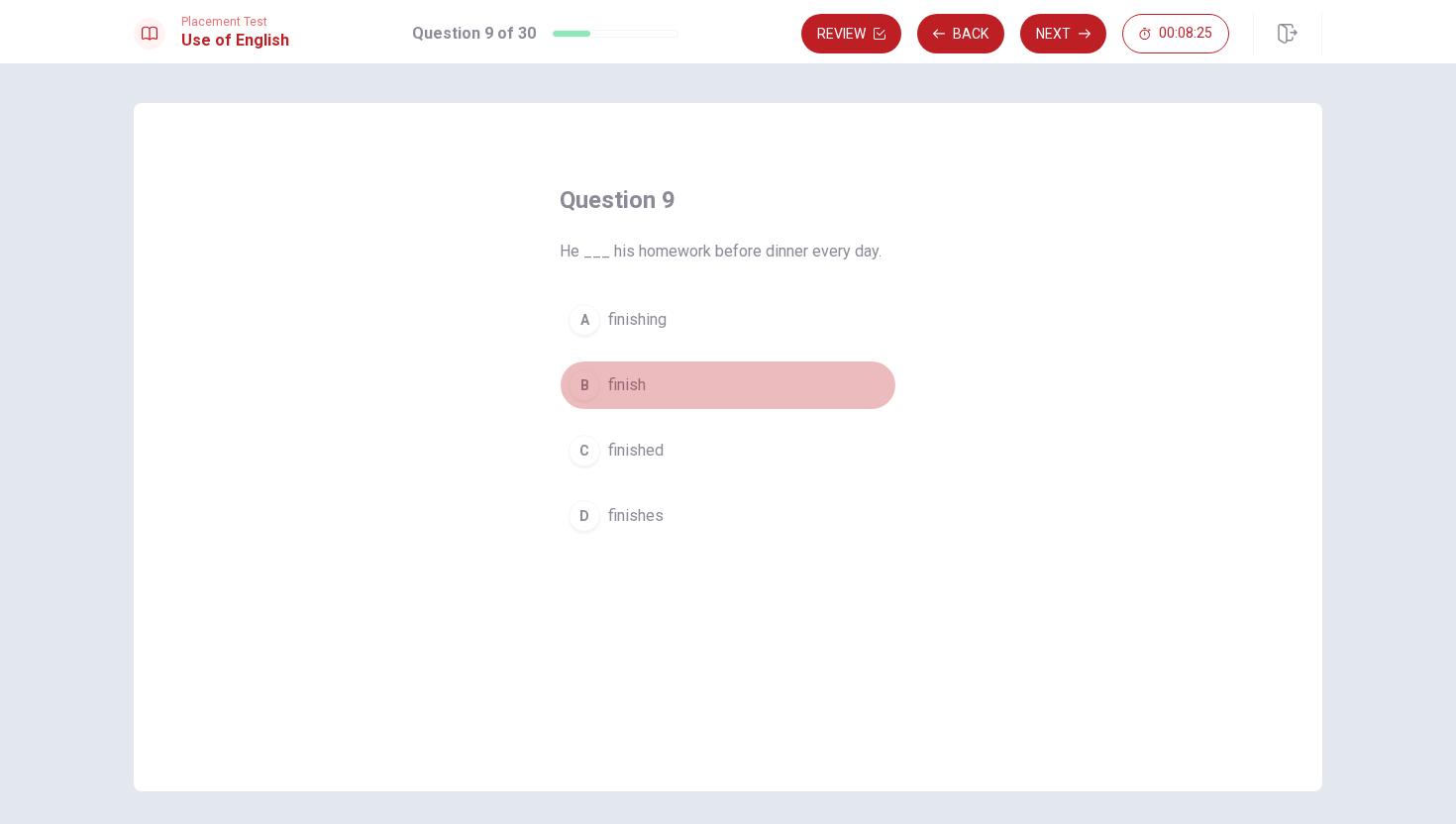 click on "finish" at bounding box center [627, 385] 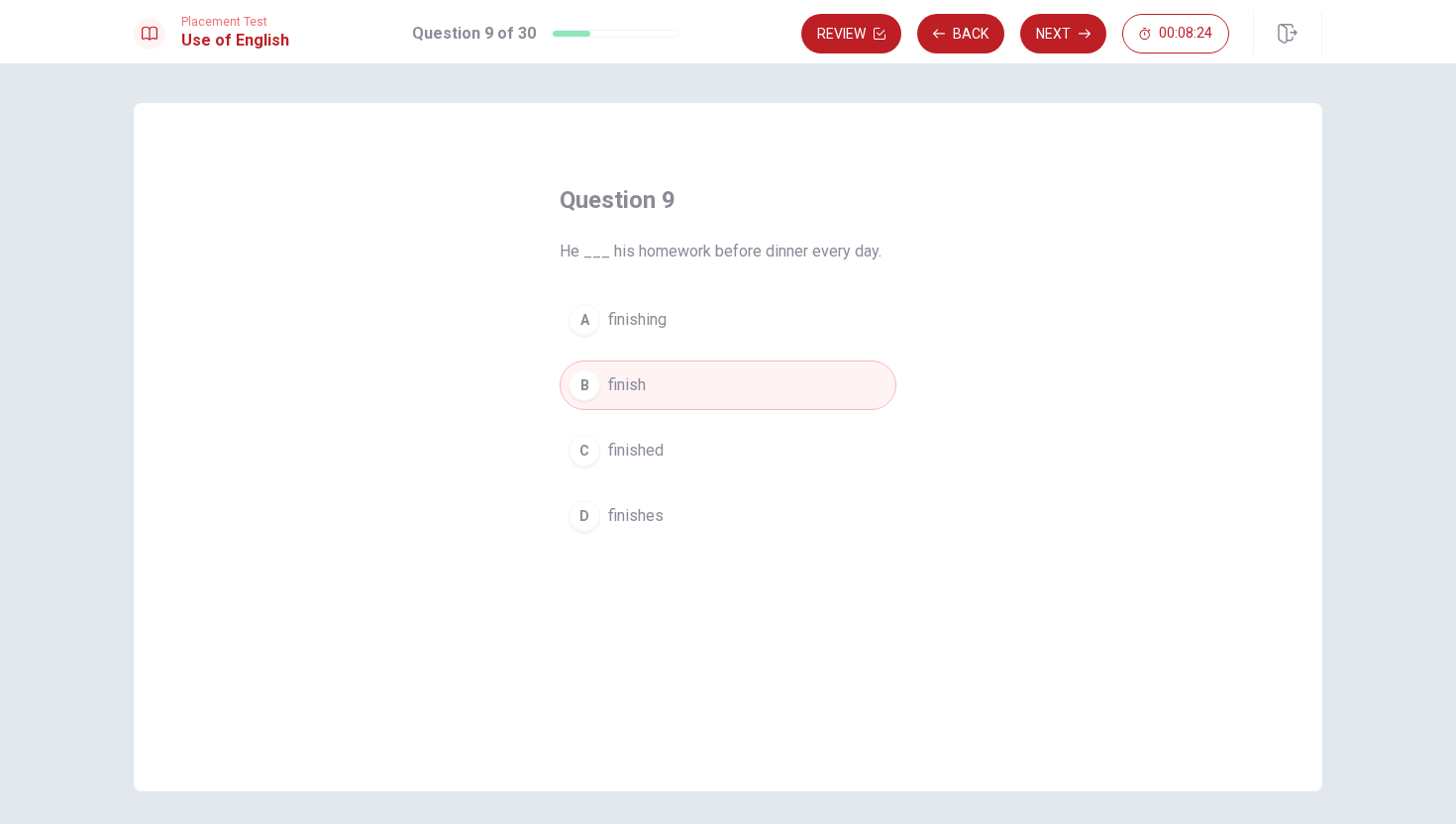 click on "finishes" at bounding box center (636, 516) 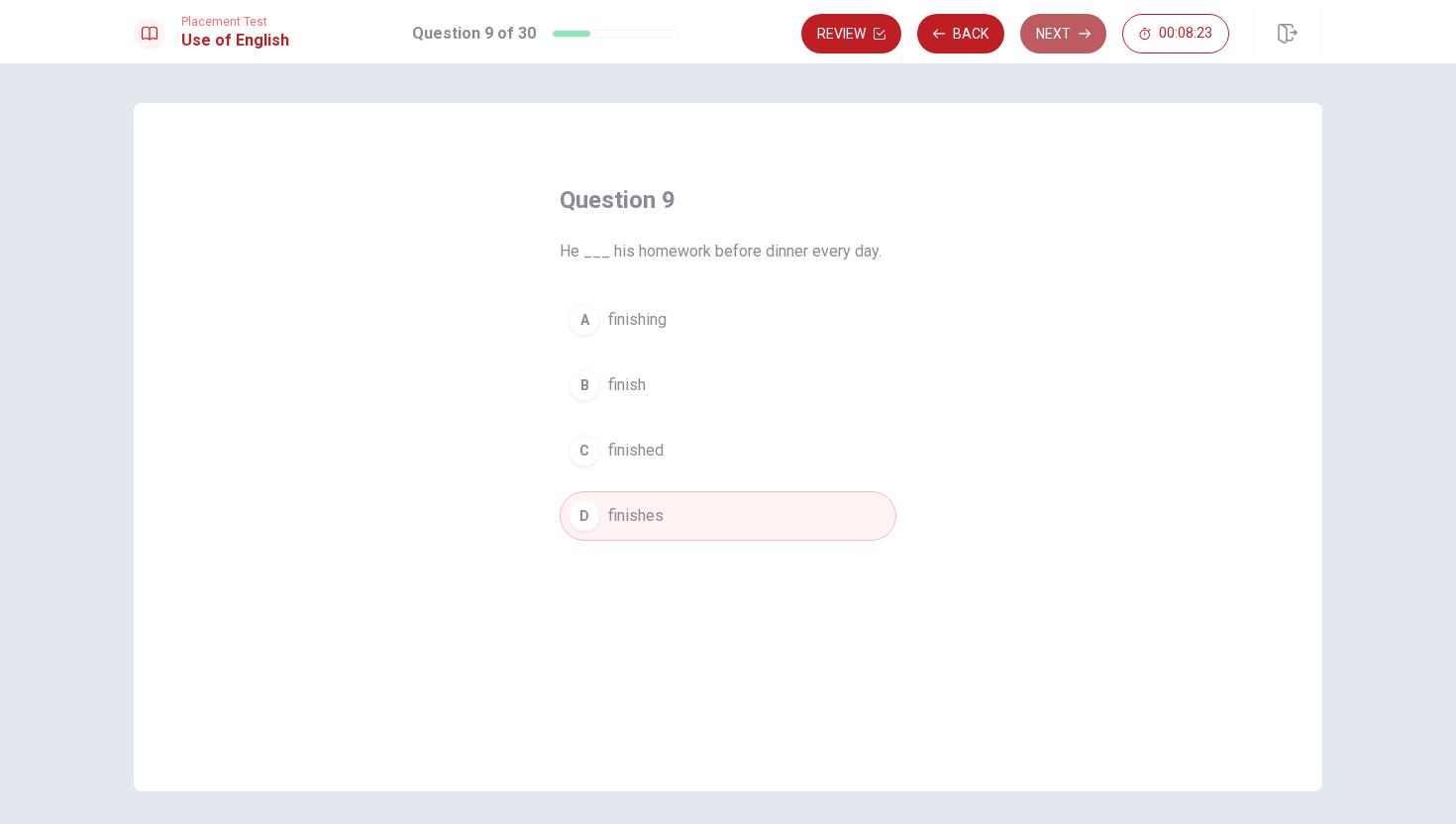 click on "Next" at bounding box center [1063, 34] 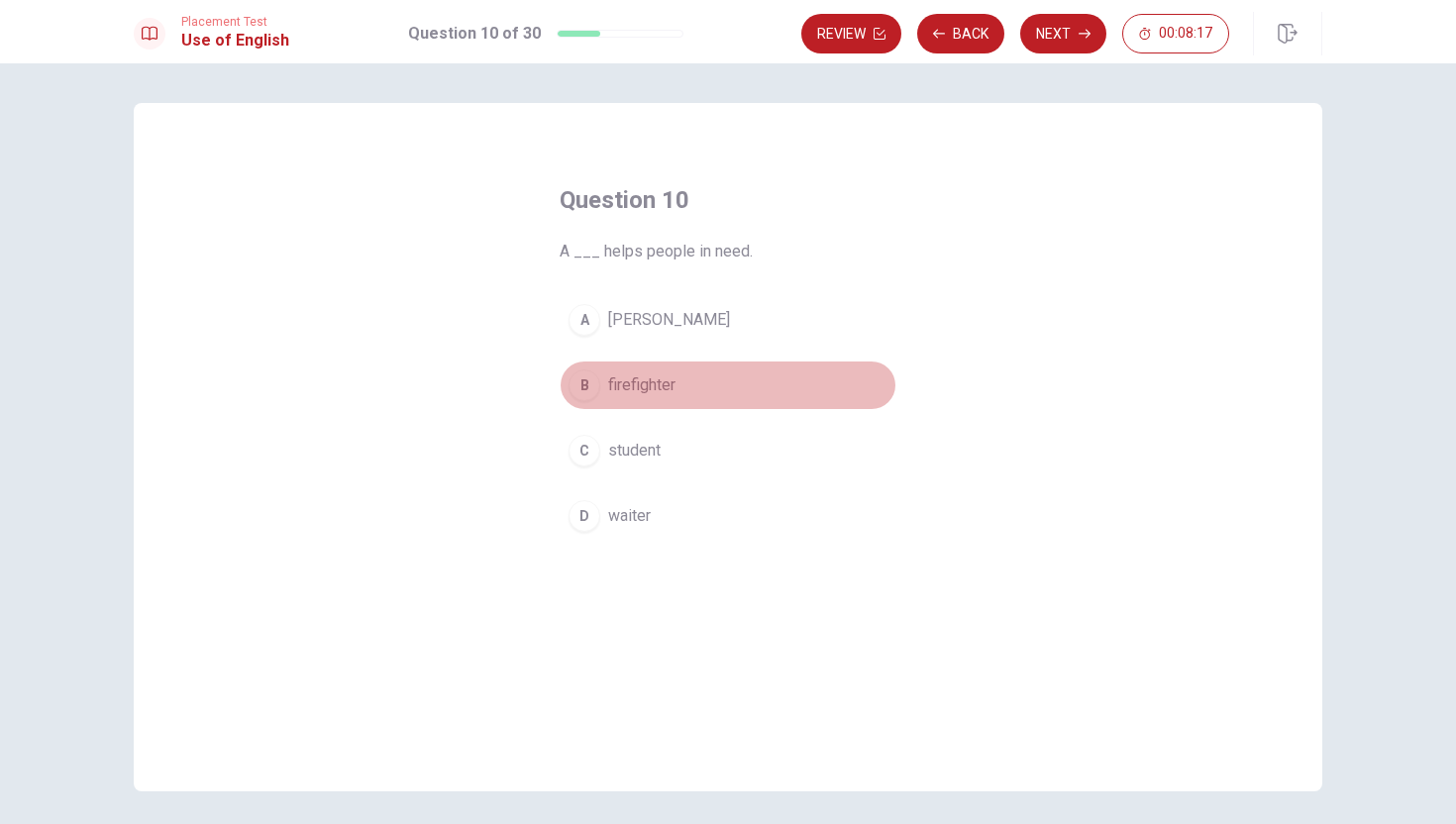 click on "firefighter" at bounding box center (642, 385) 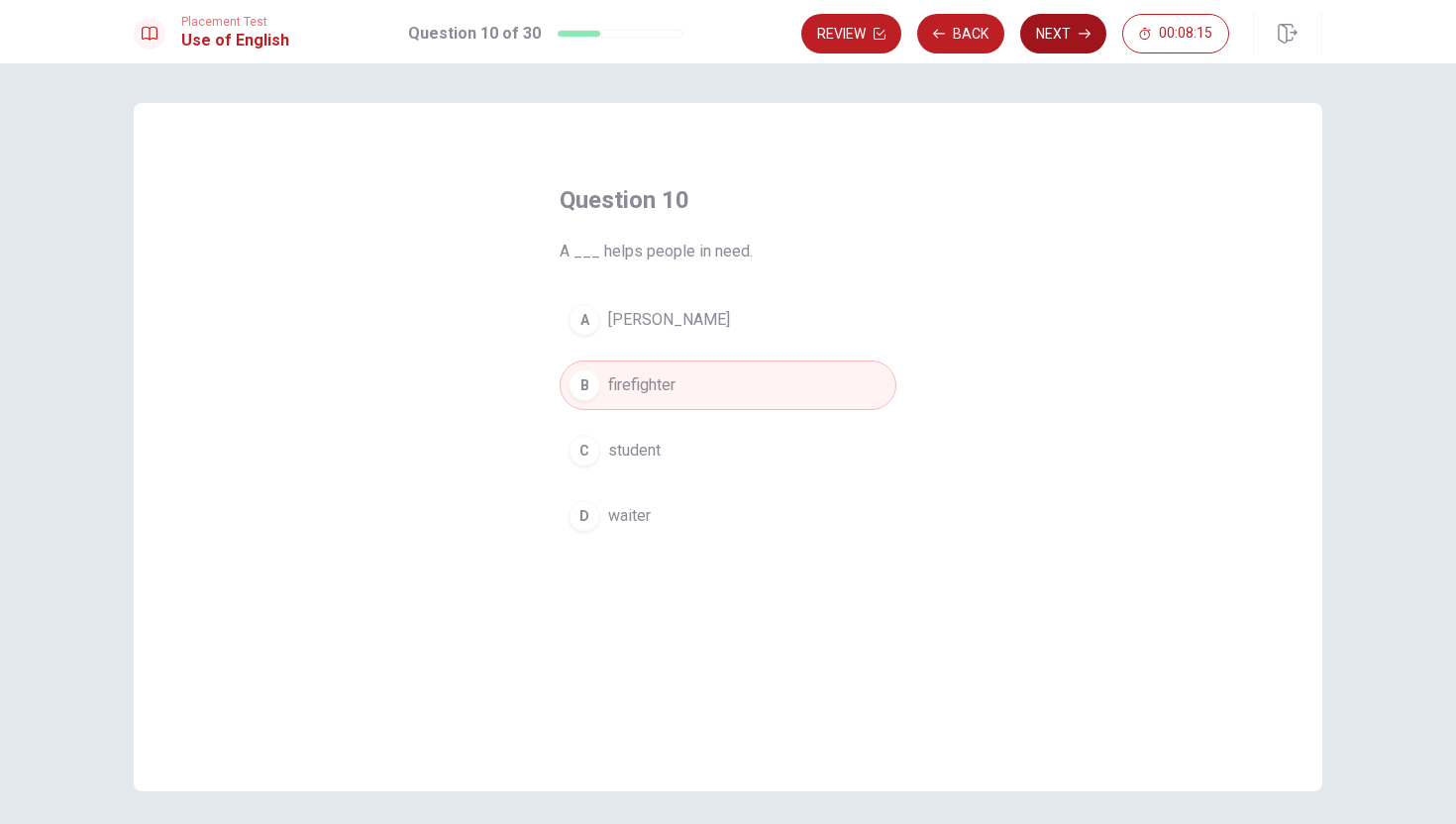 click on "Next" at bounding box center (1063, 34) 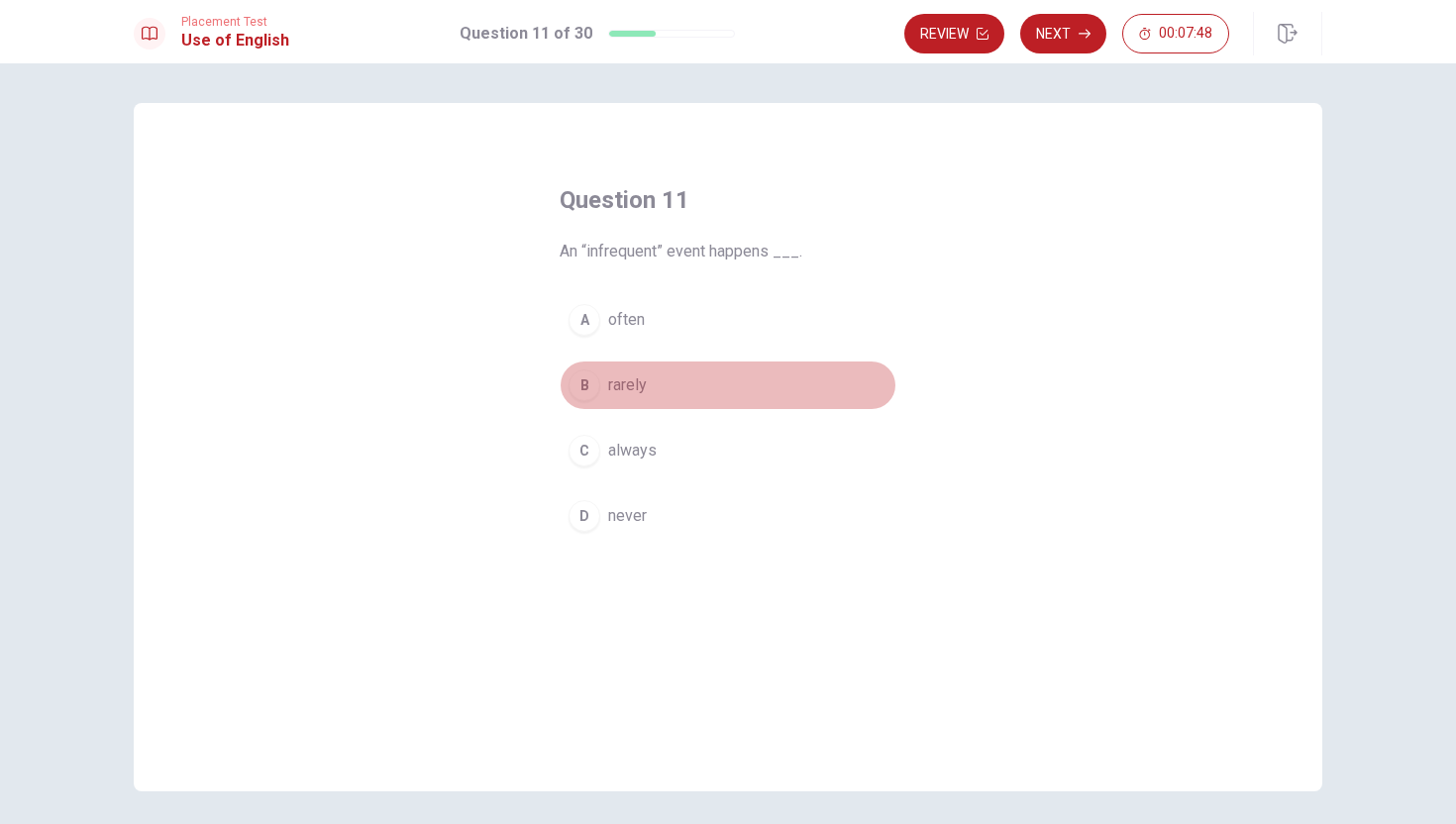 click on "rarely" at bounding box center (627, 385) 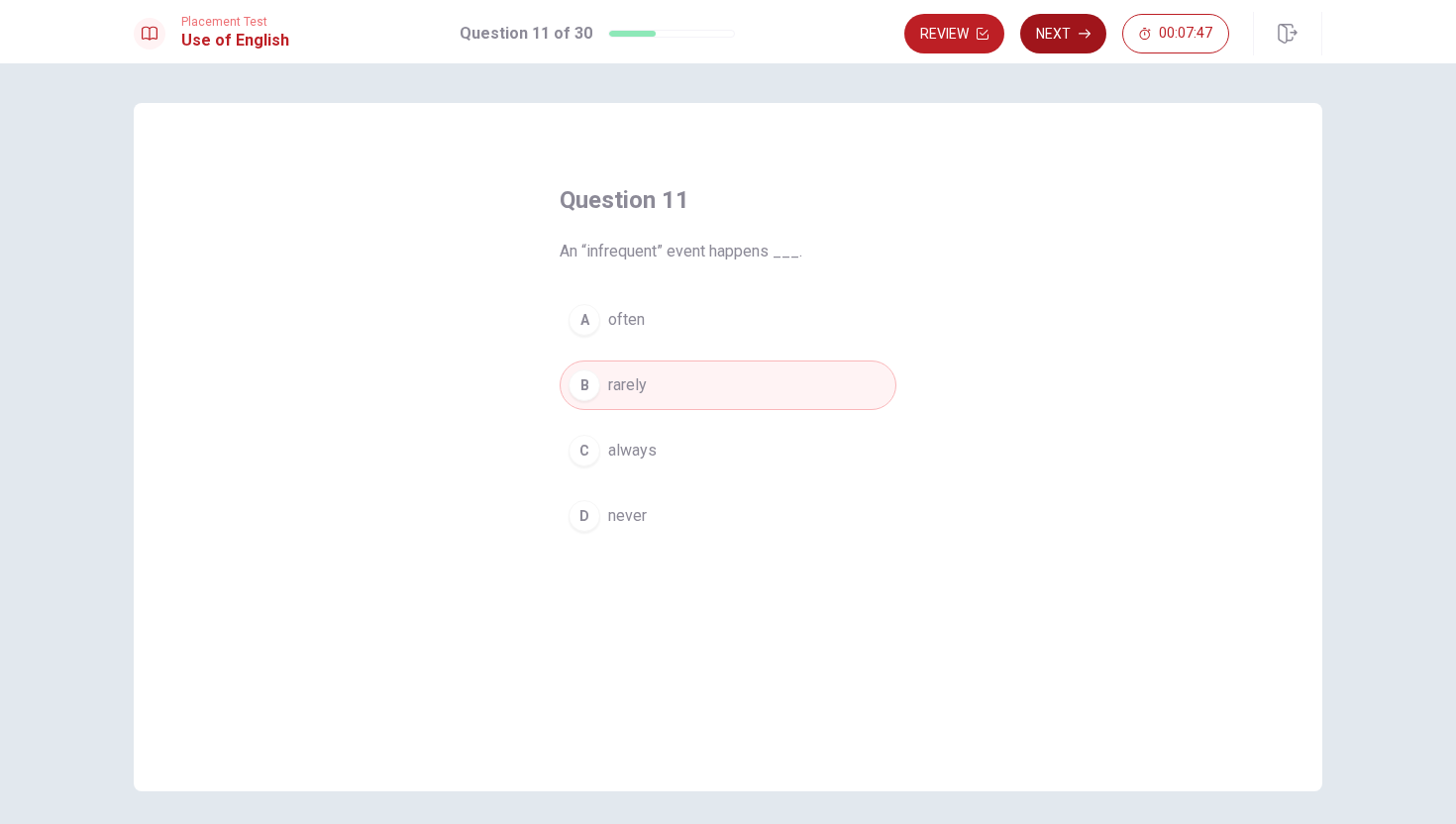 click on "Next" at bounding box center (1063, 34) 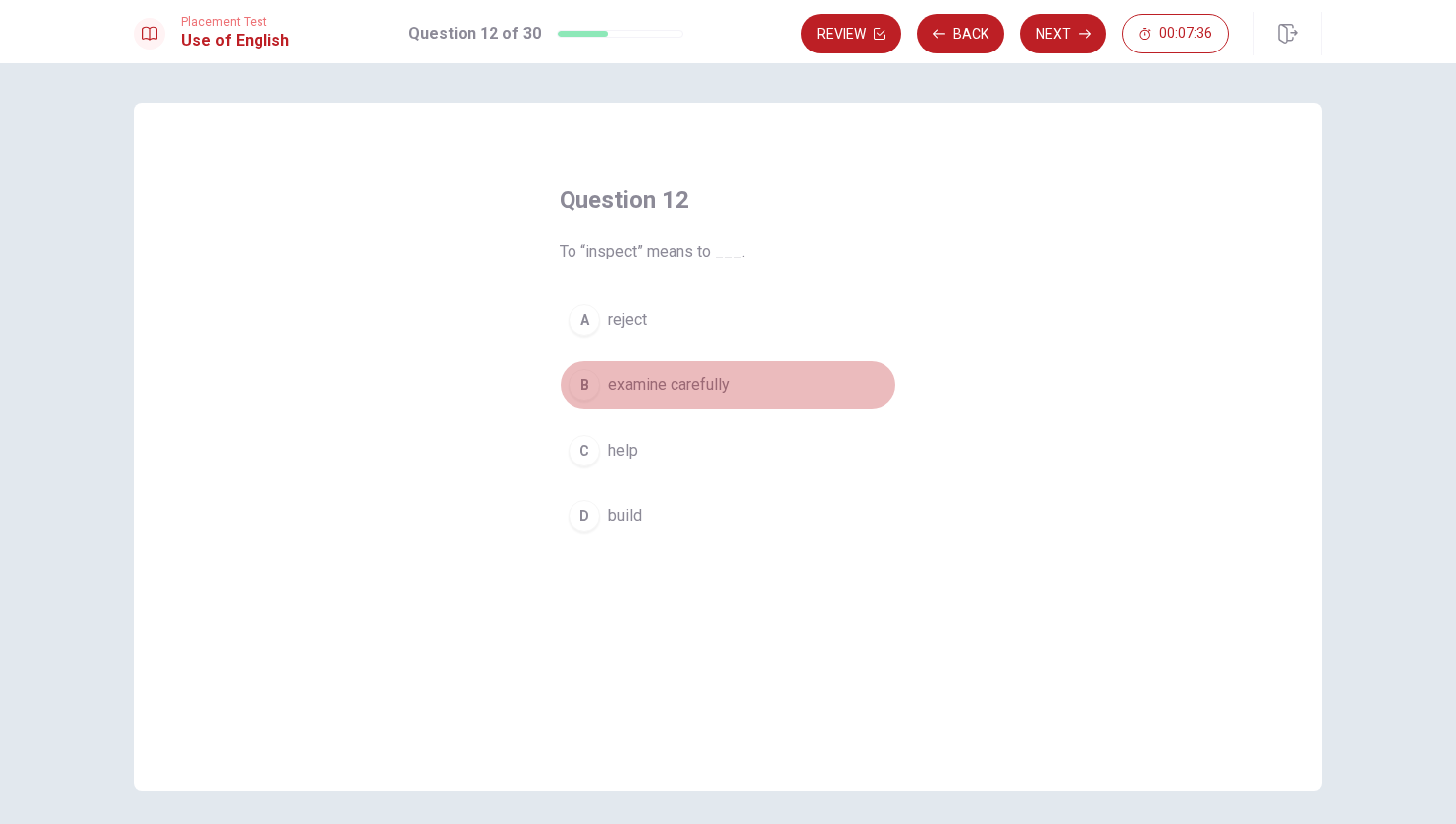 click on "examine carefully" at bounding box center [669, 385] 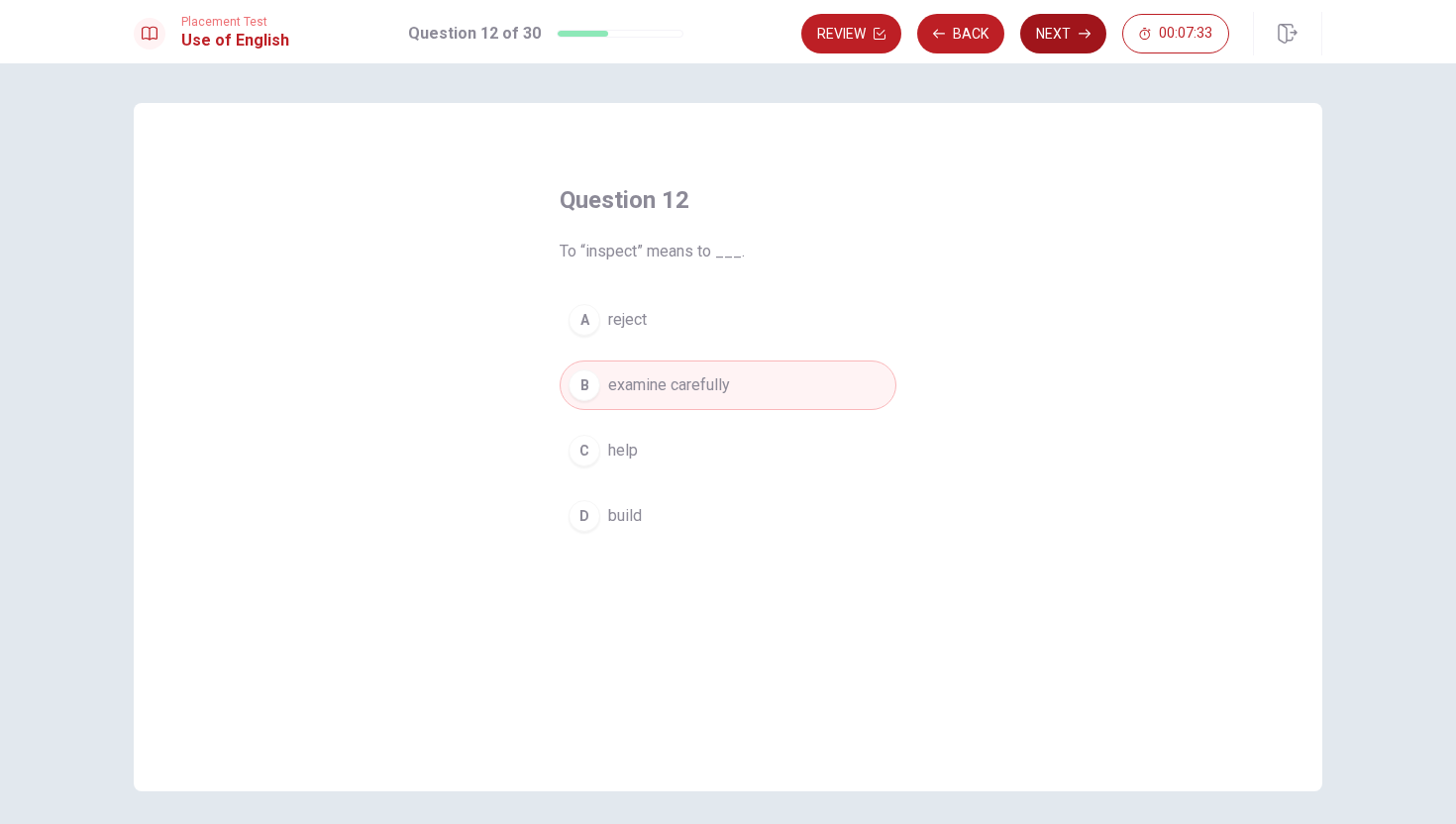 click on "Next" at bounding box center [1063, 34] 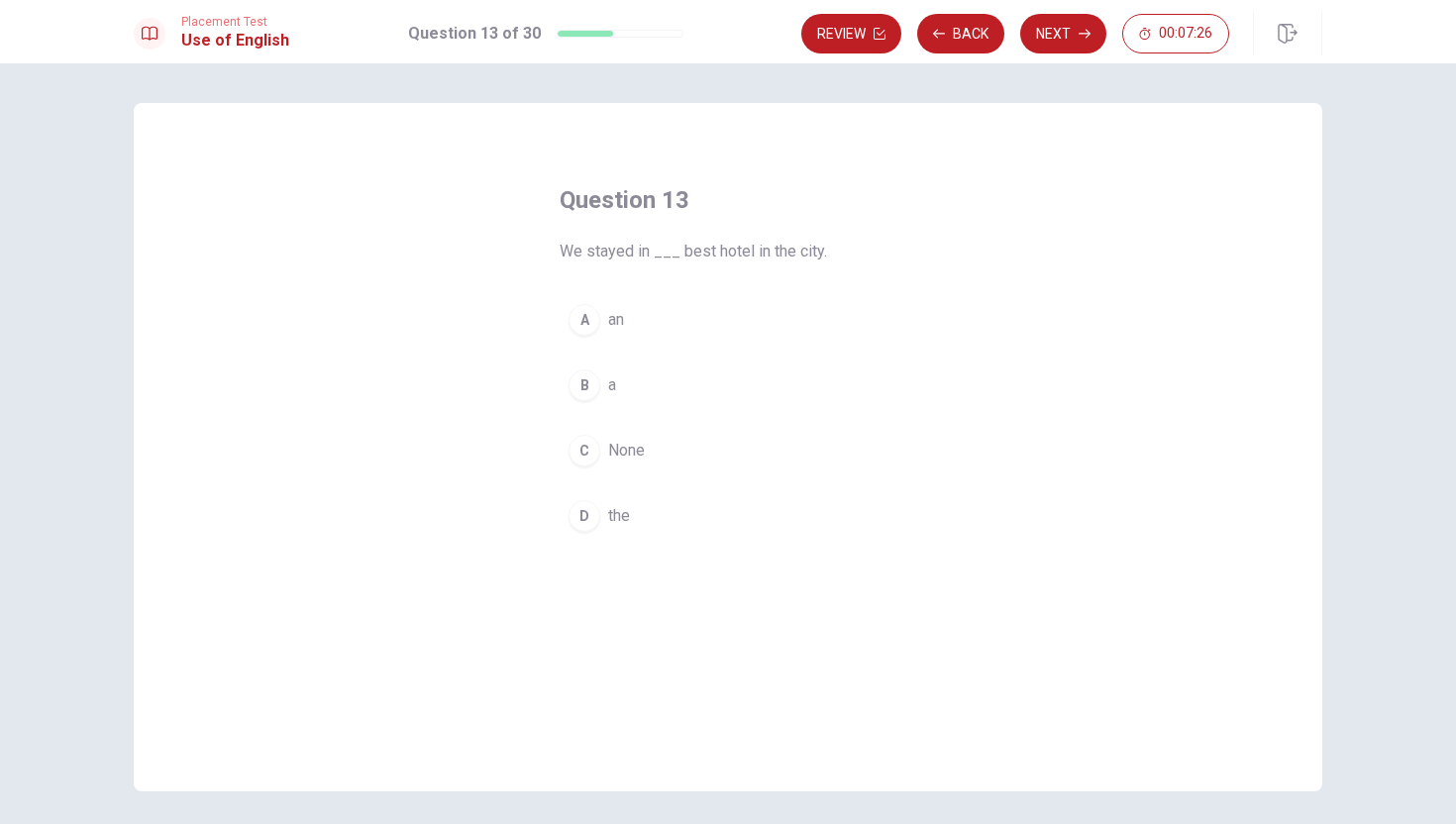 click on "B a" at bounding box center [728, 385] 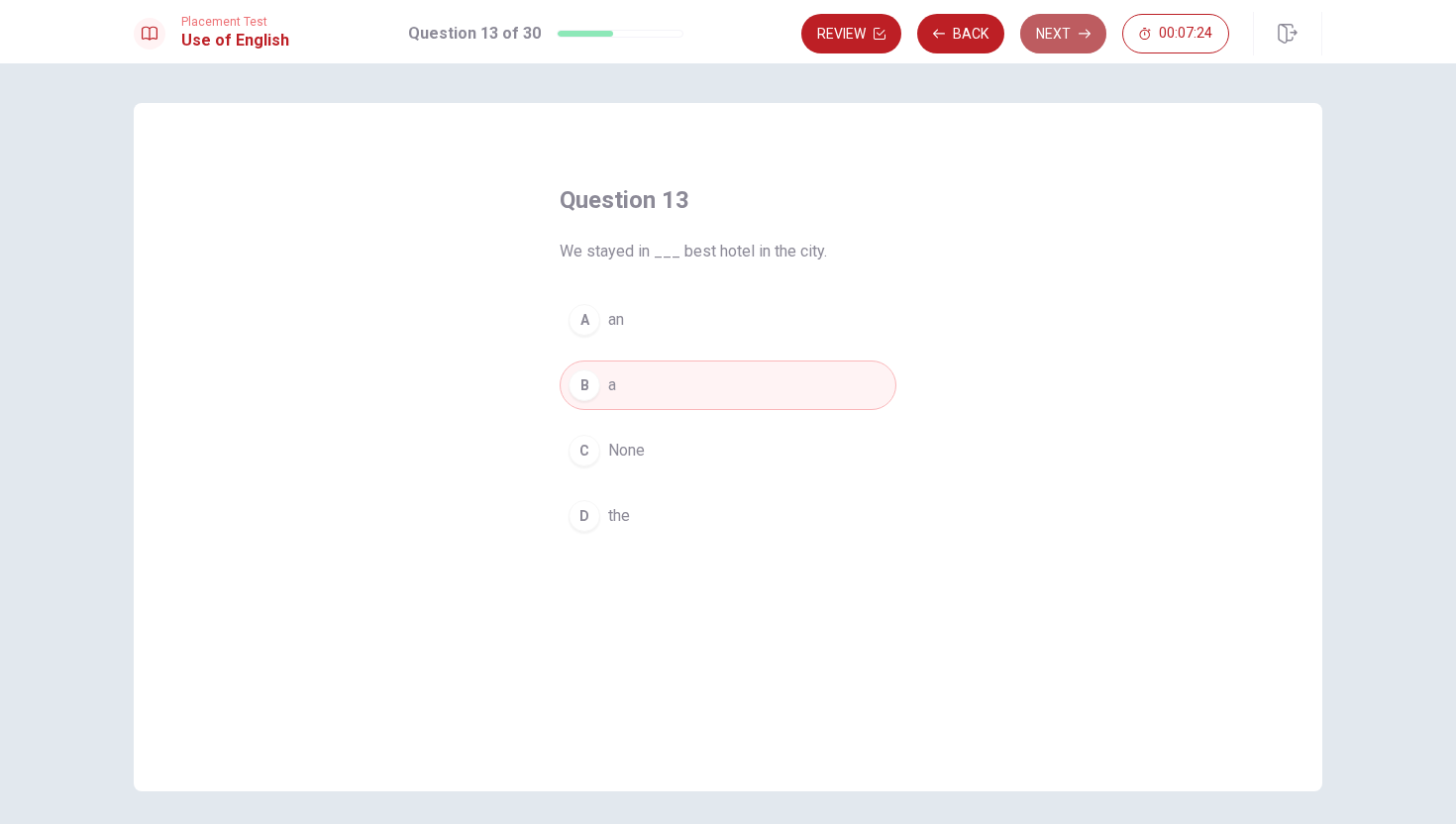 click on "Next" at bounding box center (1063, 34) 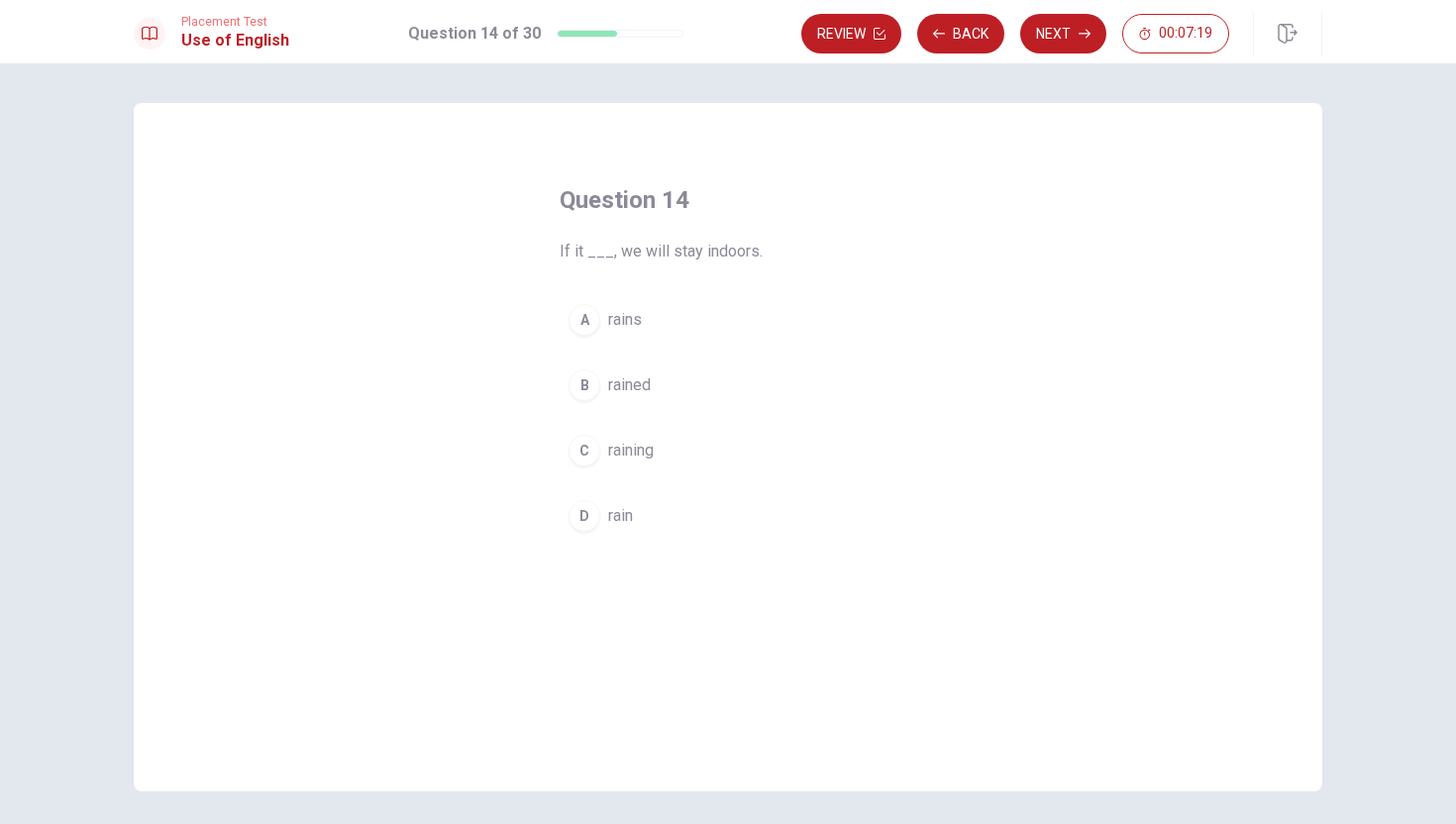 click on "rained" at bounding box center (629, 385) 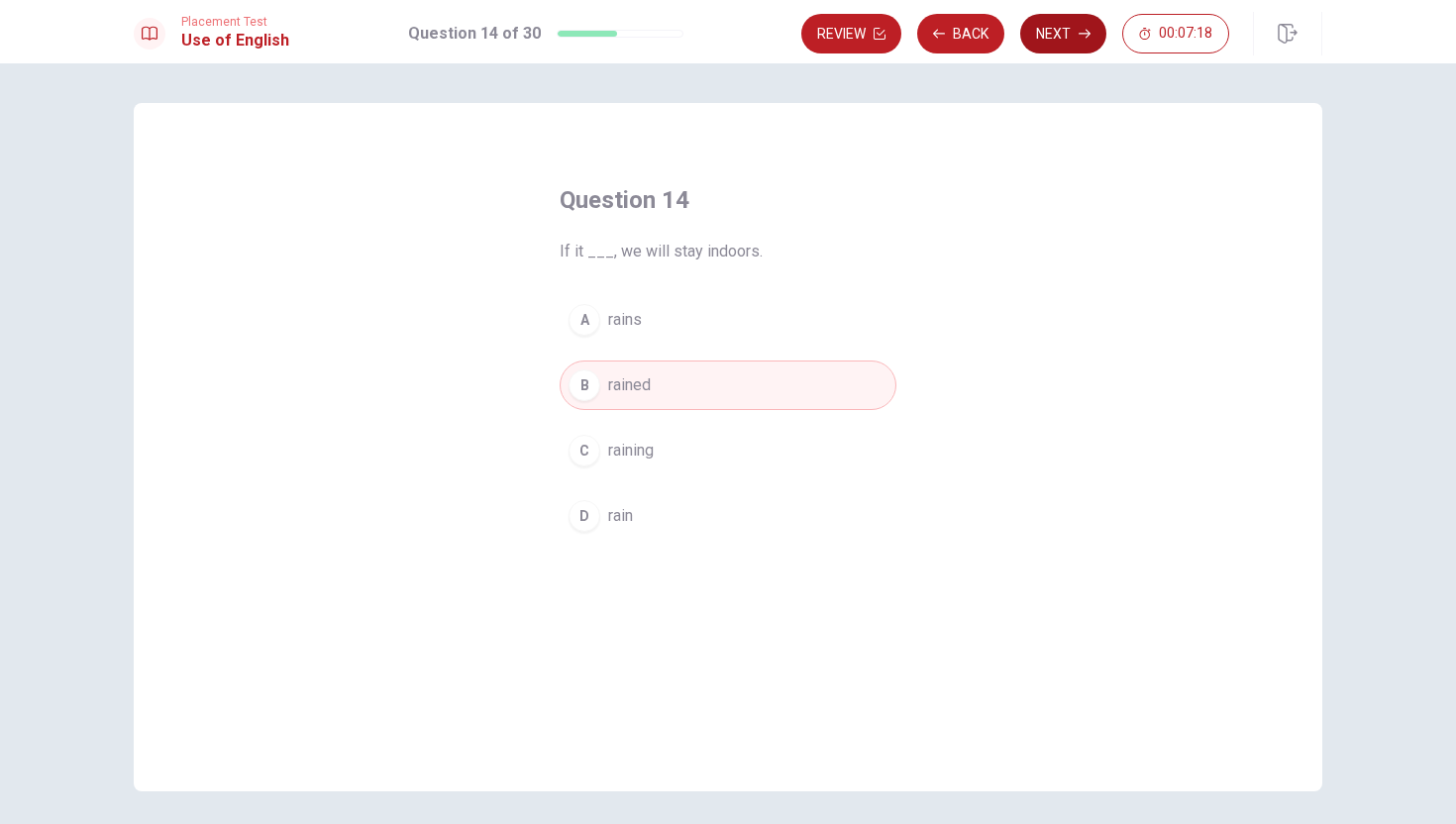 click 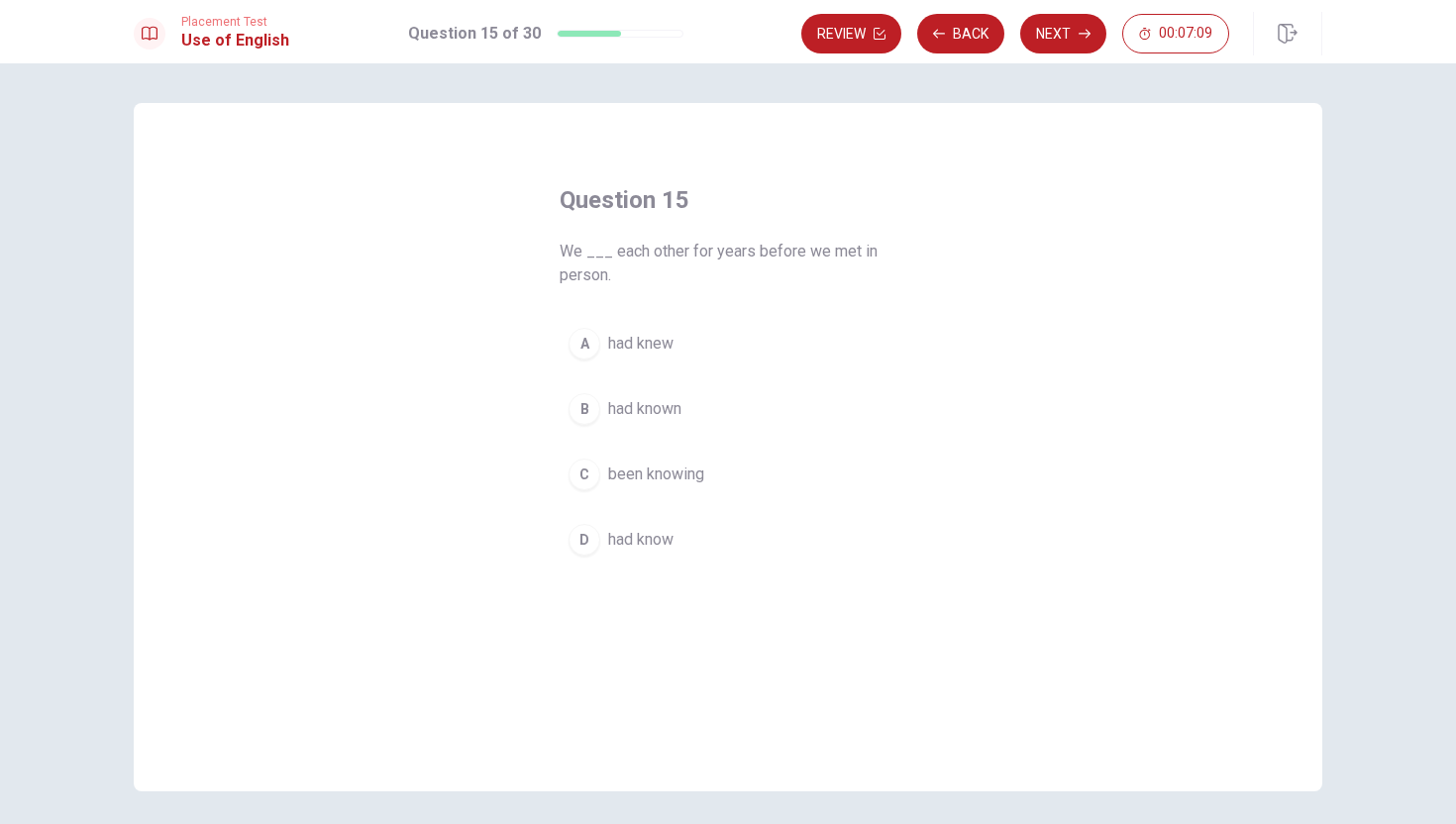 click on "B had known" at bounding box center [728, 409] 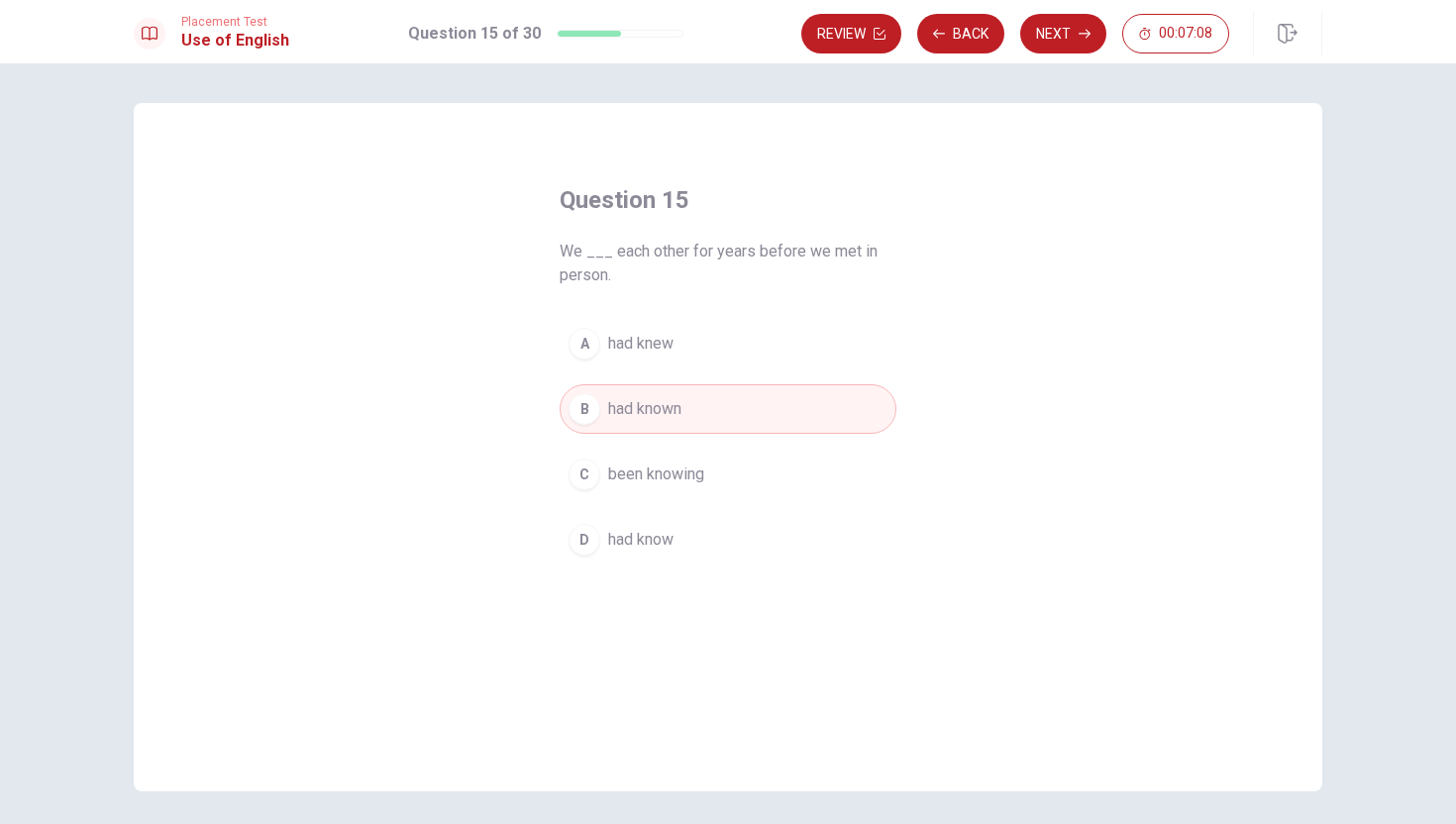 click on "Placement Test   Use of English Question 15 of 30 Review Back Next 00:07:08" at bounding box center (728, 32) 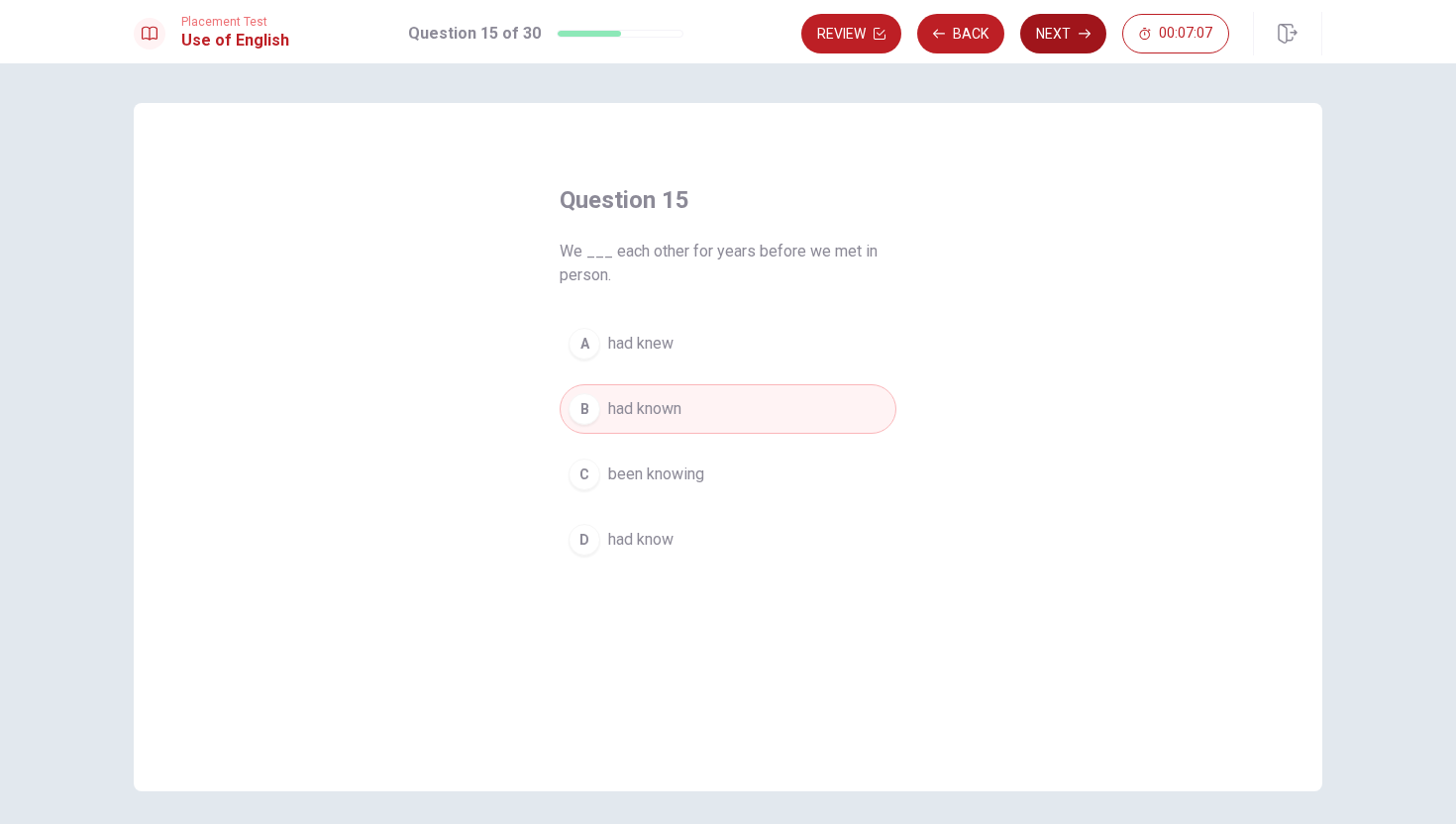 click on "Next" at bounding box center [1063, 34] 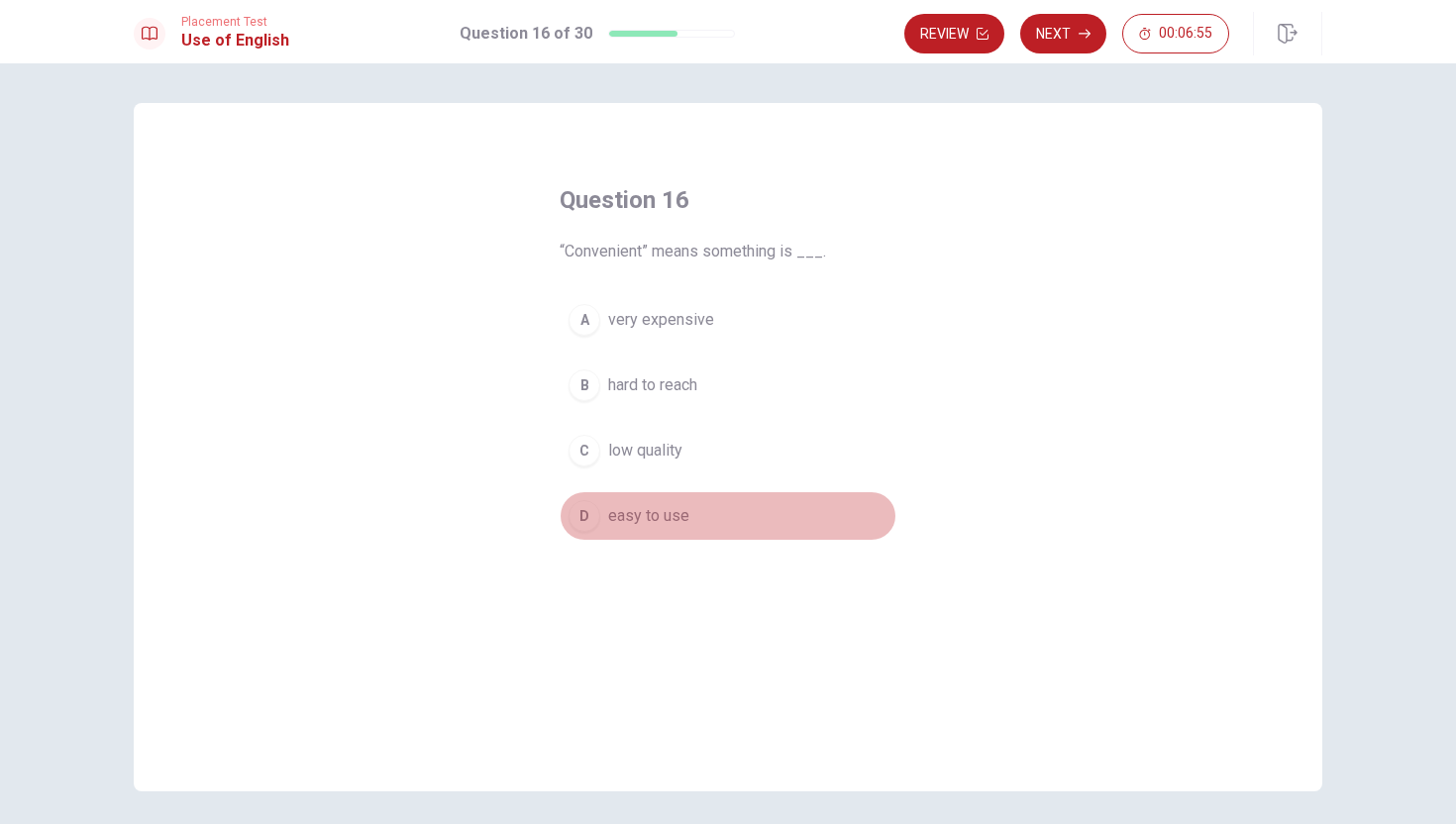click on "D easy to use" at bounding box center [728, 516] 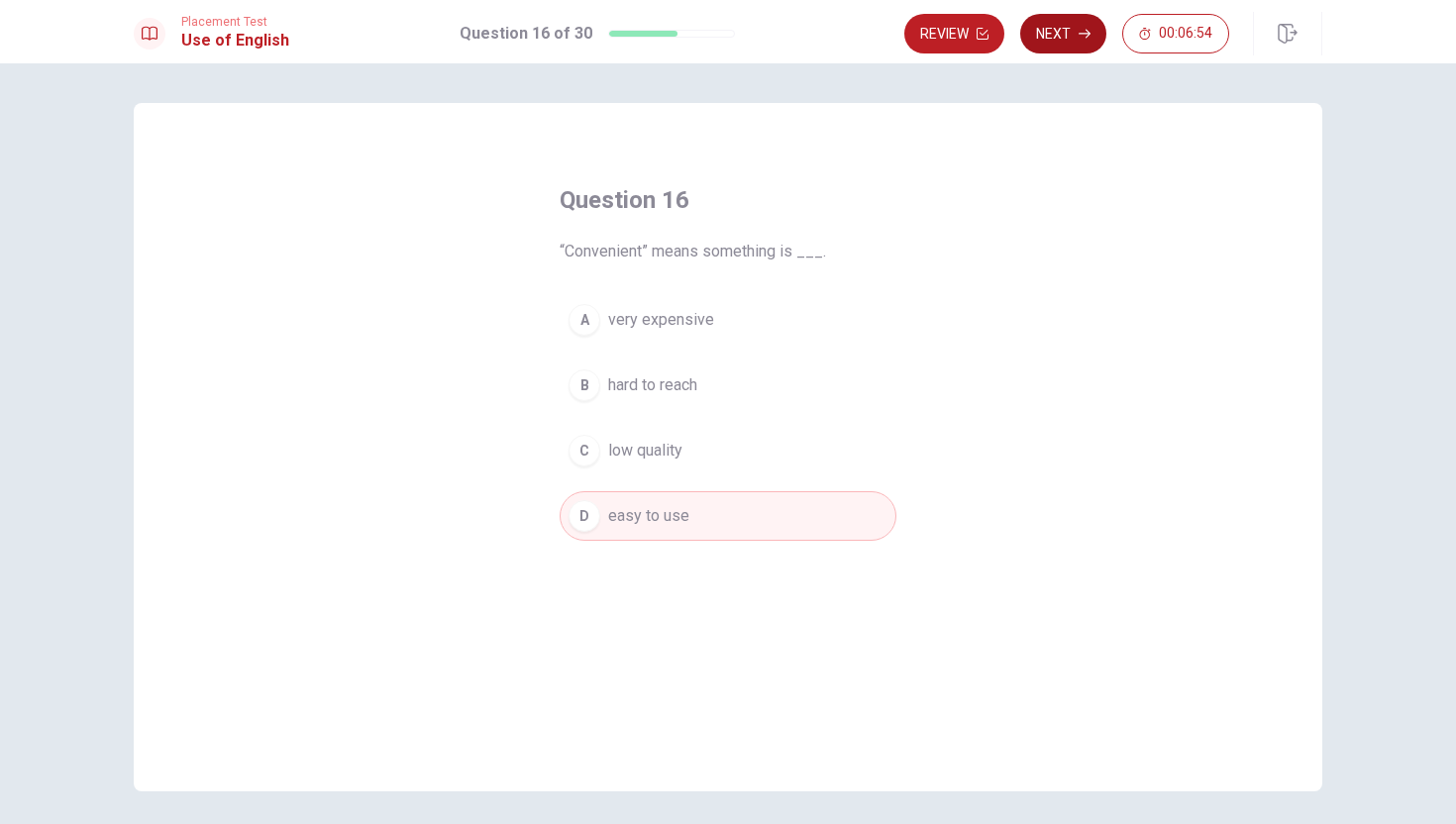 click on "Next" at bounding box center [1063, 34] 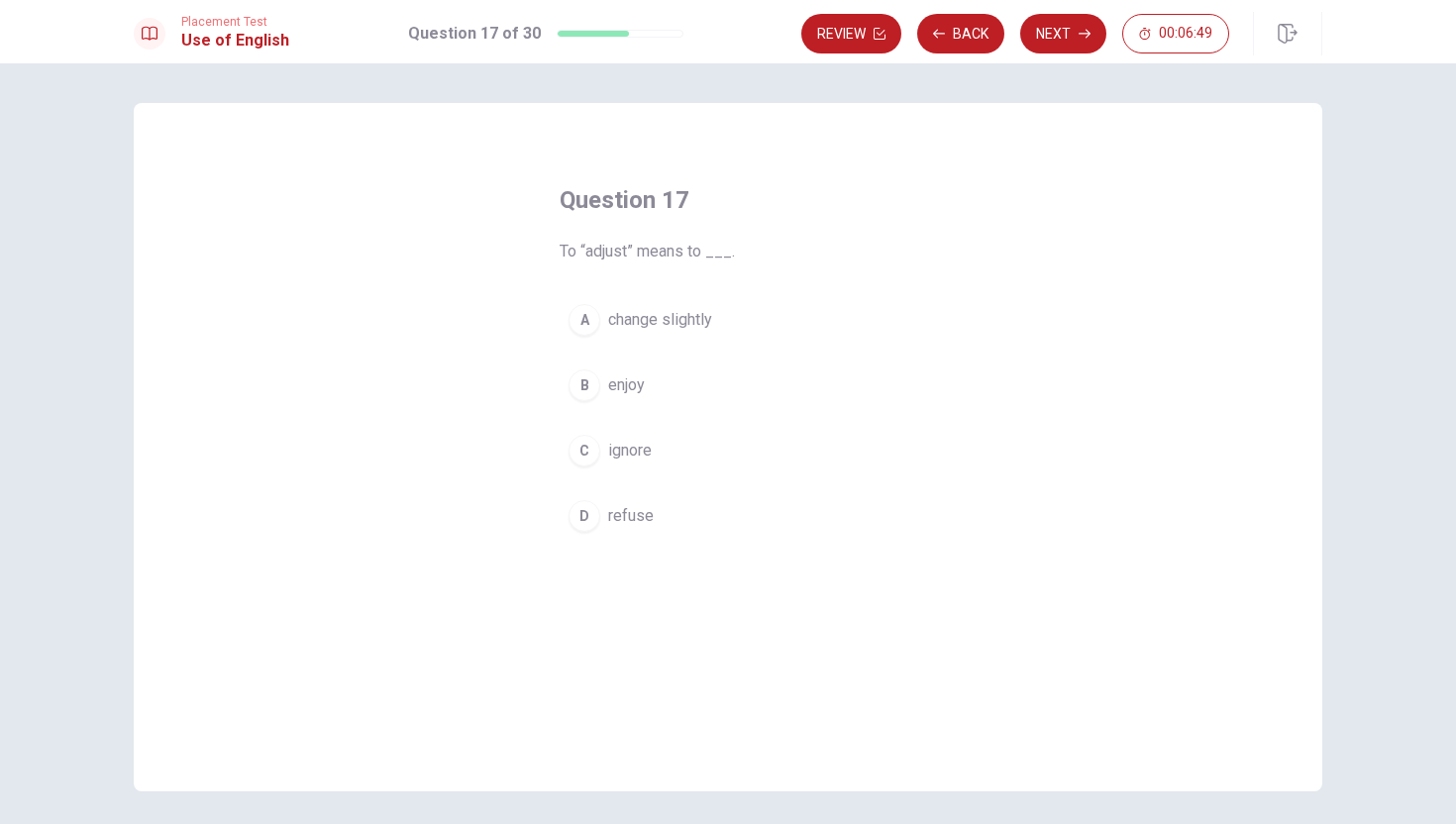 click on "refuse" at bounding box center (631, 516) 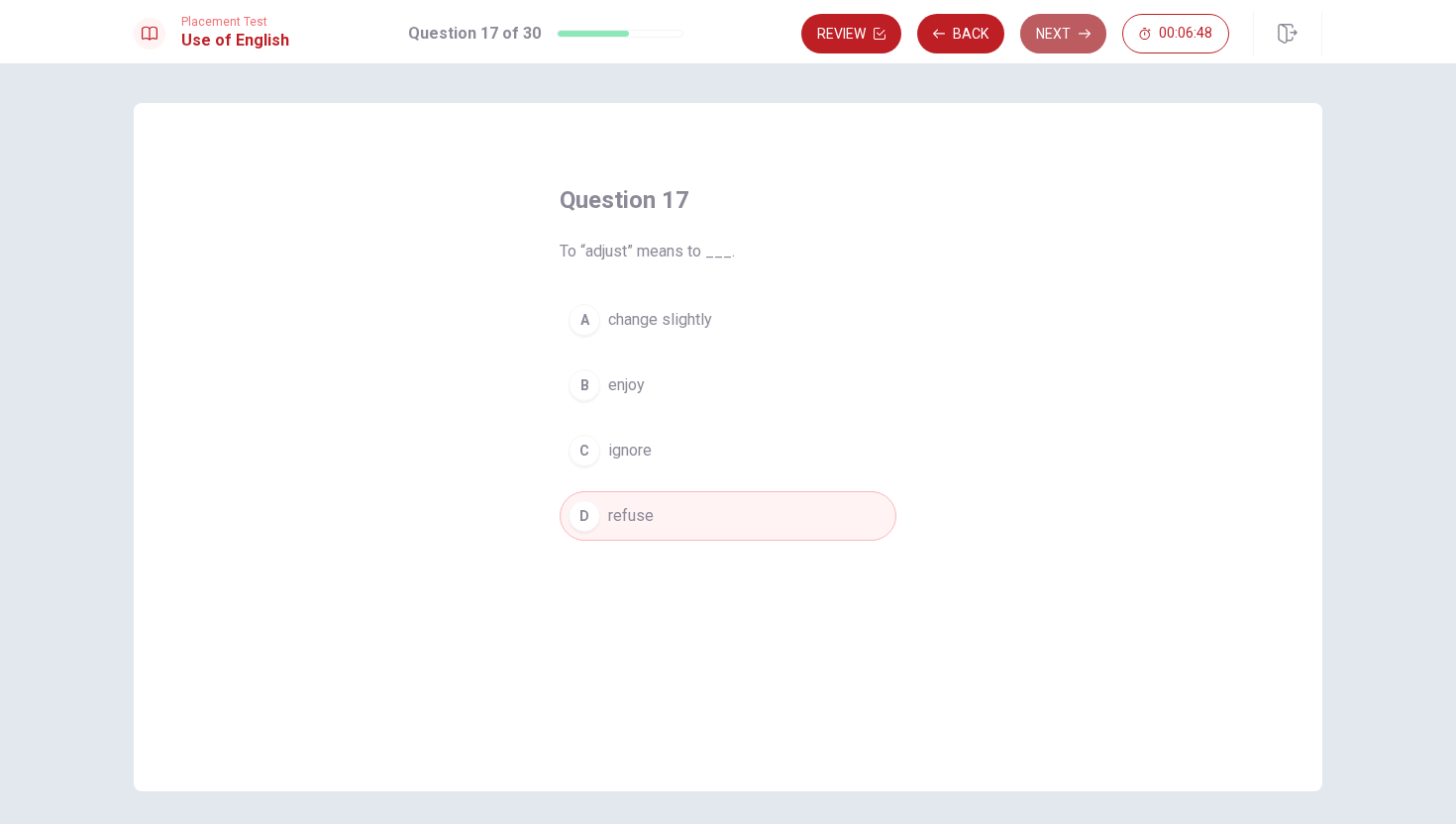 click on "Next" at bounding box center [1063, 34] 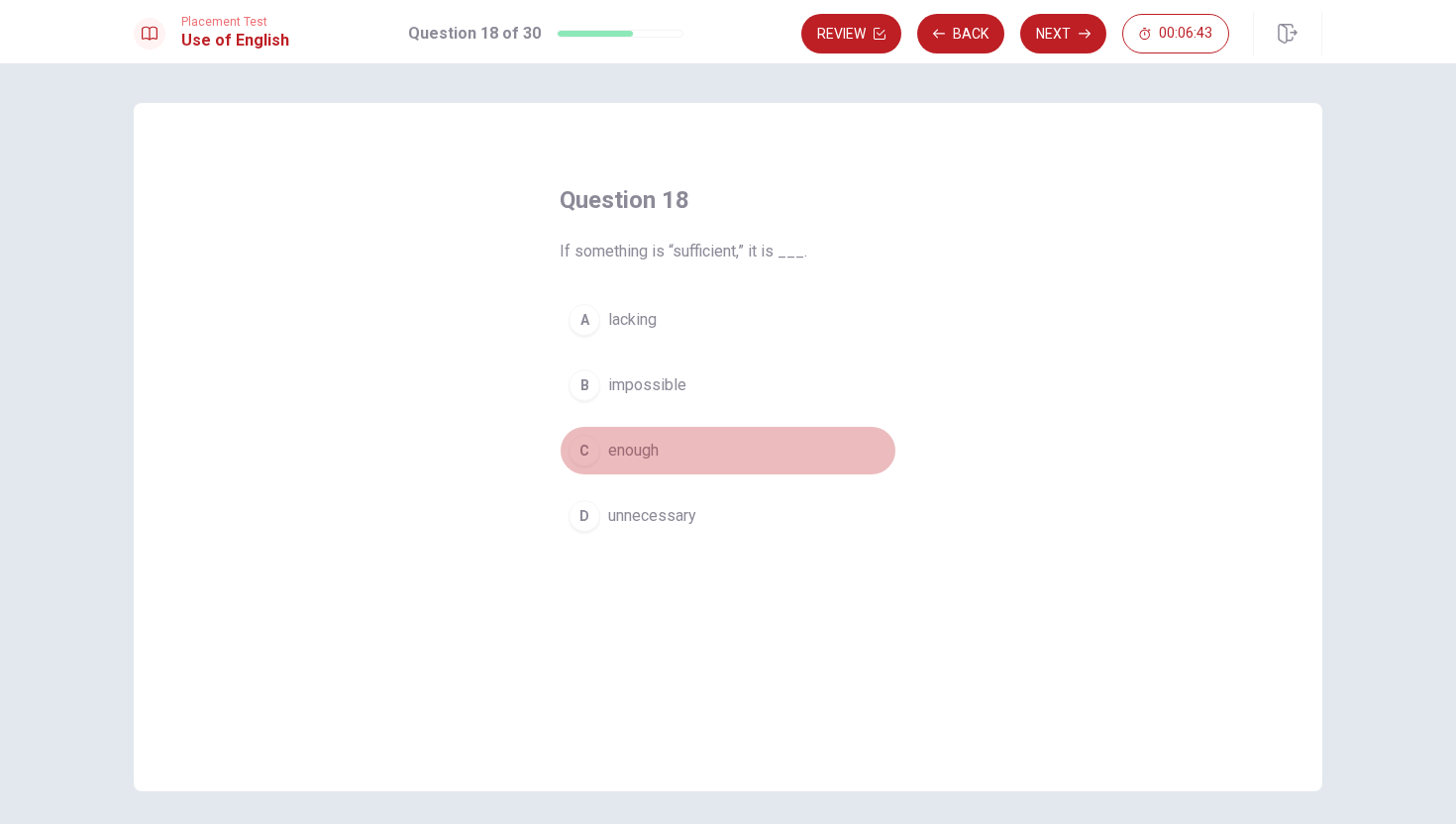 click on "C enough" at bounding box center [728, 451] 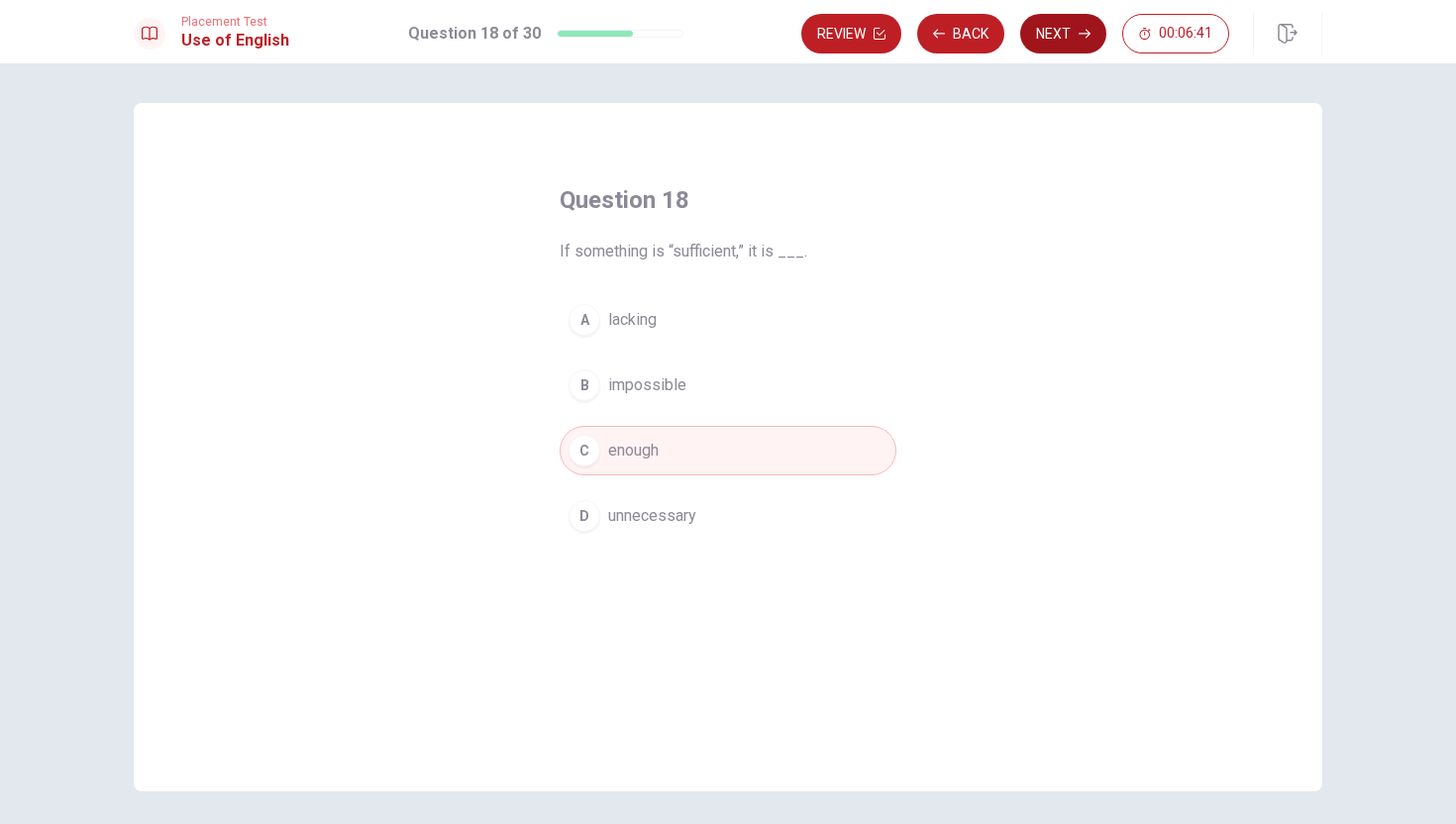 click on "Next" at bounding box center [1063, 34] 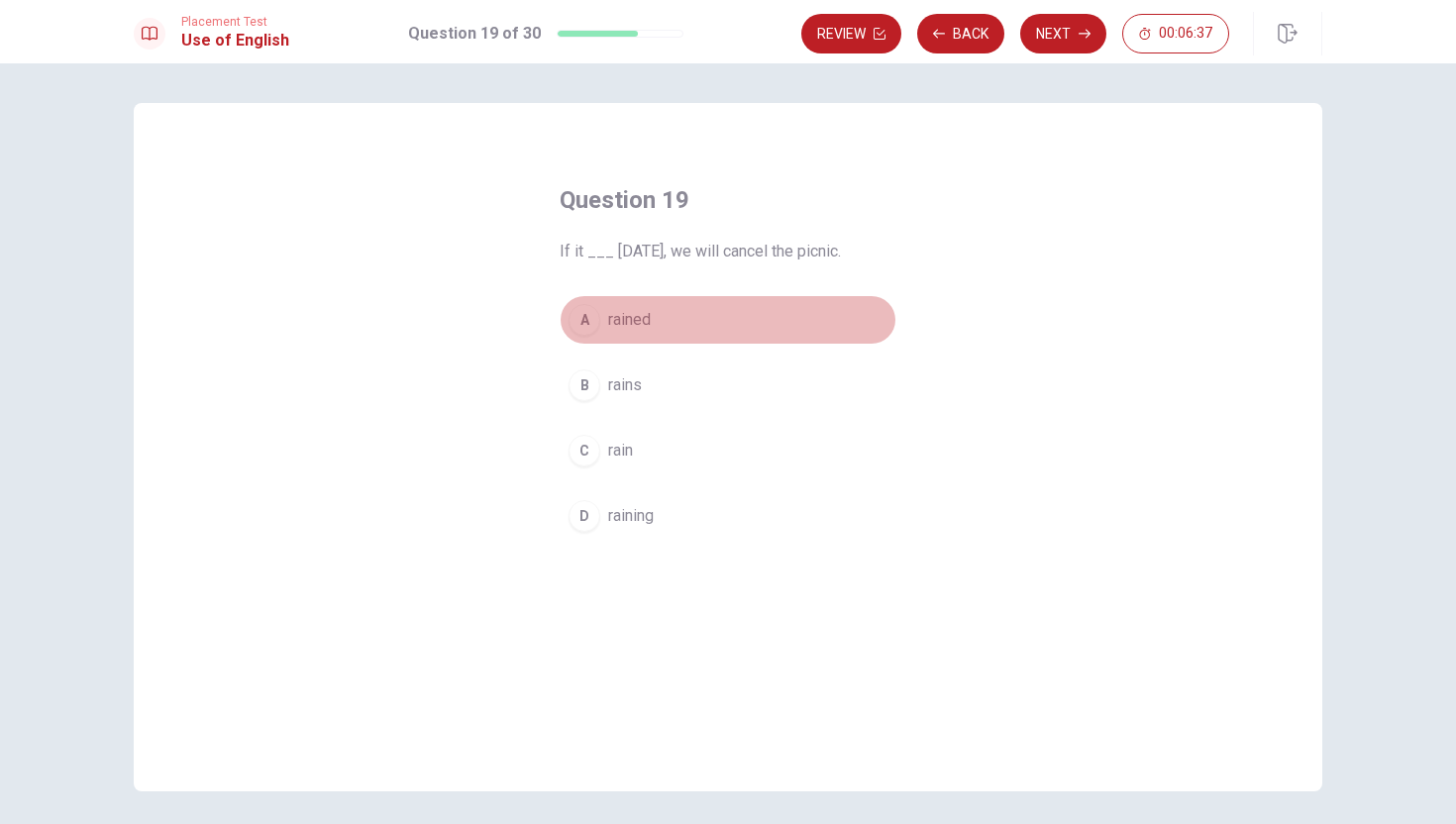 click on "rained" at bounding box center [629, 320] 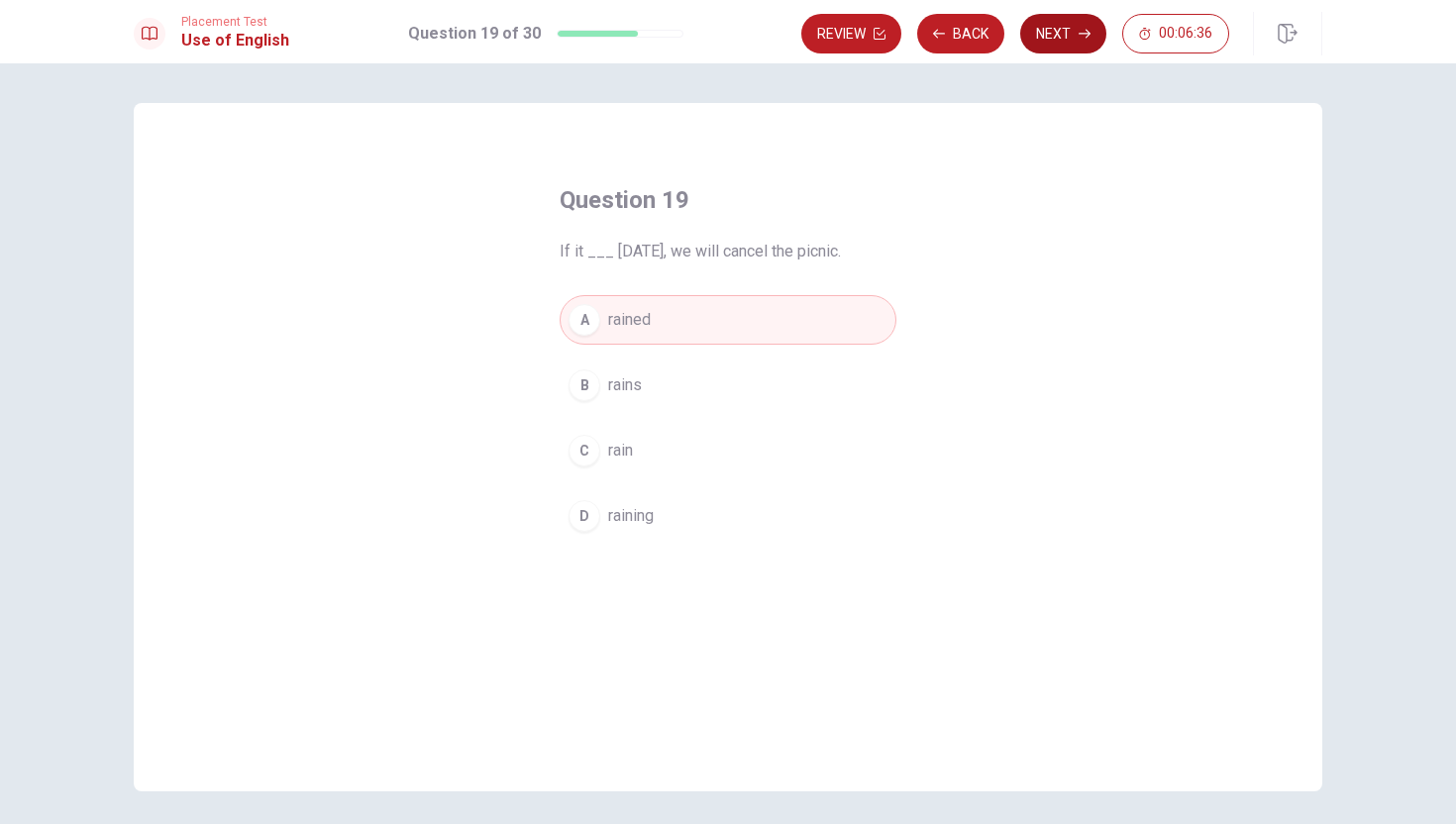 click on "Next" at bounding box center [1063, 34] 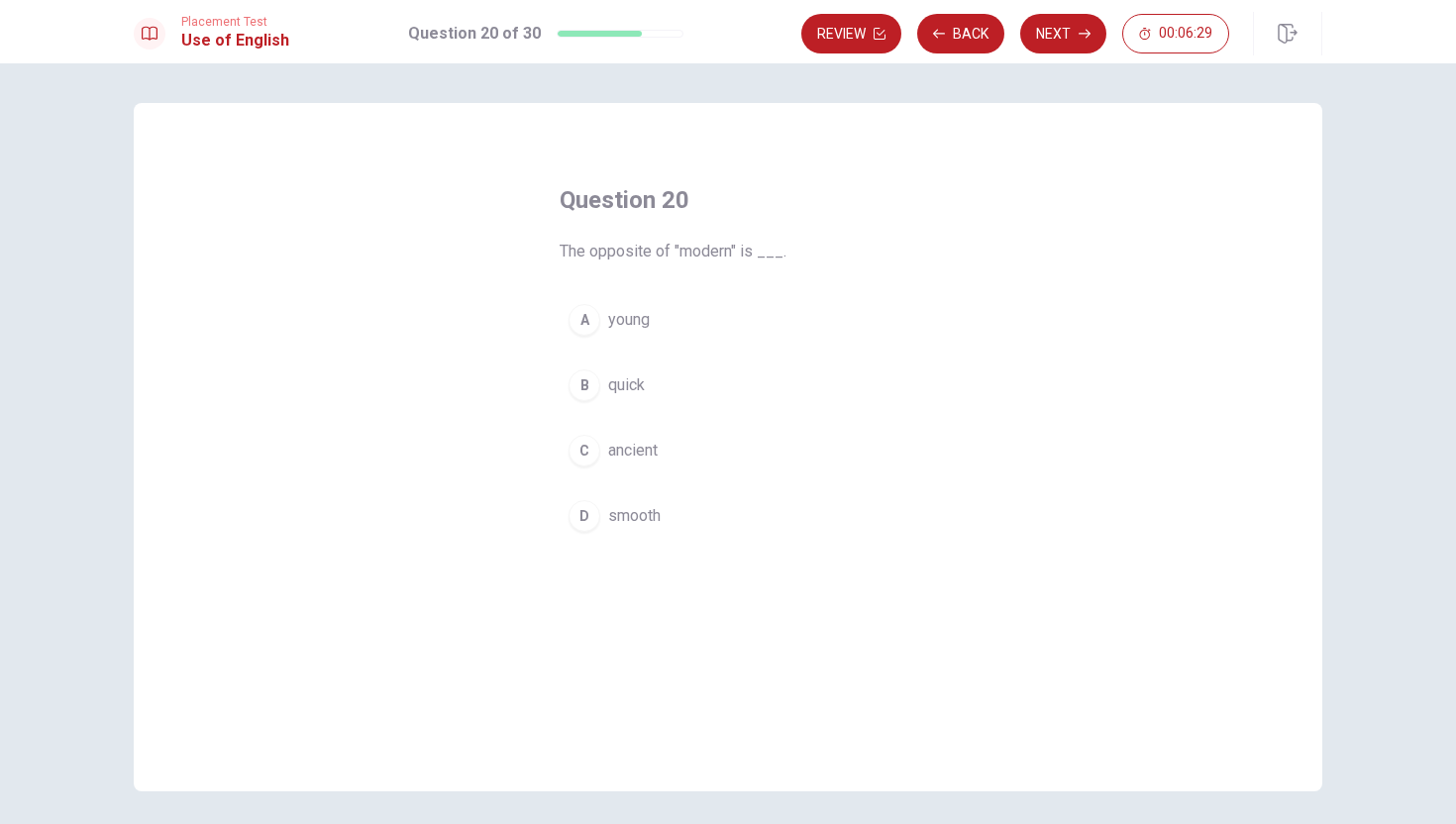 click on "young" at bounding box center (629, 320) 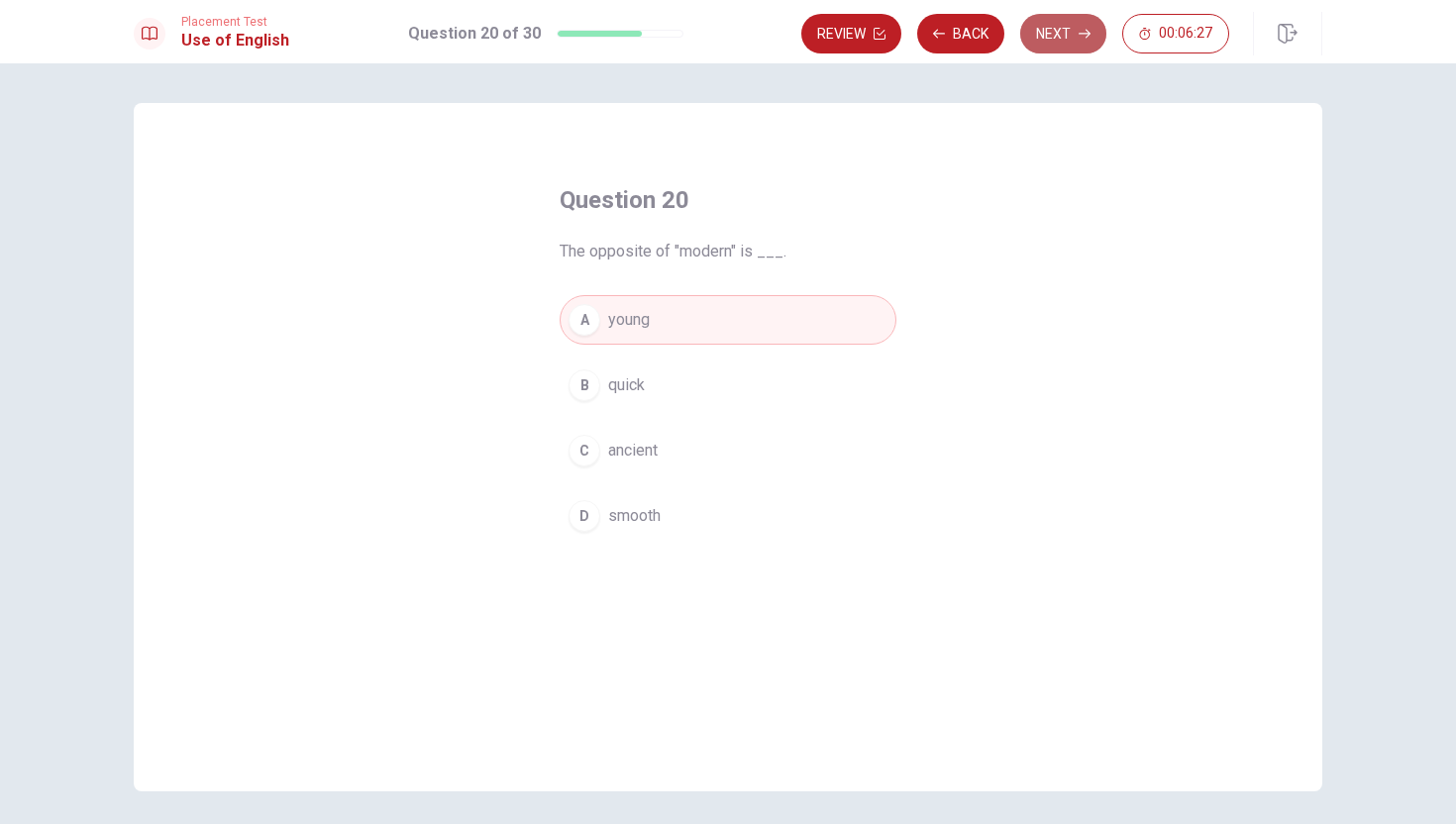 click on "Next" at bounding box center (1063, 34) 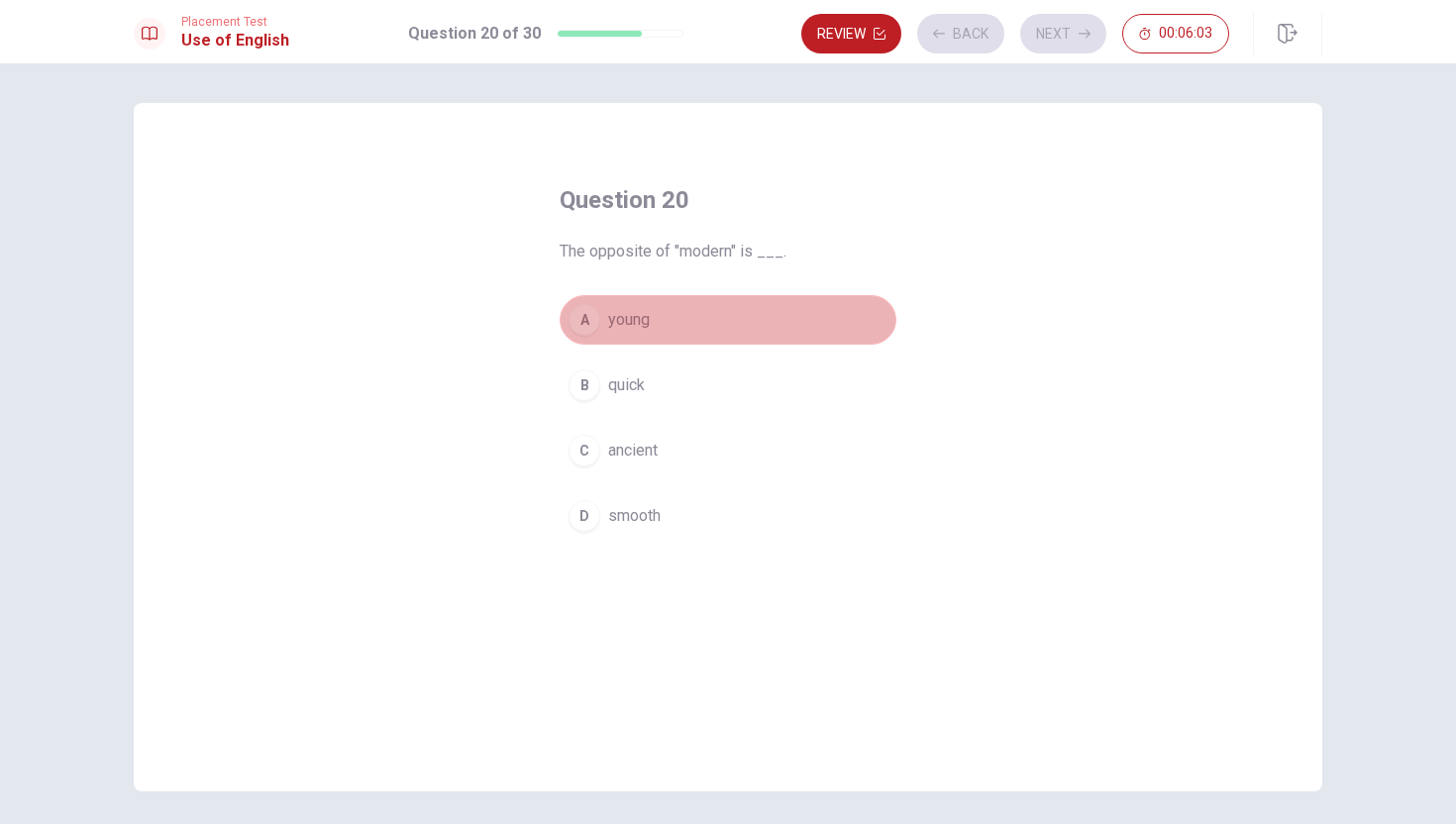 click on "A young" at bounding box center (728, 320) 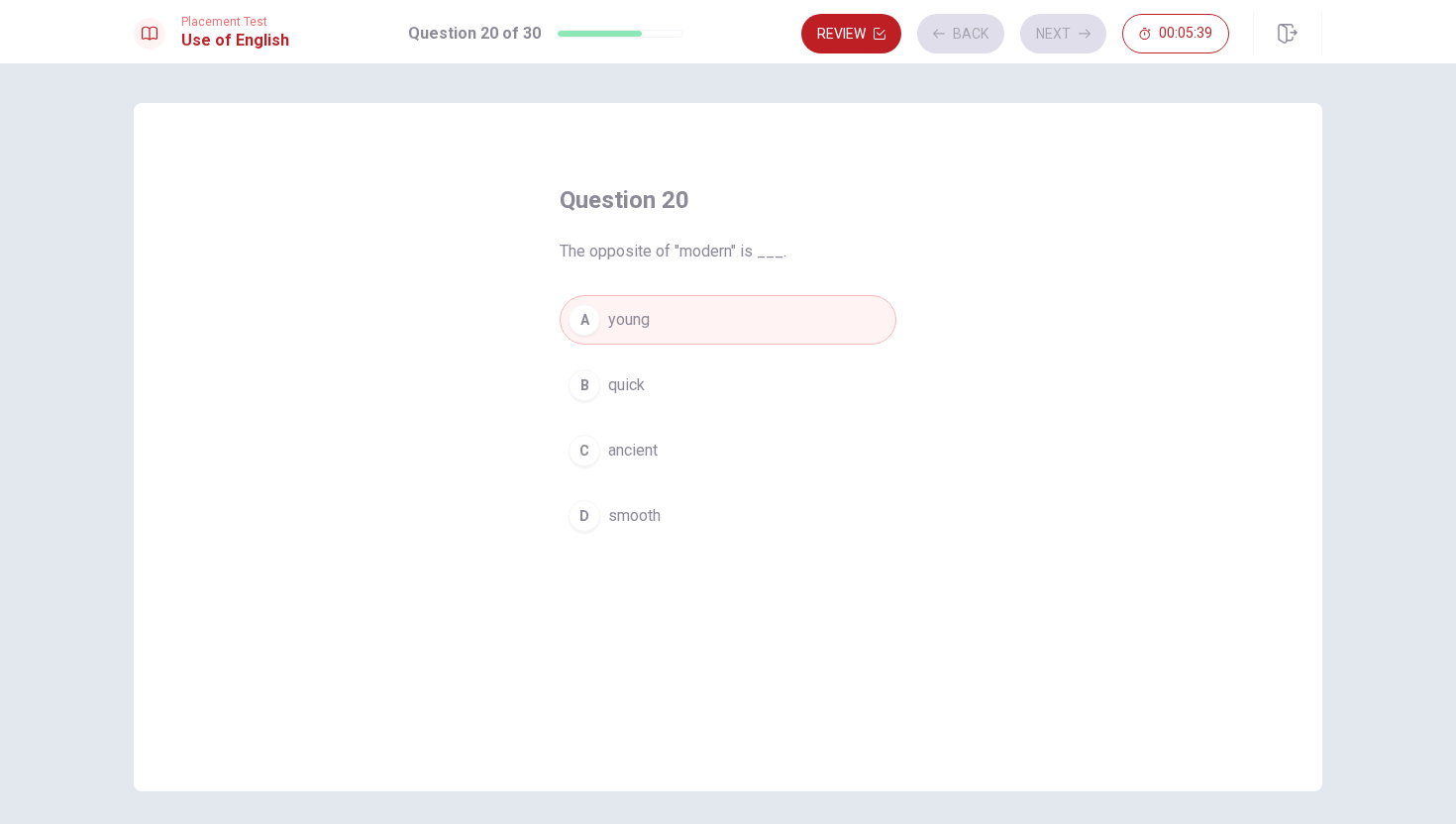 click on "Review Back Next 00:05:39" at bounding box center [1015, 34] 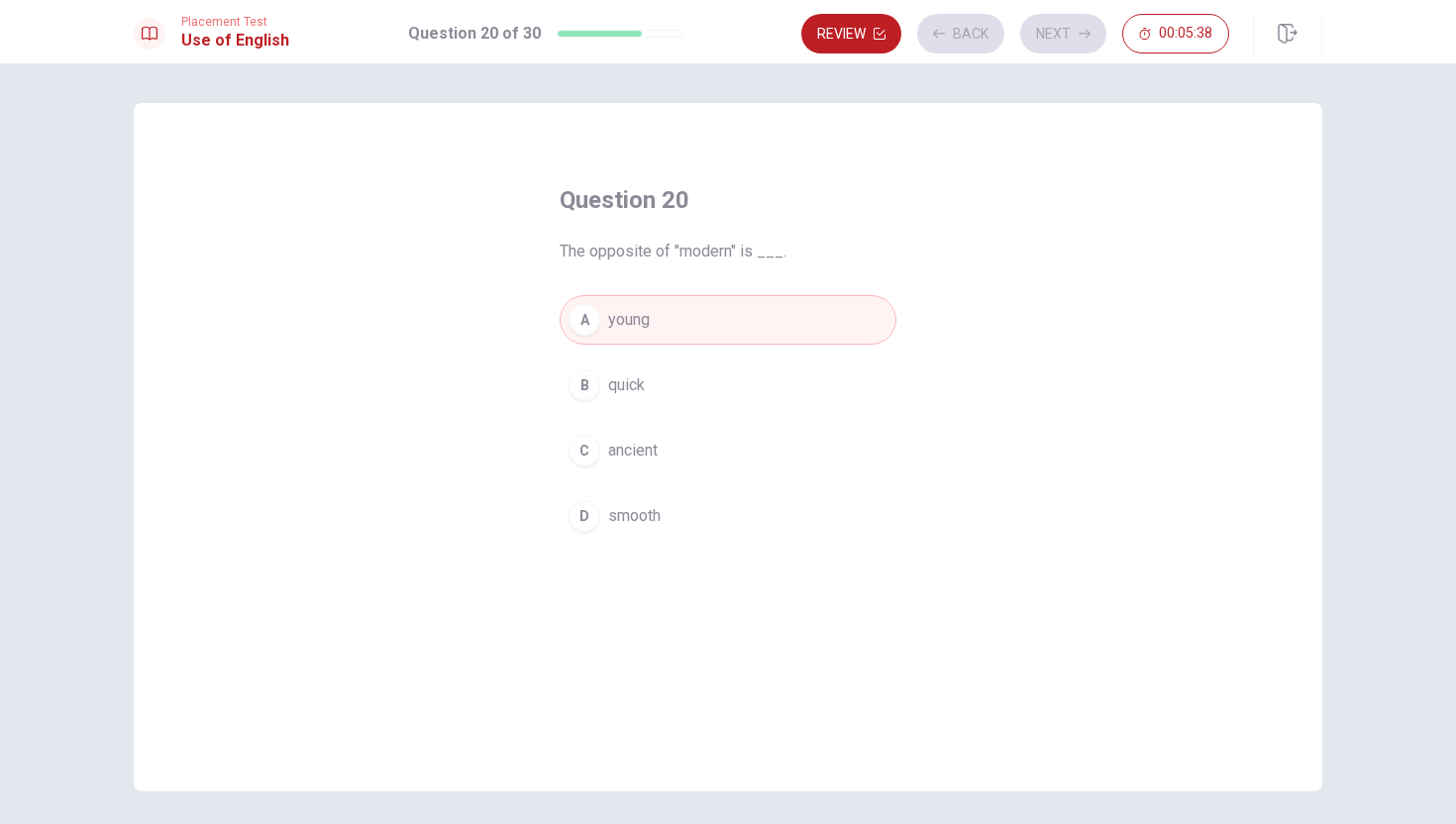 click on "Review Back Next 00:05:38" at bounding box center [1015, 34] 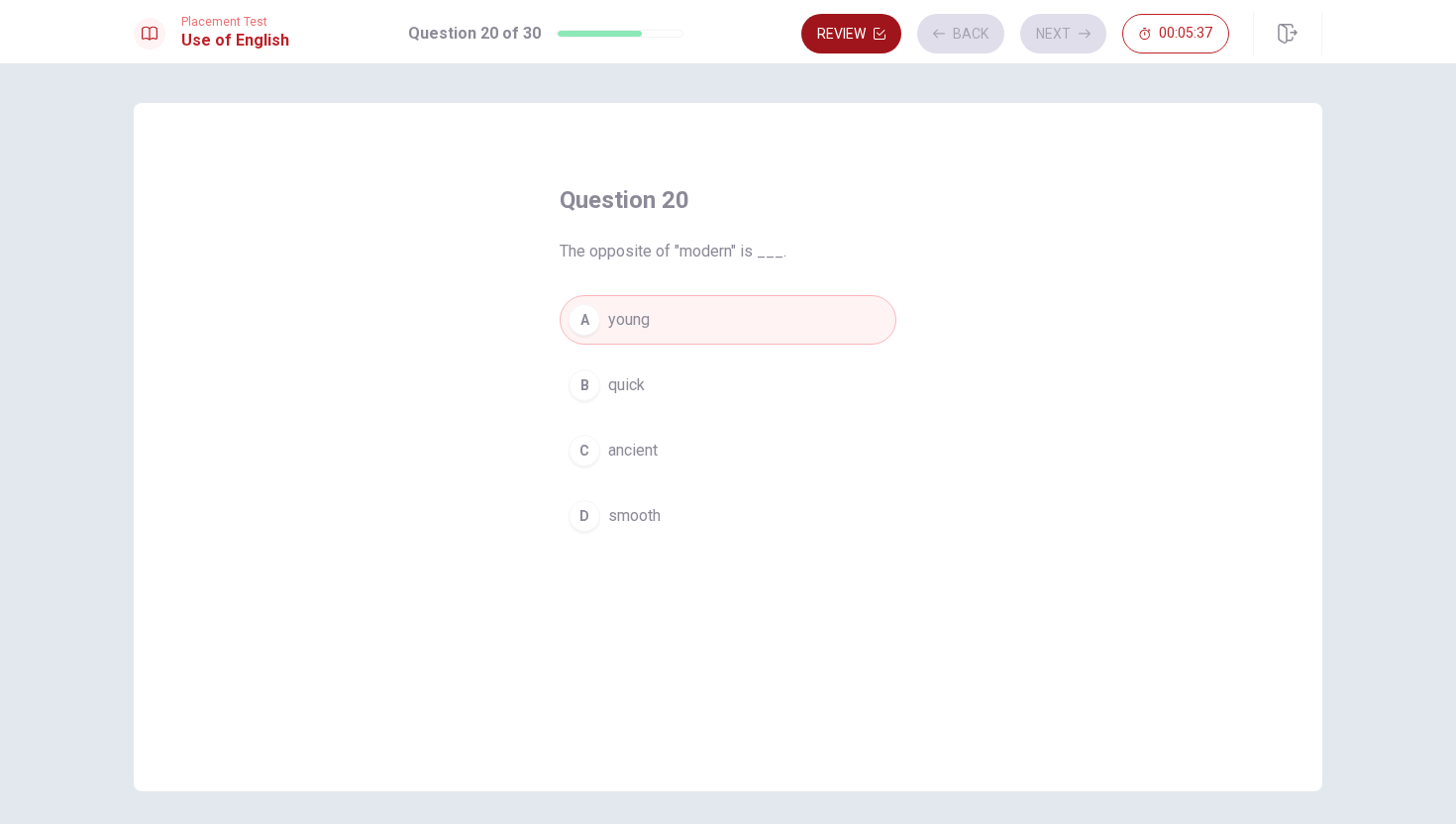 click on "Review" at bounding box center [851, 34] 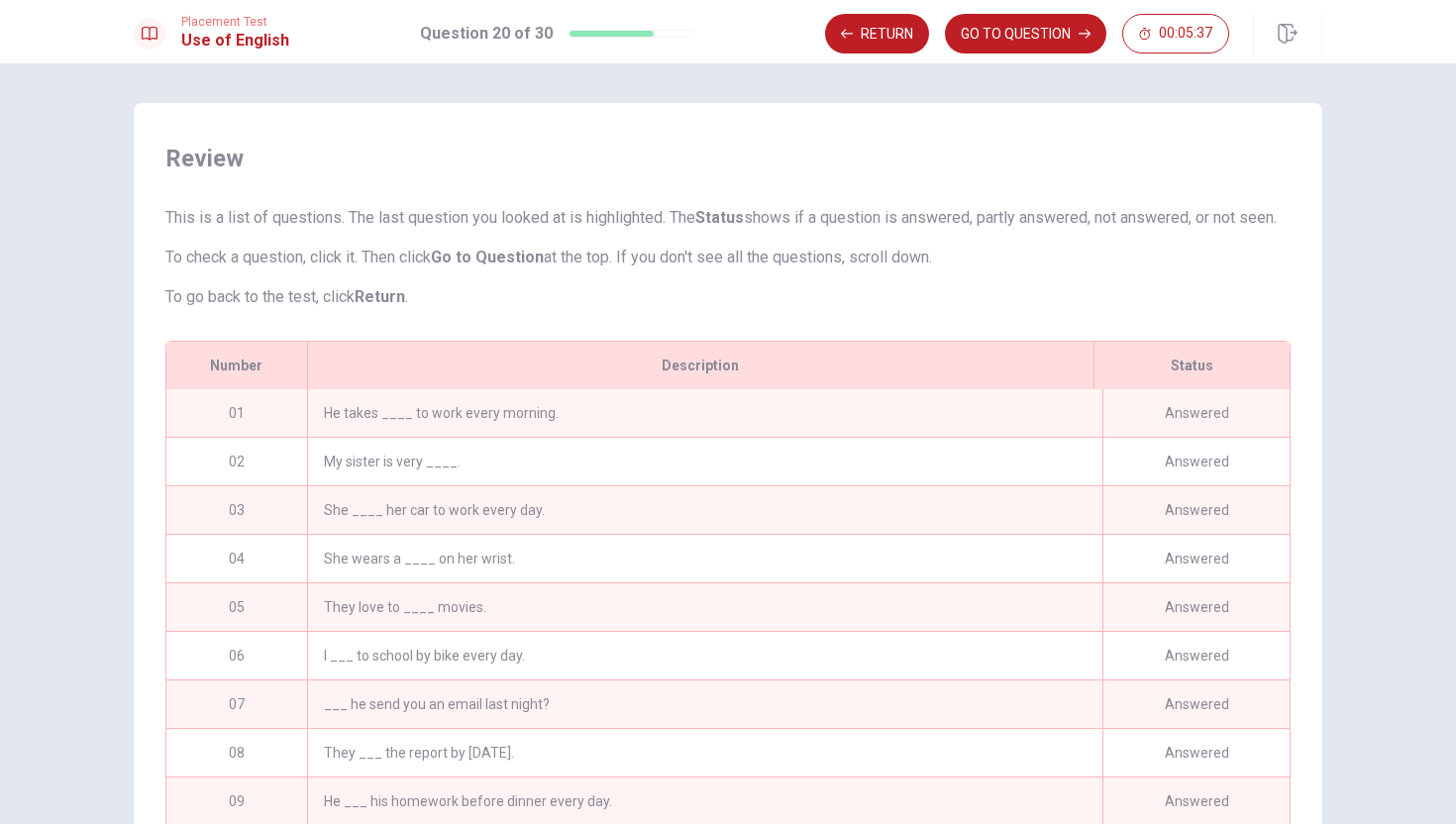 scroll, scrollTop: 65, scrollLeft: 0, axis: vertical 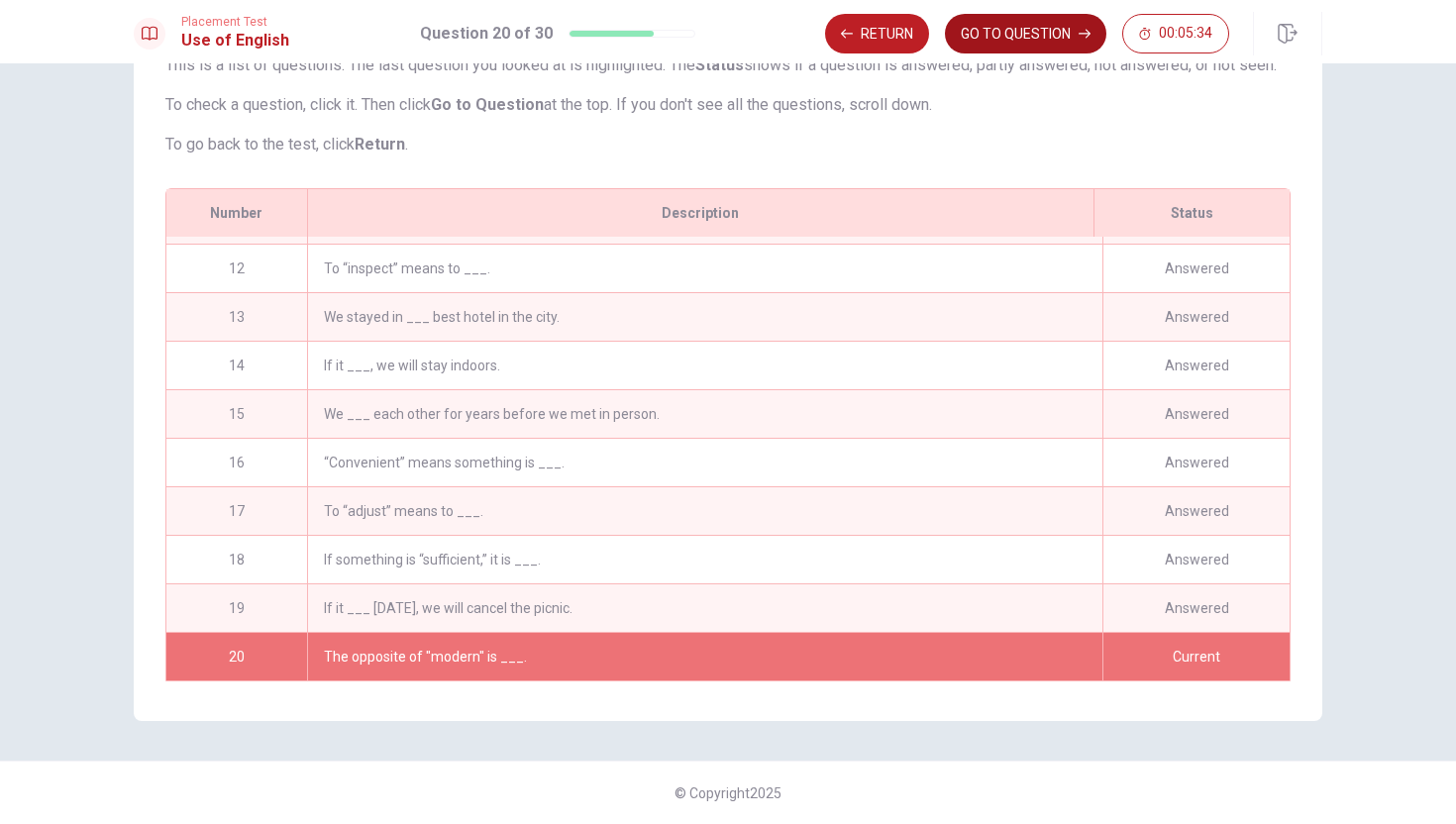 click on "GO TO QUESTION" at bounding box center [1025, 34] 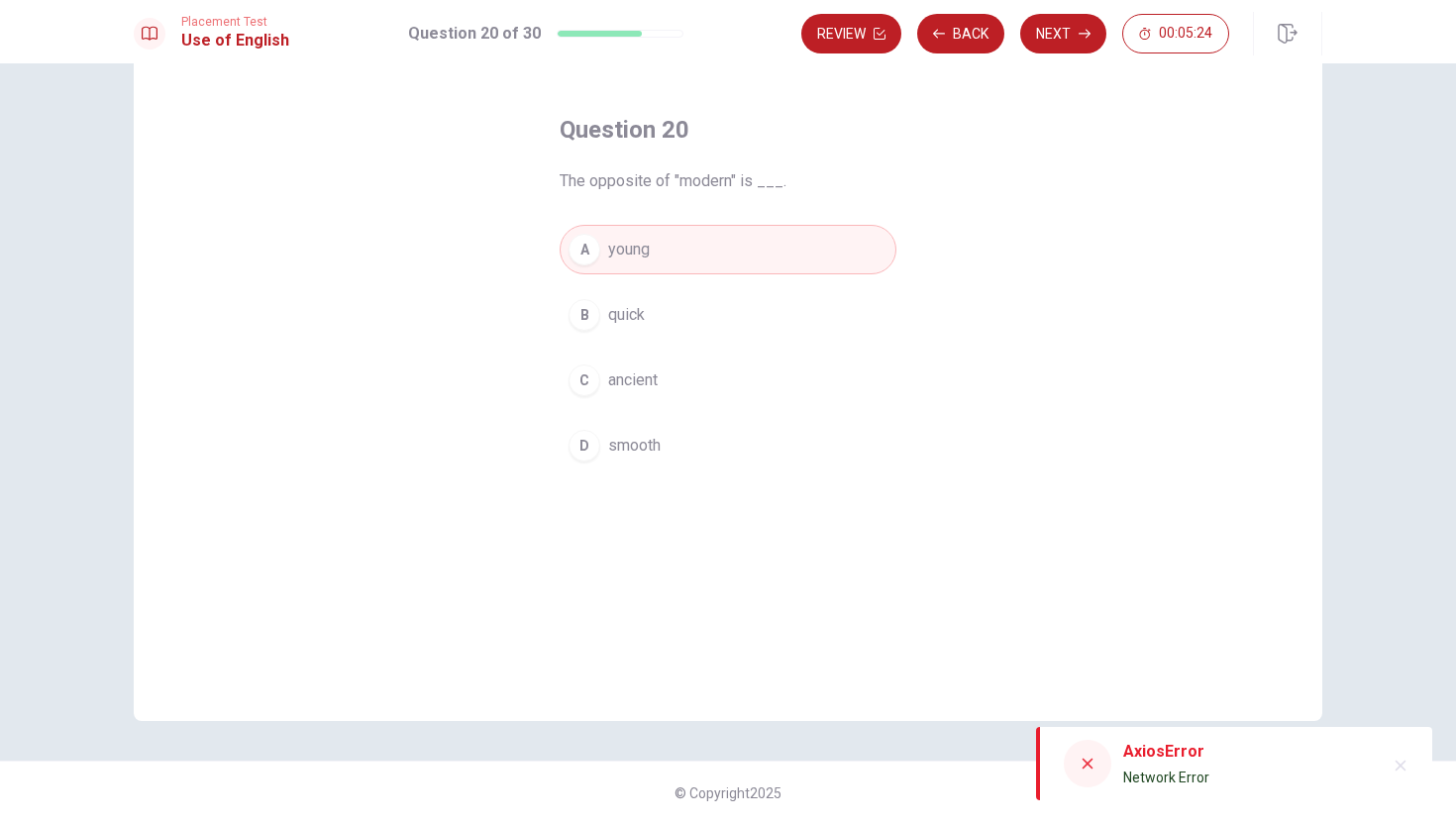 click on "Review Back Next 00:05:24" at bounding box center (1062, 34) 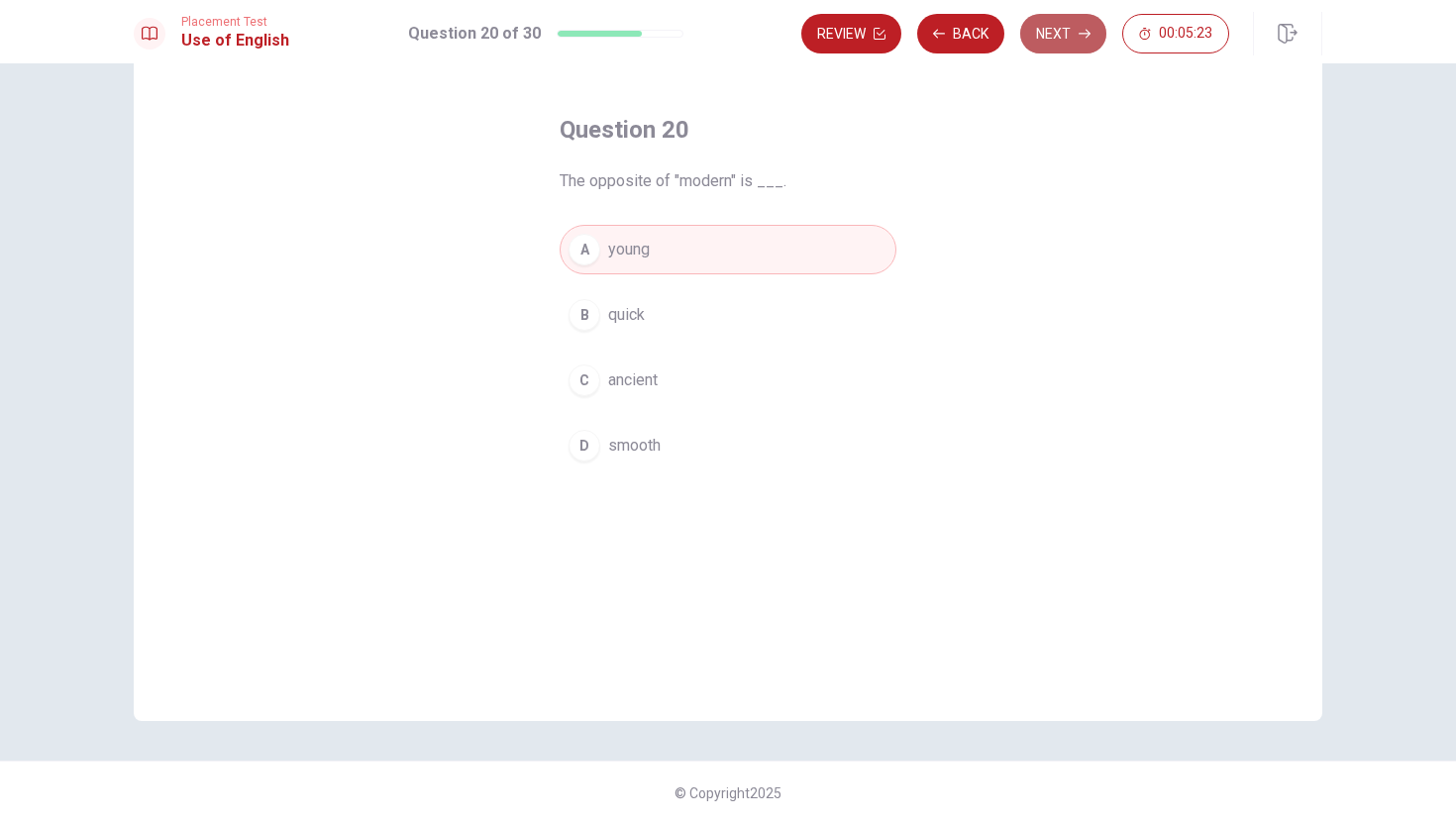 click on "Next" at bounding box center (1063, 34) 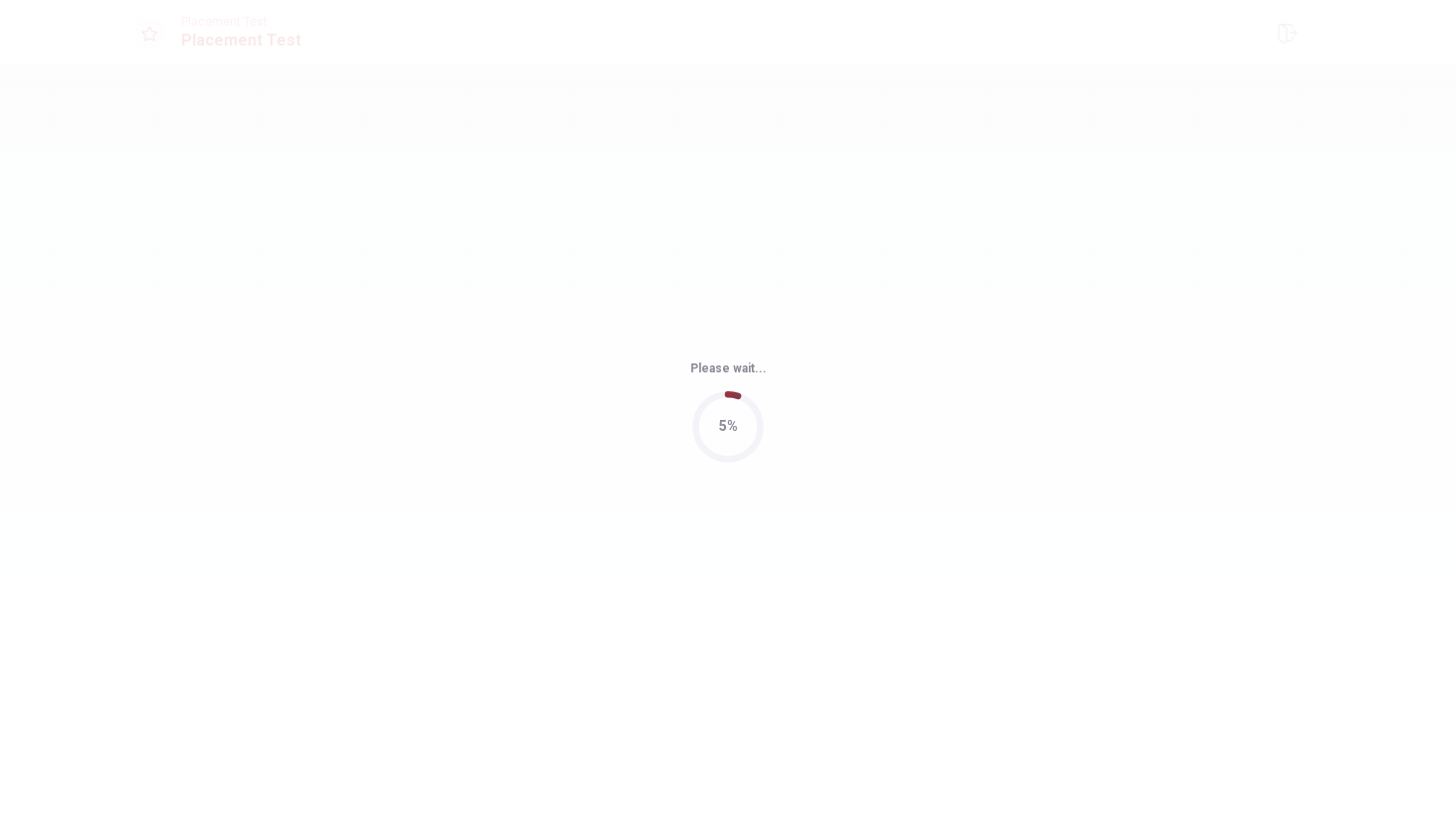 scroll, scrollTop: 0, scrollLeft: 0, axis: both 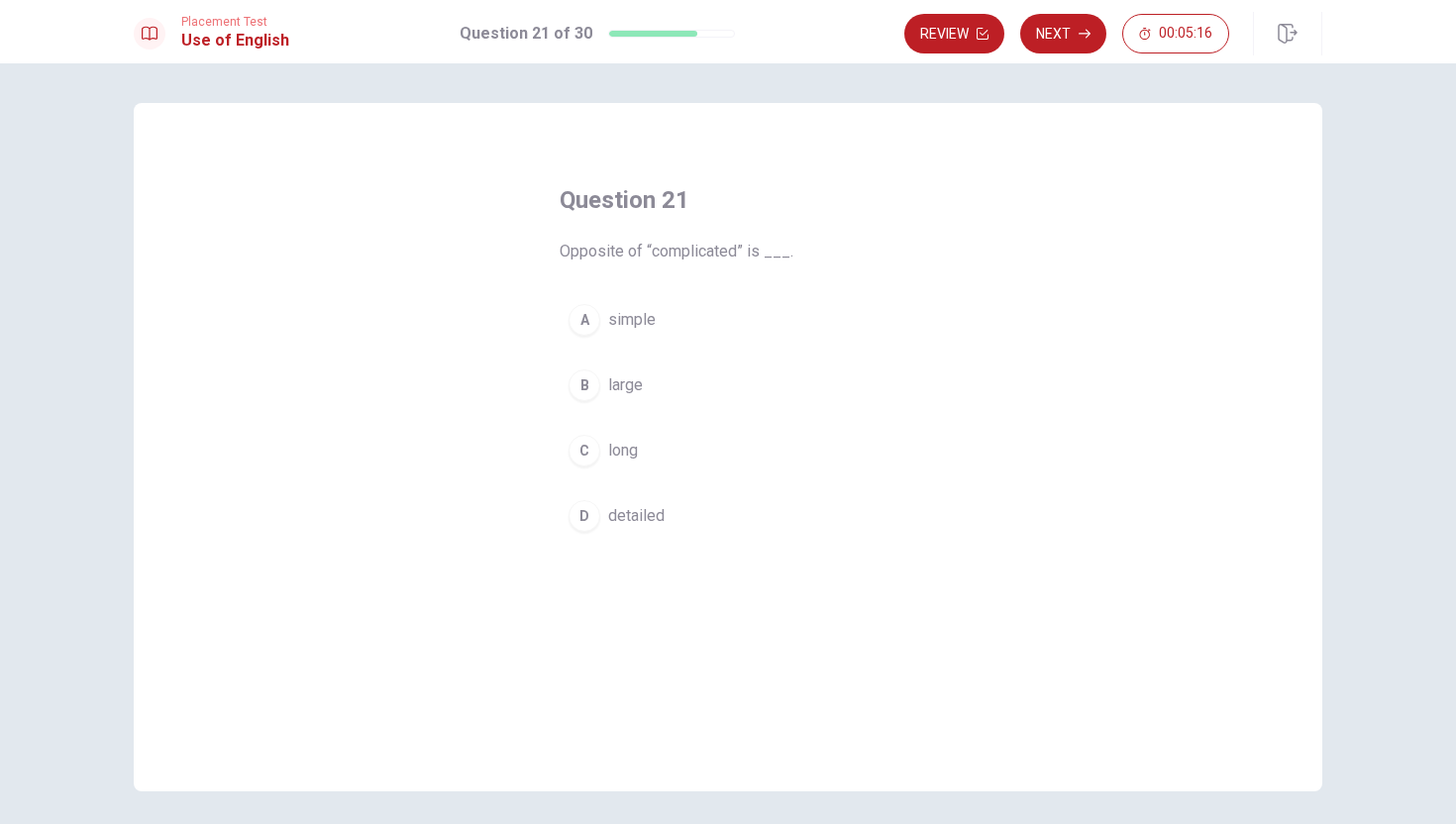 click on "detailed" at bounding box center (636, 516) 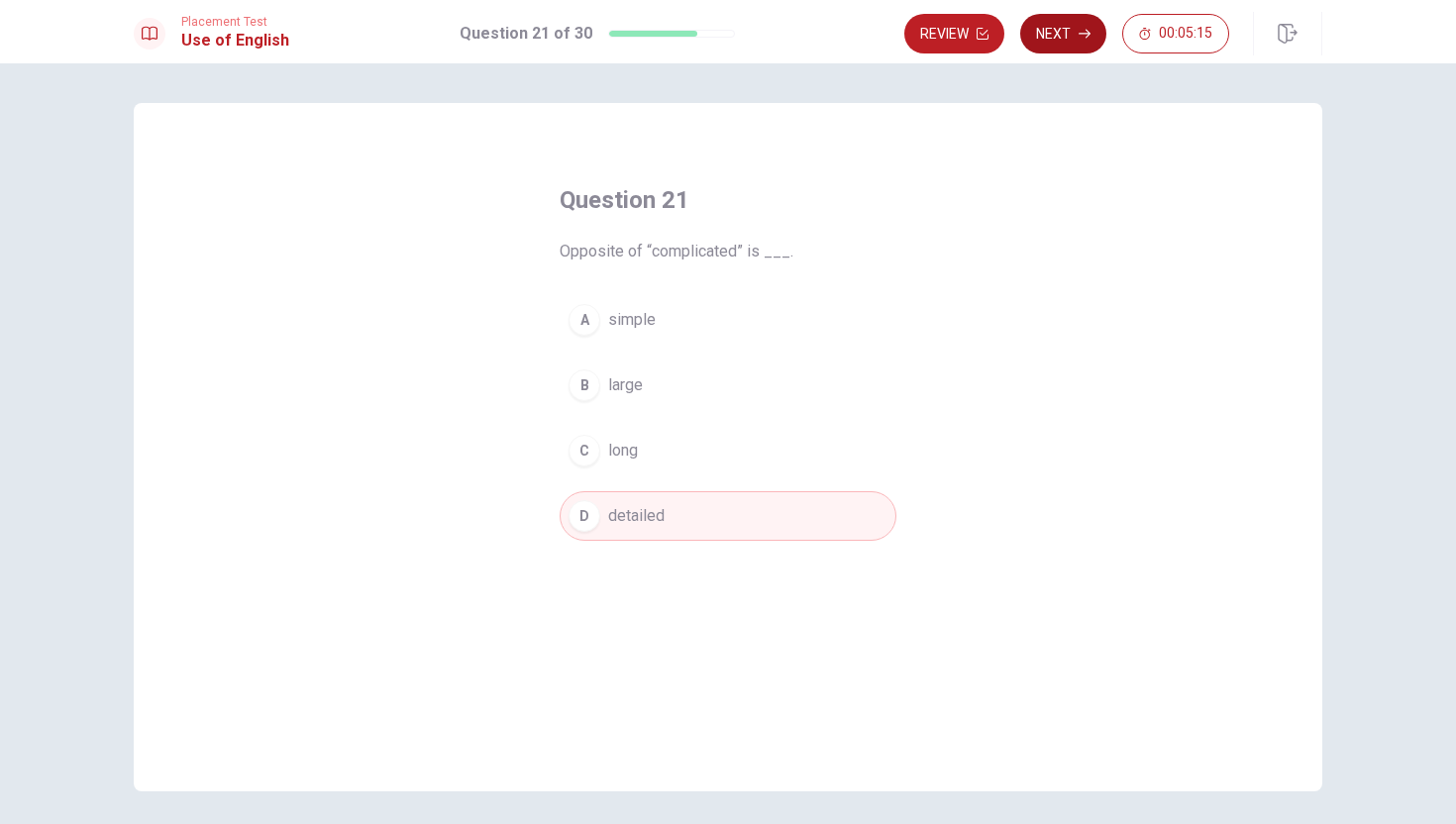 click on "Next" at bounding box center (1063, 34) 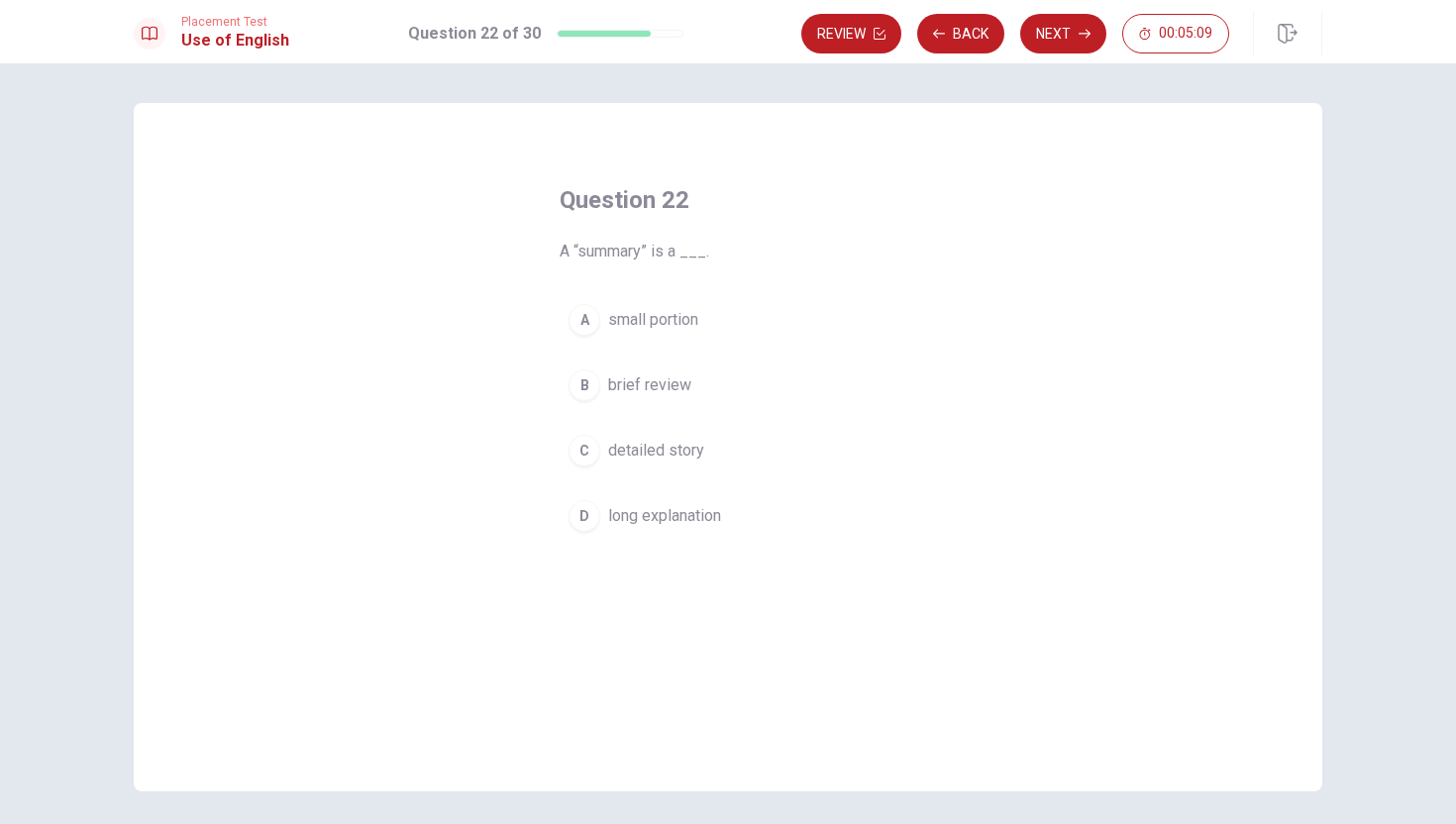 click on "small portion" at bounding box center (653, 320) 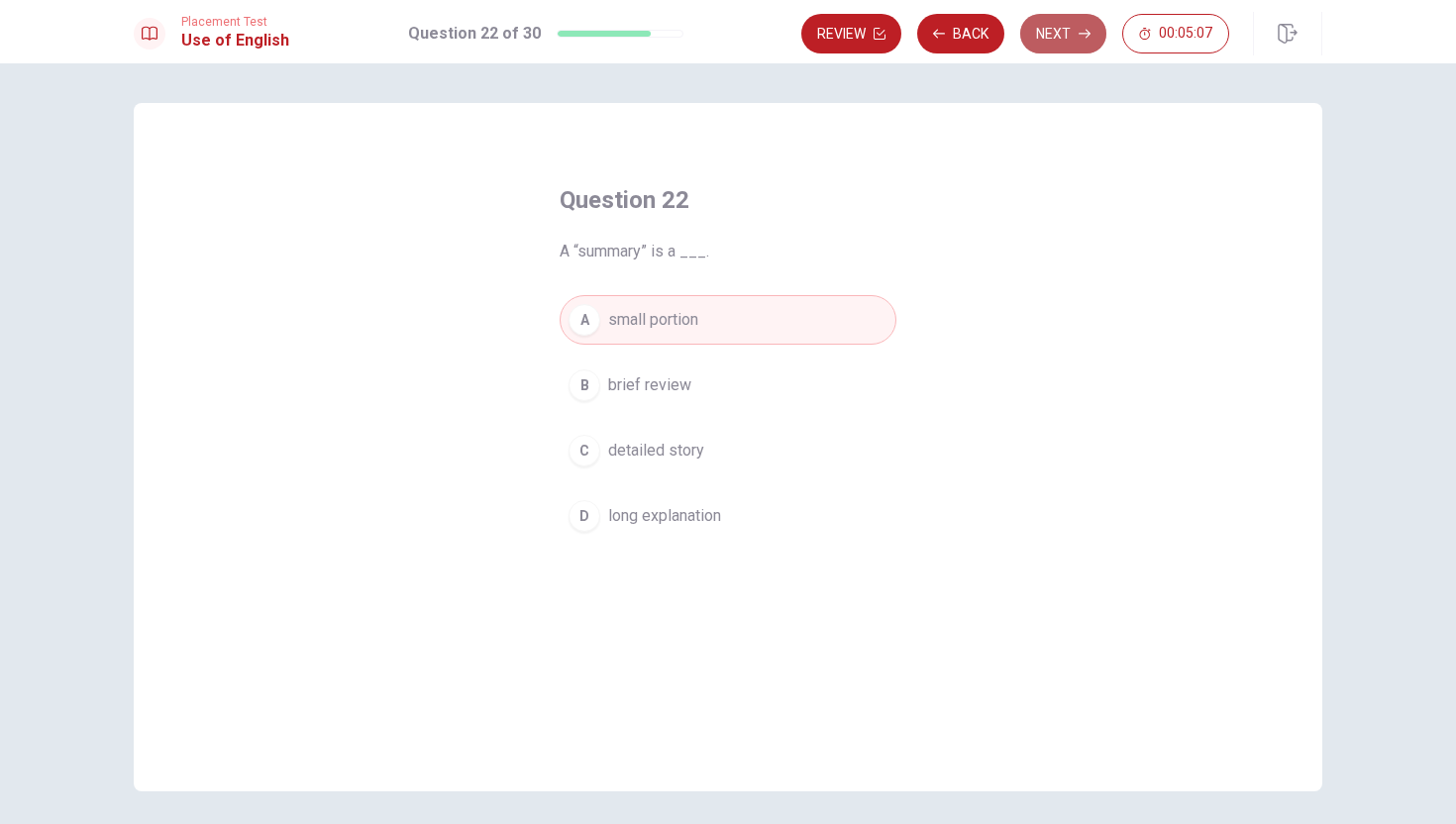 click on "Next" at bounding box center [1063, 34] 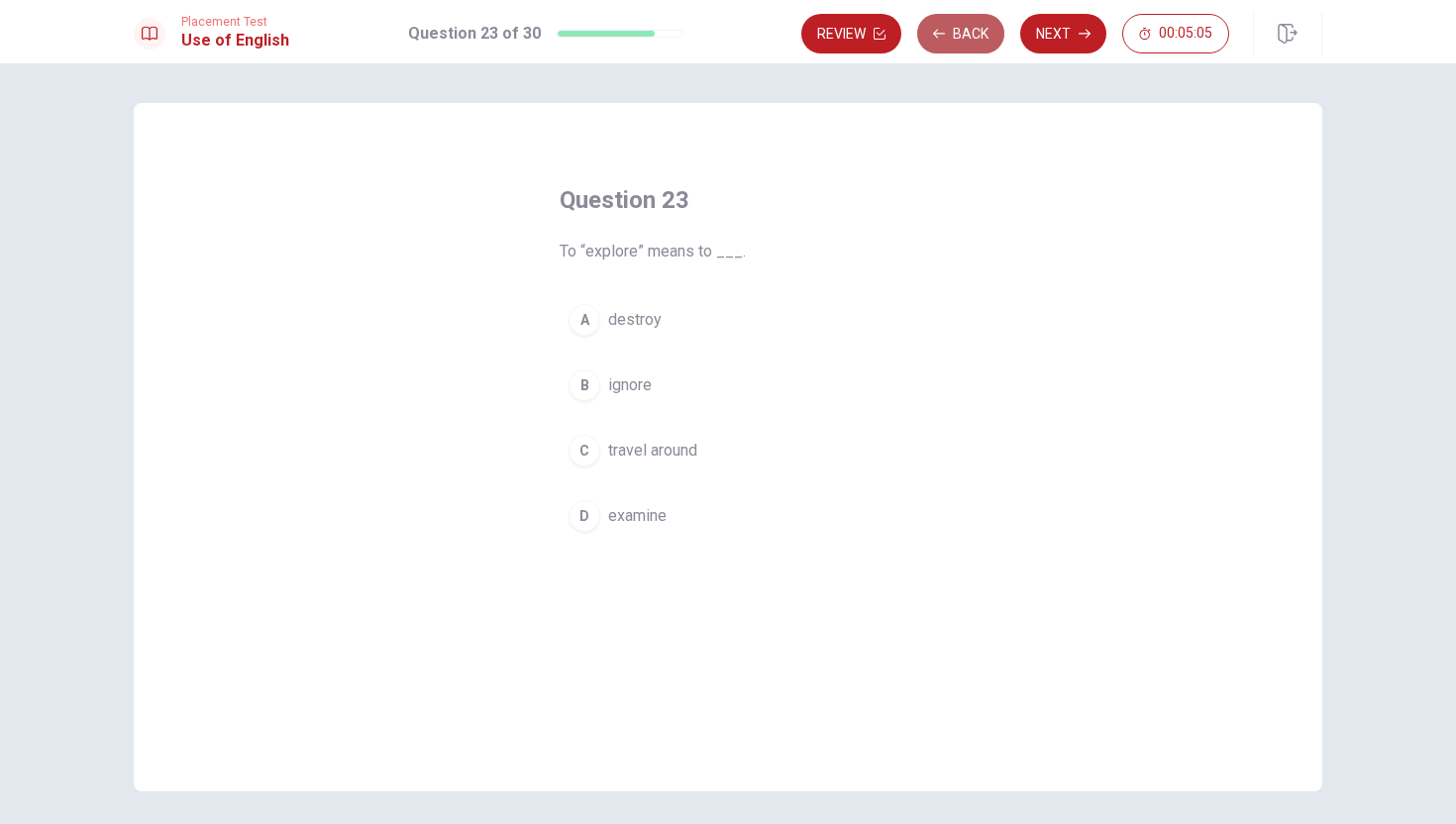 click 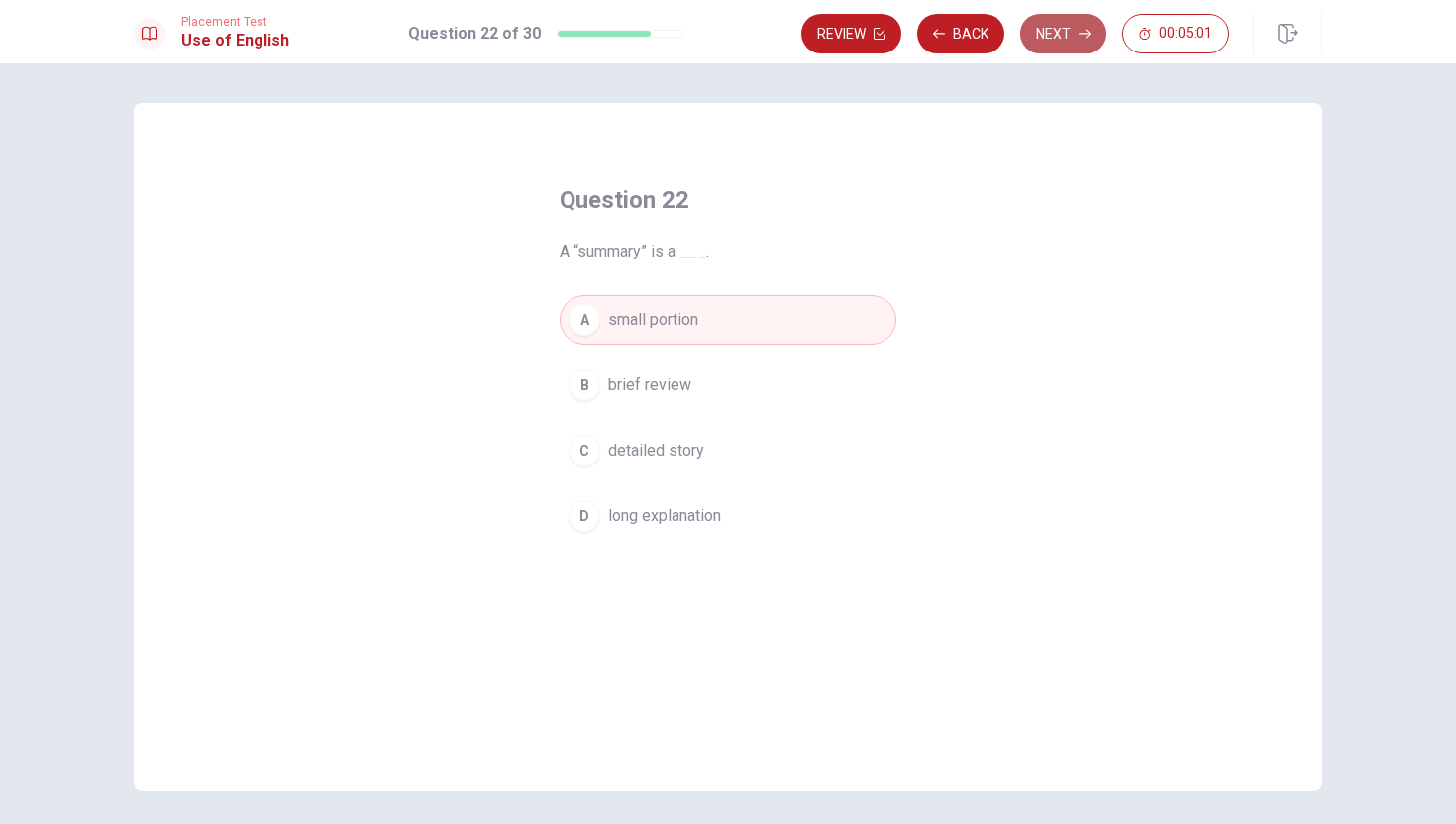 click on "Next" at bounding box center (1063, 34) 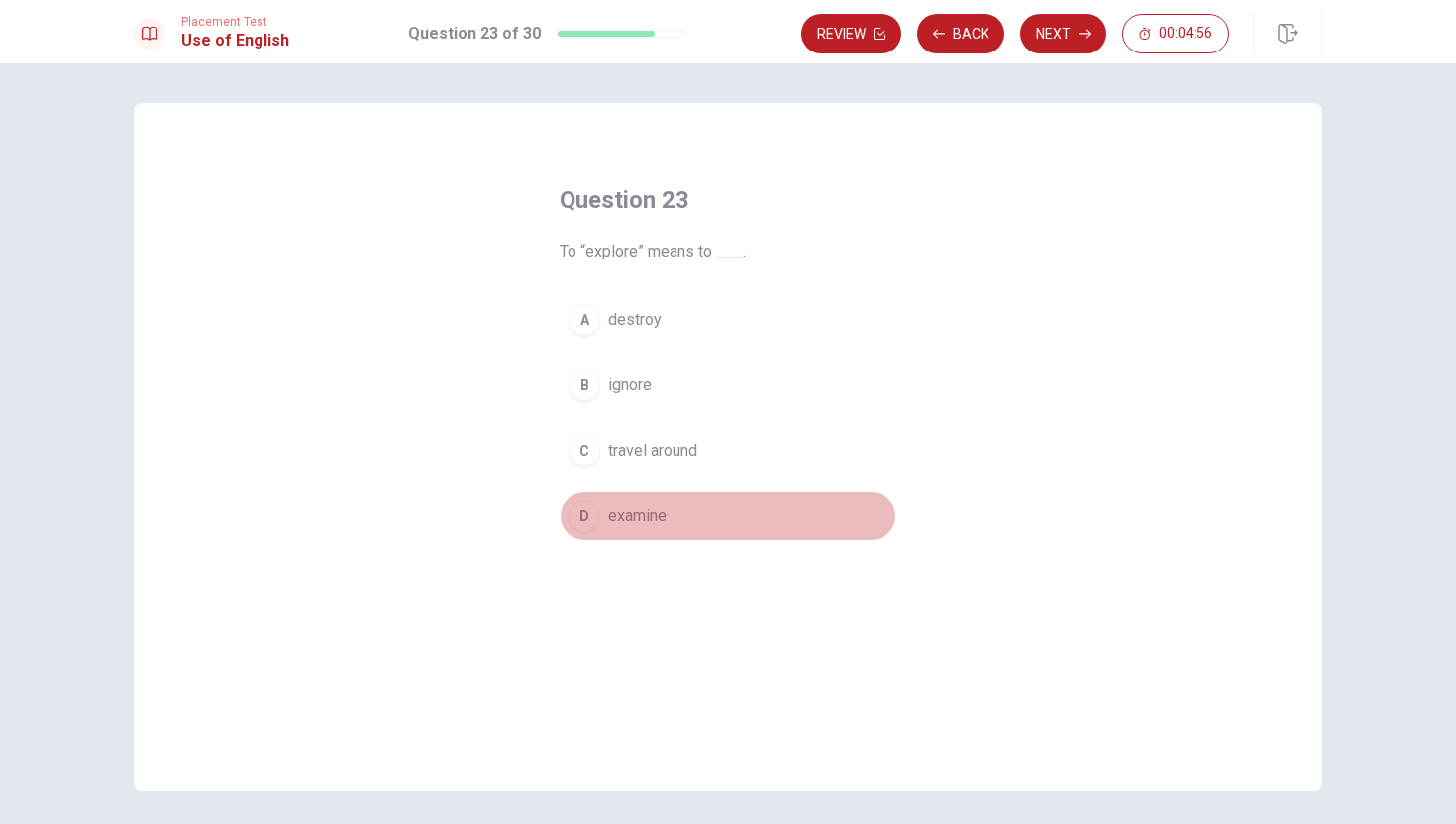 click on "examine" at bounding box center [637, 516] 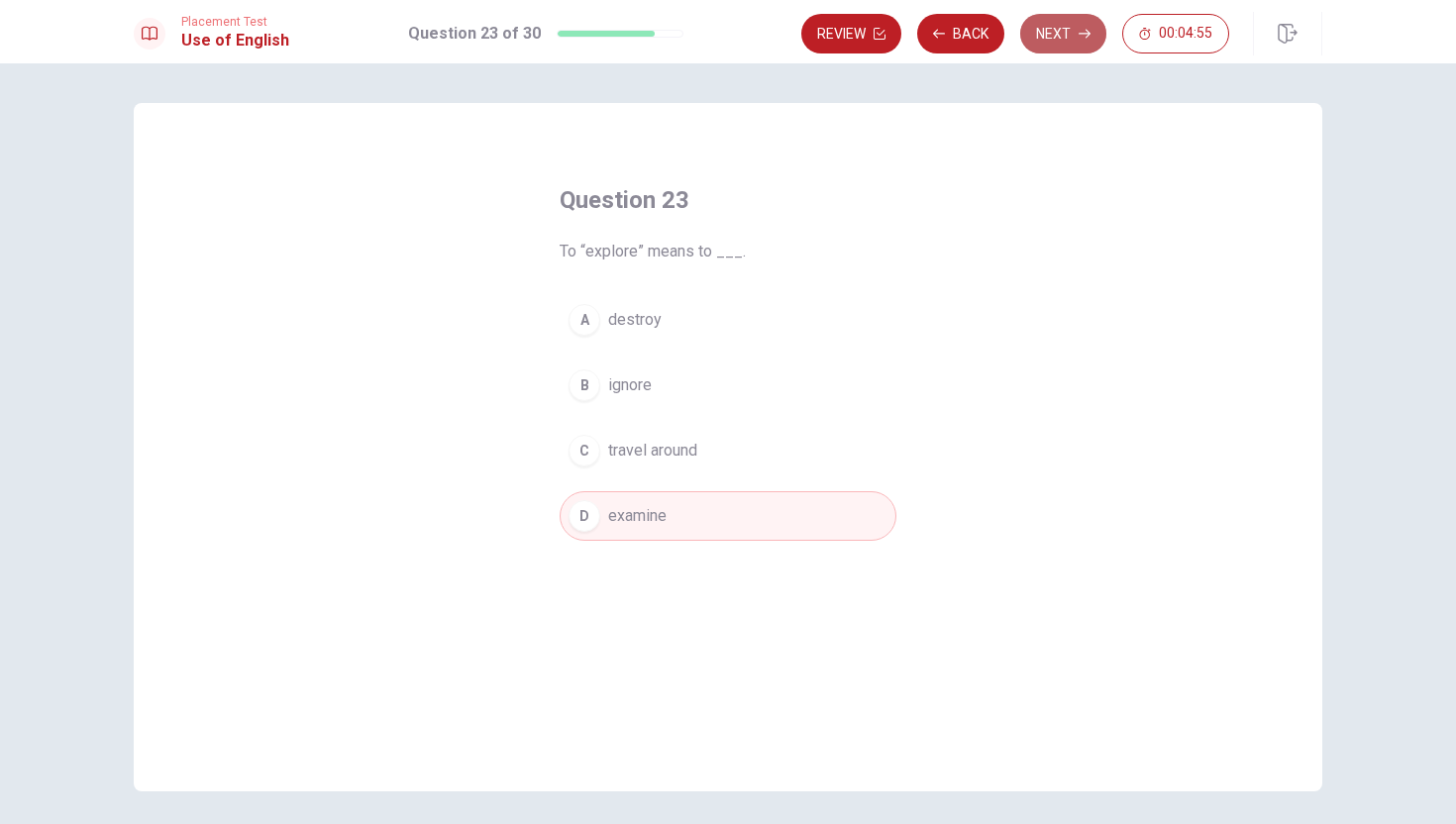 click on "Next" at bounding box center (1063, 34) 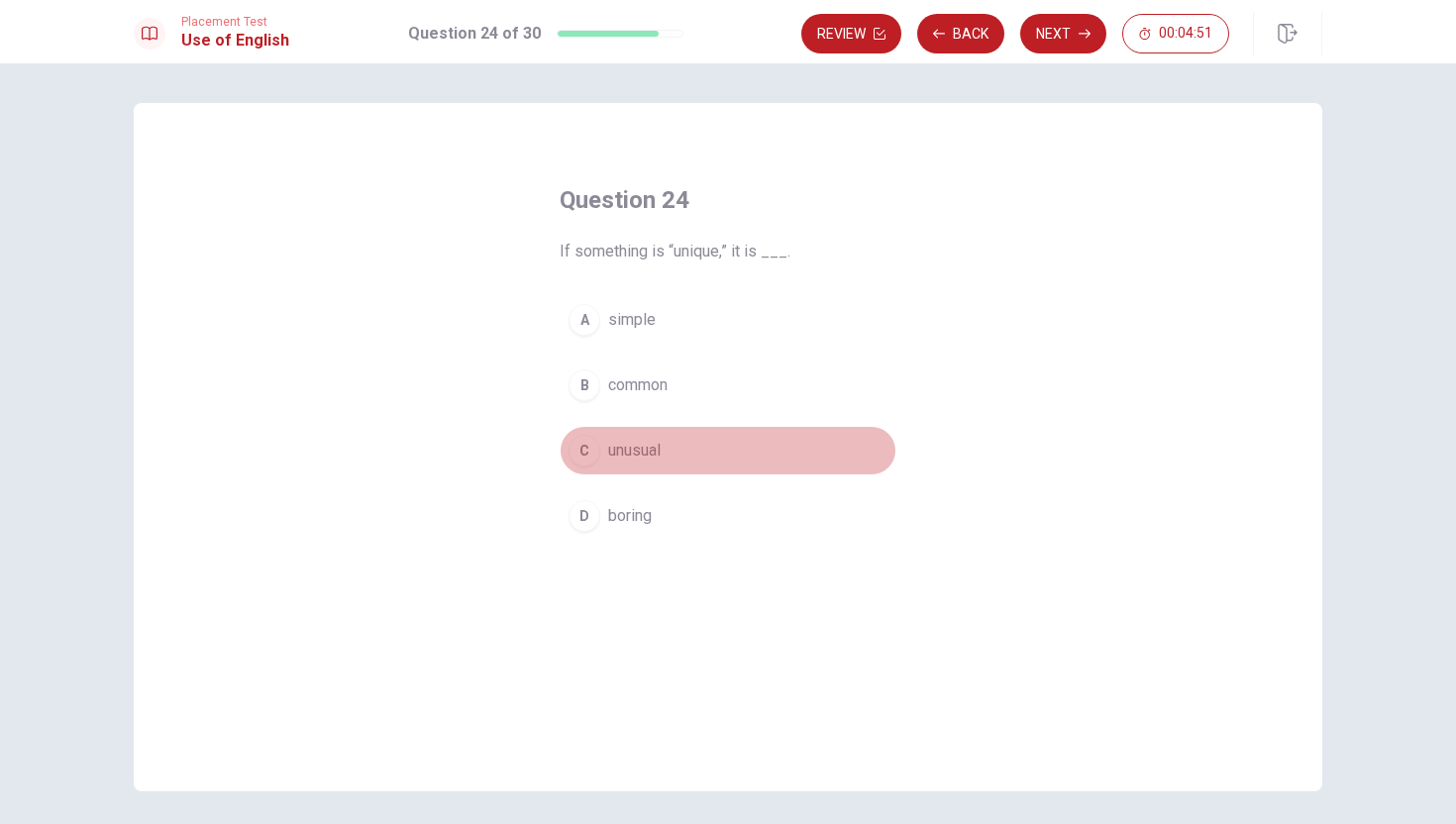 click on "unusual" at bounding box center (634, 451) 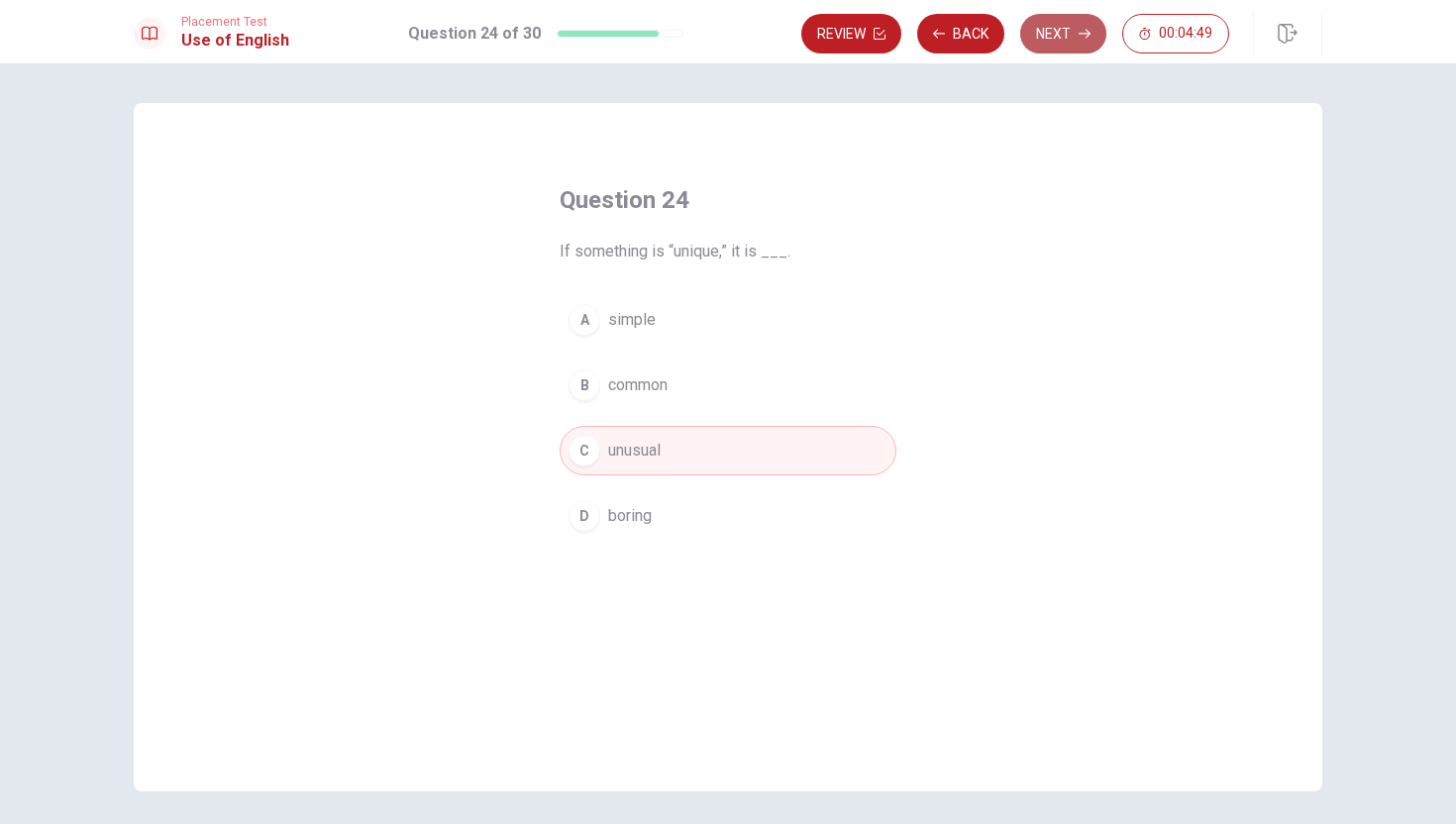 click on "Next" at bounding box center [1063, 34] 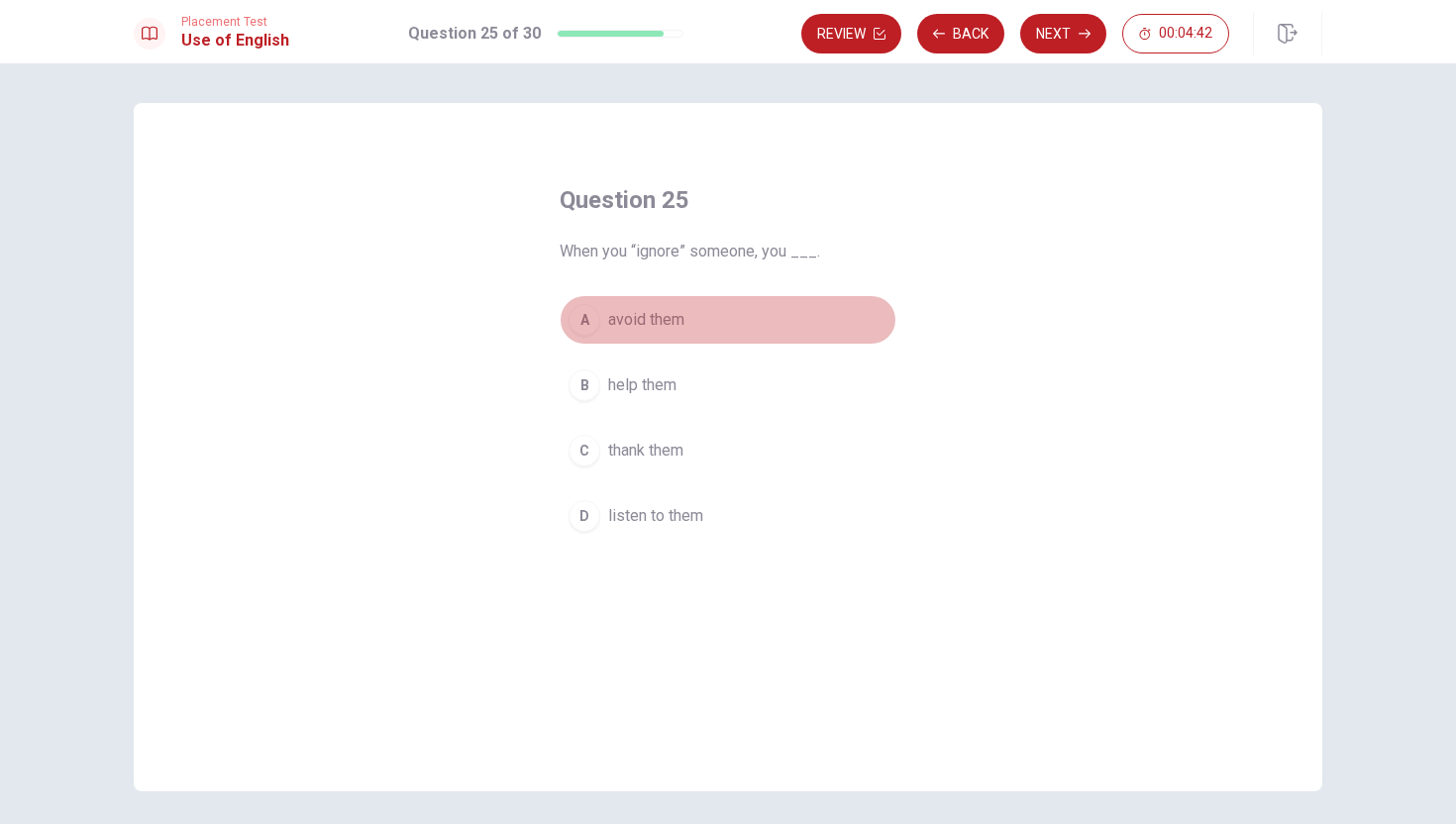 click on "A avoid them" at bounding box center [728, 320] 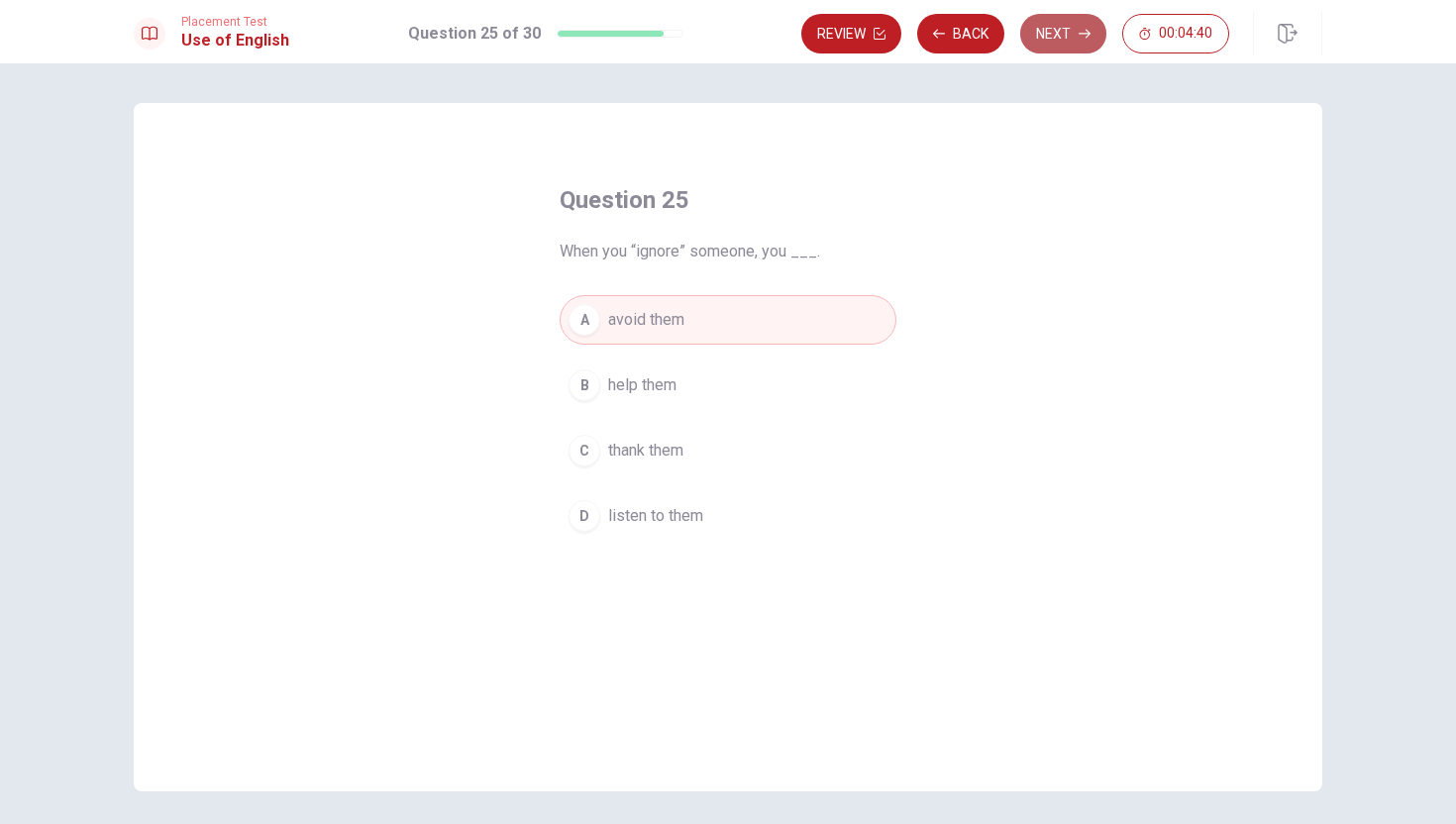 click on "Next" at bounding box center (1063, 34) 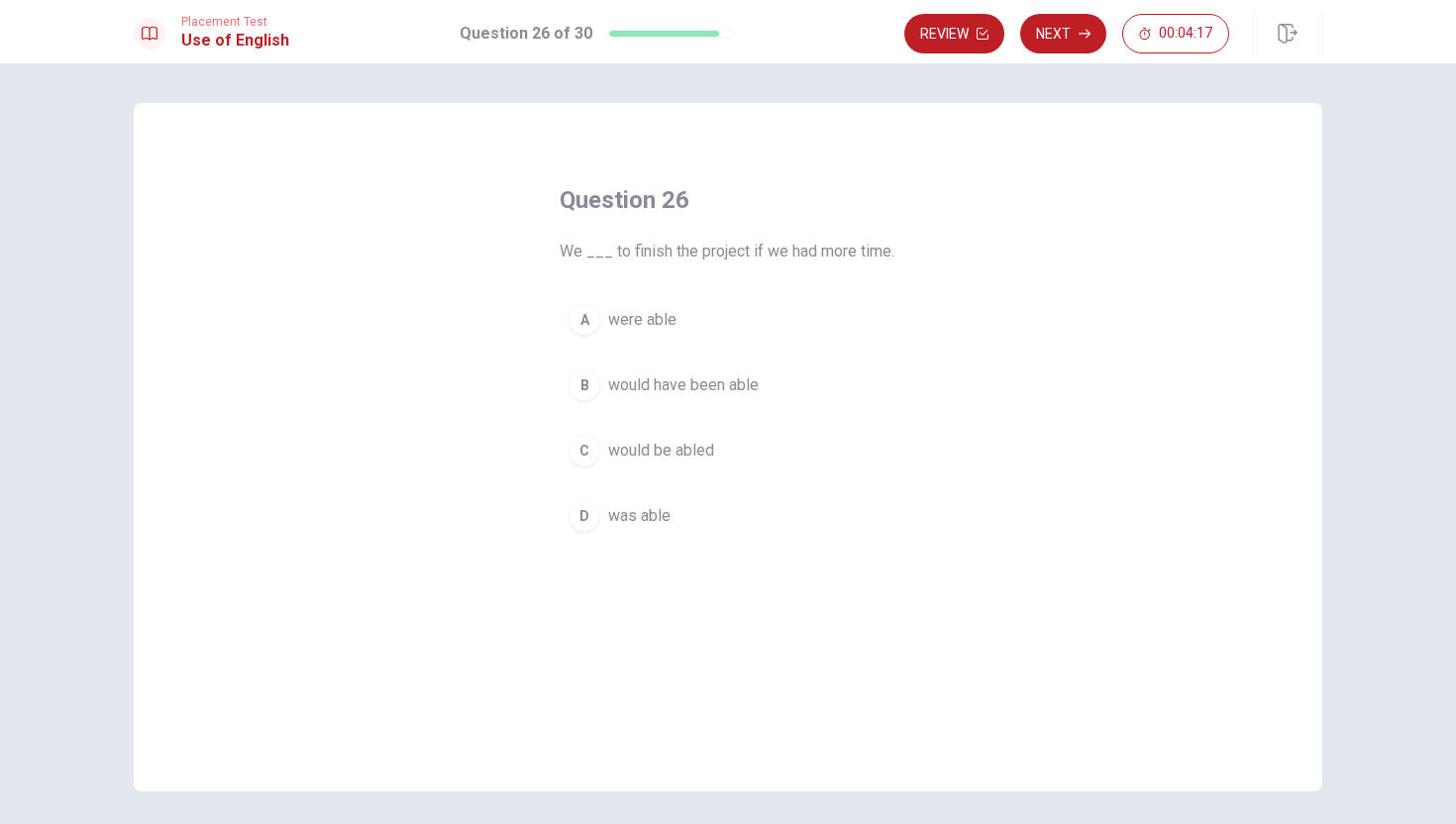 click on "were able" at bounding box center (642, 320) 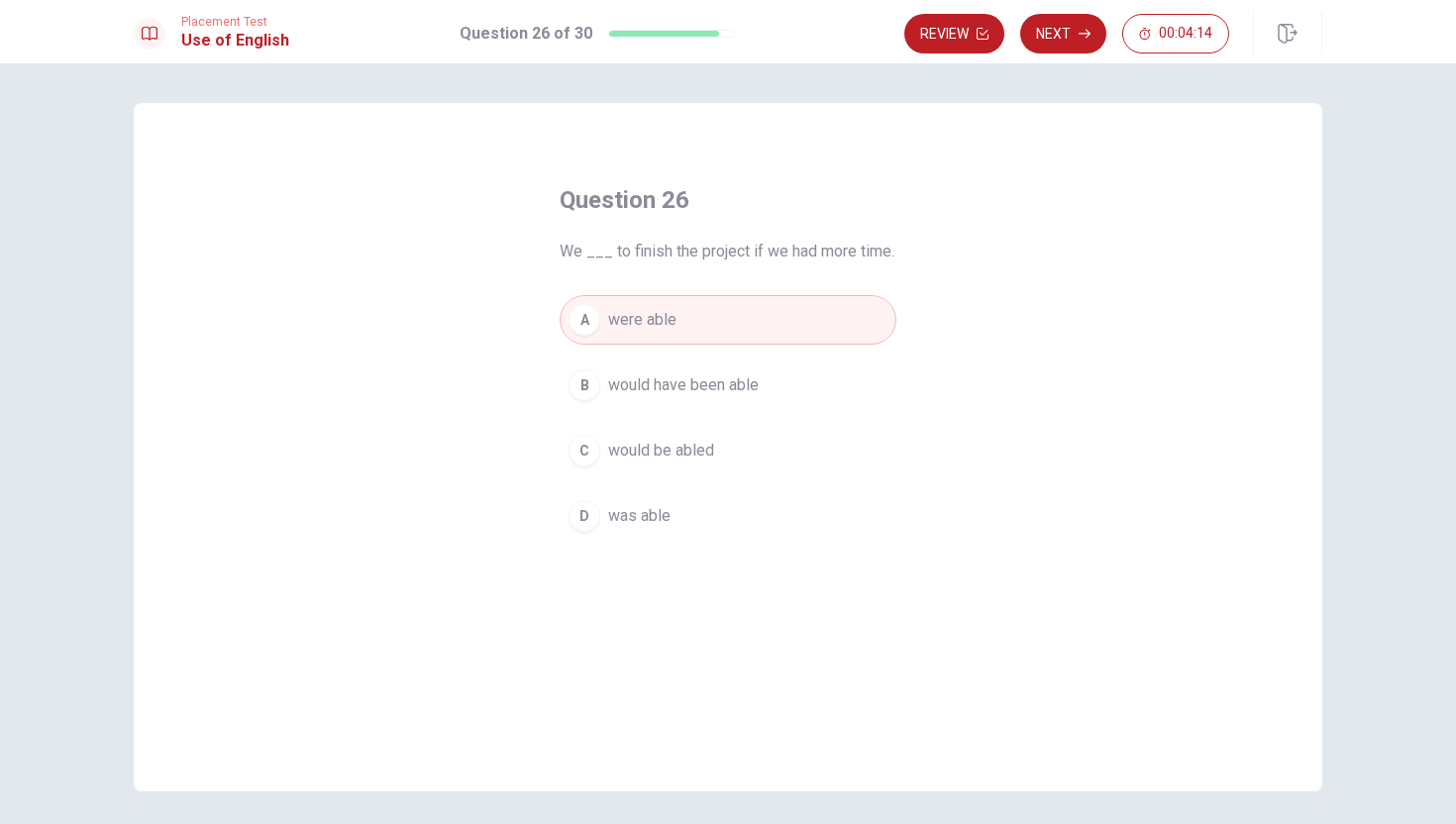 click on "would be abled" at bounding box center [661, 451] 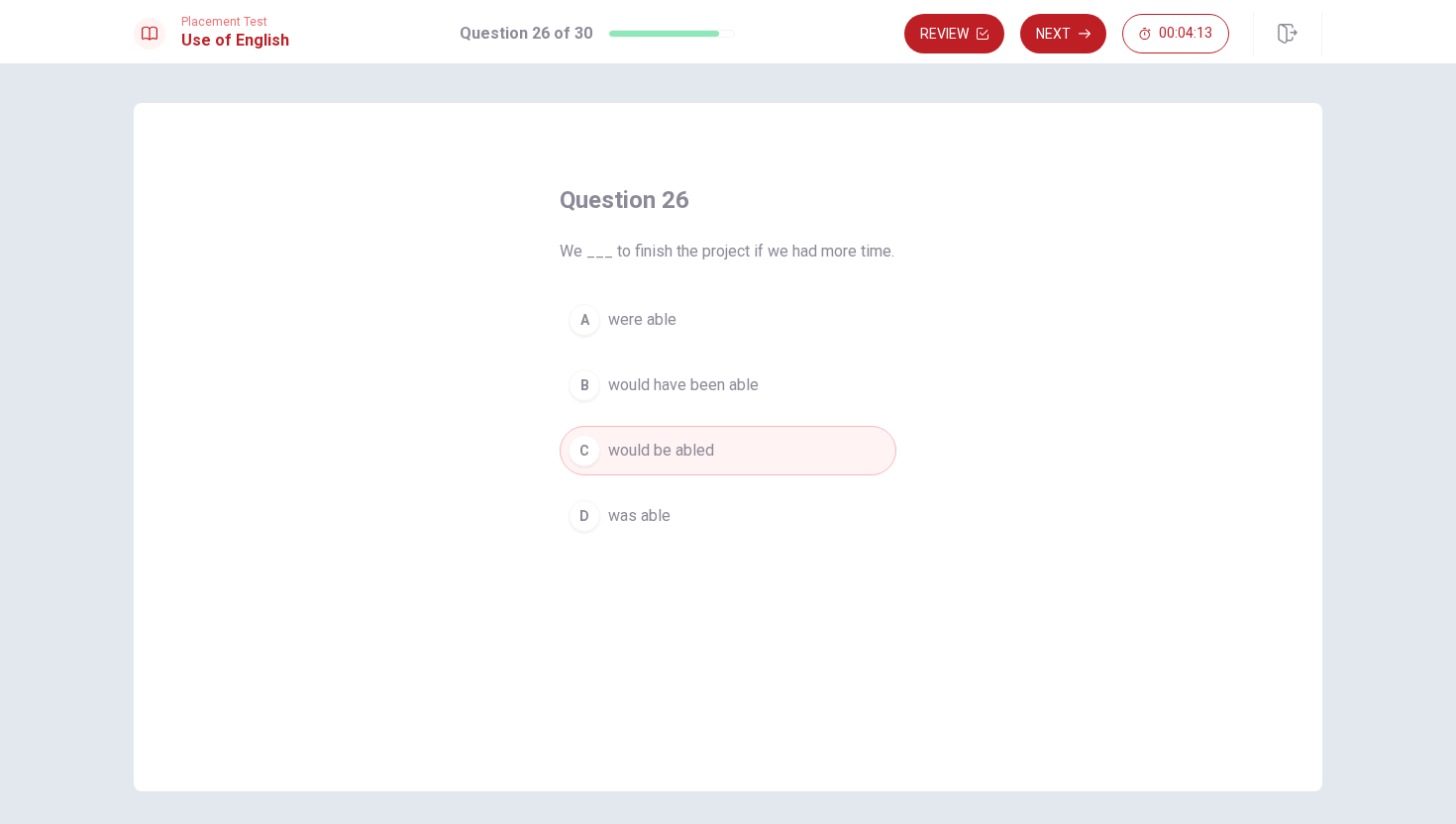 click on "were able" at bounding box center (642, 320) 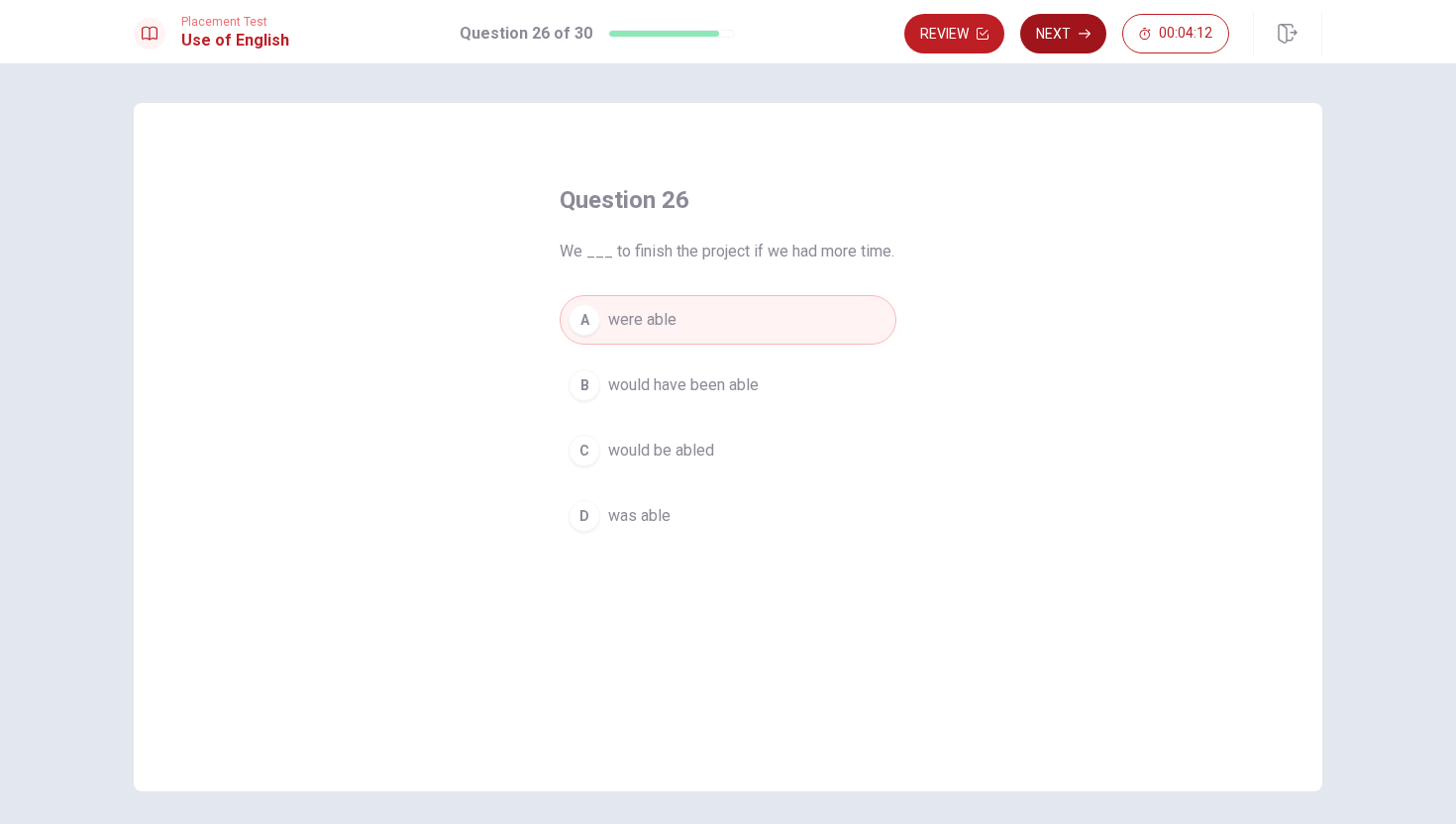 click on "Next" at bounding box center (1063, 34) 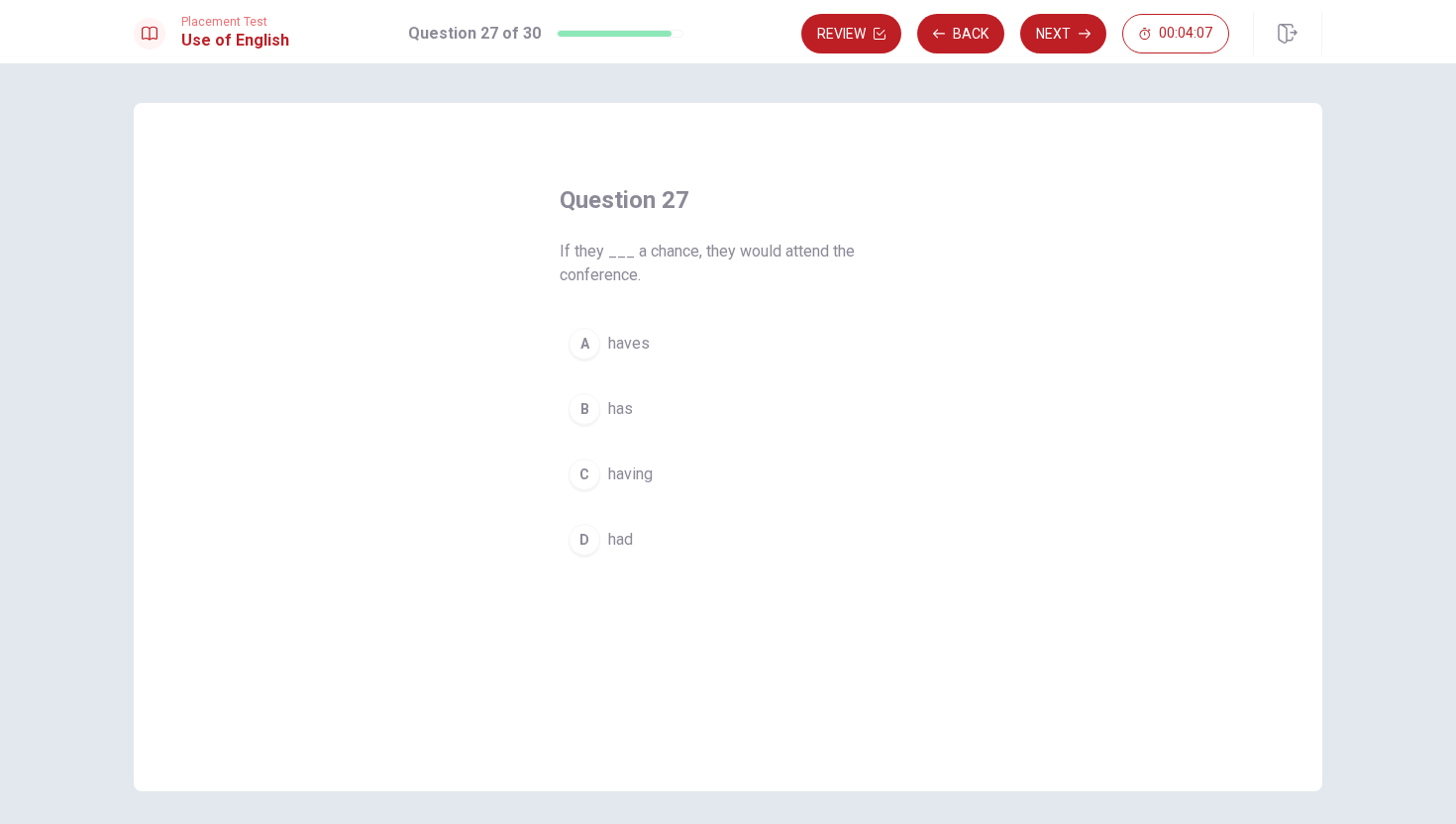 click on "had" at bounding box center (620, 540) 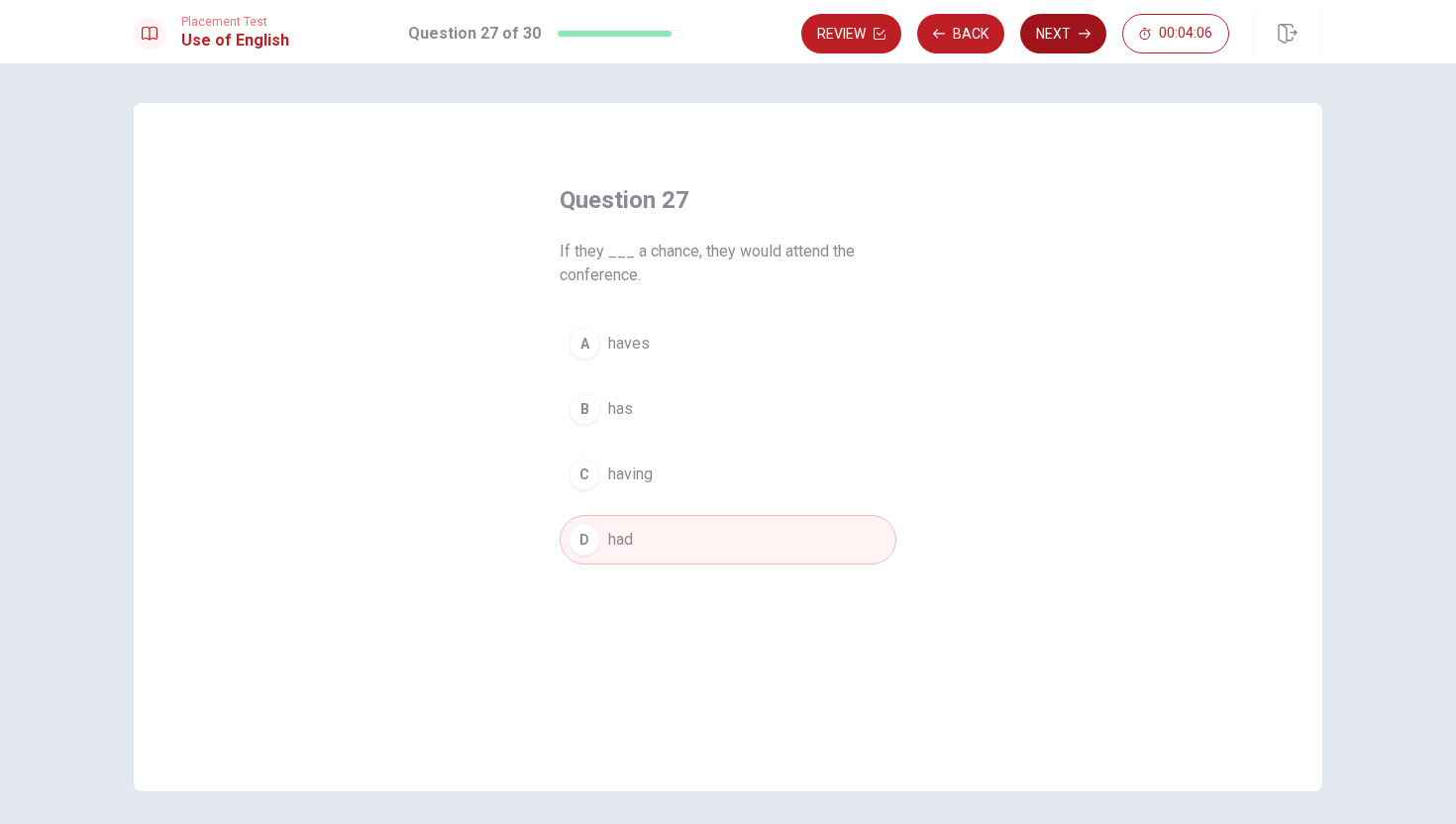 click on "Next" at bounding box center (1063, 34) 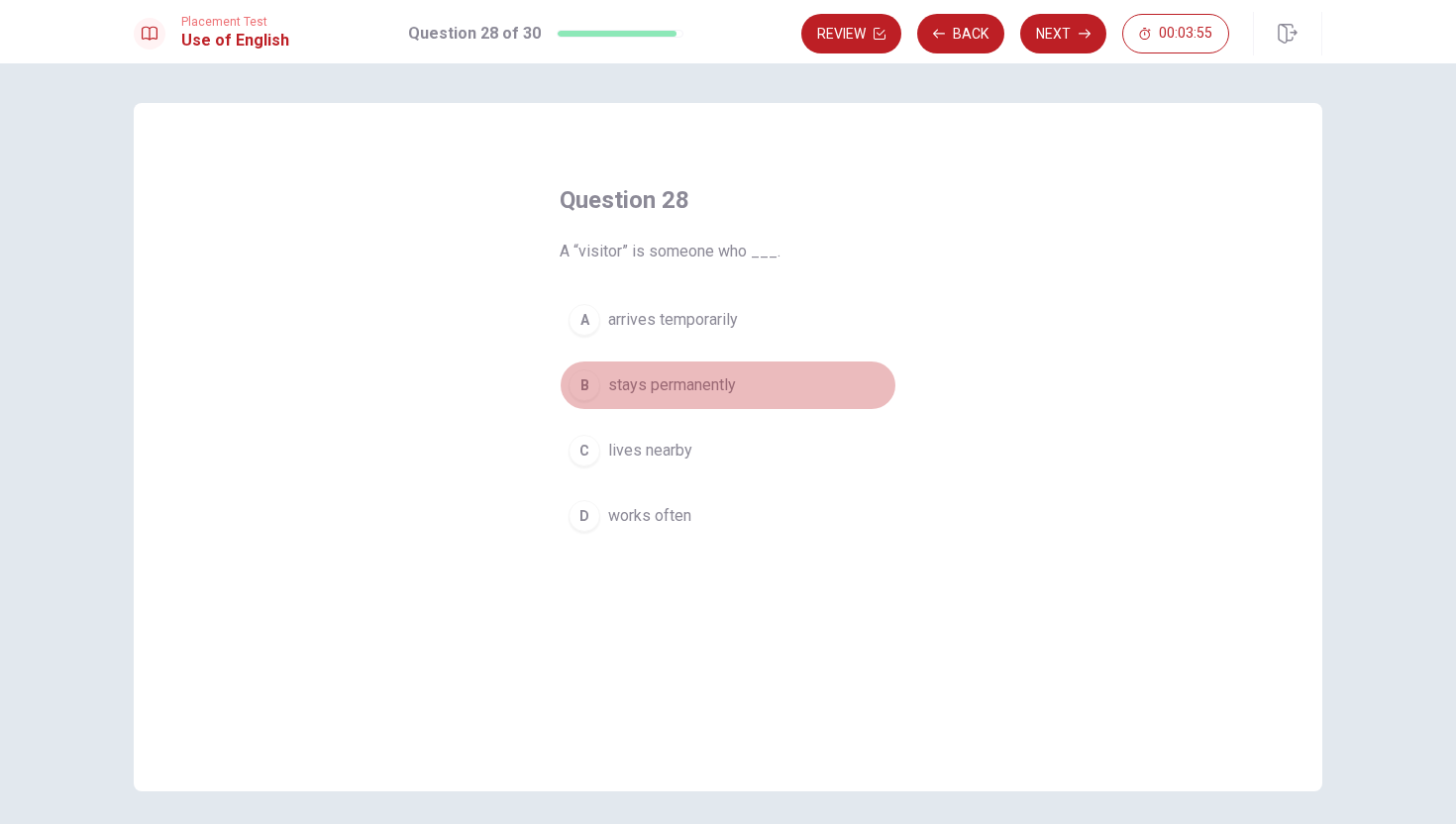 click on "stays permanently" at bounding box center (672, 385) 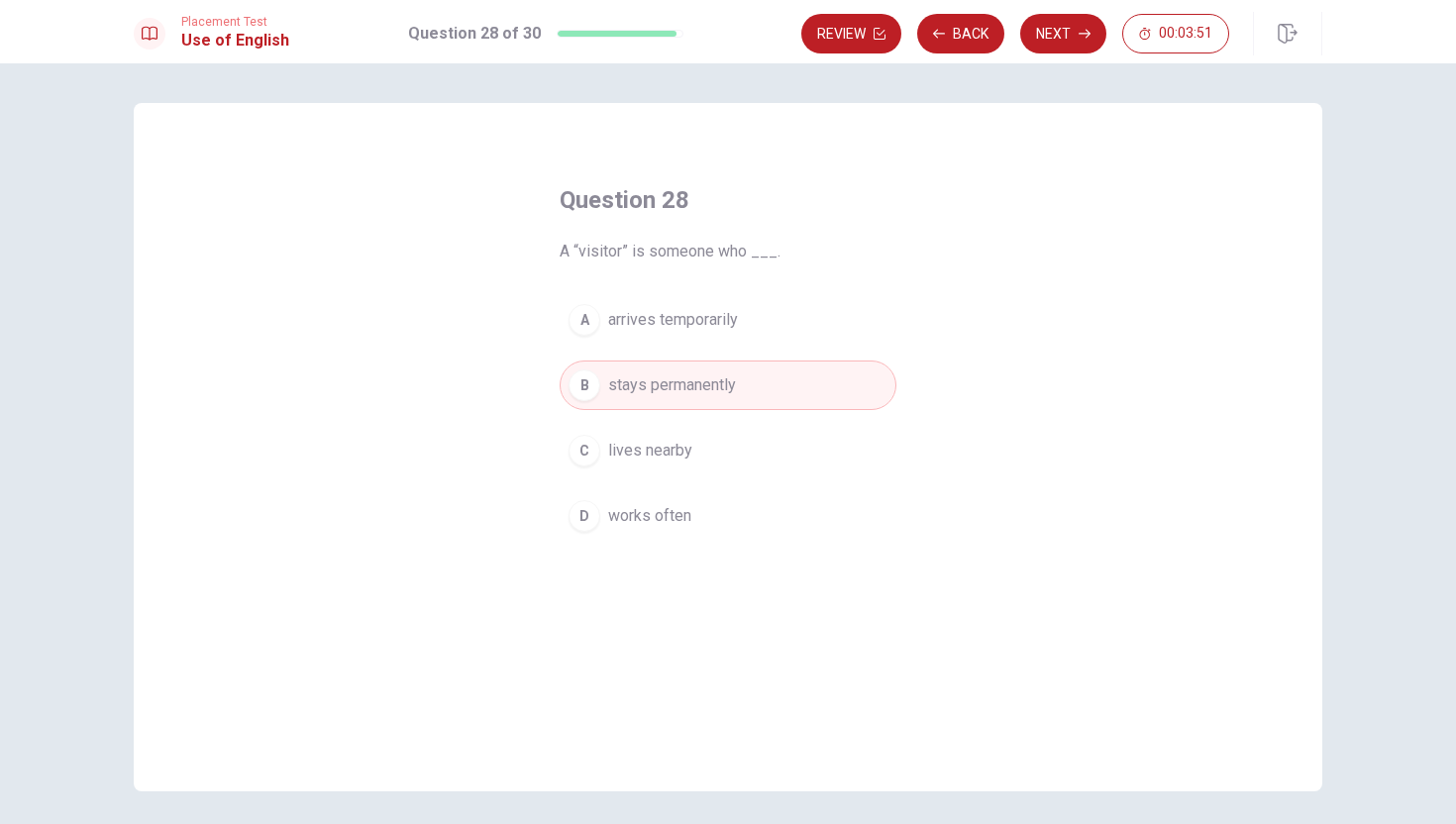 click on "arrives temporarily" at bounding box center [673, 320] 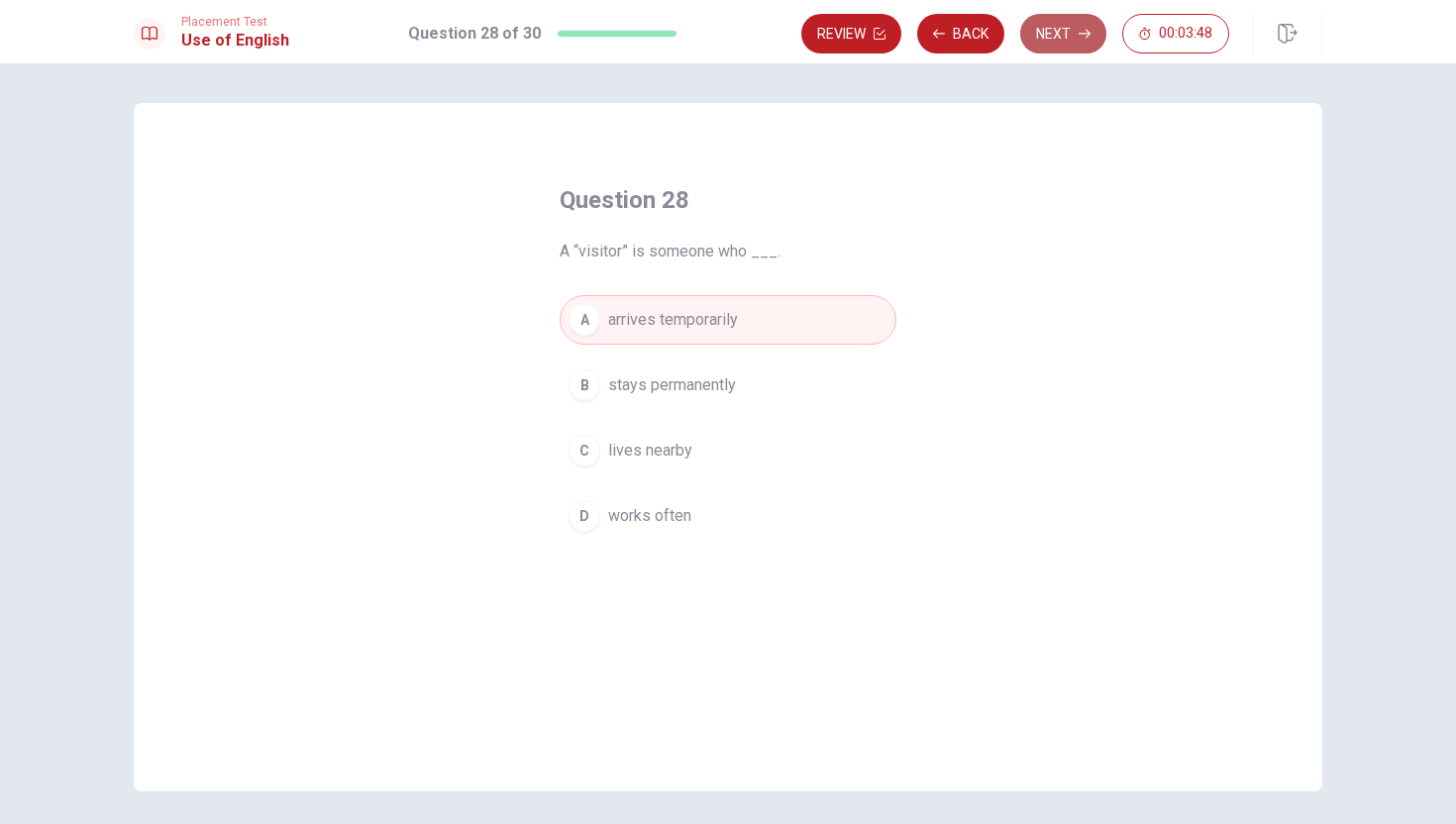 click on "Next" at bounding box center [1063, 34] 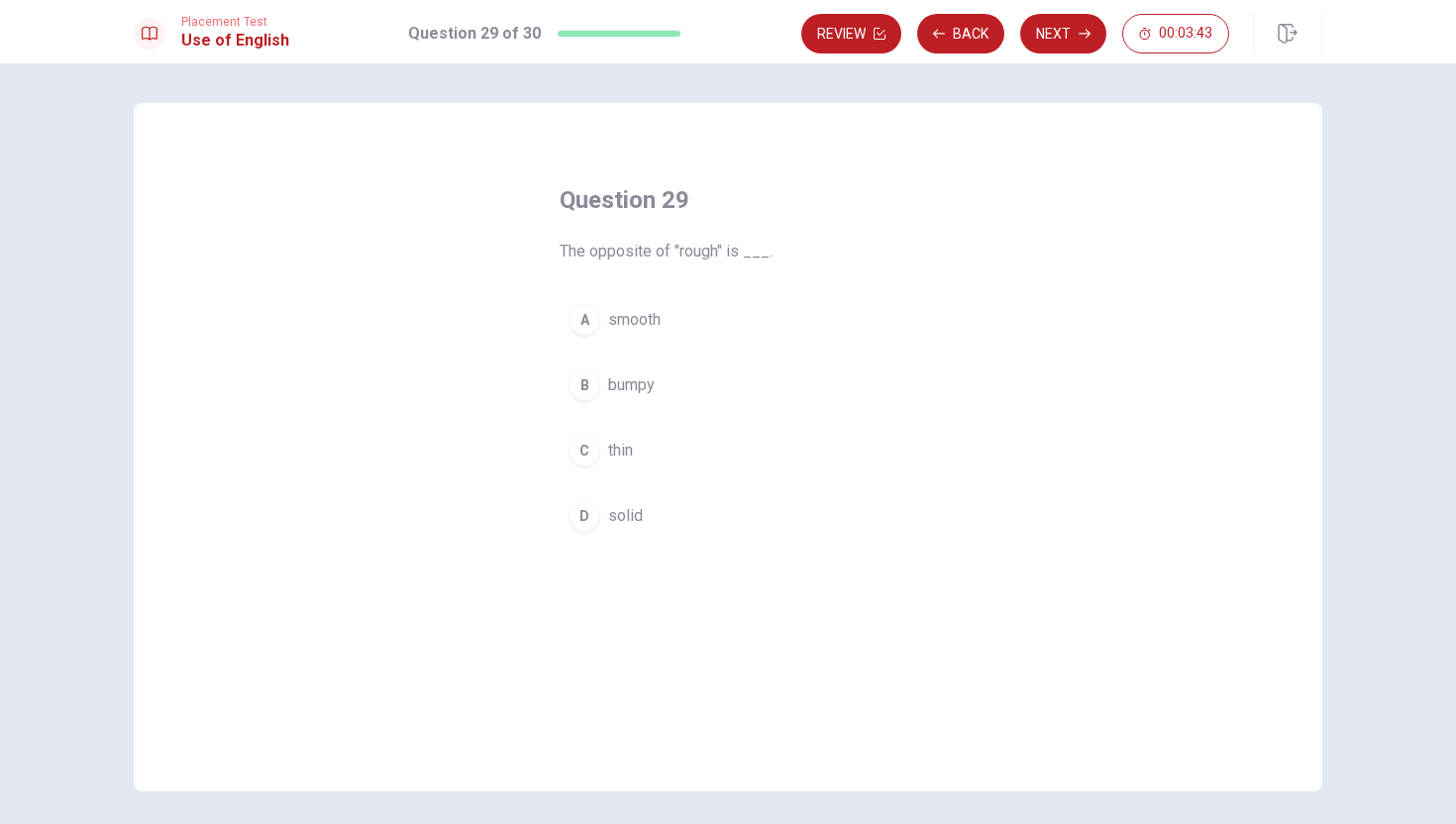 click on "solid" at bounding box center [625, 516] 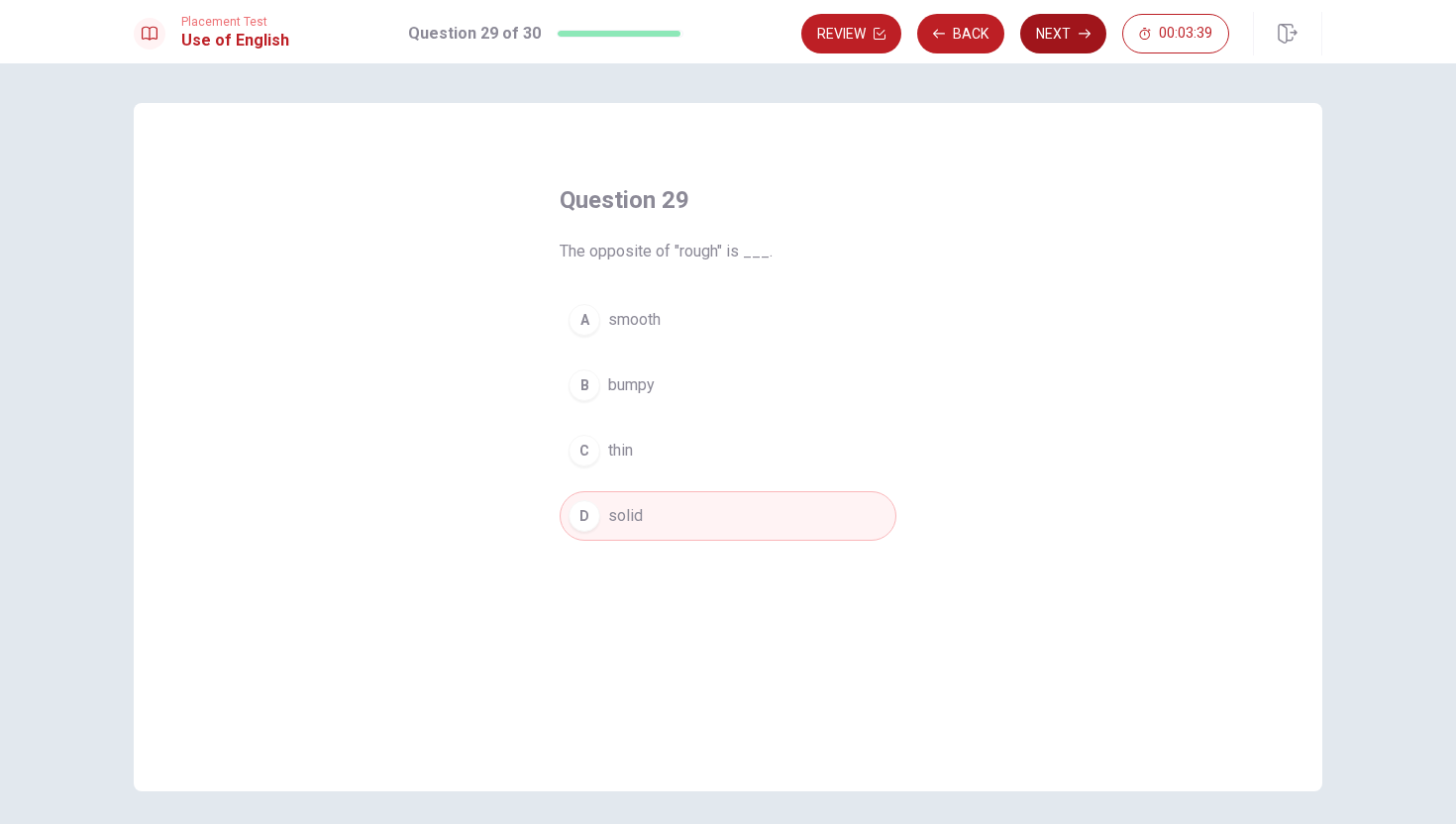 click on "Next" at bounding box center (1063, 34) 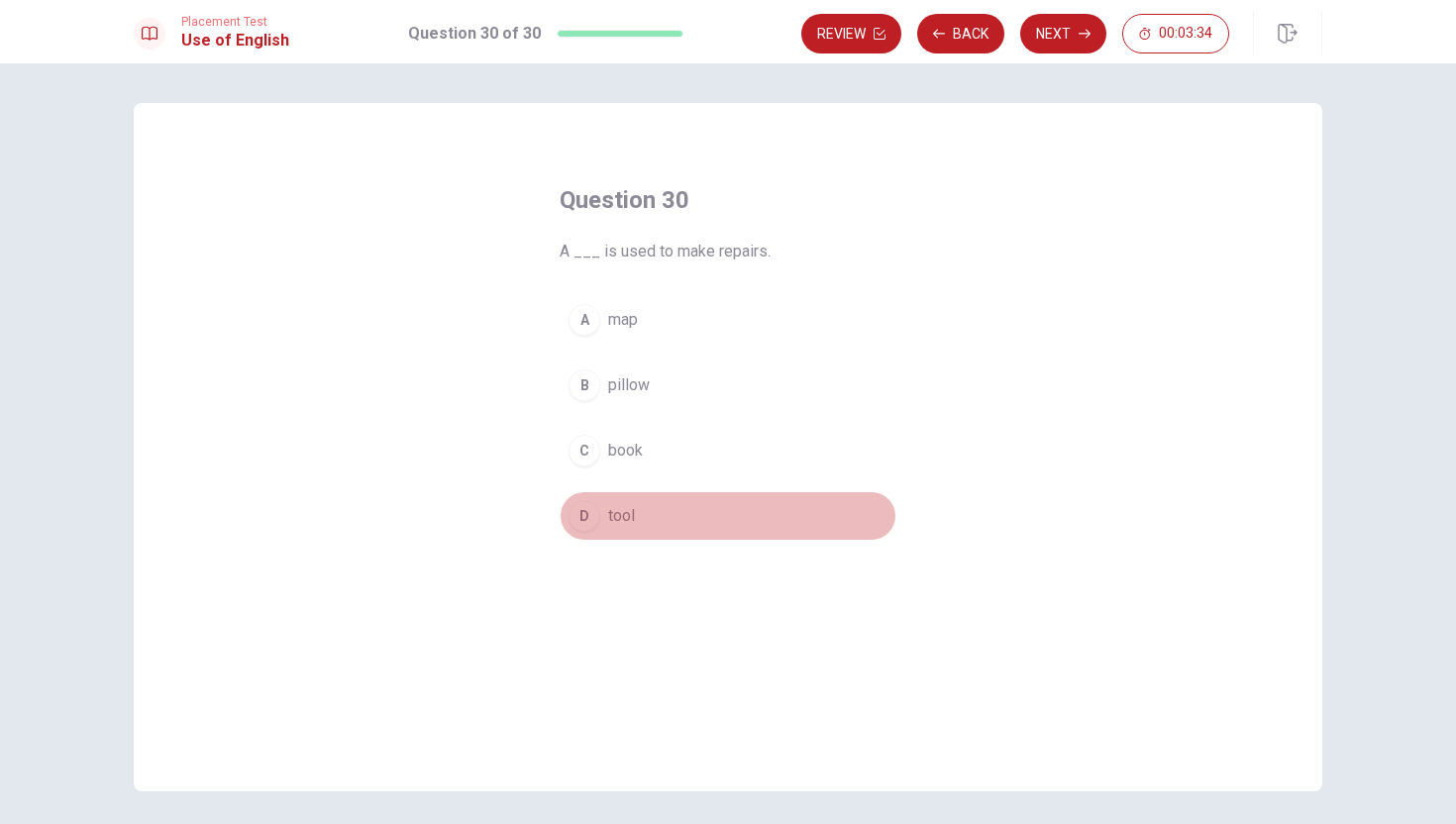click on "tool" at bounding box center [621, 516] 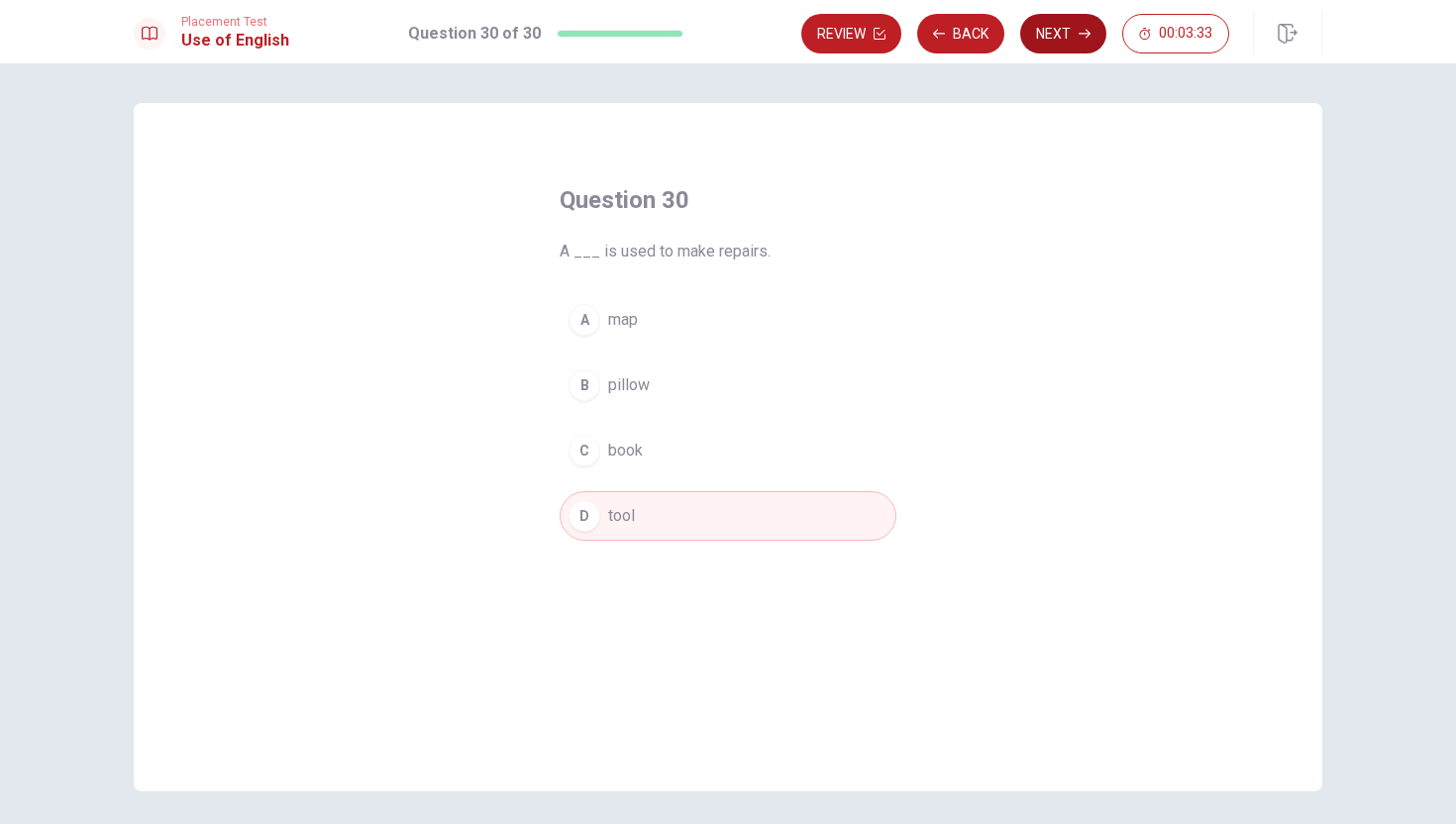 click on "Next" at bounding box center (1063, 34) 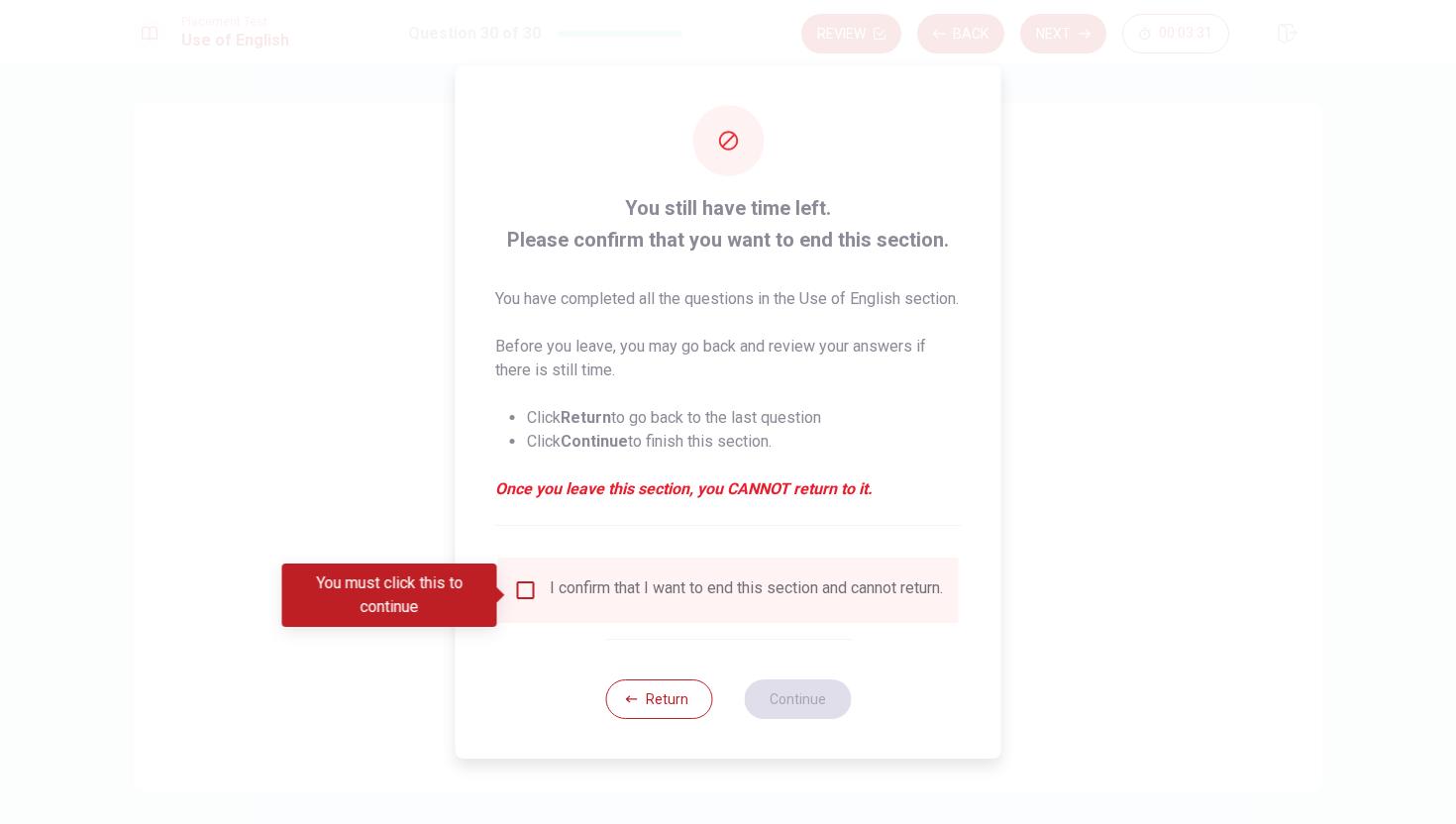 click on "I confirm that I want to end this section and cannot return." at bounding box center (728, 590) 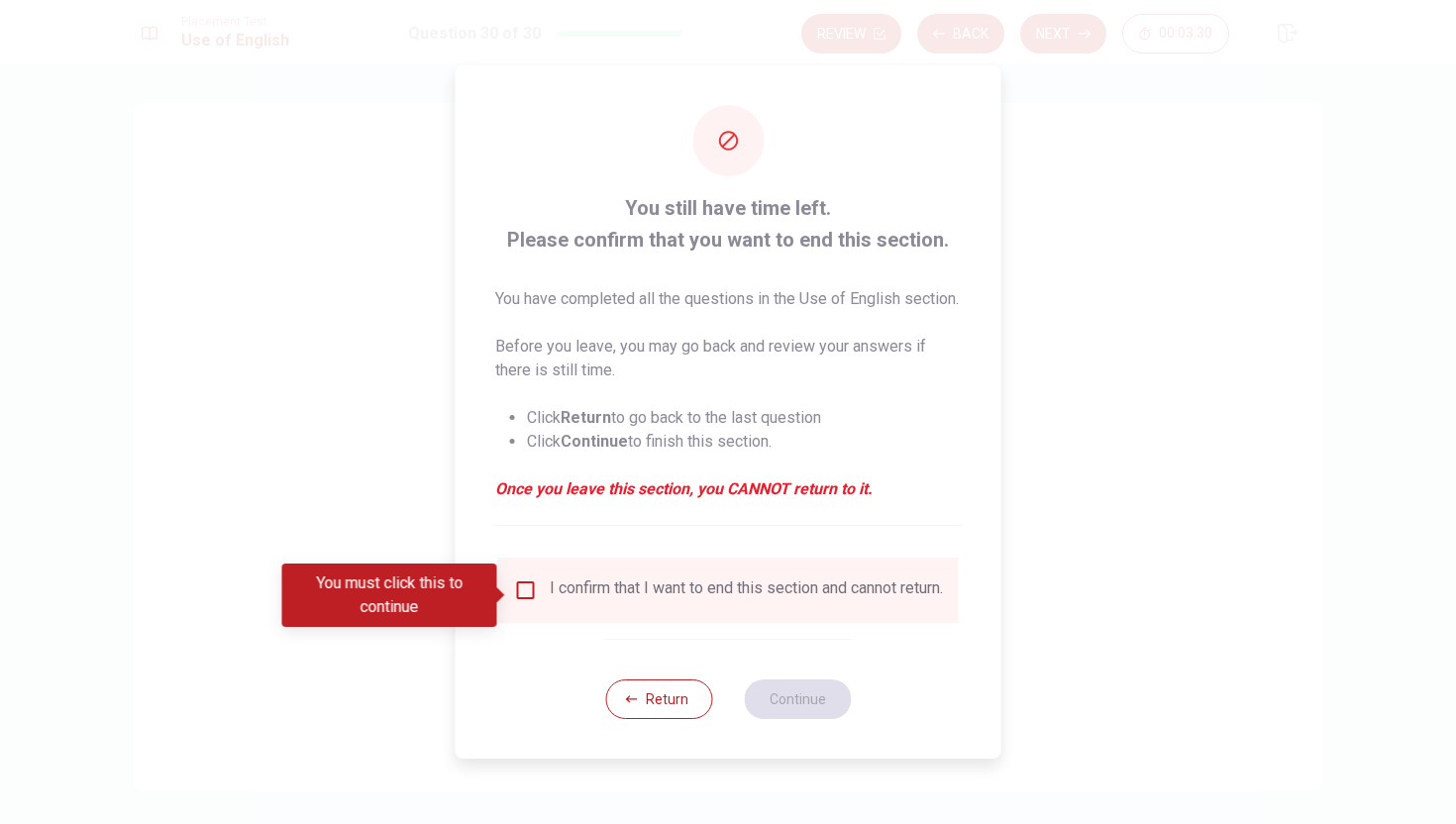 click at bounding box center [526, 590] 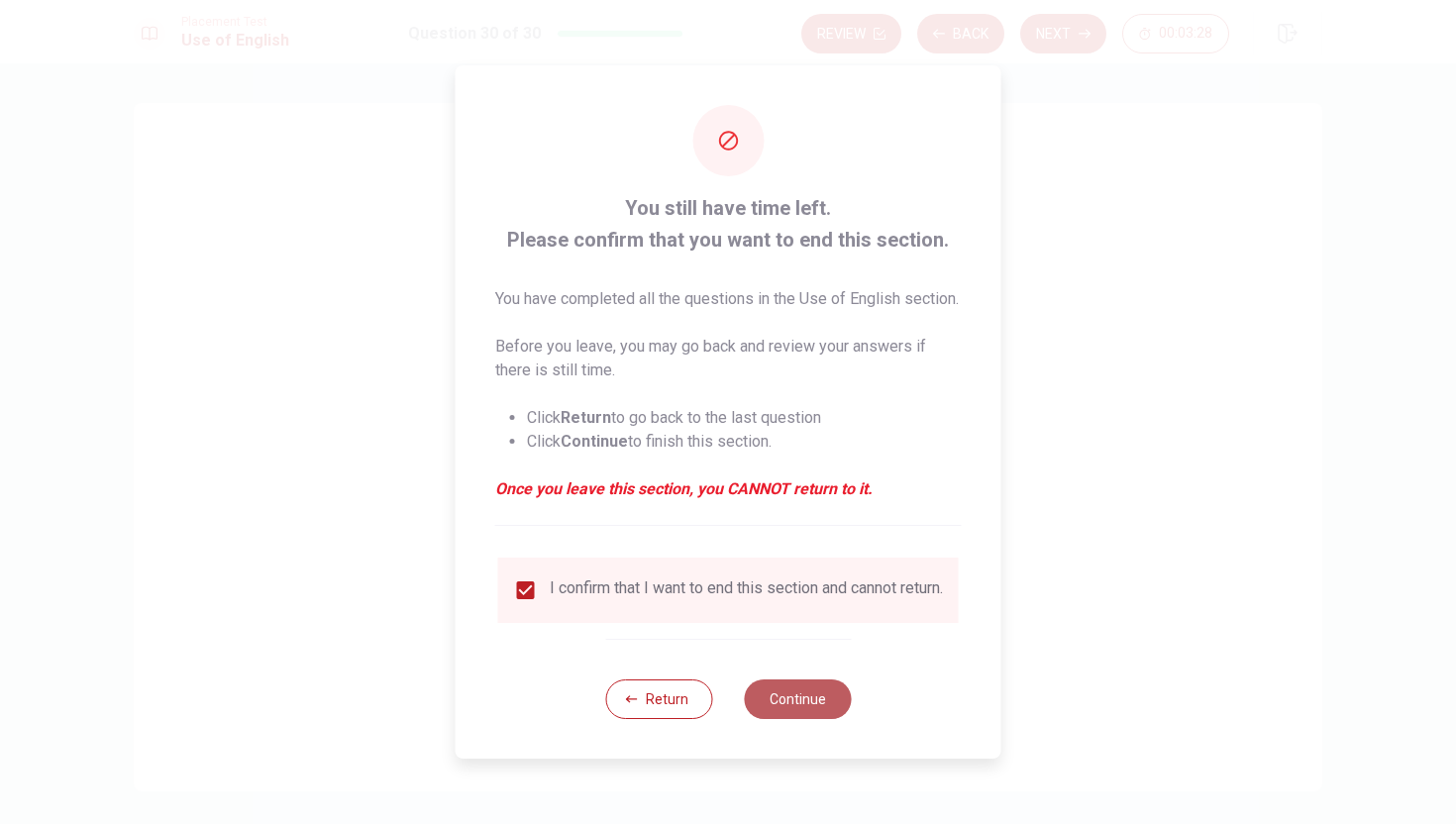 click on "Continue" at bounding box center [797, 699] 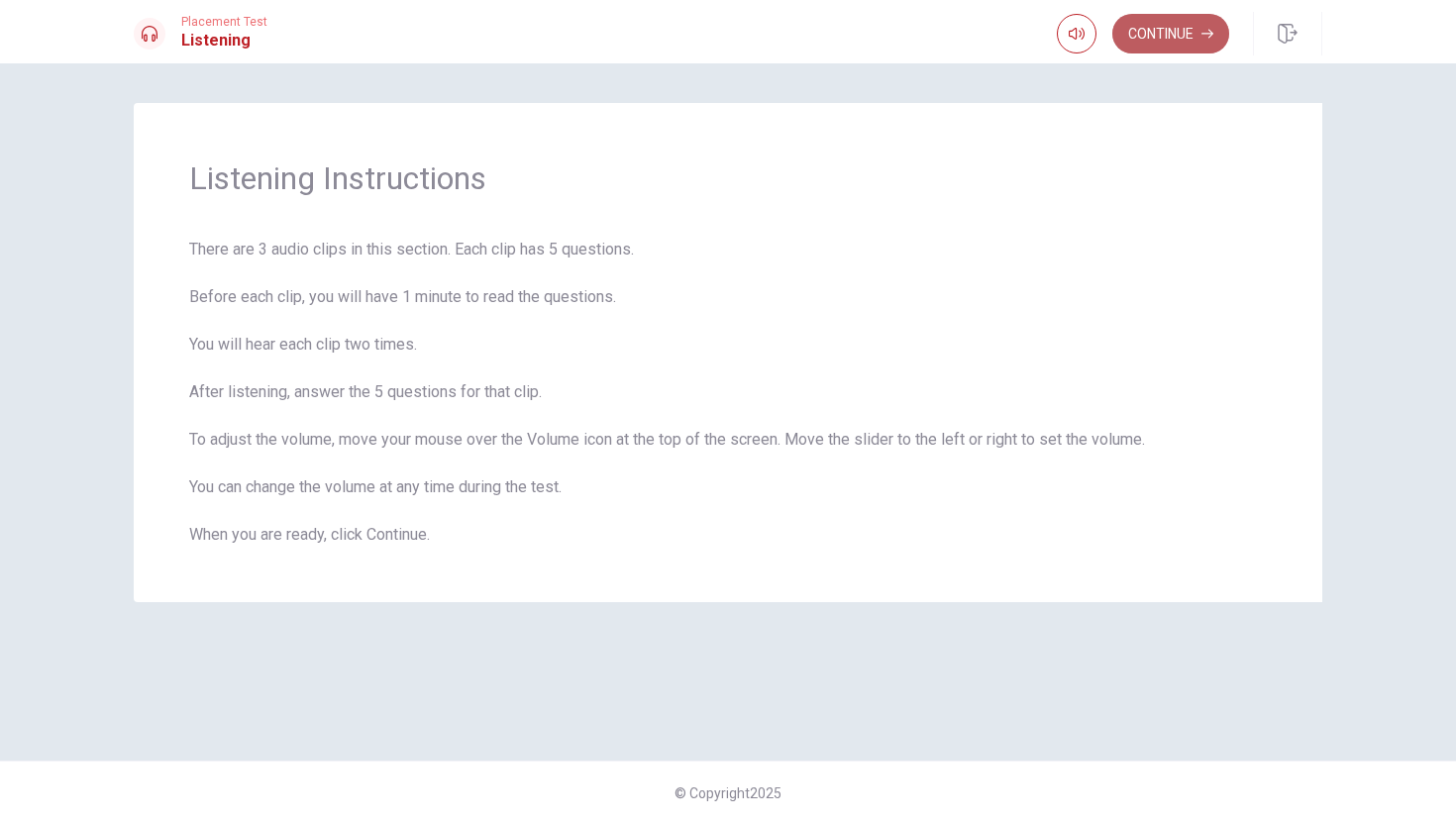 click on "Continue" at bounding box center [1171, 34] 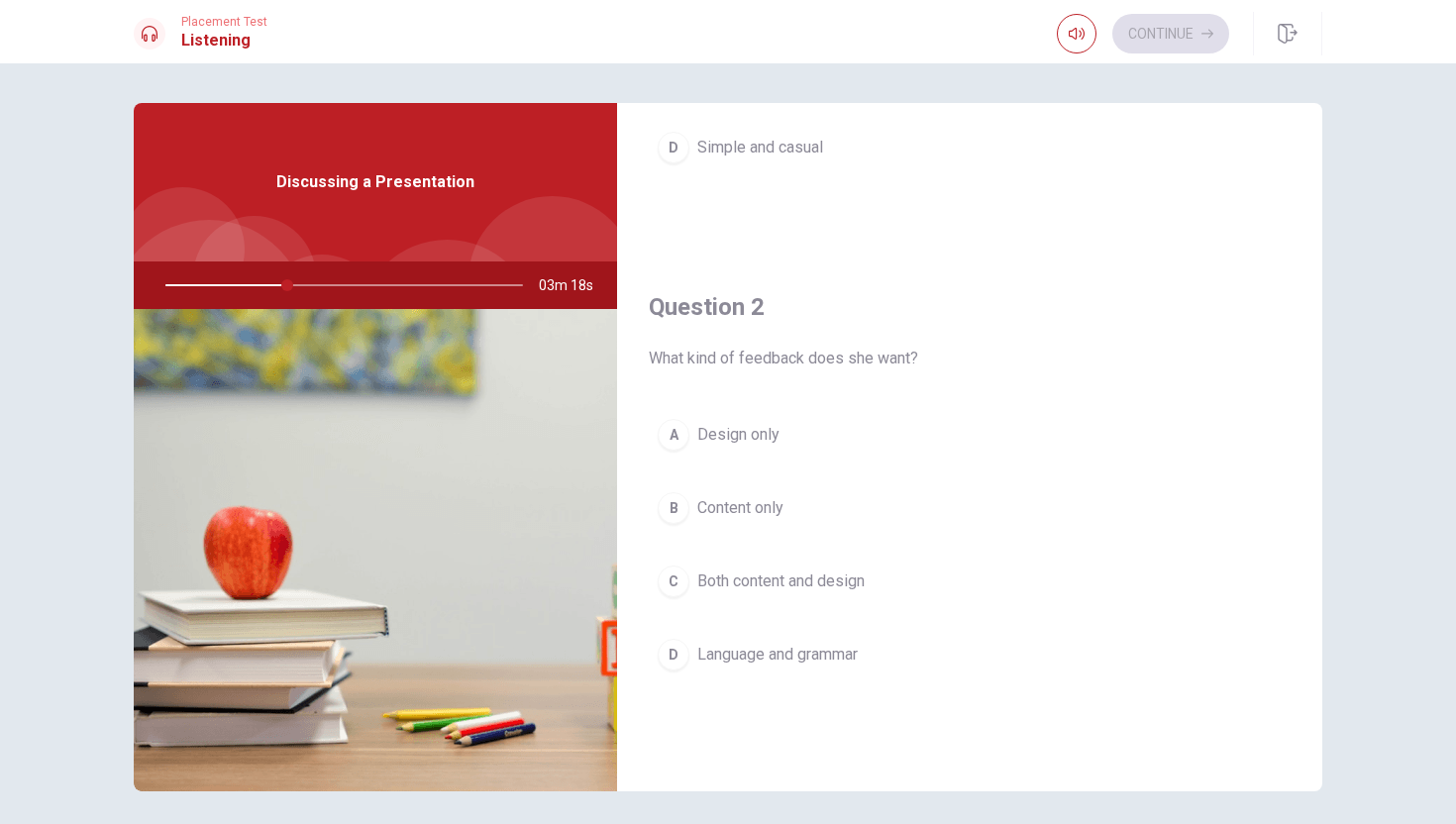 scroll, scrollTop: 362, scrollLeft: 0, axis: vertical 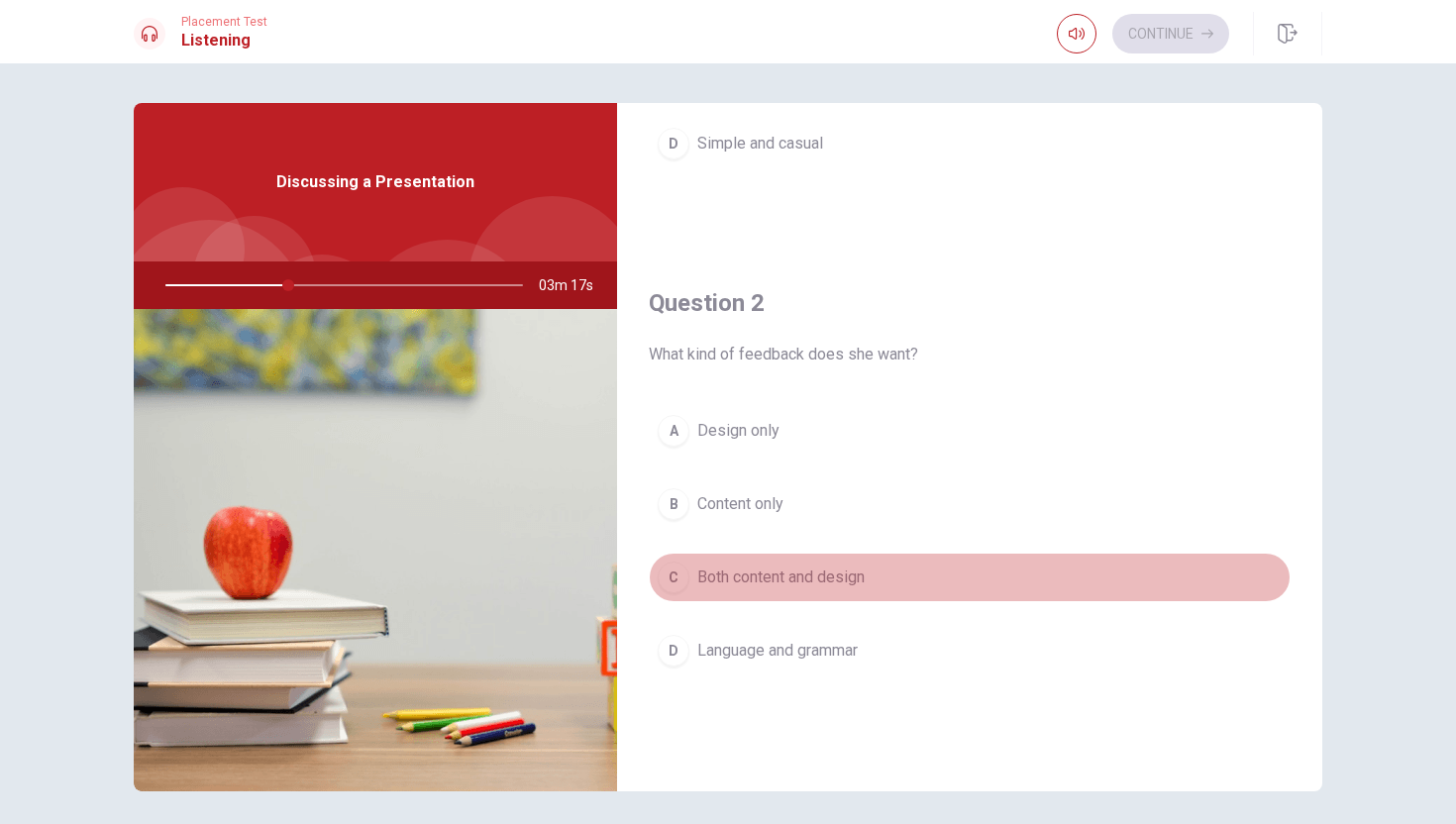 click on "Both content and design" at bounding box center [780, 577] 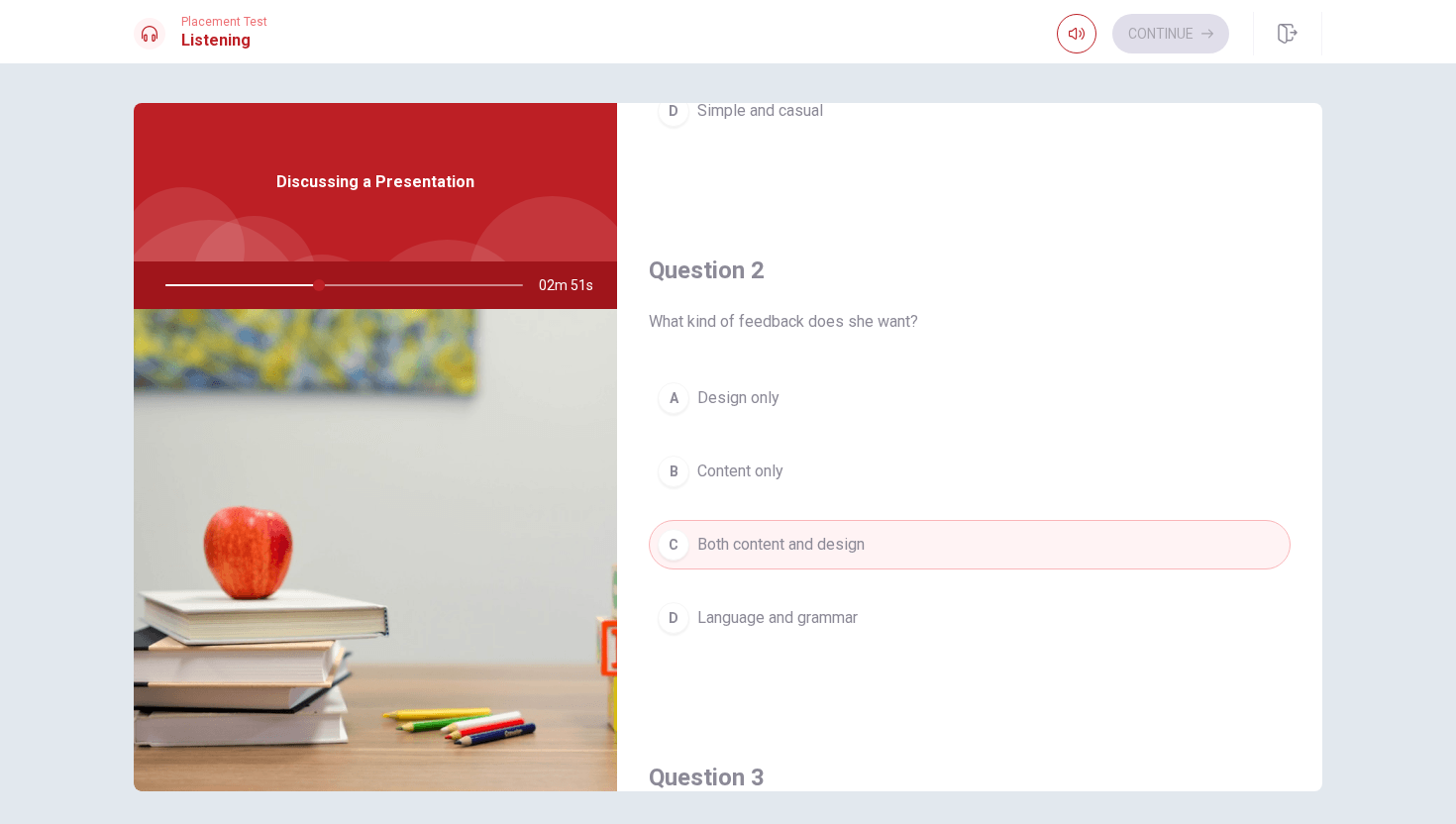 scroll, scrollTop: 0, scrollLeft: 0, axis: both 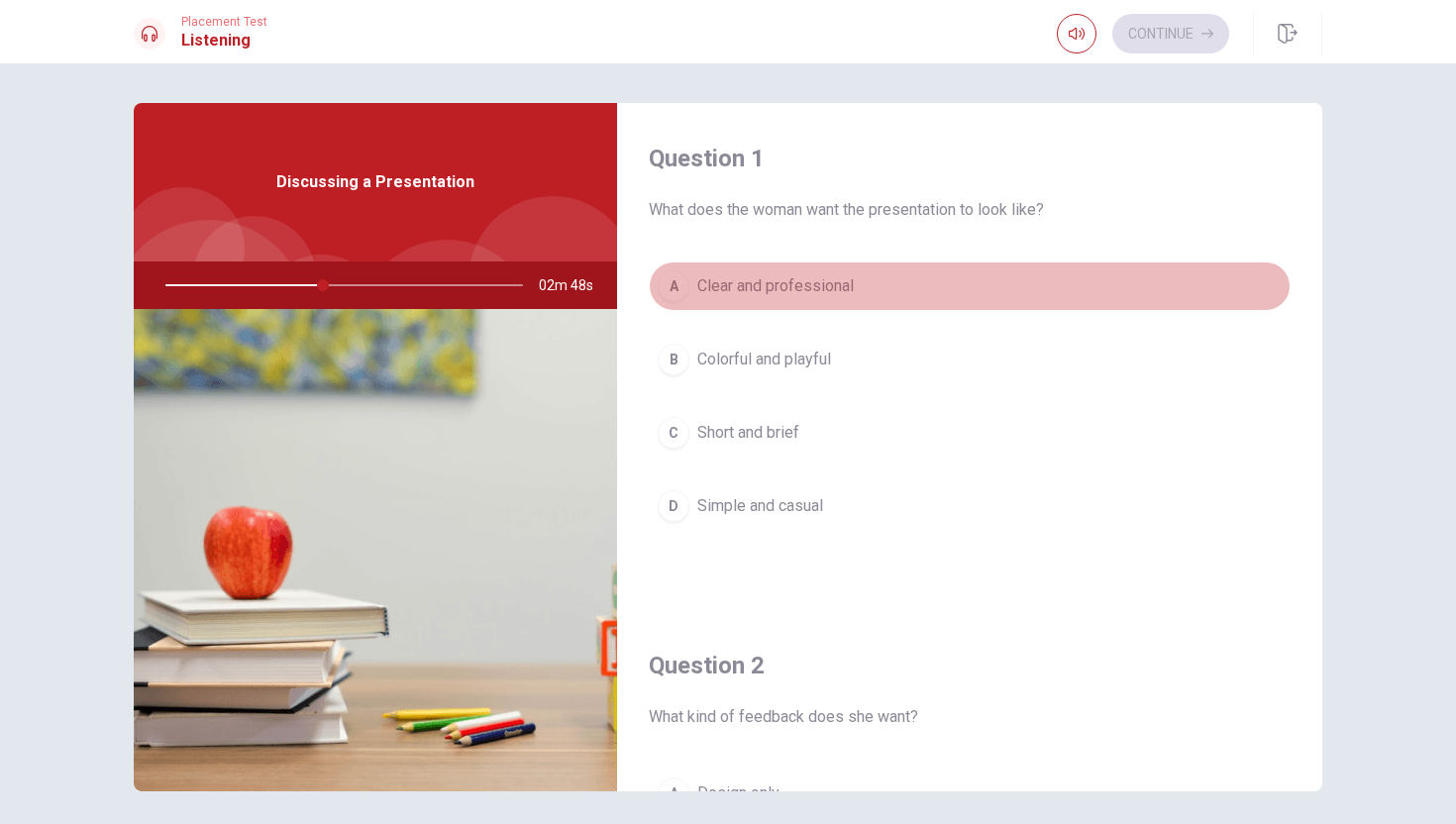 click on "Clear and professional" at bounding box center (776, 286) 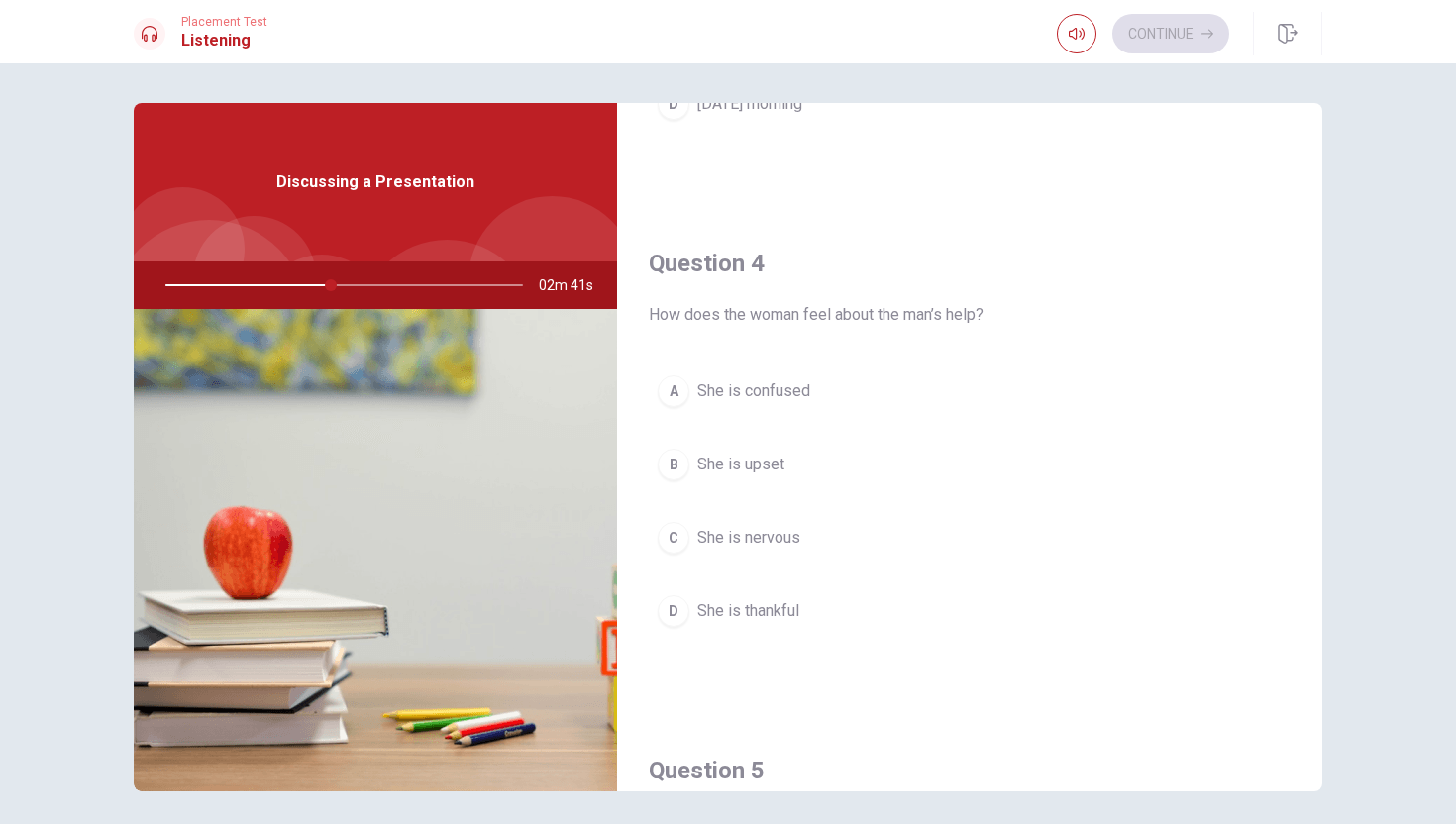 scroll, scrollTop: 996, scrollLeft: 0, axis: vertical 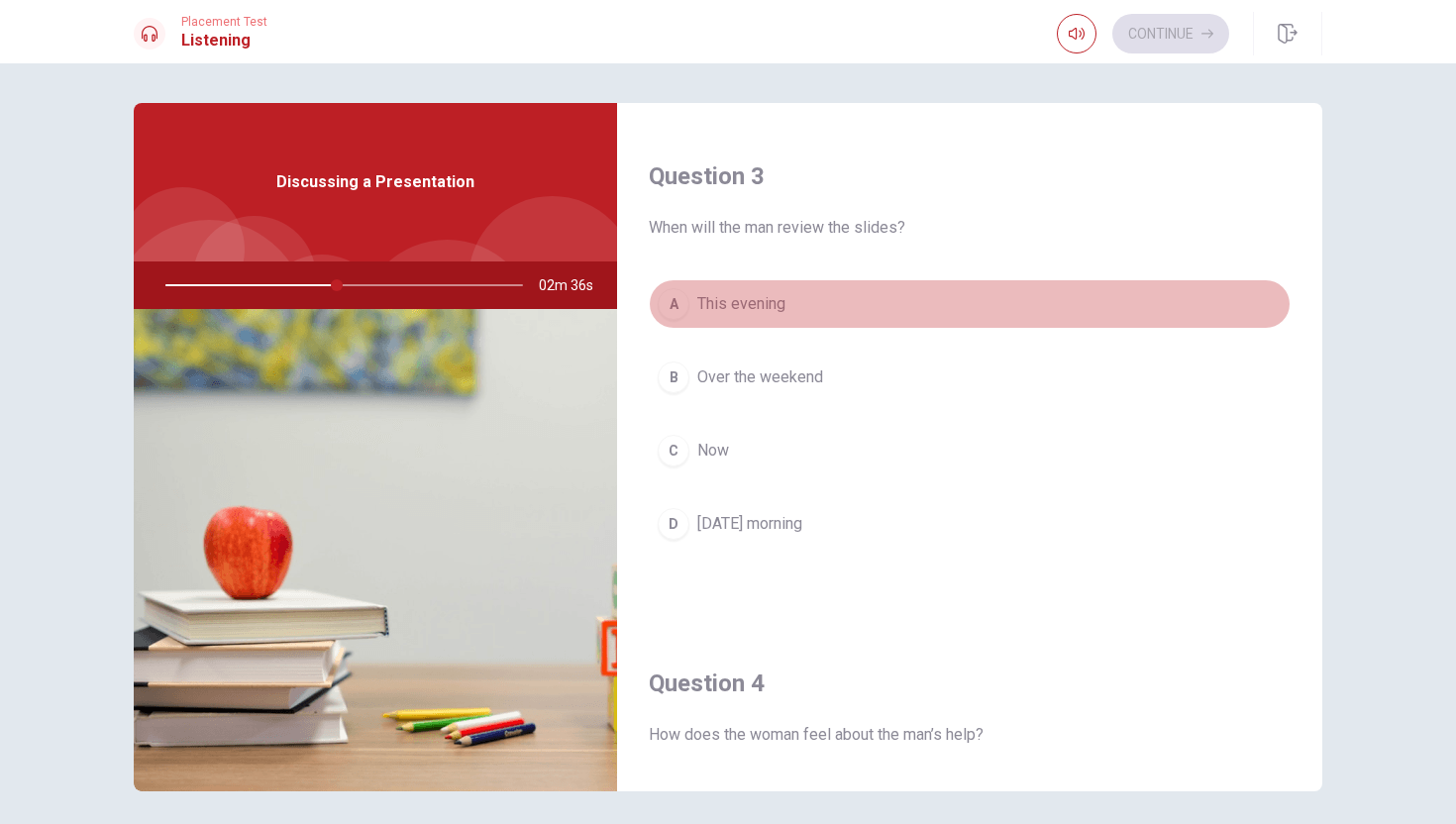 click on "A This evening" at bounding box center (970, 304) 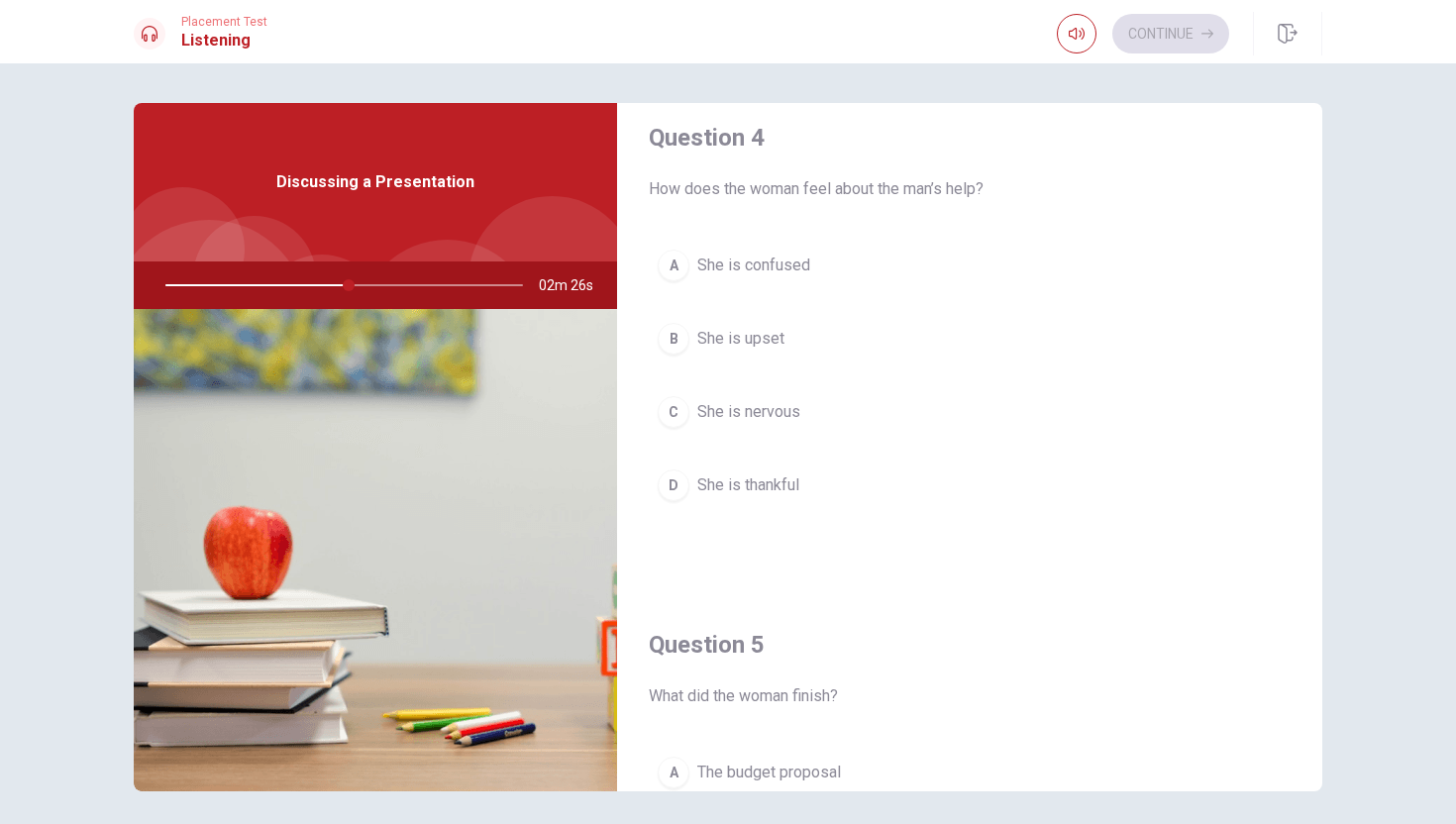 scroll, scrollTop: 1544, scrollLeft: 0, axis: vertical 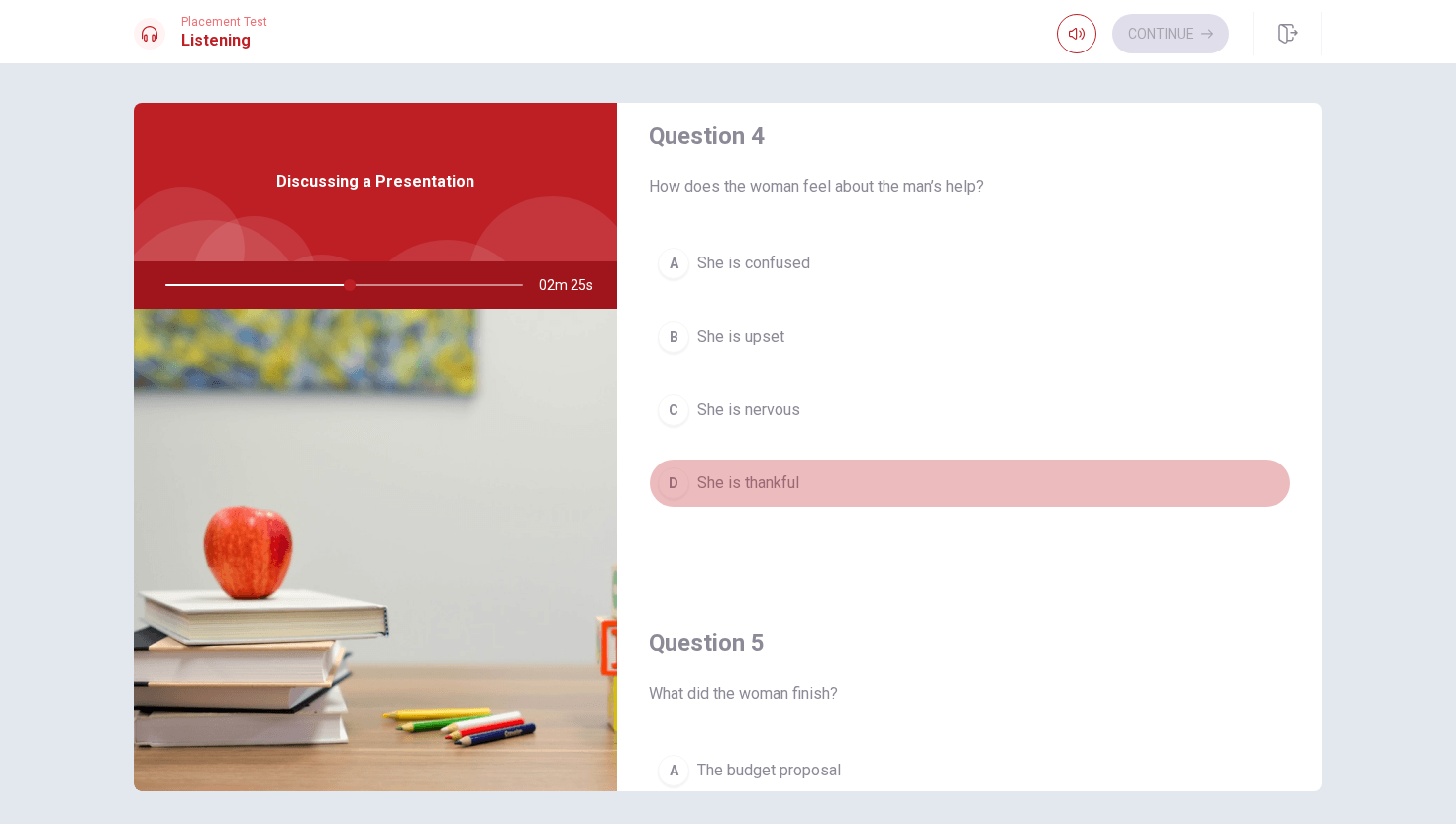 click on "She is thankful" at bounding box center [748, 483] 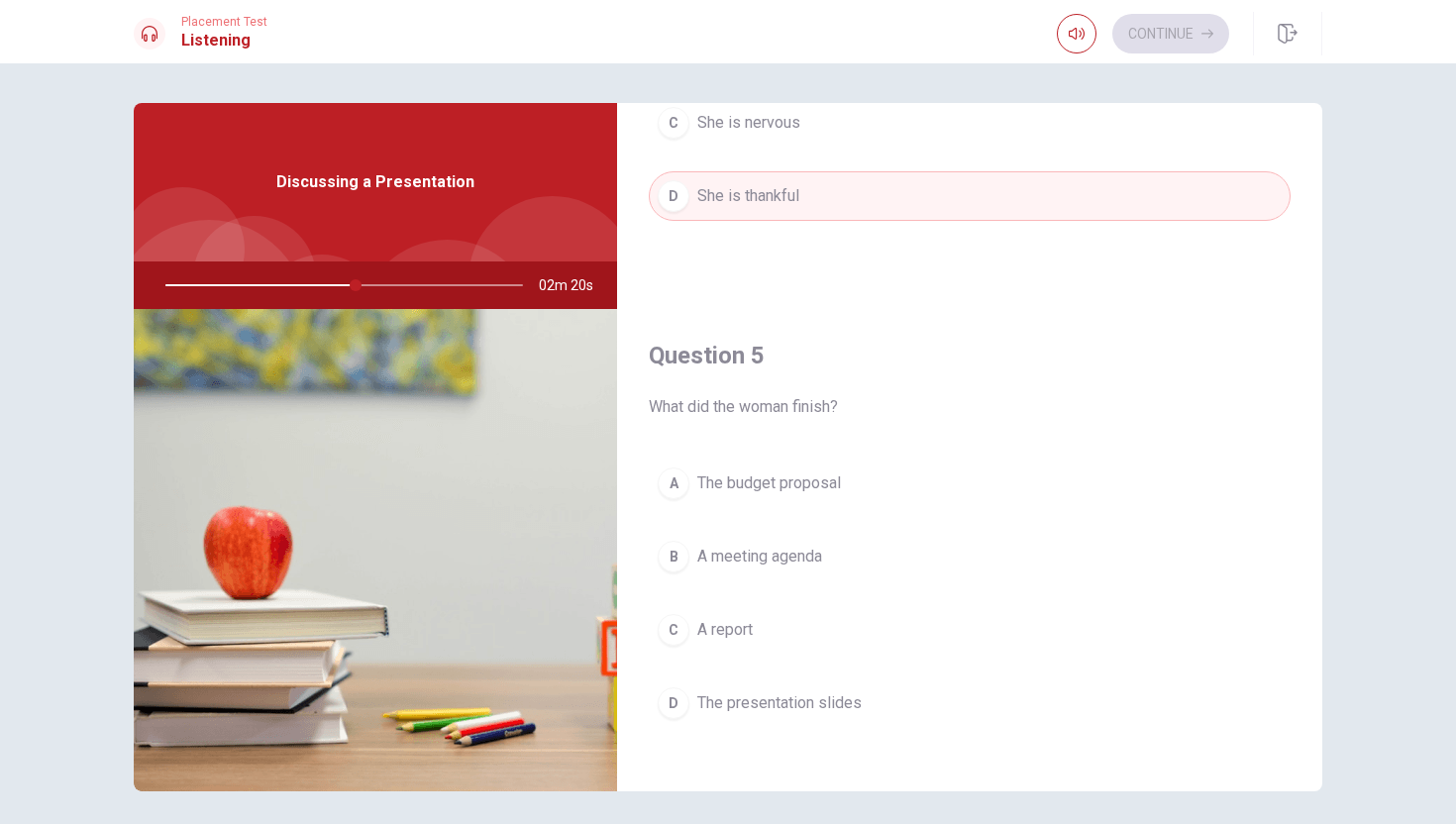 scroll, scrollTop: 1847, scrollLeft: 0, axis: vertical 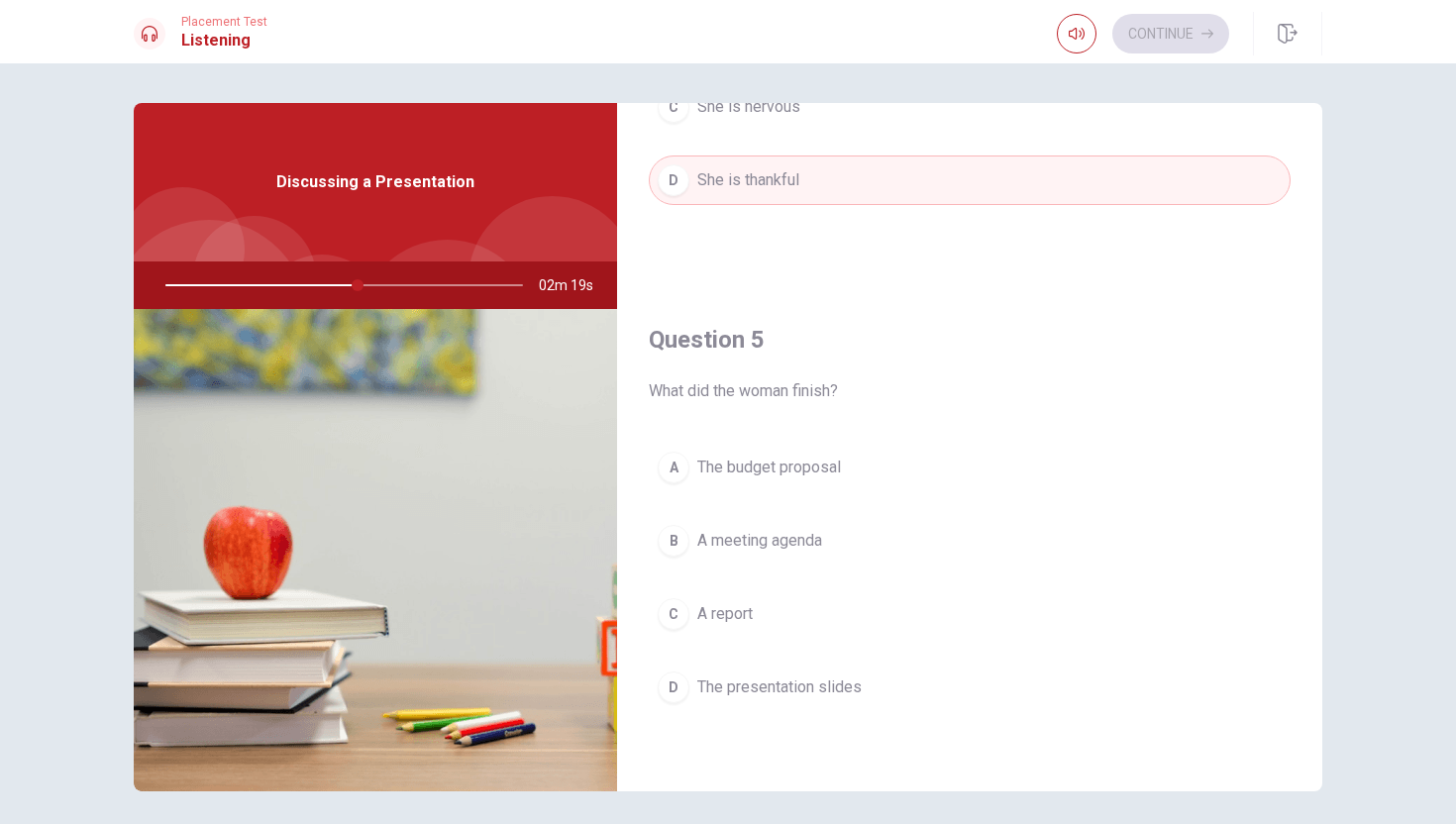 click on "The presentation slides" at bounding box center (780, 687) 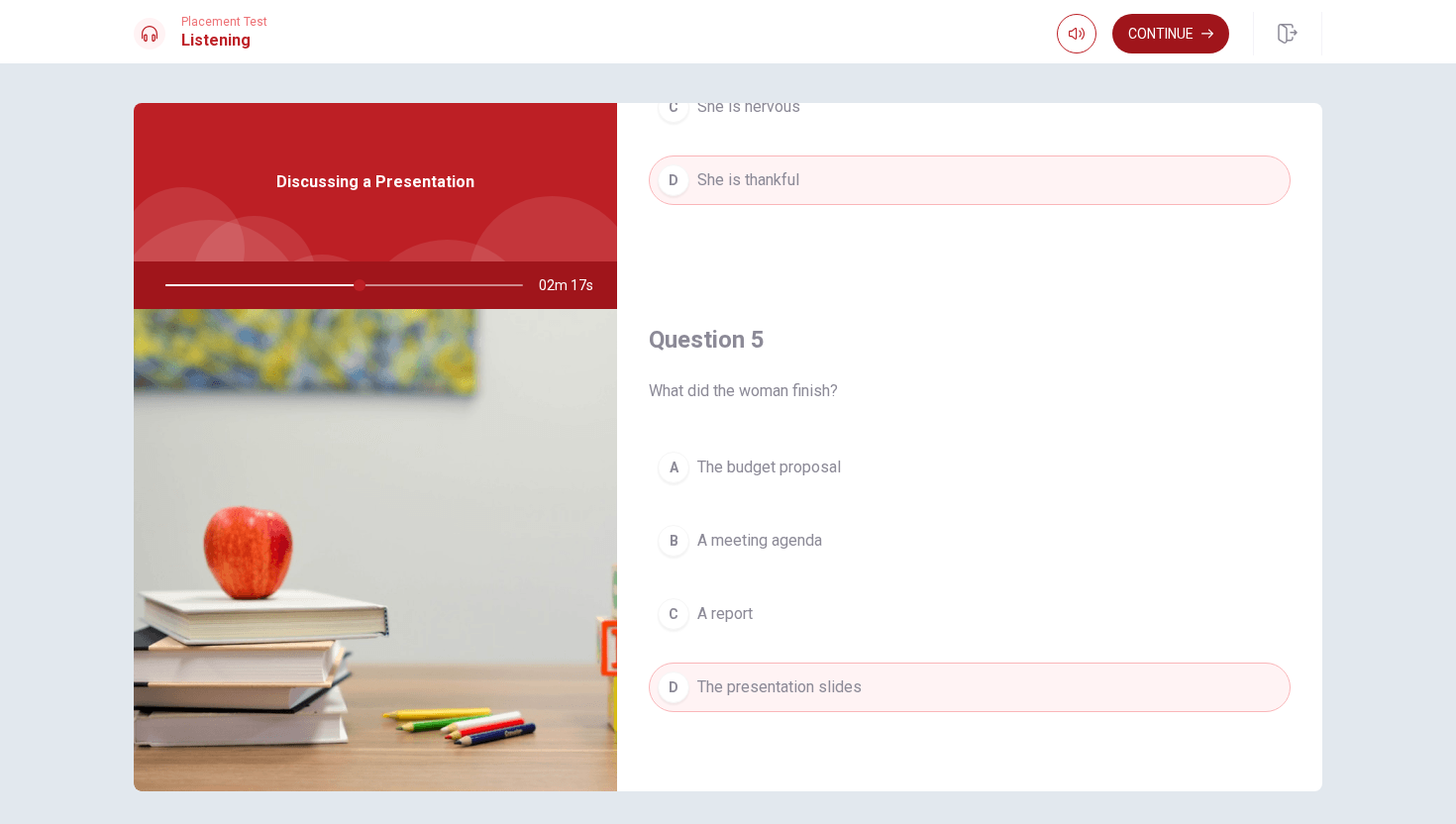 click on "Continue" at bounding box center (1171, 34) 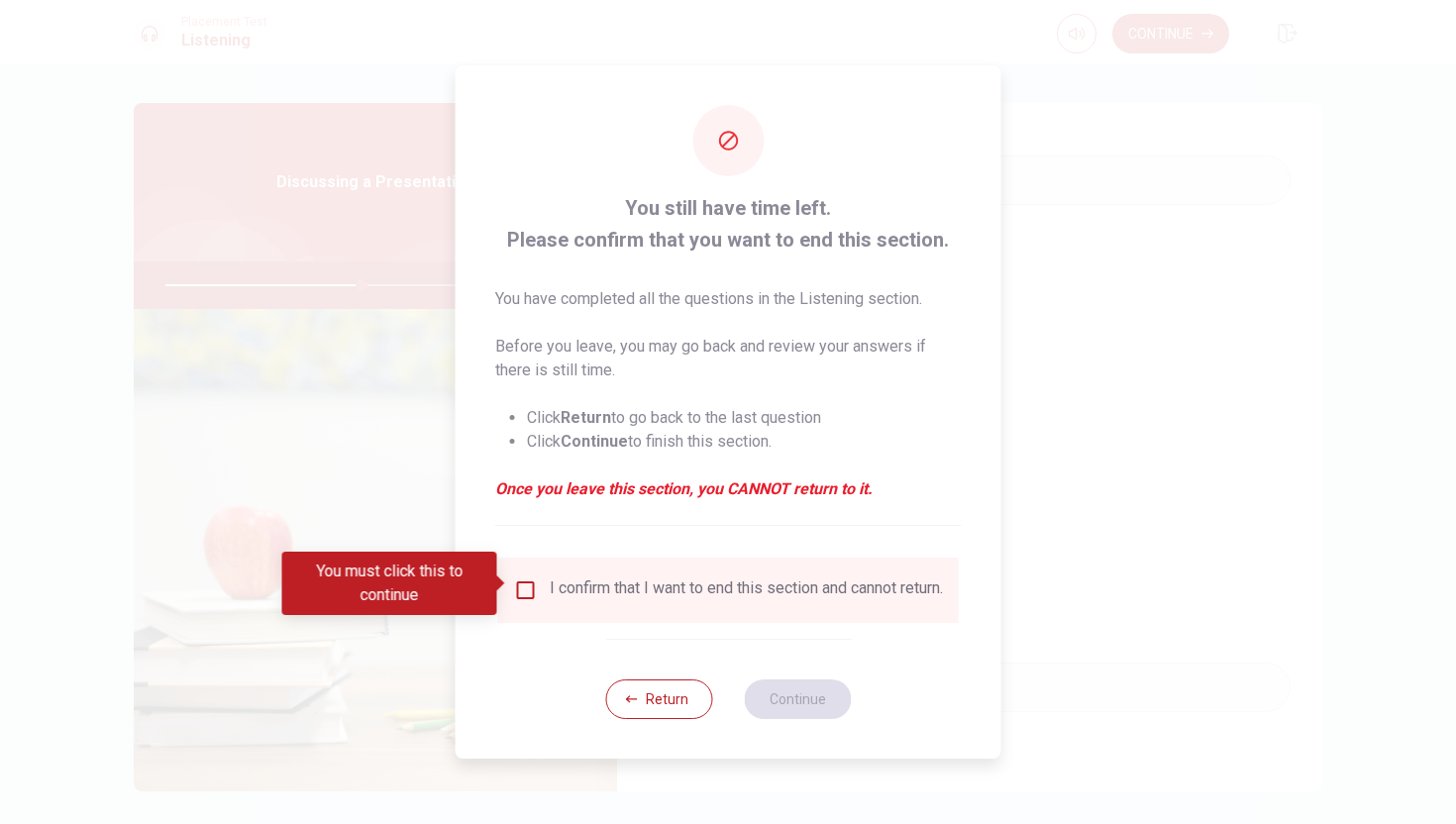 click on "I confirm that I want to end this section and cannot return." at bounding box center [746, 590] 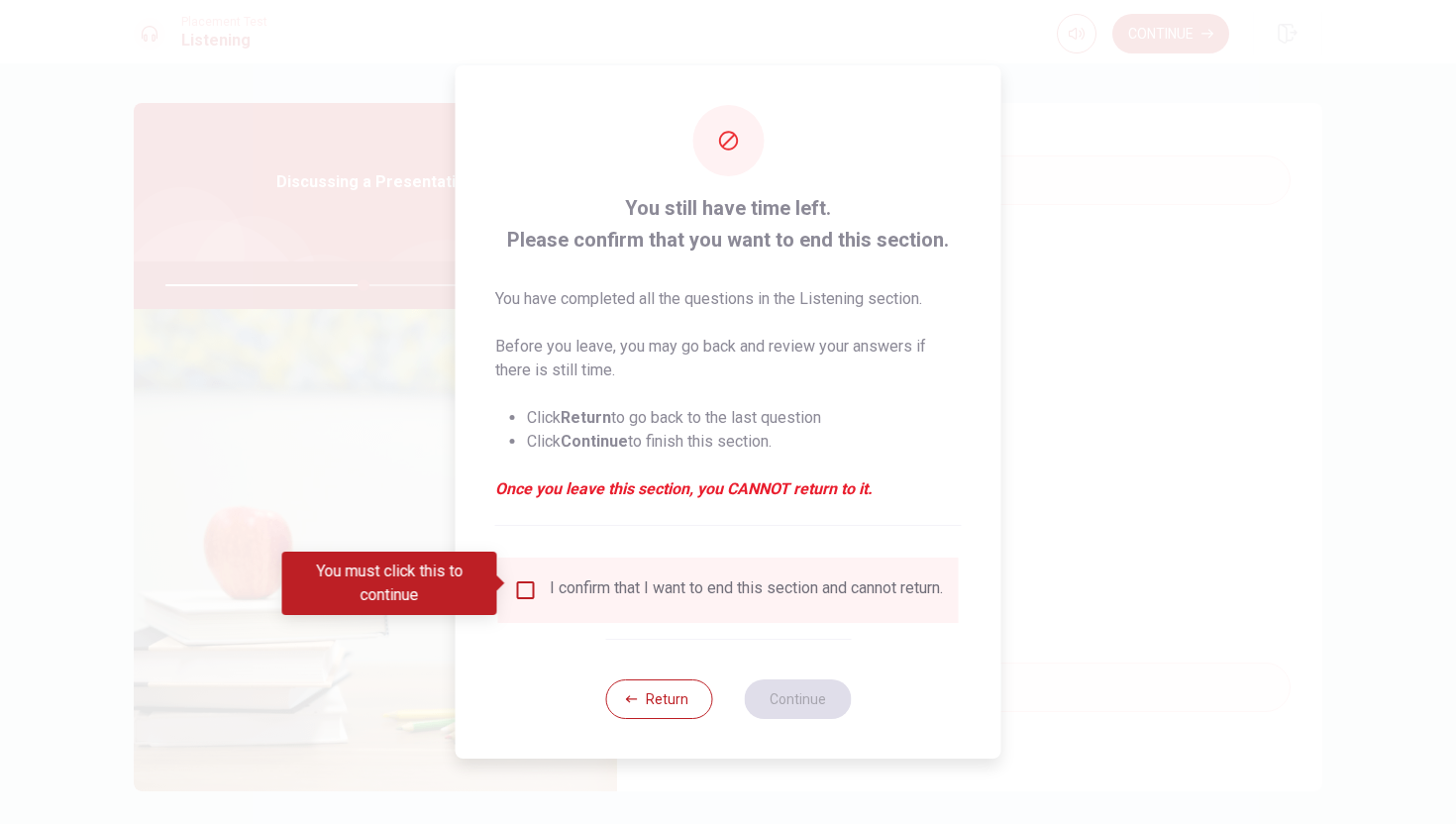click on "I confirm that I want to end this section and cannot return." at bounding box center (746, 590) 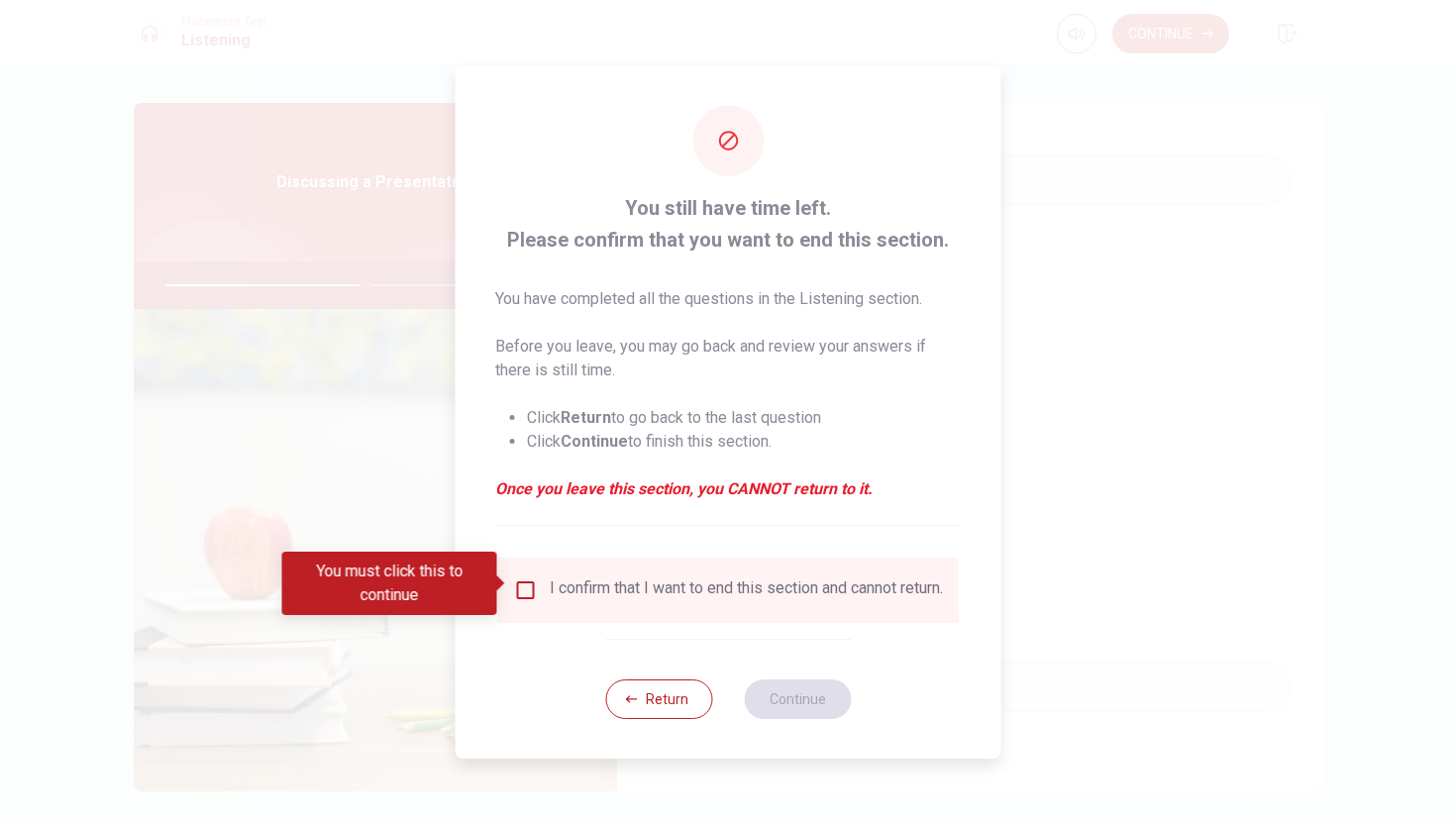 click on "I confirm that I want to end this section and cannot return." at bounding box center (728, 590) 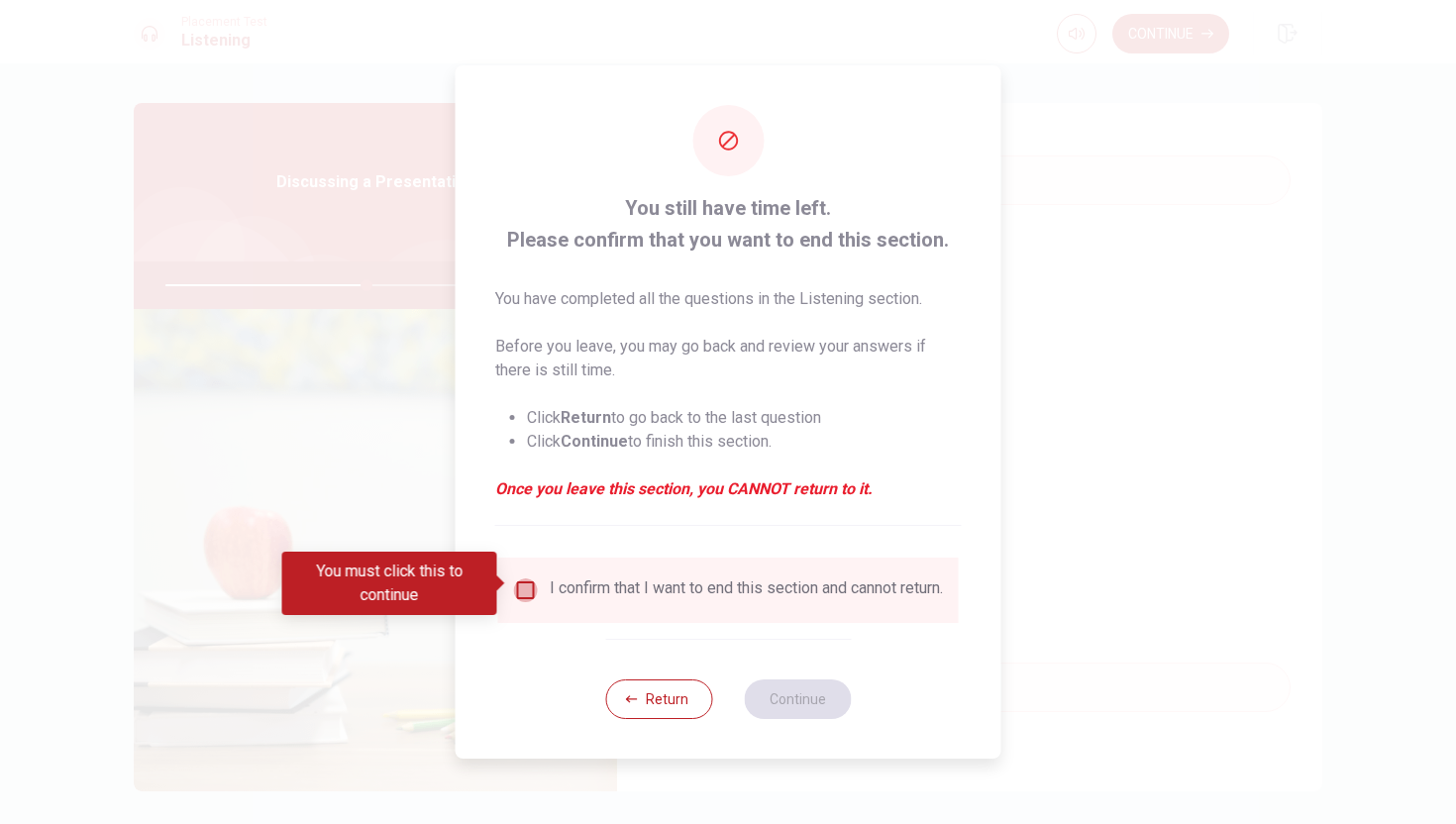 click at bounding box center (526, 590) 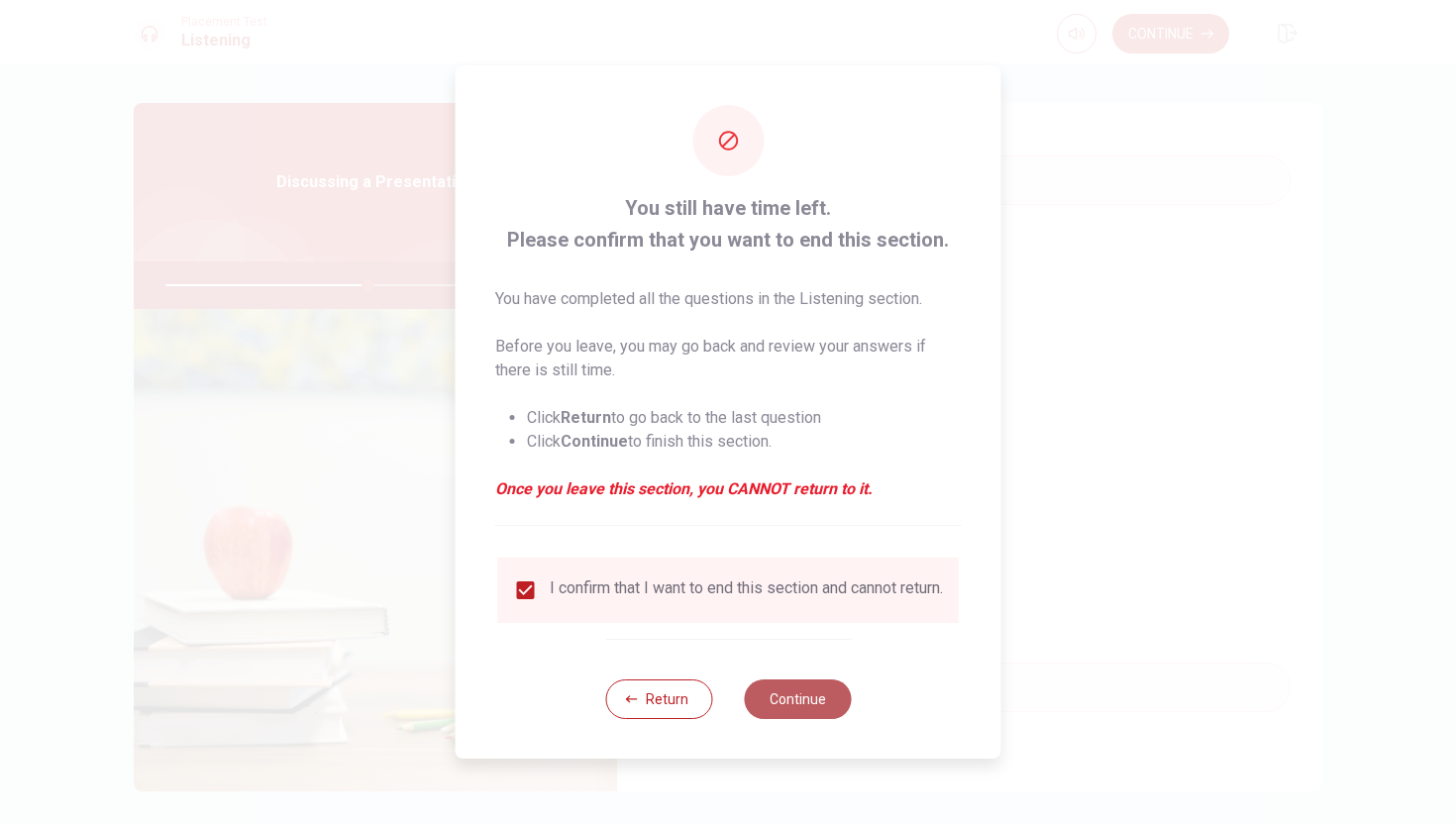 click on "Continue" at bounding box center [797, 699] 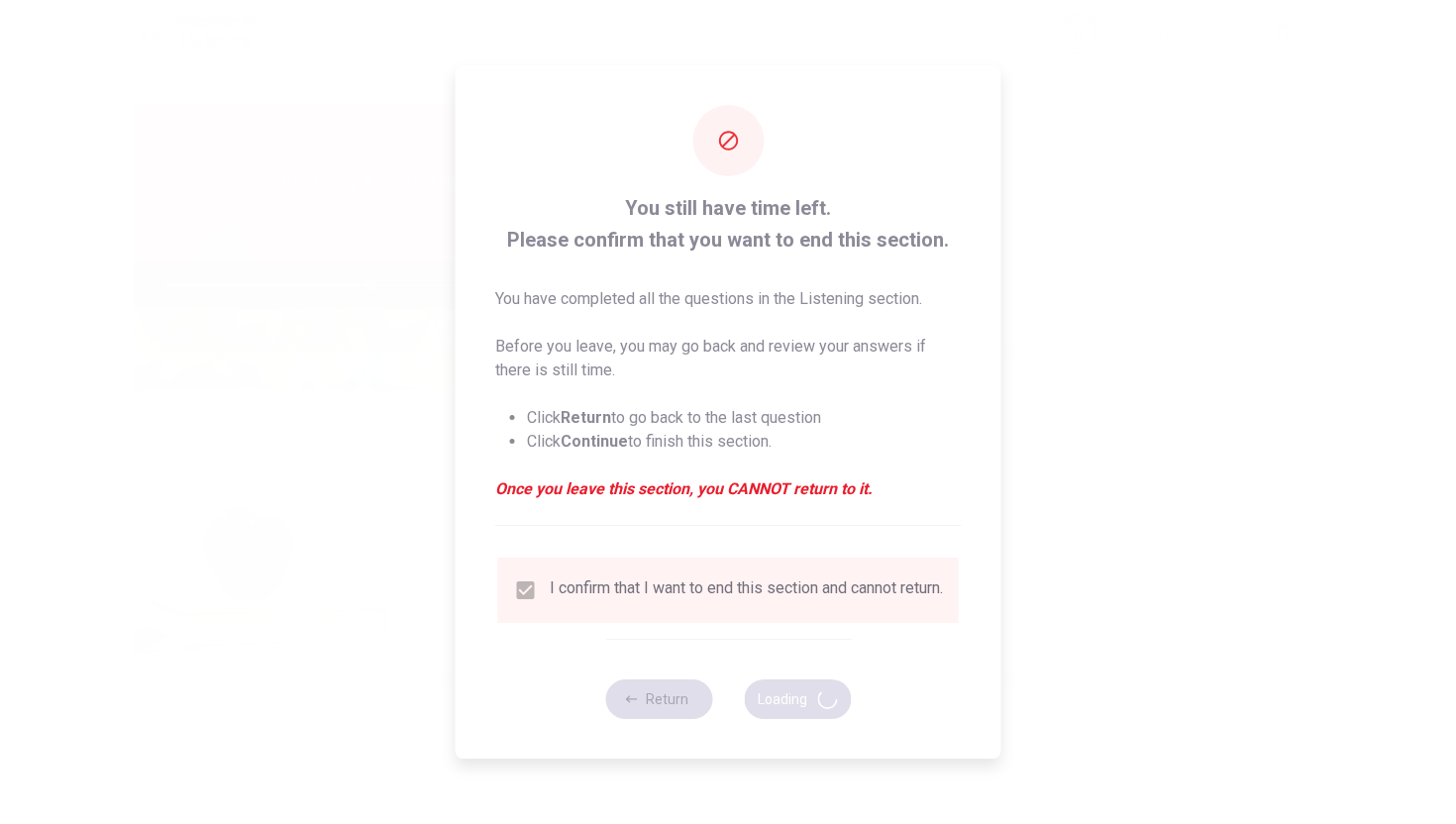 type on "58" 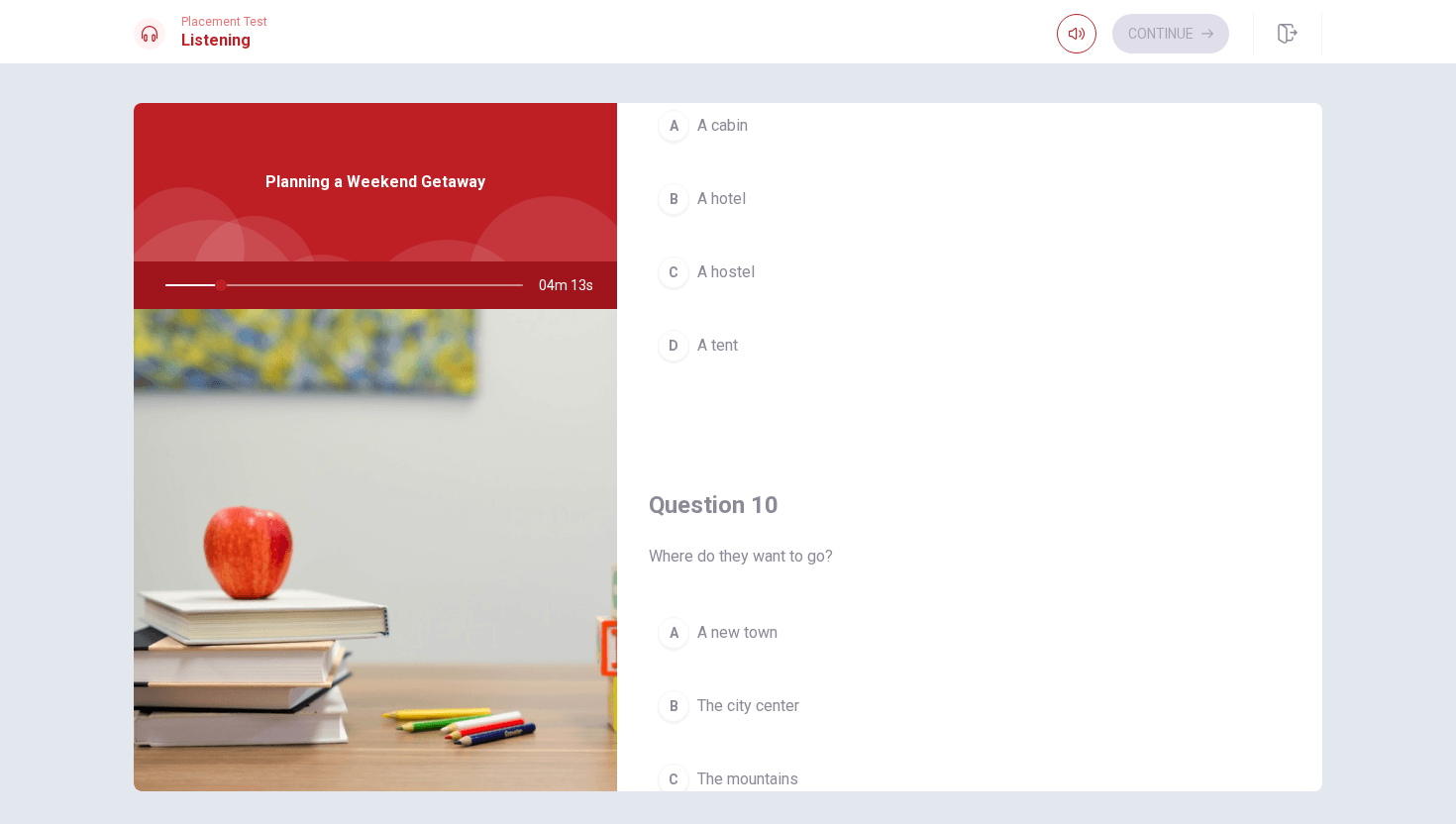 scroll, scrollTop: 1847, scrollLeft: 0, axis: vertical 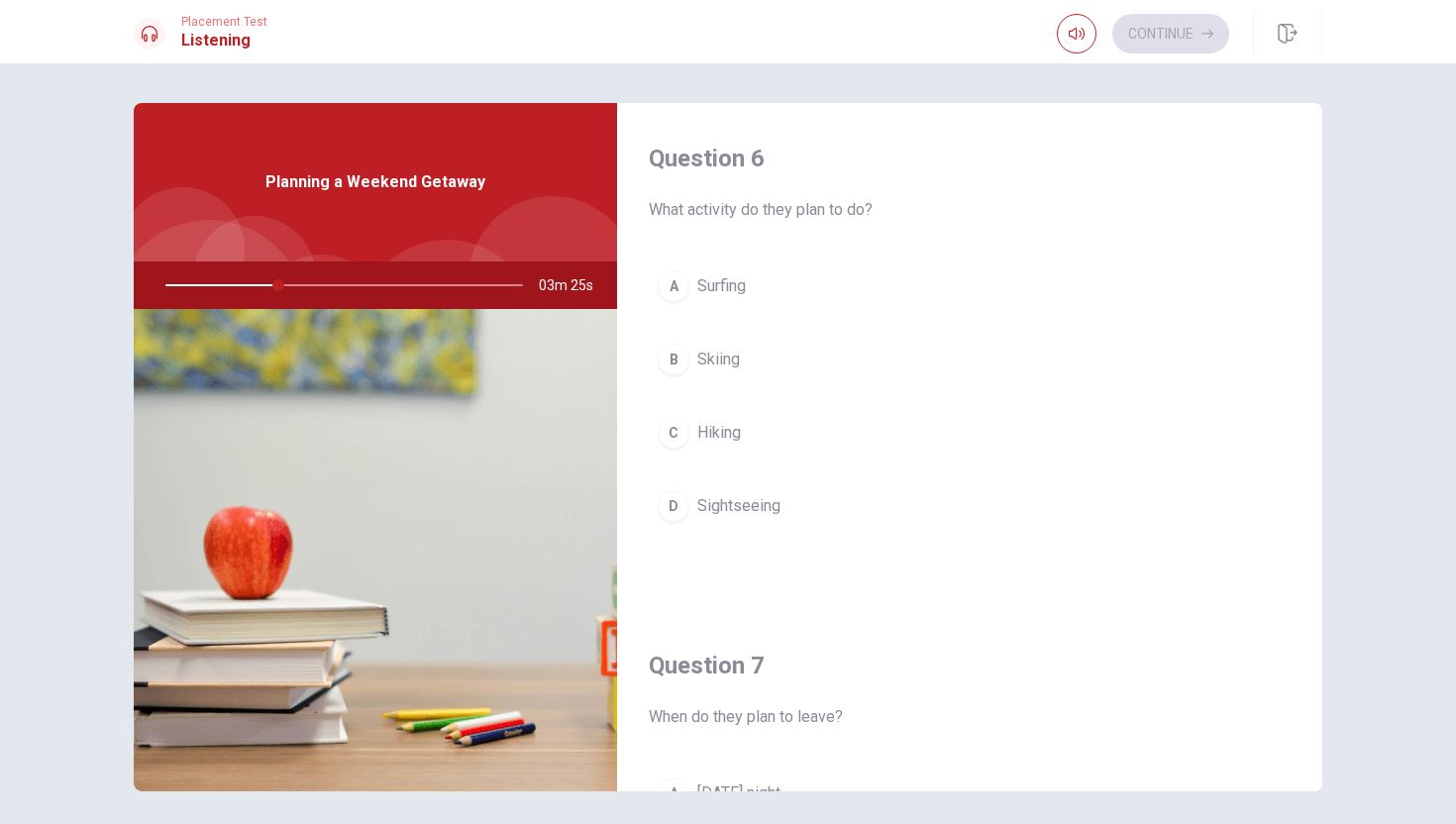 click on "C Hiking" at bounding box center [970, 433] 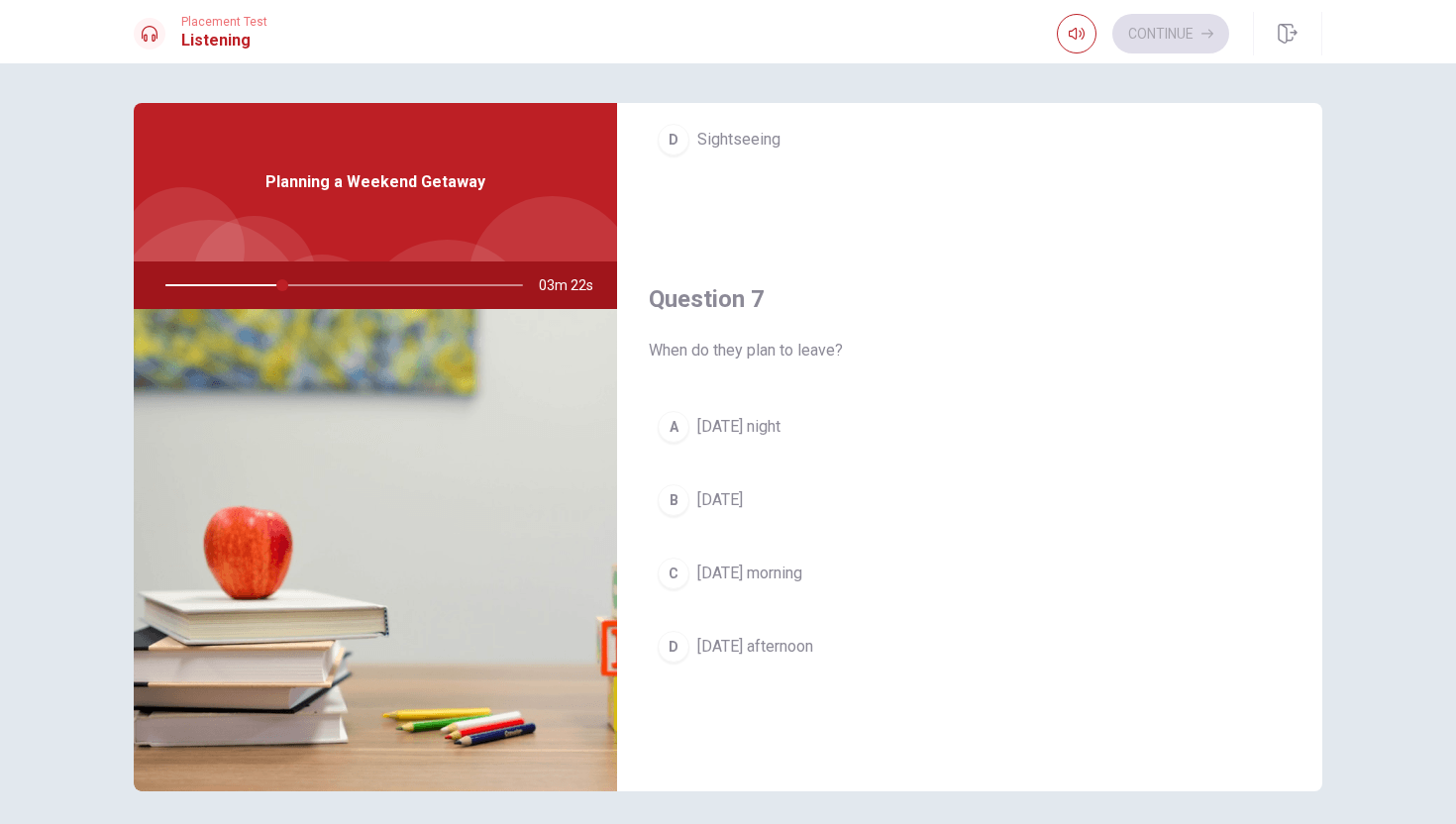 scroll, scrollTop: 469, scrollLeft: 0, axis: vertical 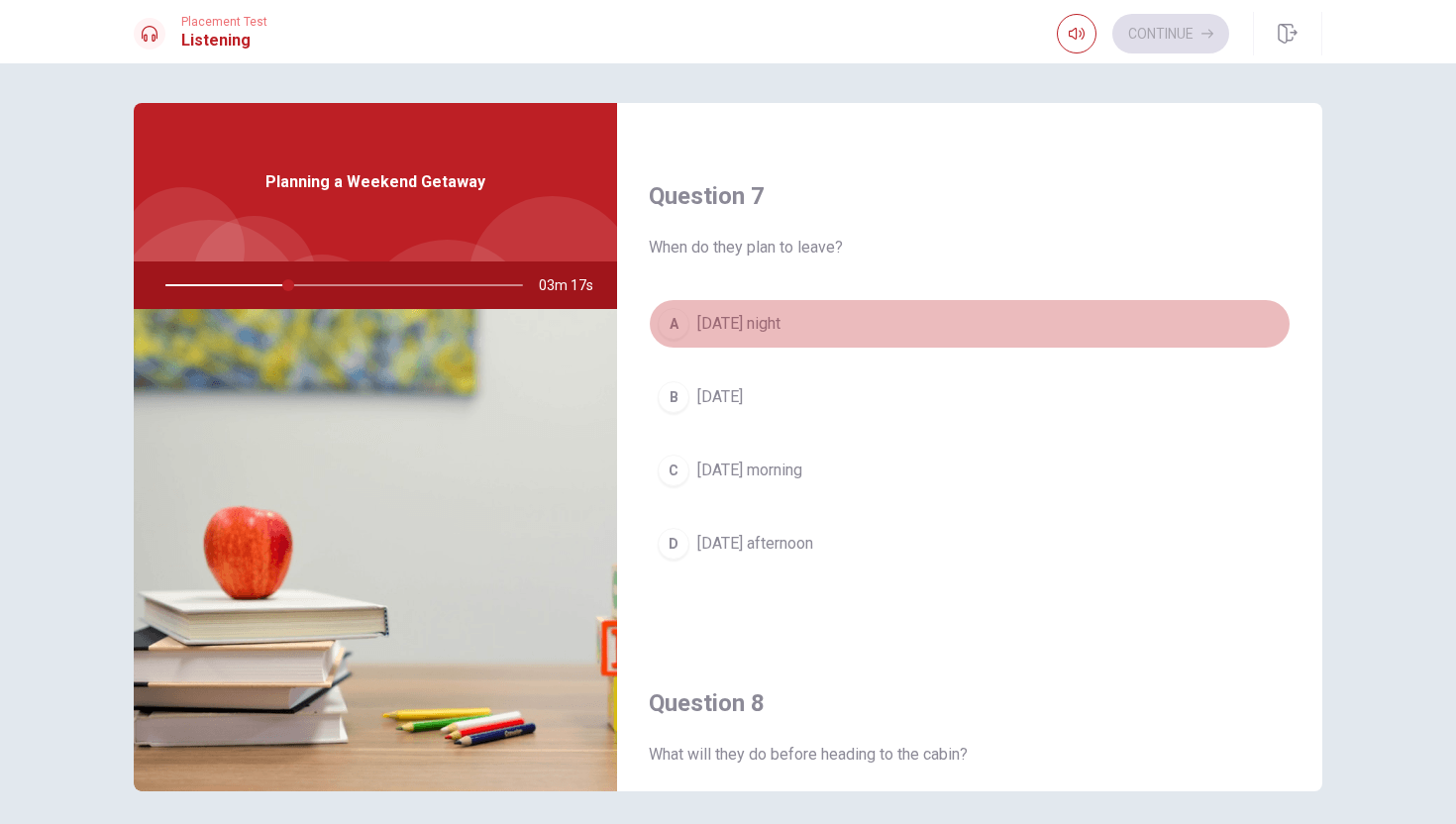 click on "A [DATE] night" at bounding box center [970, 324] 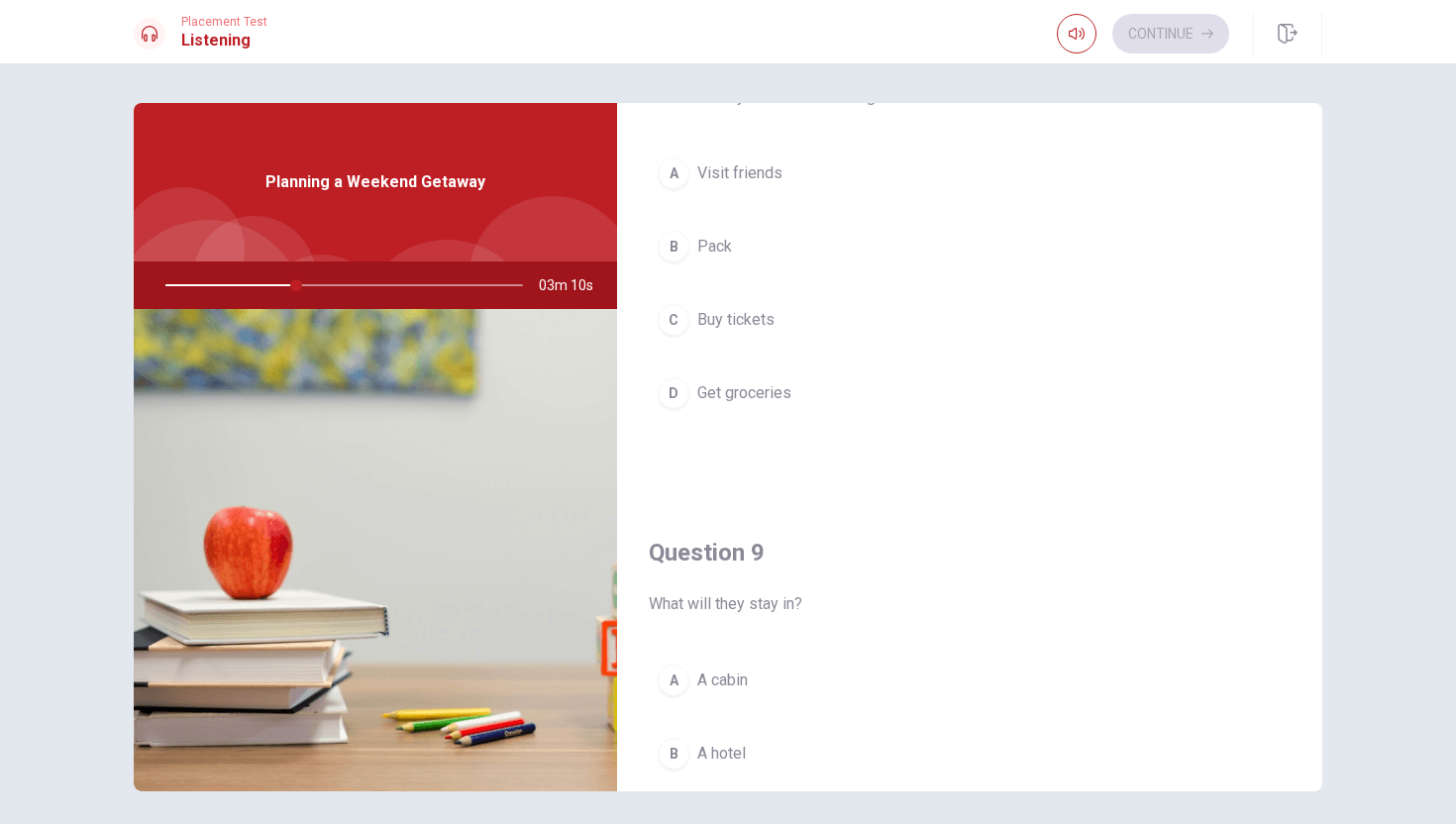 scroll, scrollTop: 1144, scrollLeft: 0, axis: vertical 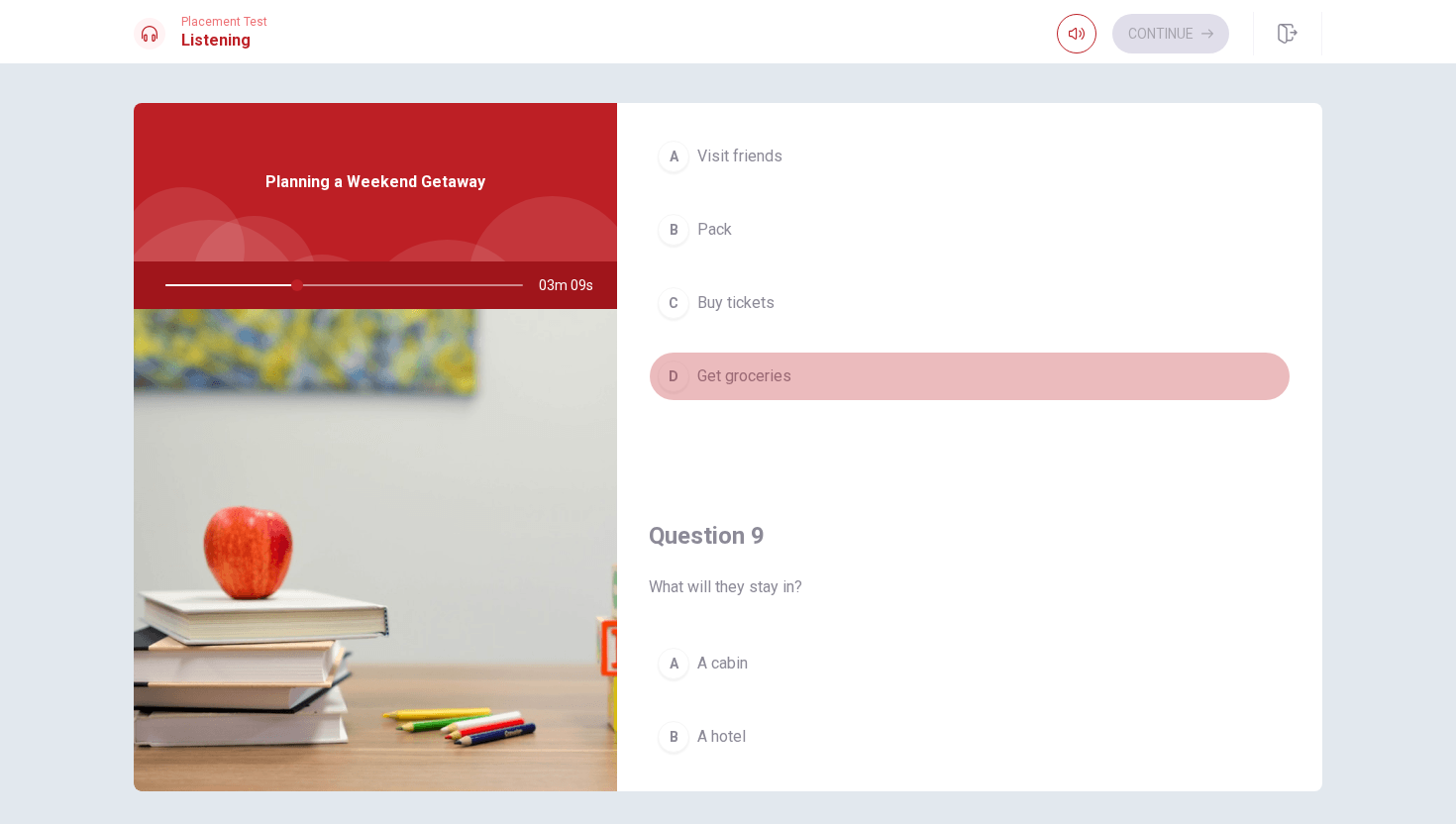 click on "D Get groceries" at bounding box center (970, 376) 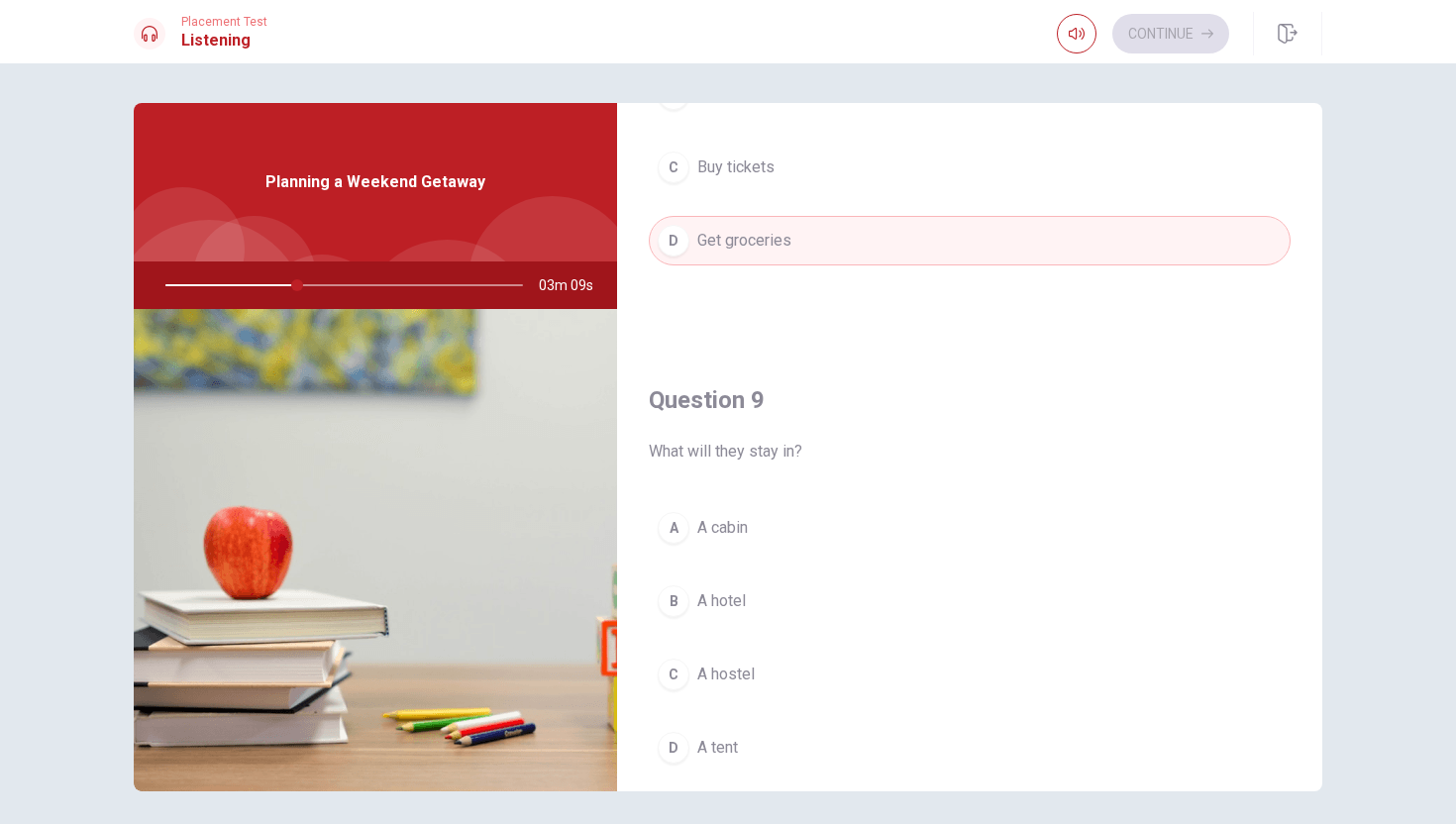 scroll, scrollTop: 1501, scrollLeft: 0, axis: vertical 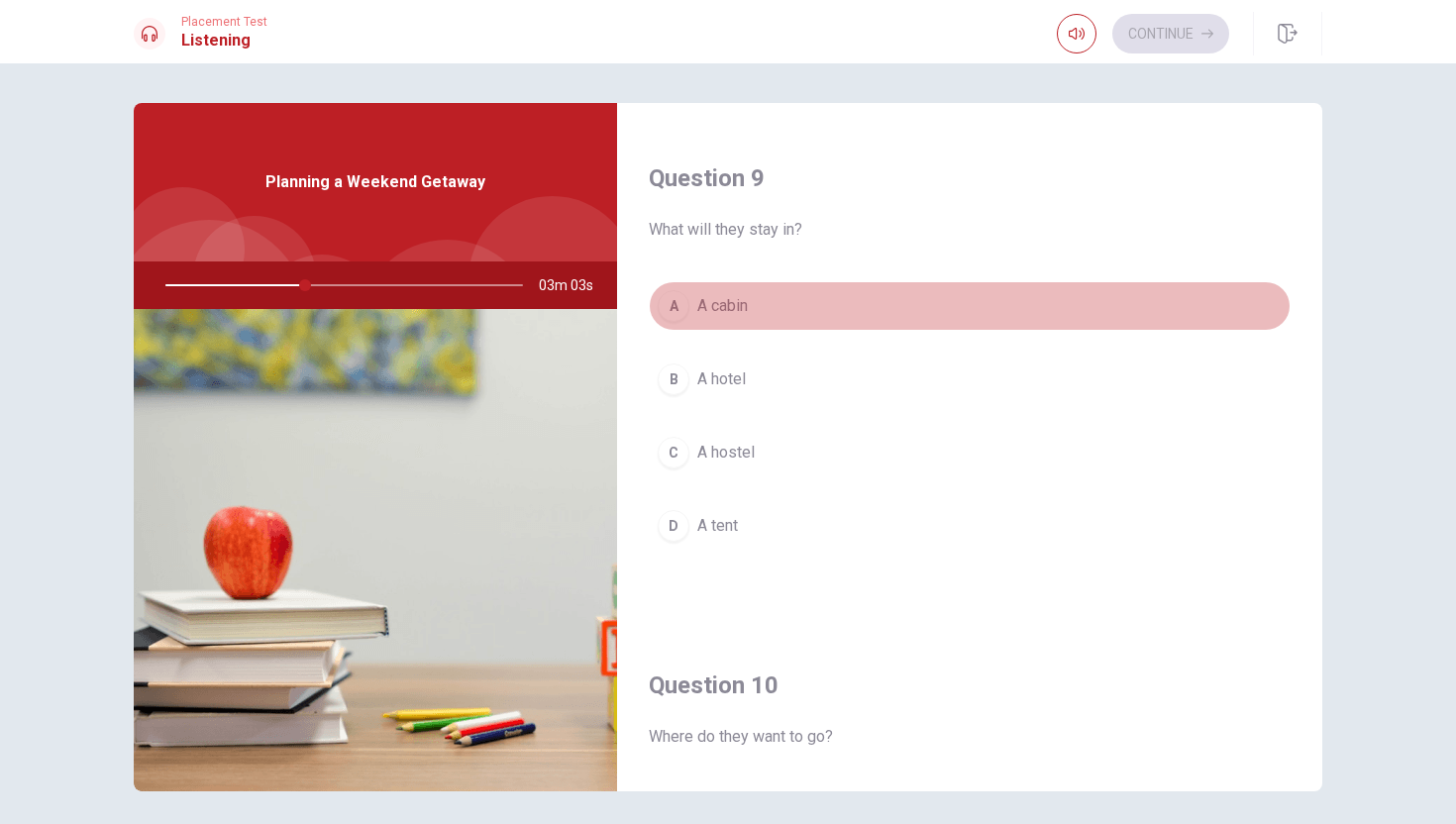 click on "A cabin" at bounding box center (722, 306) 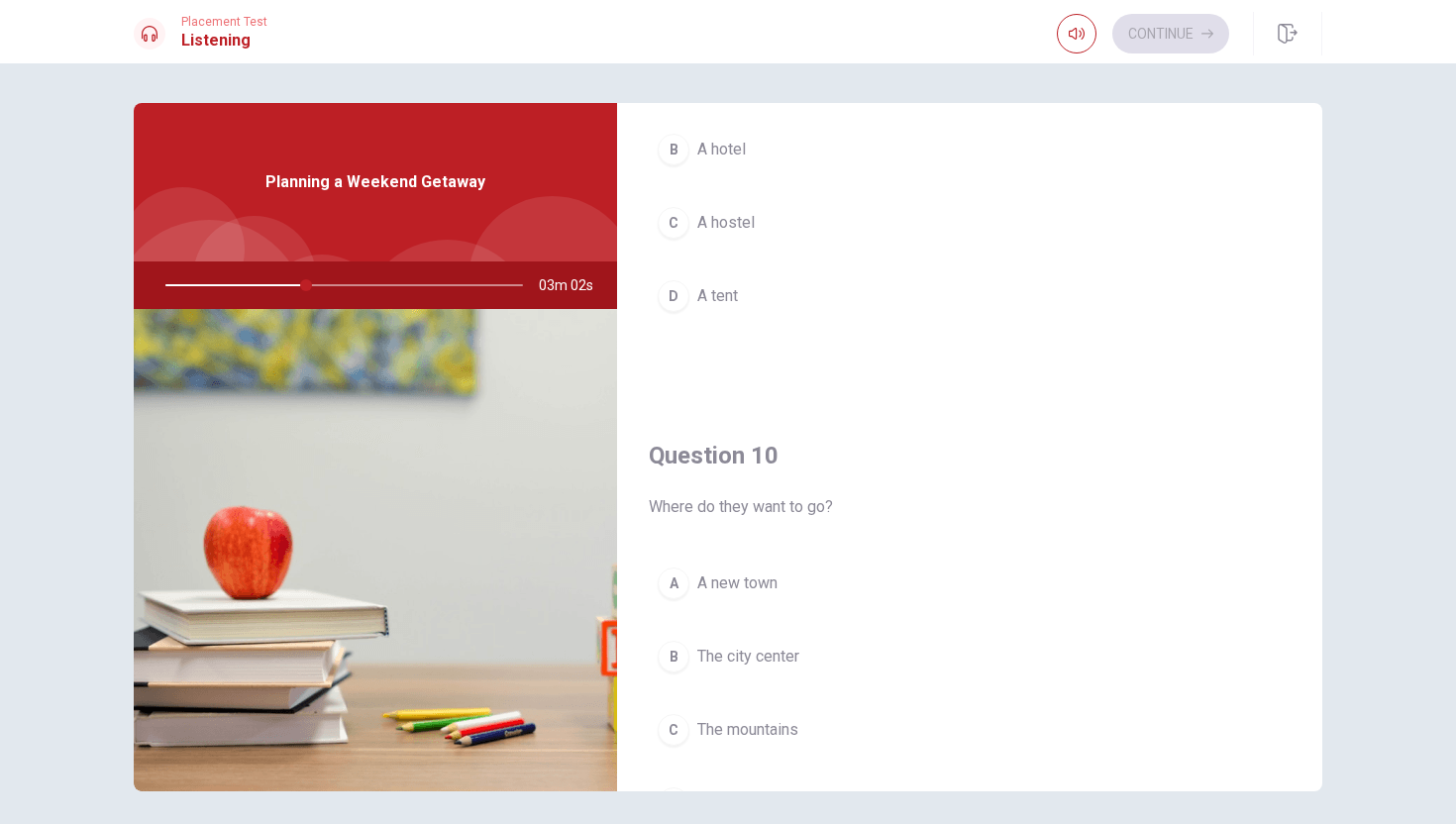 scroll, scrollTop: 1847, scrollLeft: 0, axis: vertical 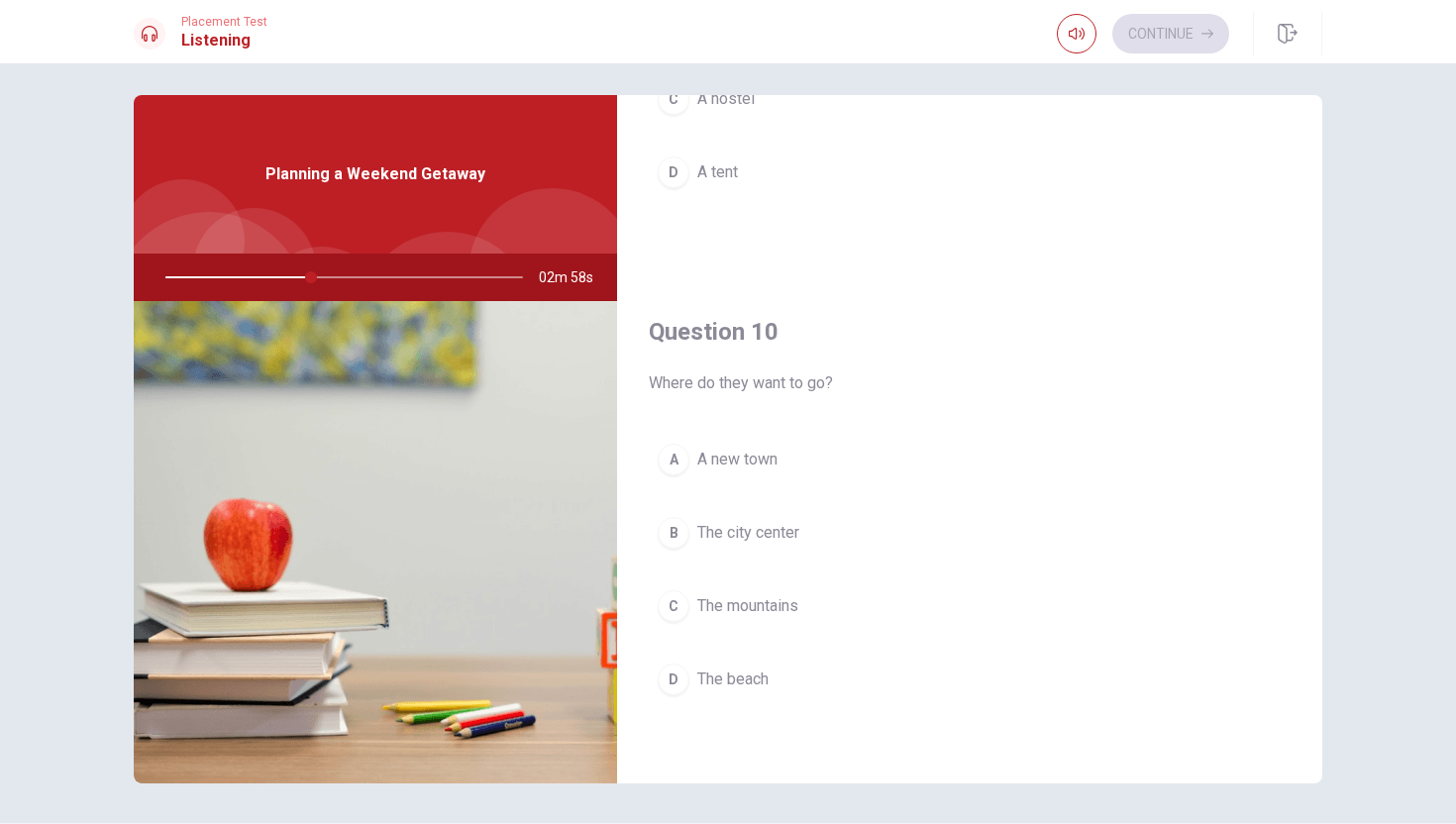 click on "The mountains" at bounding box center (748, 606) 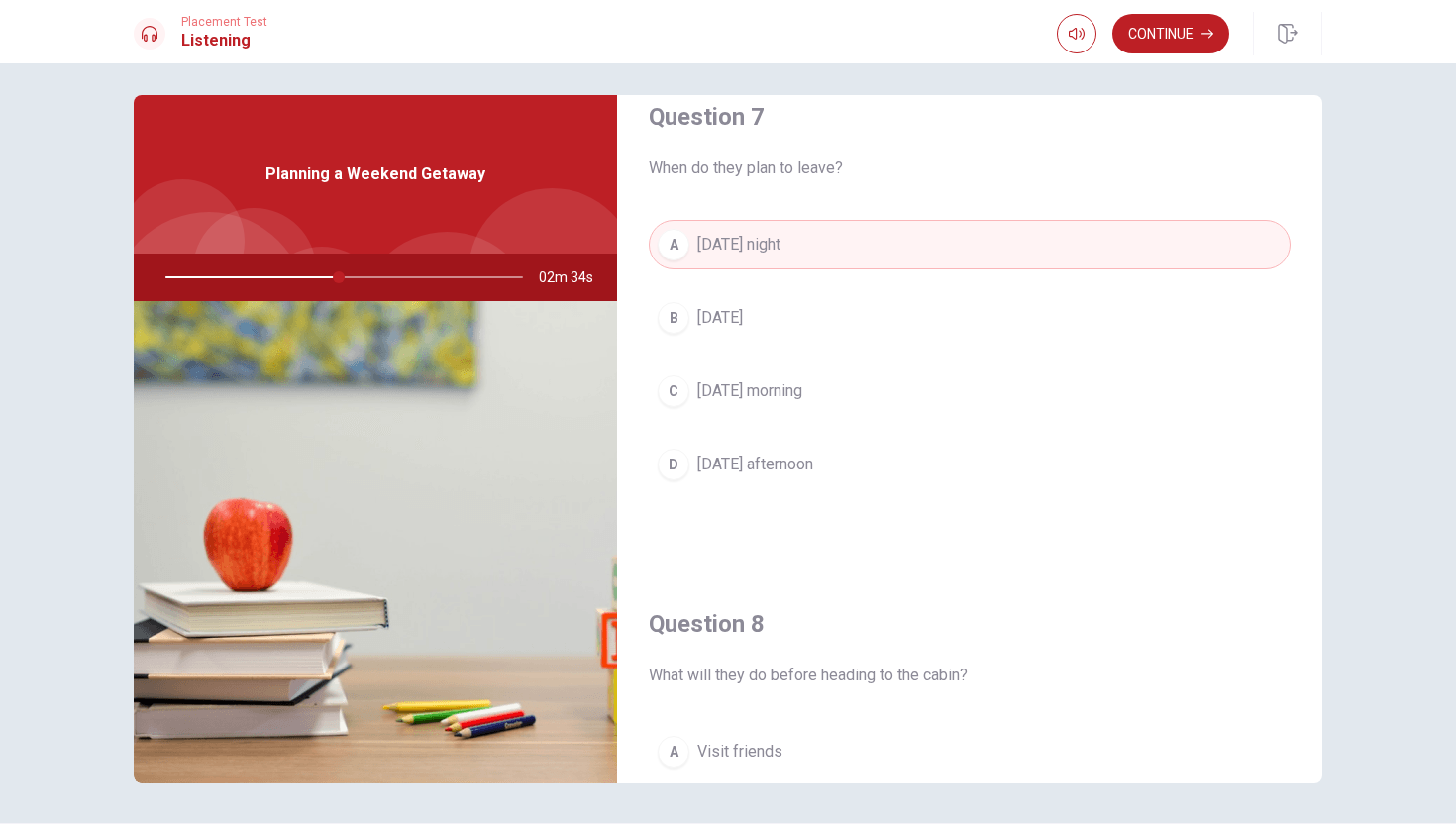 scroll, scrollTop: 0, scrollLeft: 0, axis: both 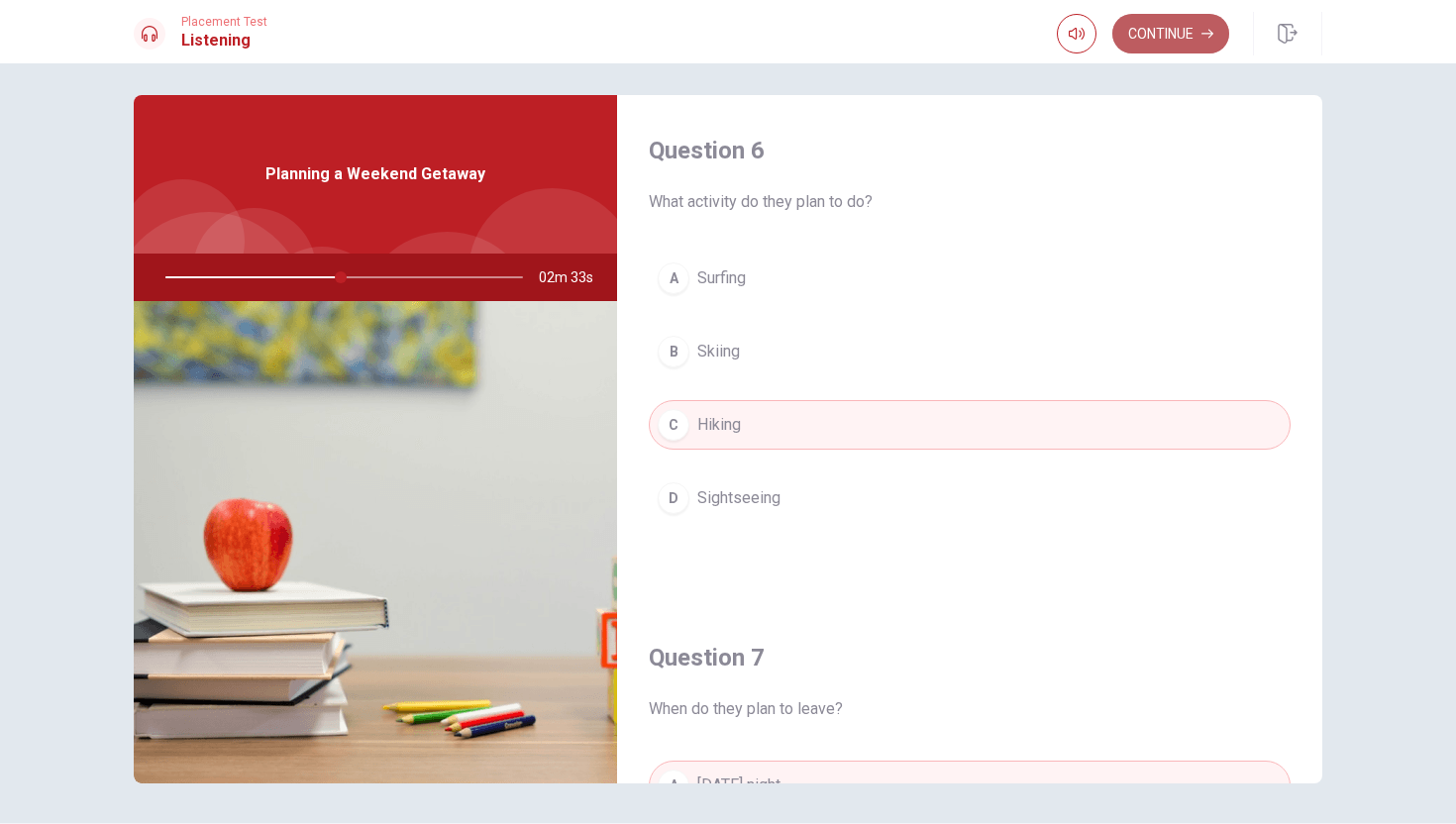 click on "Continue" at bounding box center [1171, 34] 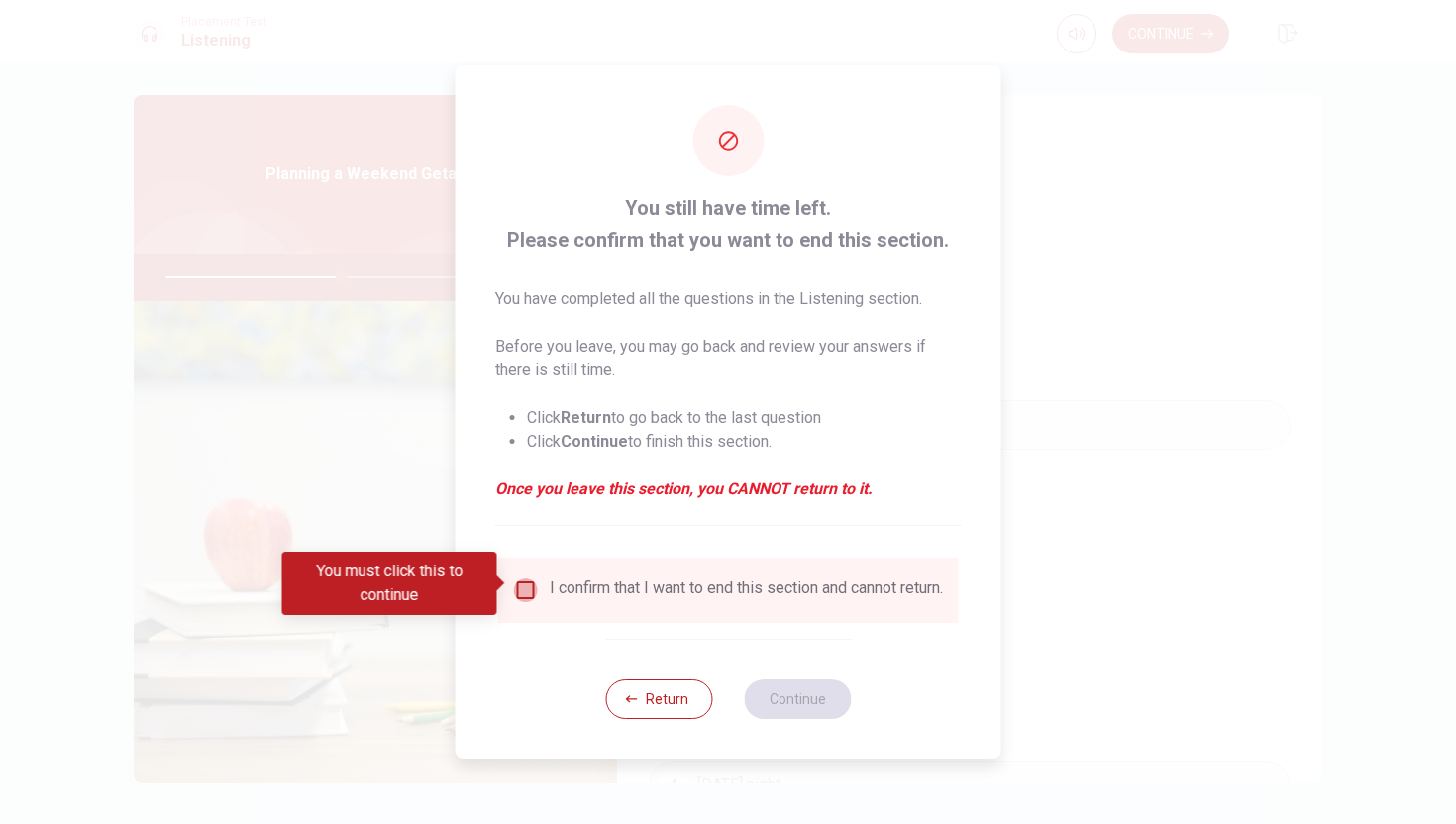 click at bounding box center (526, 590) 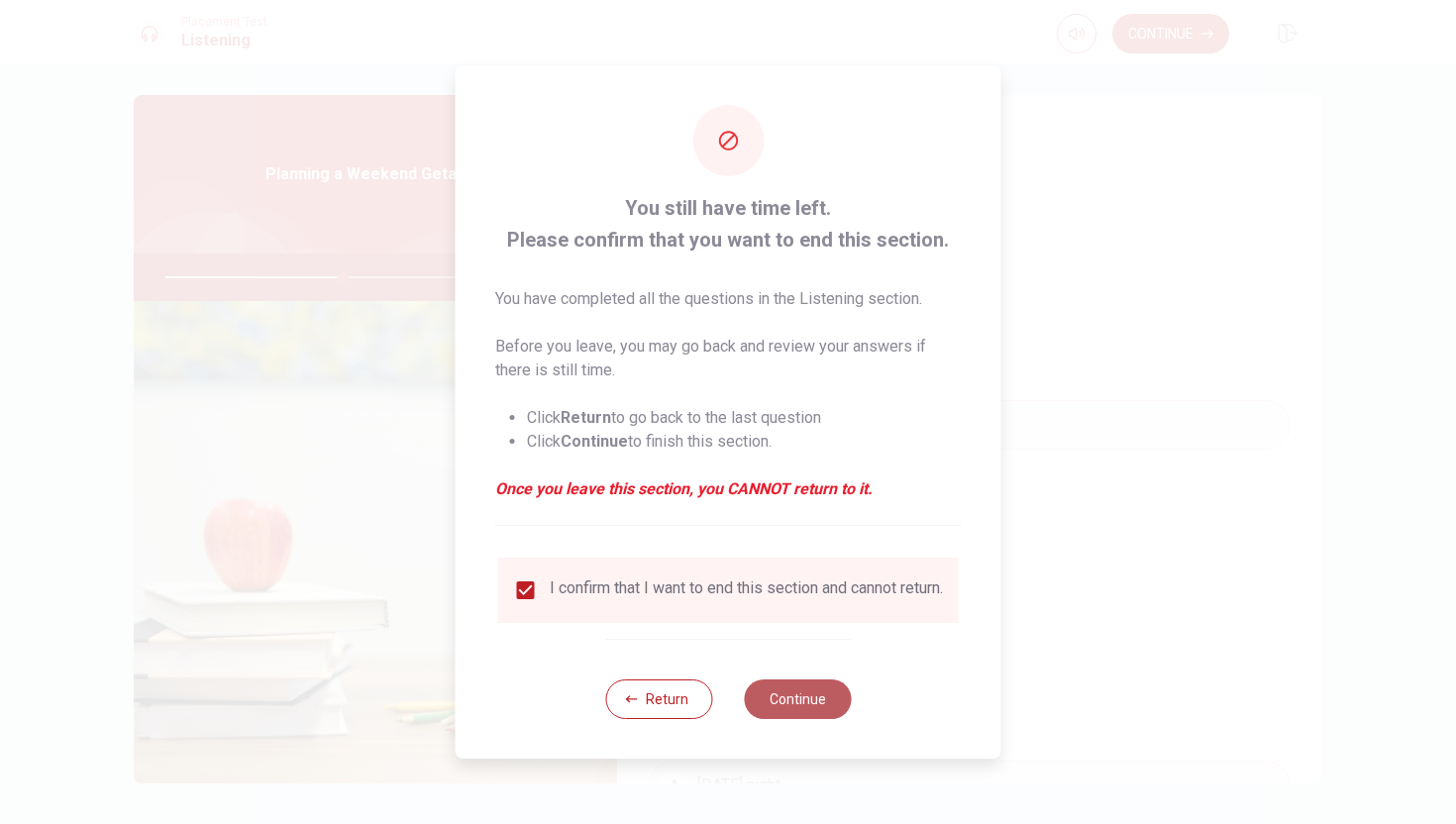 click on "Continue" at bounding box center [797, 699] 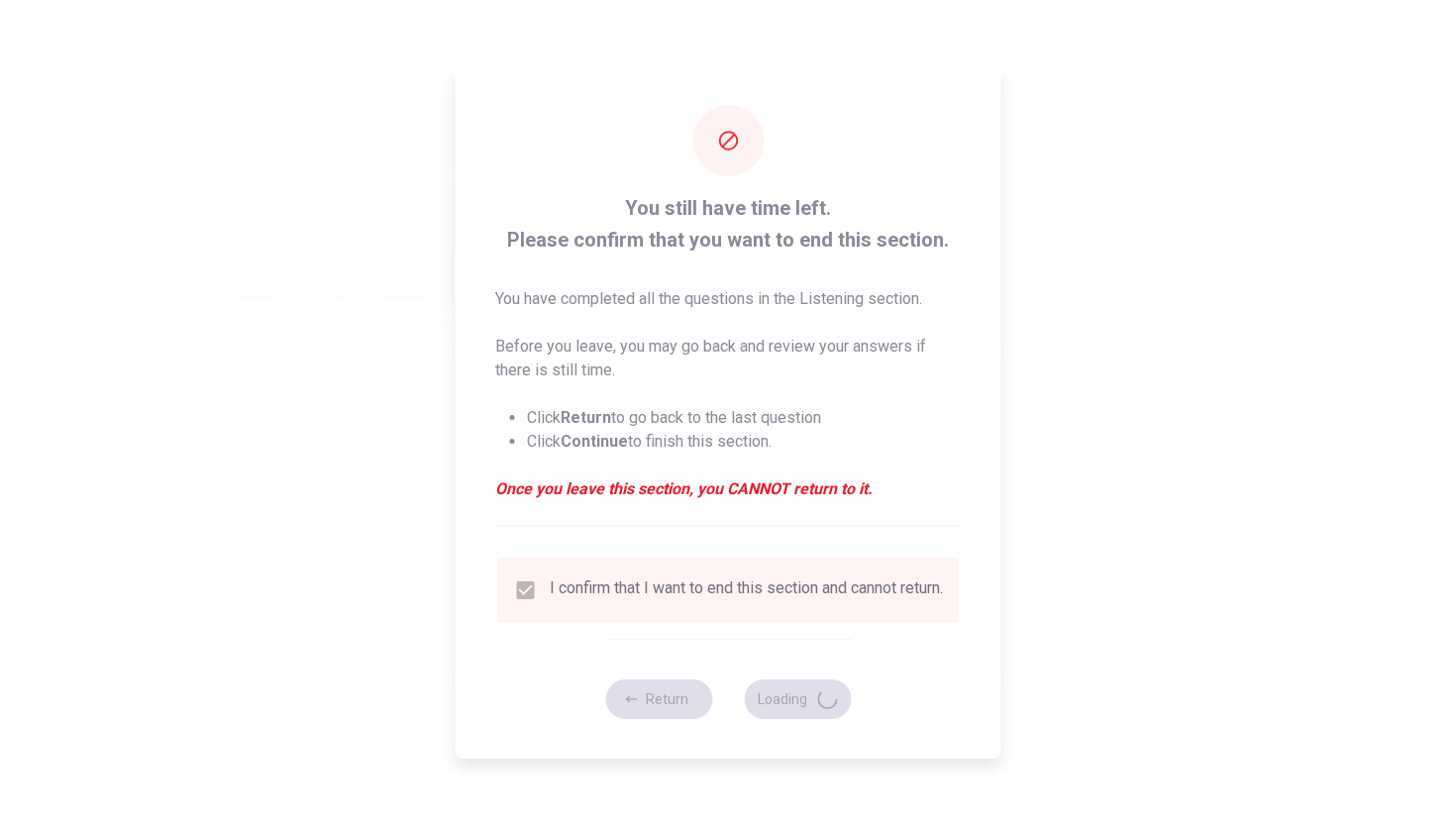 type on "51" 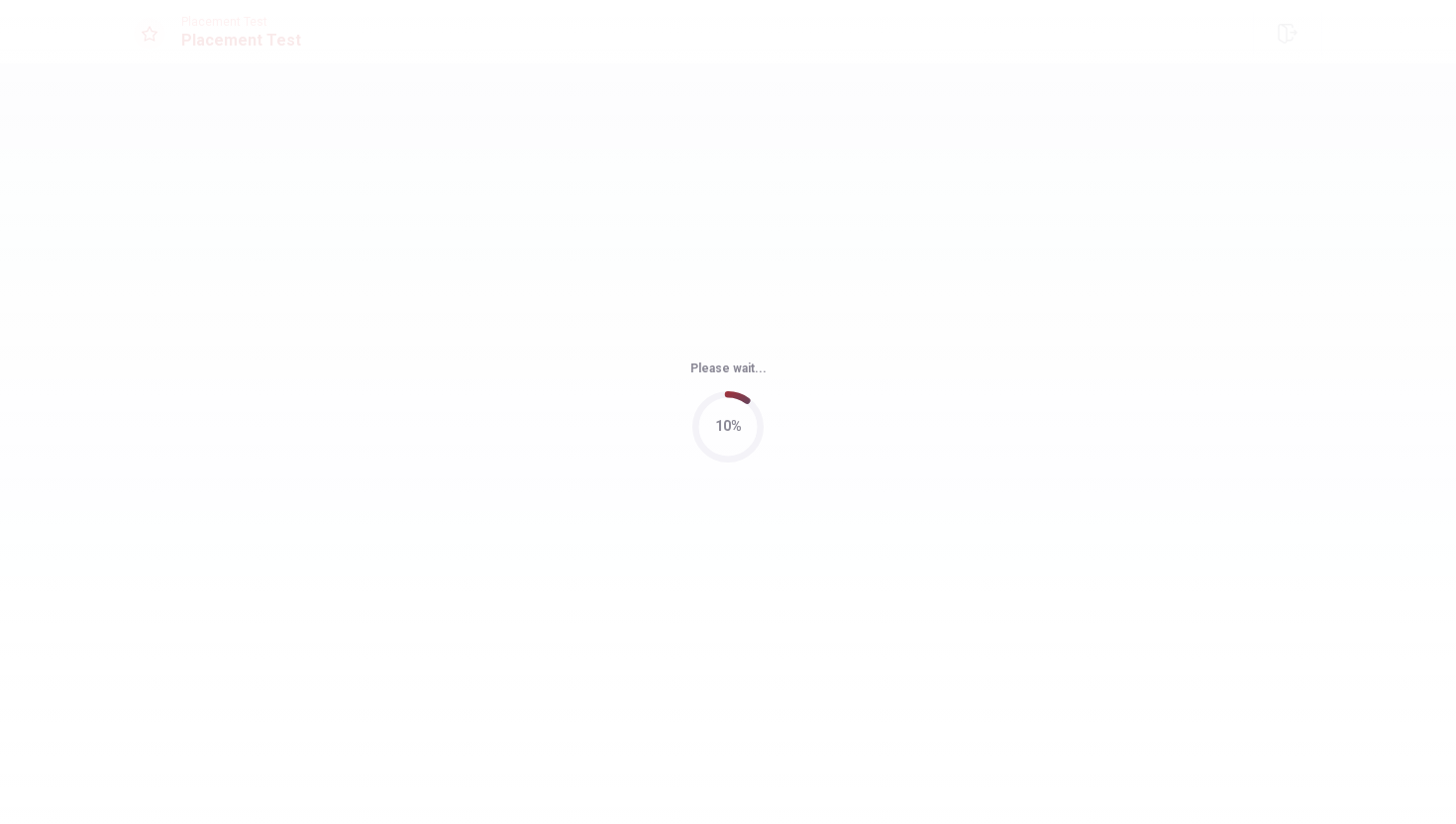 scroll, scrollTop: 0, scrollLeft: 0, axis: both 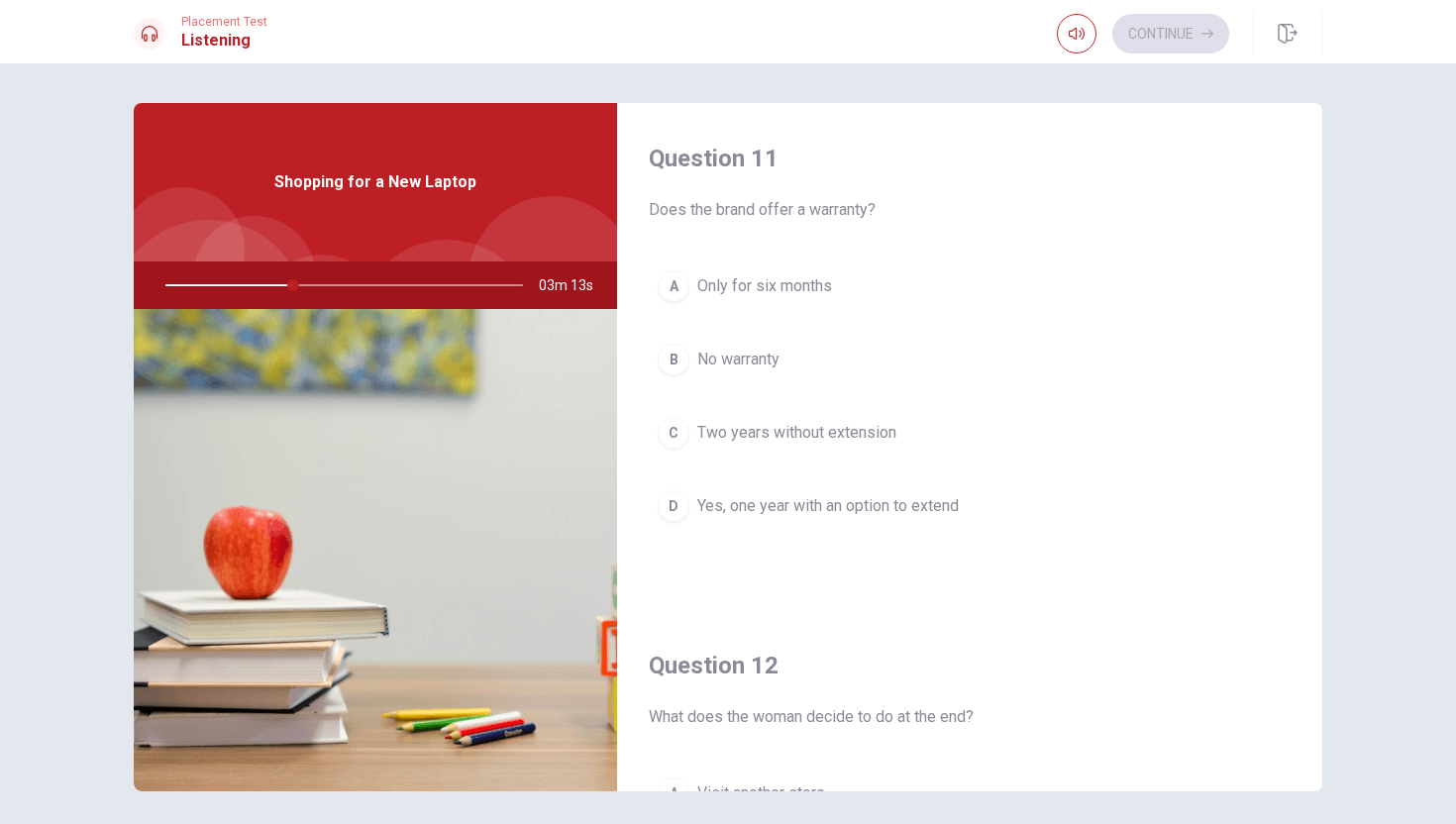 click on "Yes, one year with an option to extend" at bounding box center [828, 506] 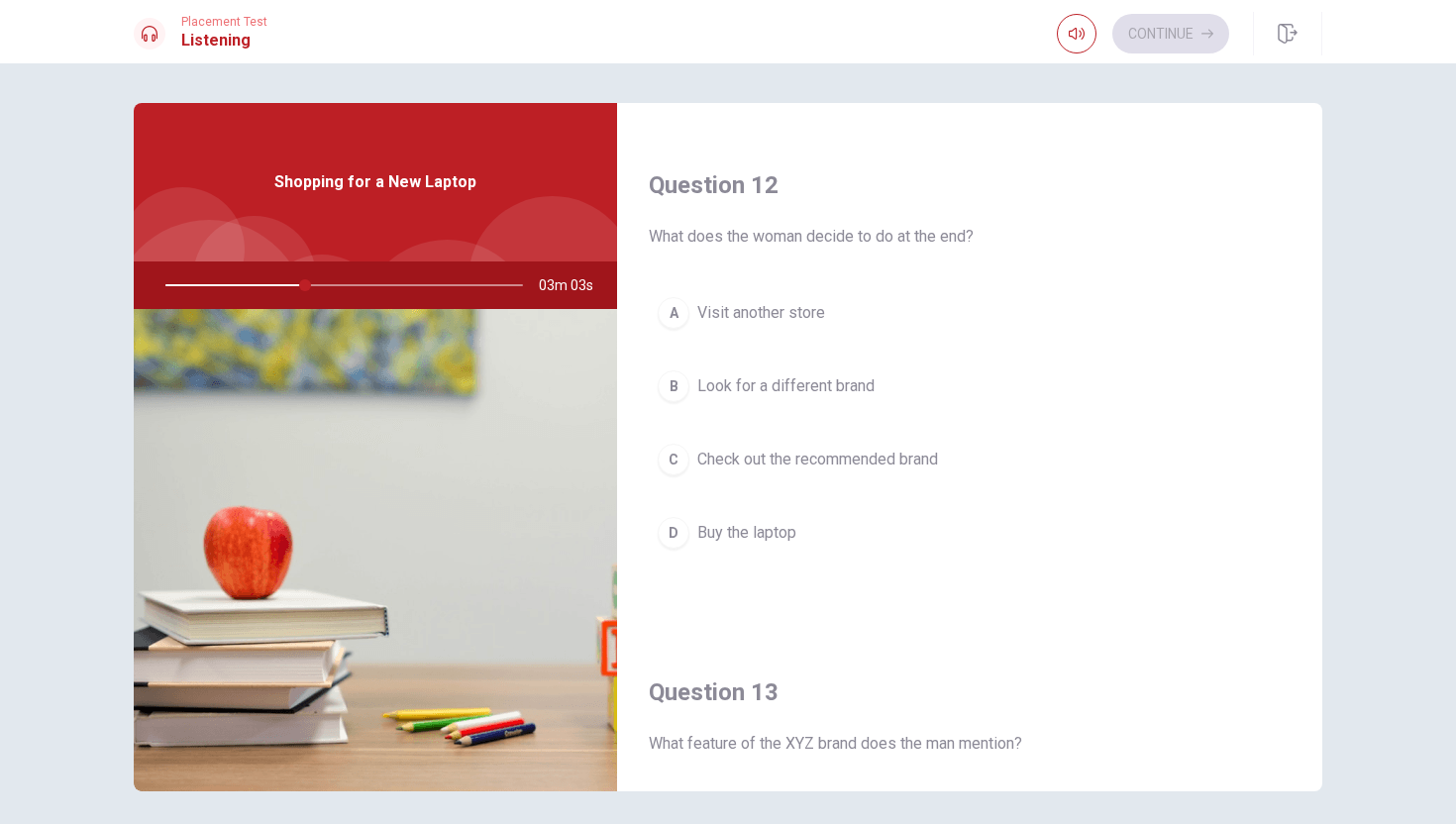 scroll, scrollTop: 472, scrollLeft: 0, axis: vertical 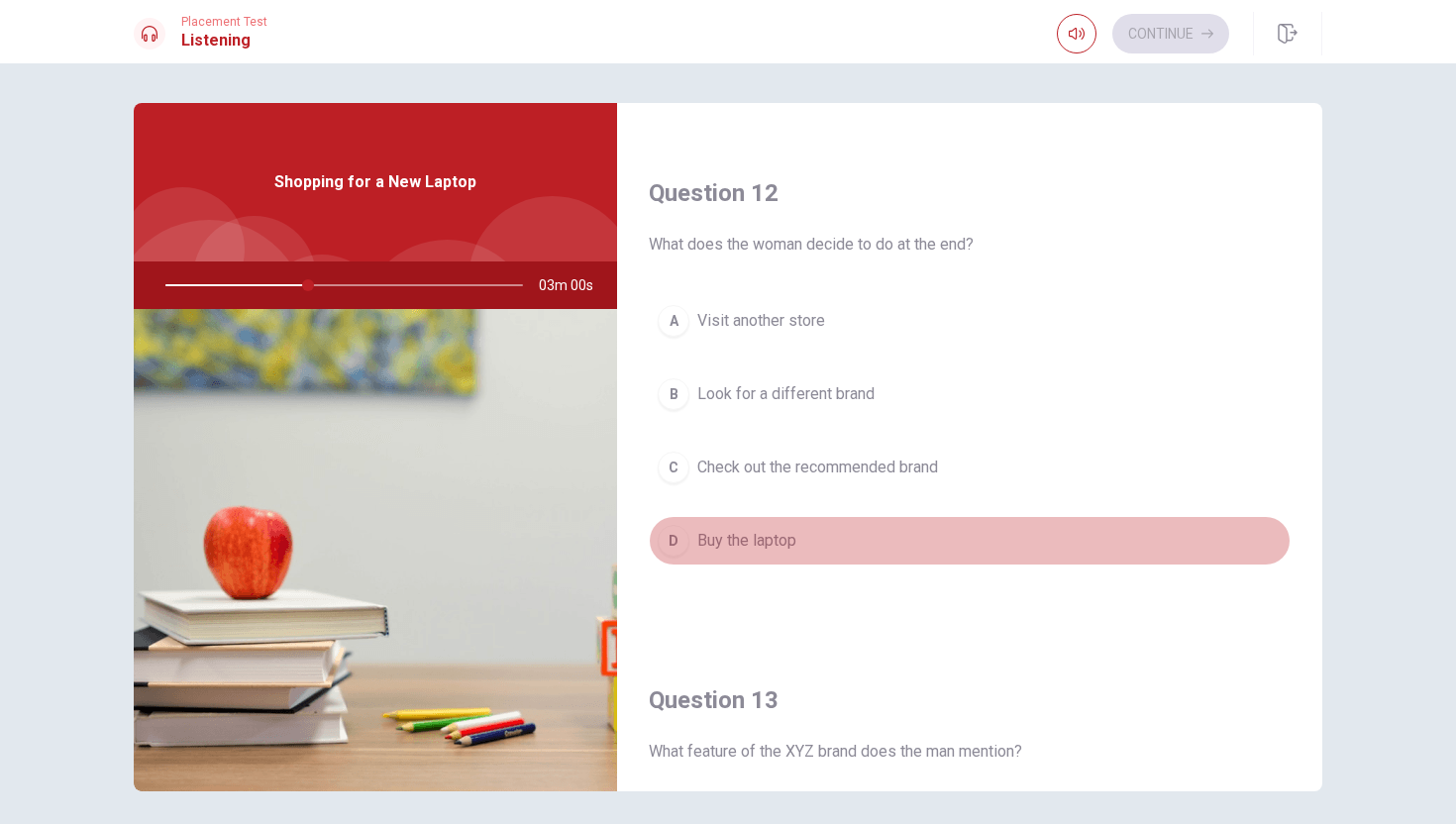 click on "Buy the laptop" at bounding box center (747, 541) 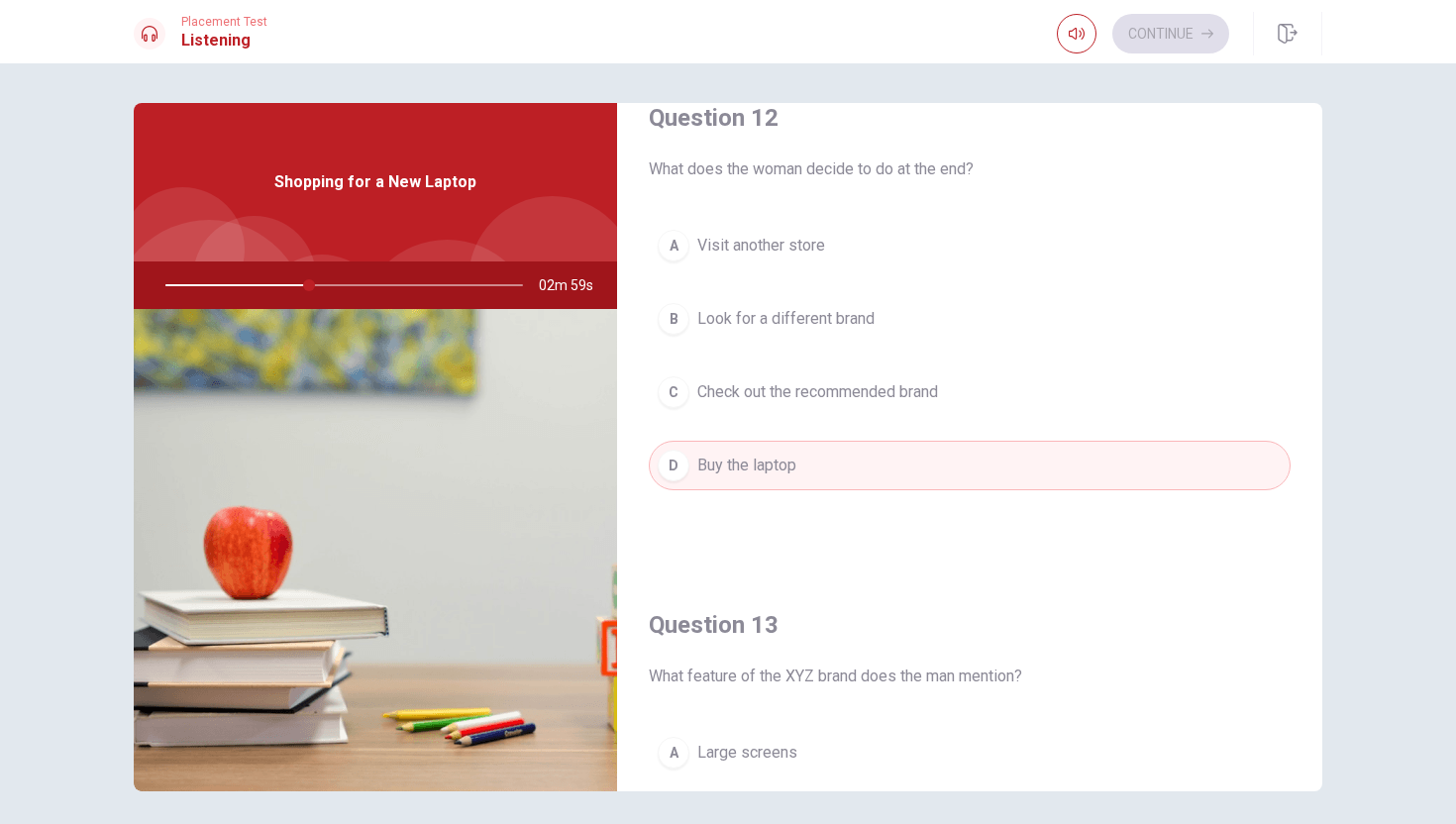 scroll, scrollTop: 538, scrollLeft: 0, axis: vertical 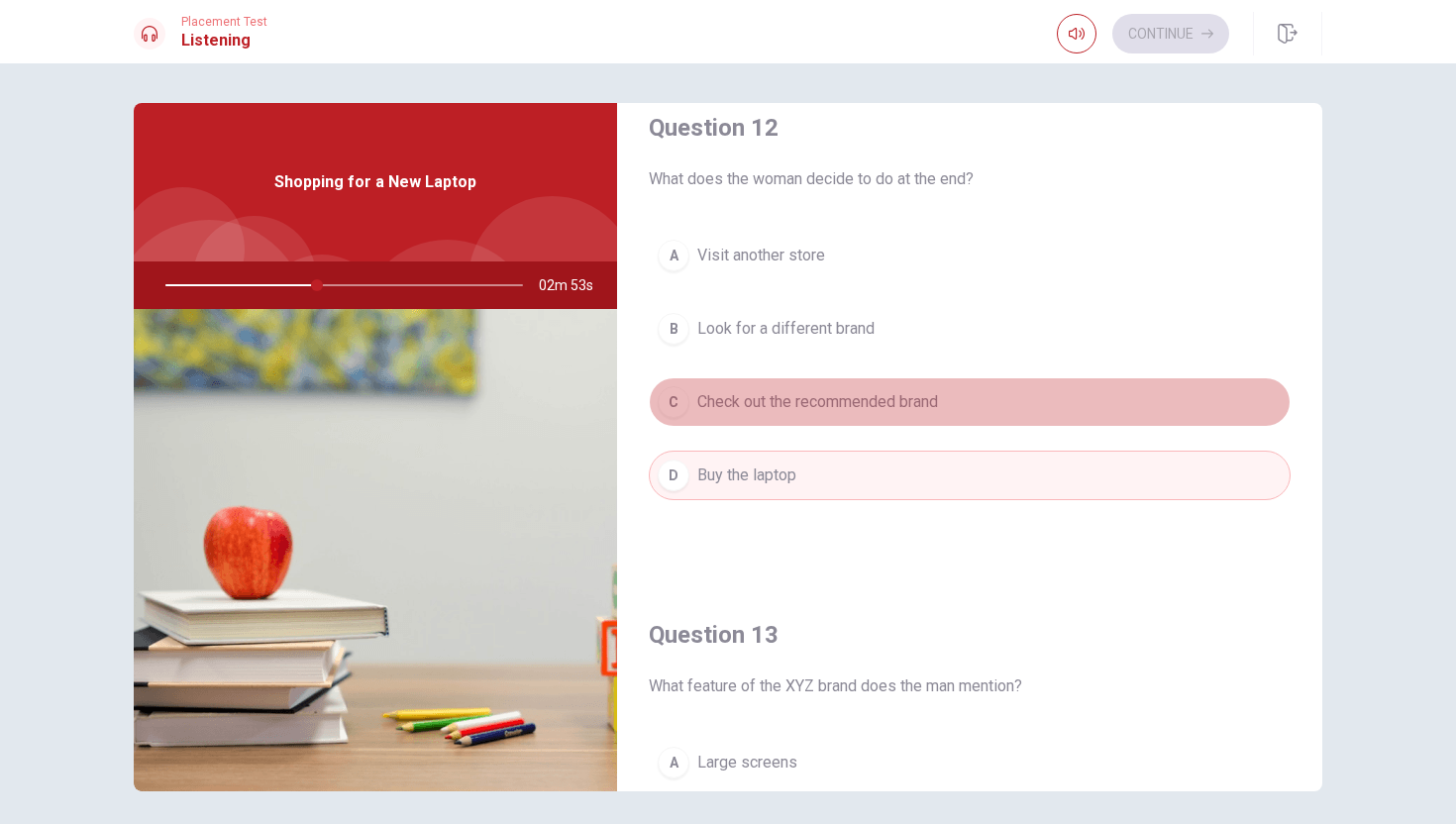 click on "C Check out the recommended brand" at bounding box center (970, 402) 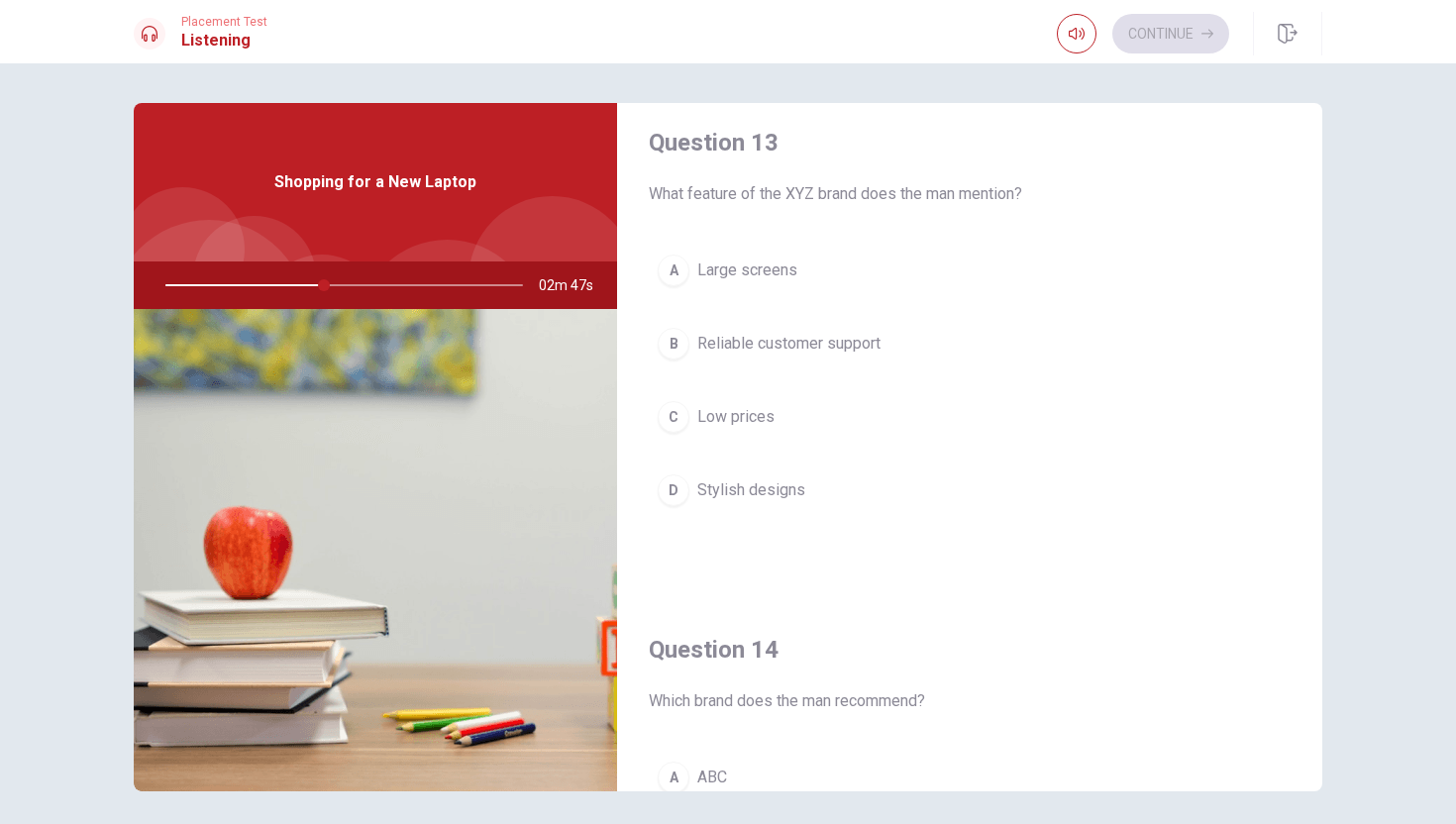 scroll, scrollTop: 1028, scrollLeft: 0, axis: vertical 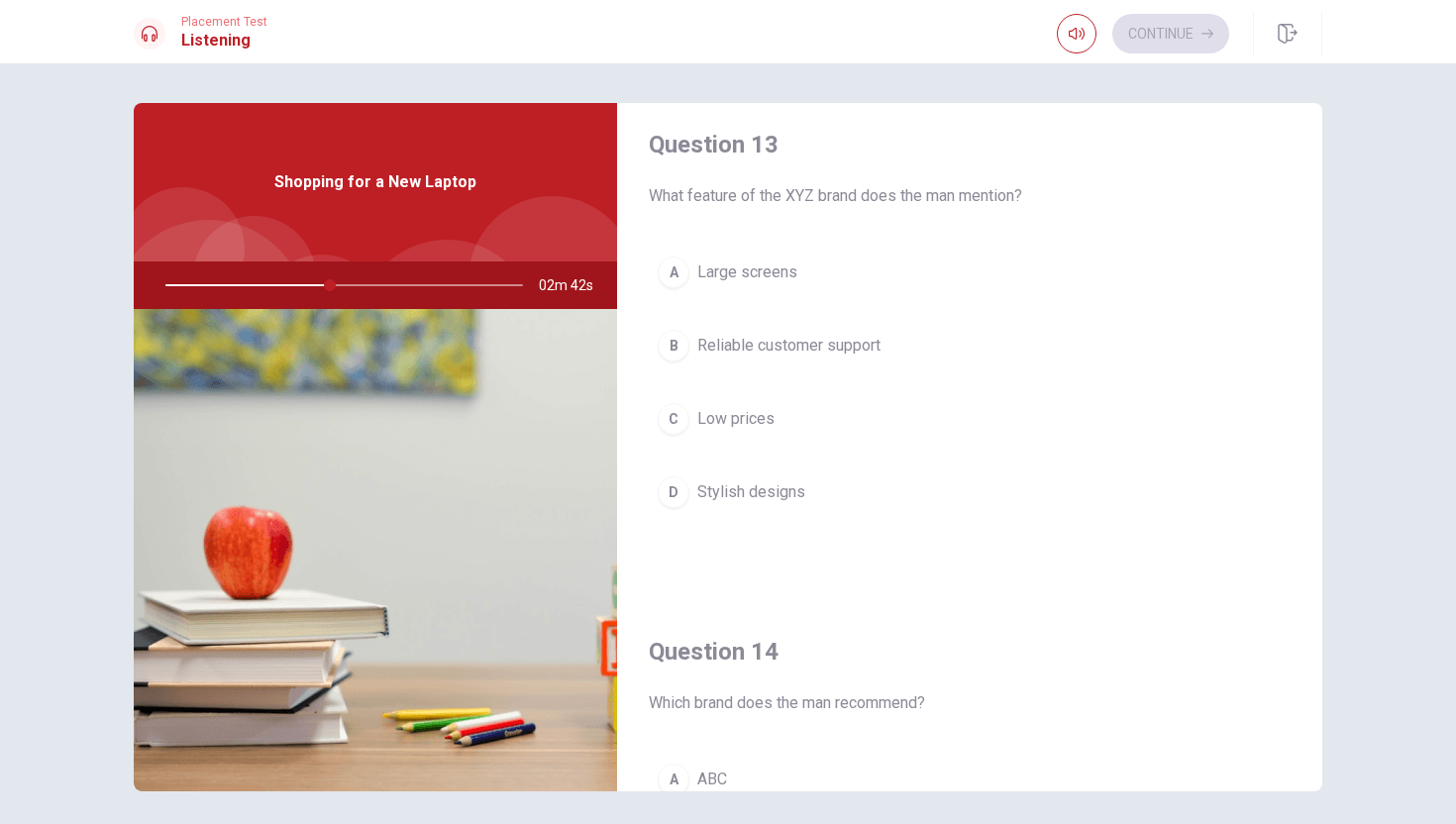 click on "Reliable customer support" at bounding box center [788, 346] 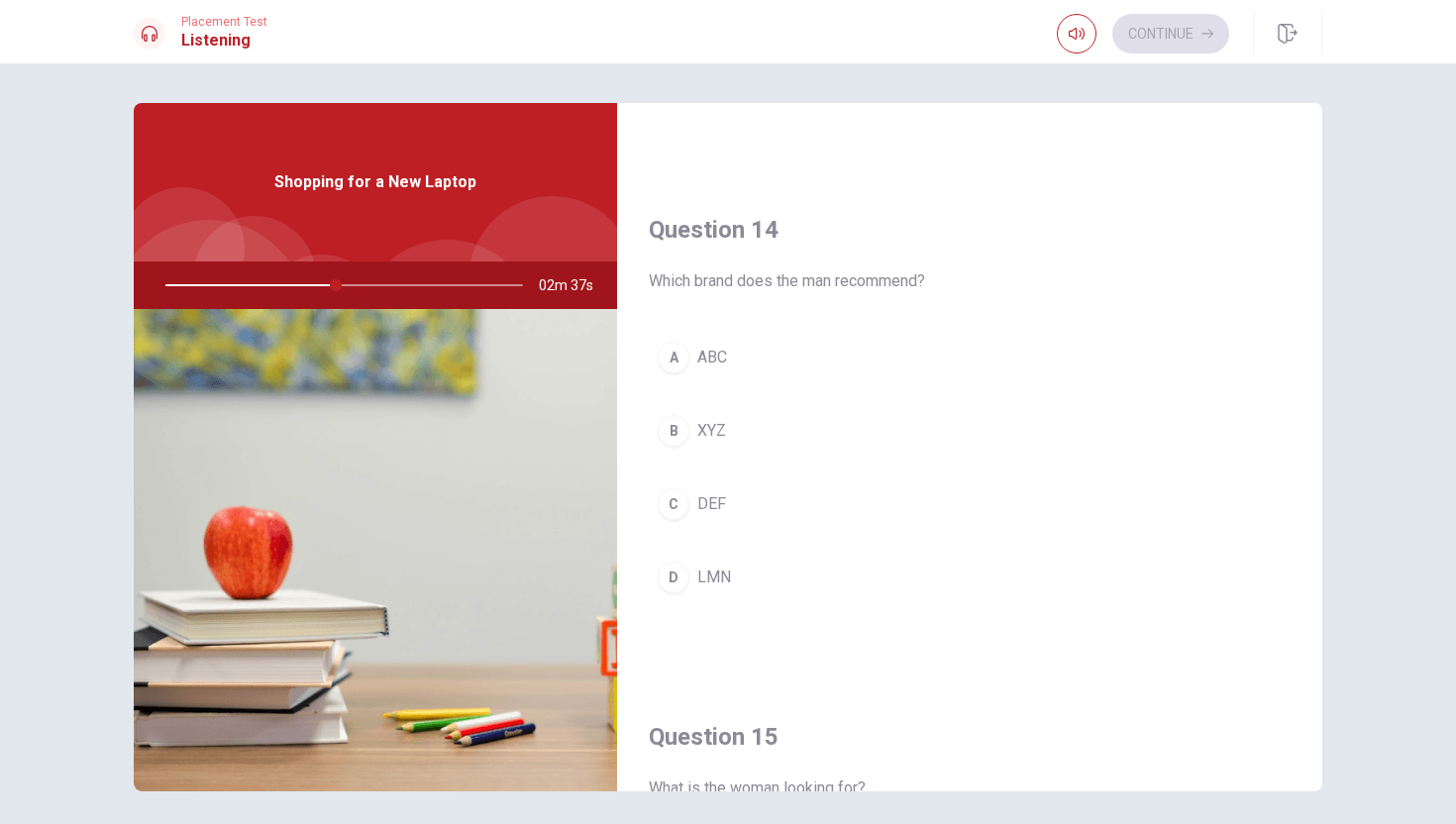 scroll, scrollTop: 1485, scrollLeft: 0, axis: vertical 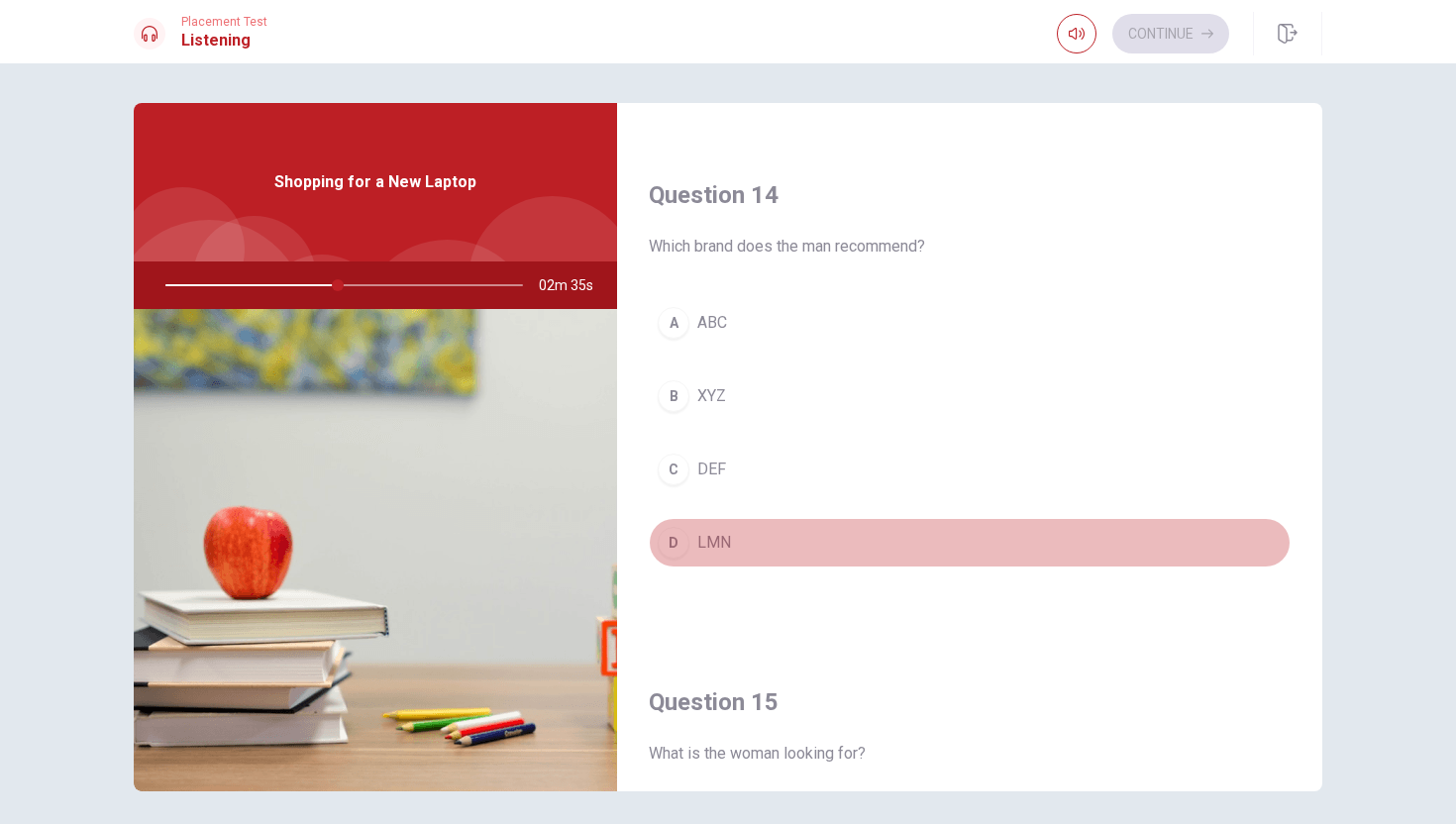 click on "LMN" at bounding box center [714, 543] 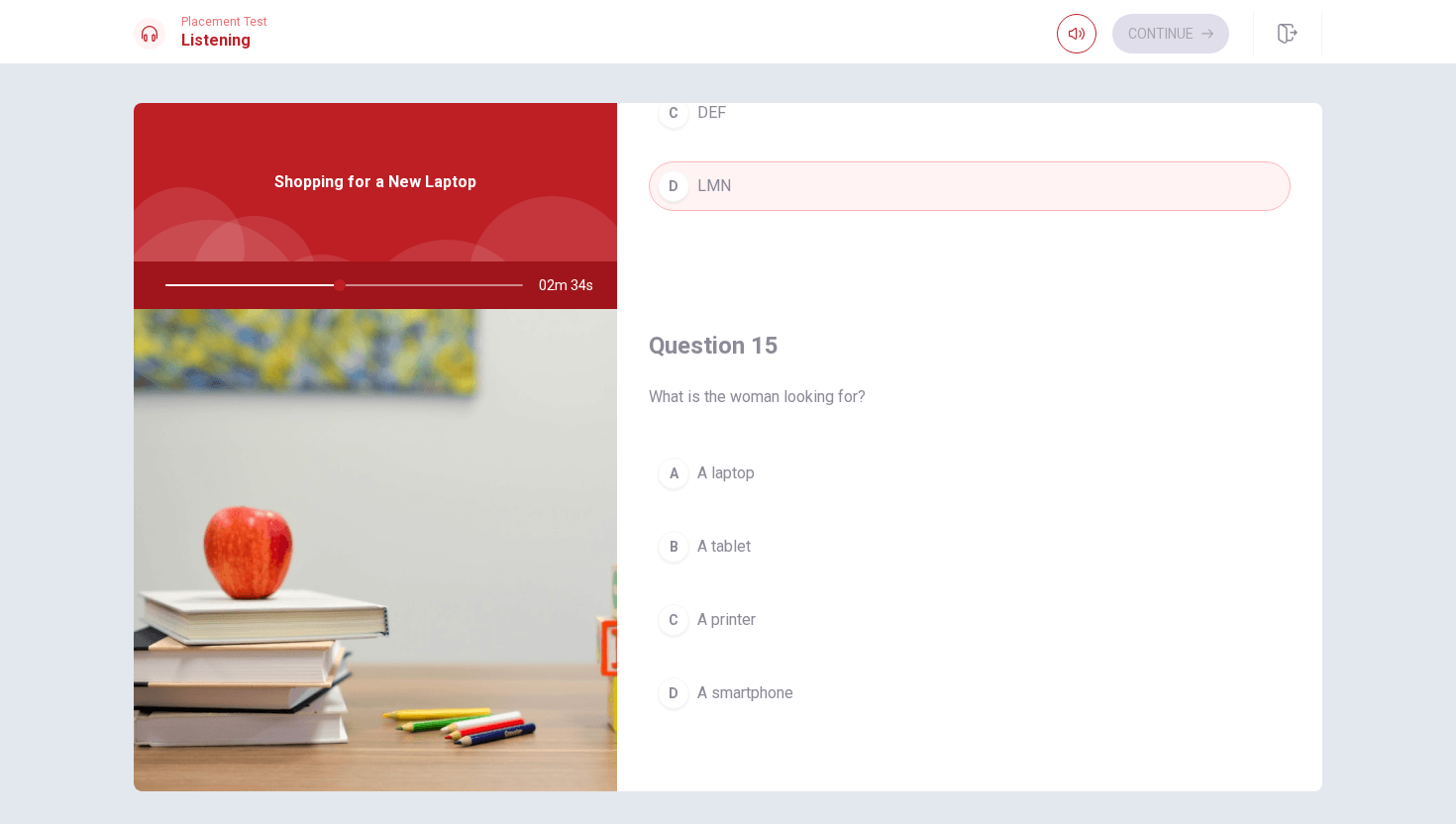 scroll, scrollTop: 1847, scrollLeft: 0, axis: vertical 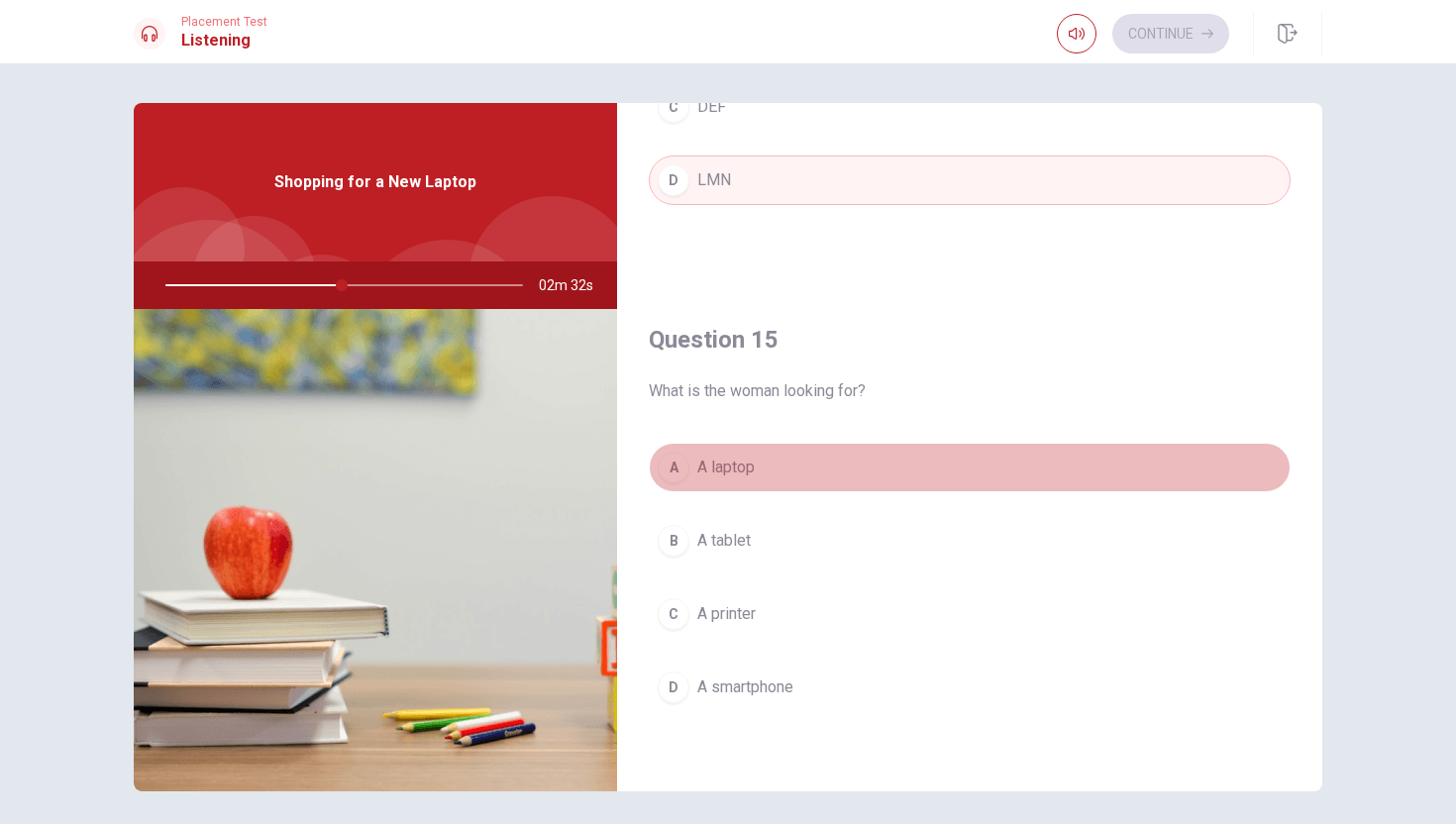 click on "A laptop" at bounding box center [726, 467] 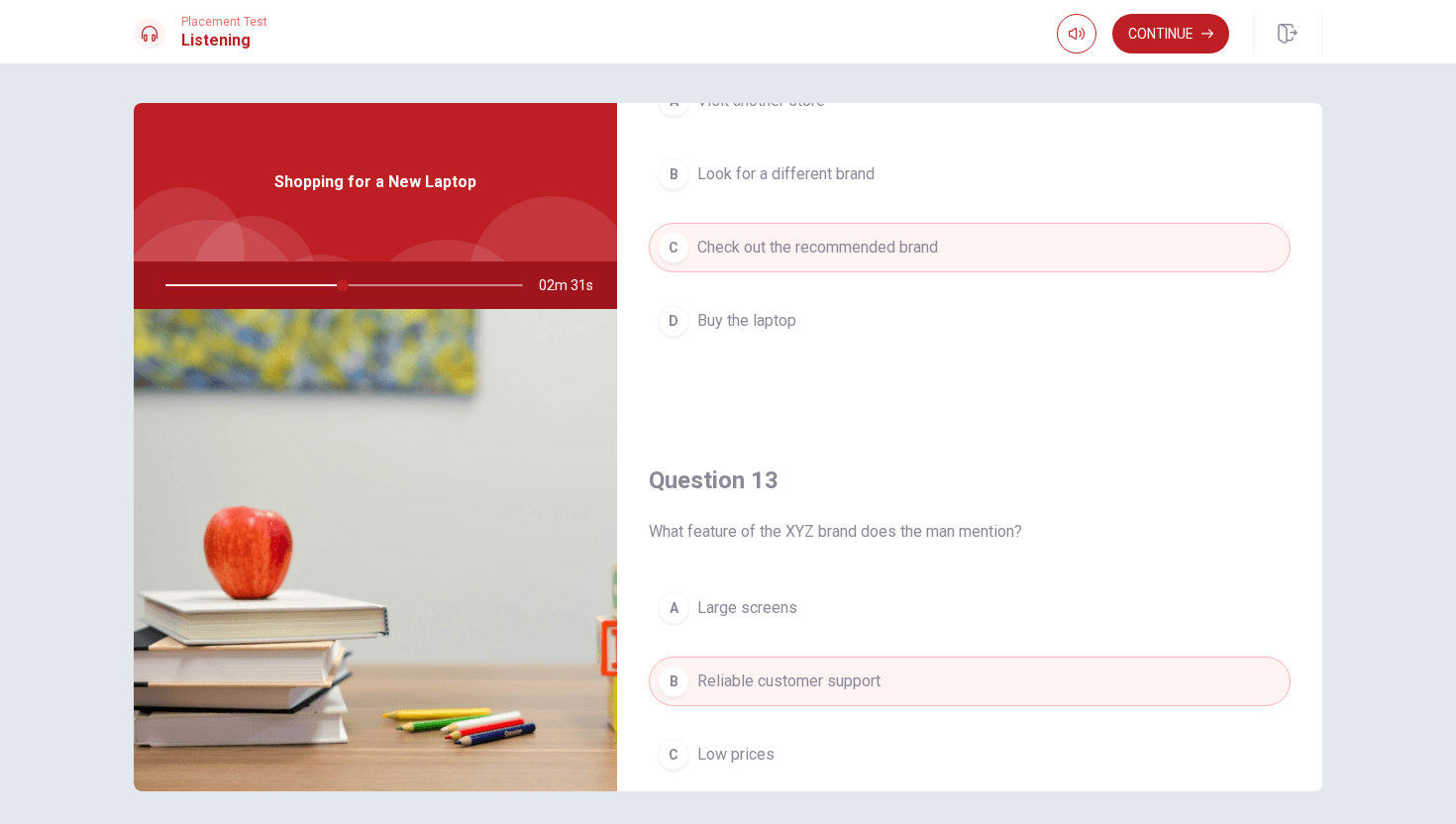scroll, scrollTop: 0, scrollLeft: 0, axis: both 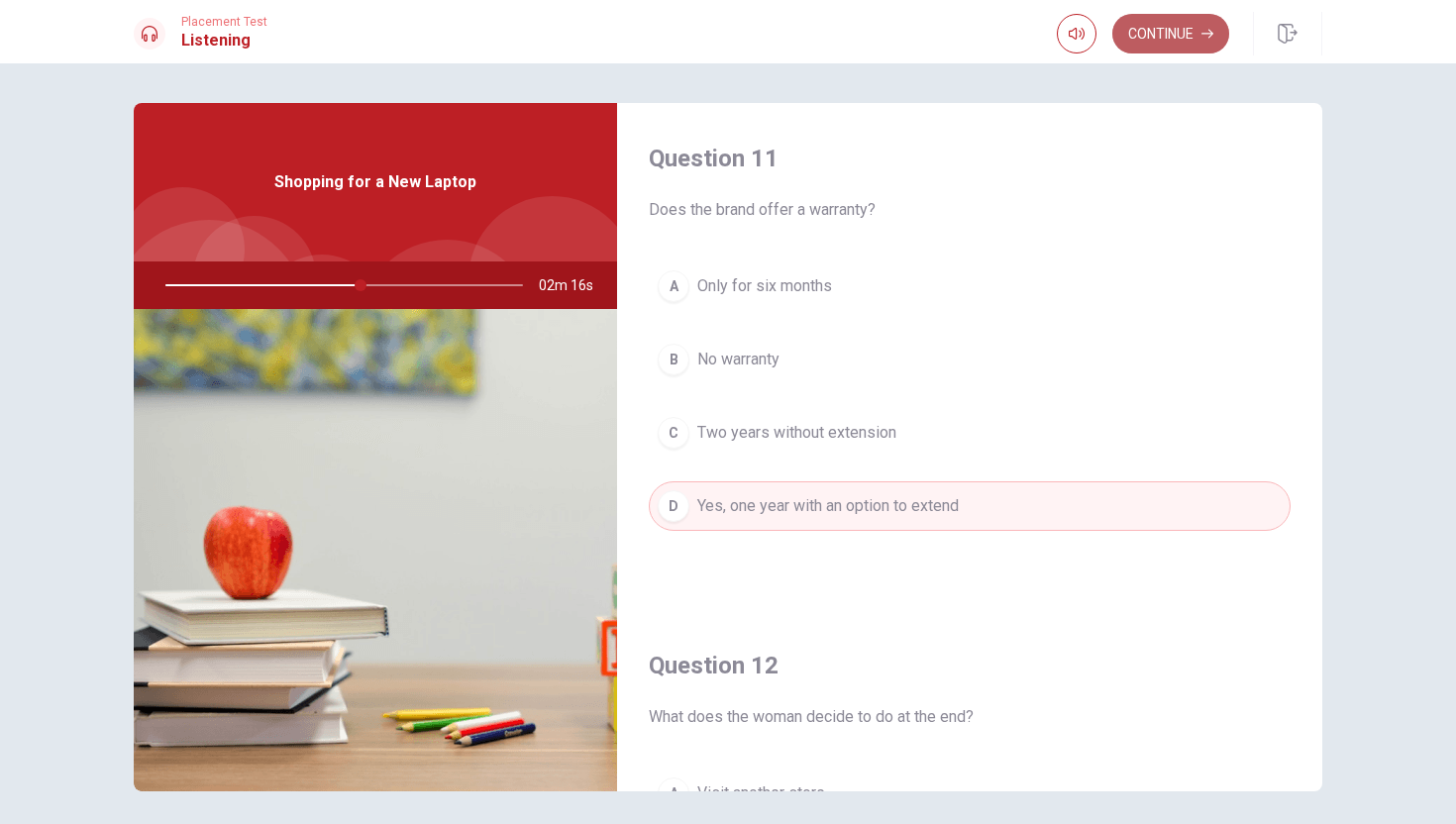 click on "Continue" at bounding box center (1171, 34) 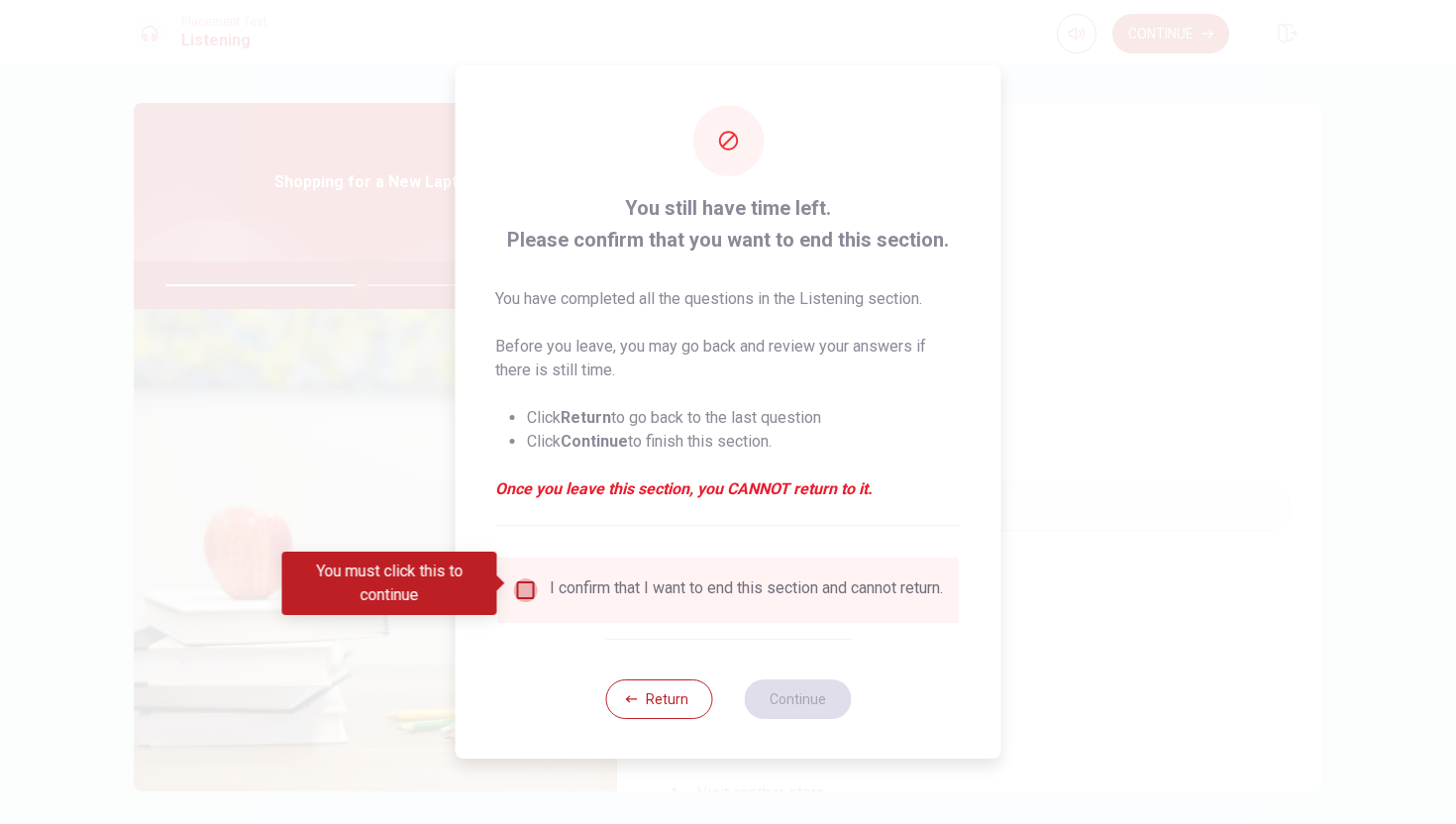 click at bounding box center (526, 590) 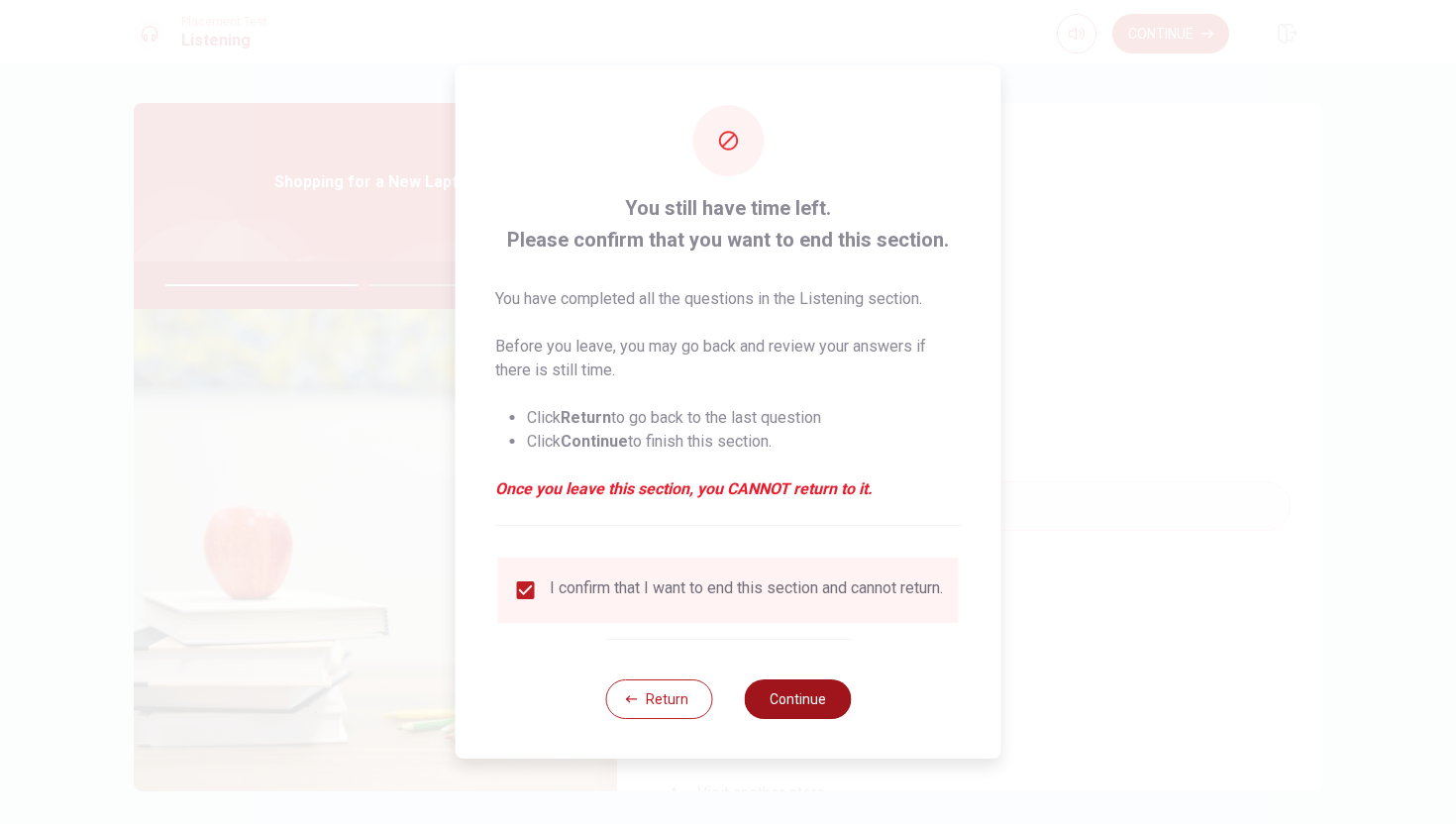 click on "Continue" at bounding box center (797, 699) 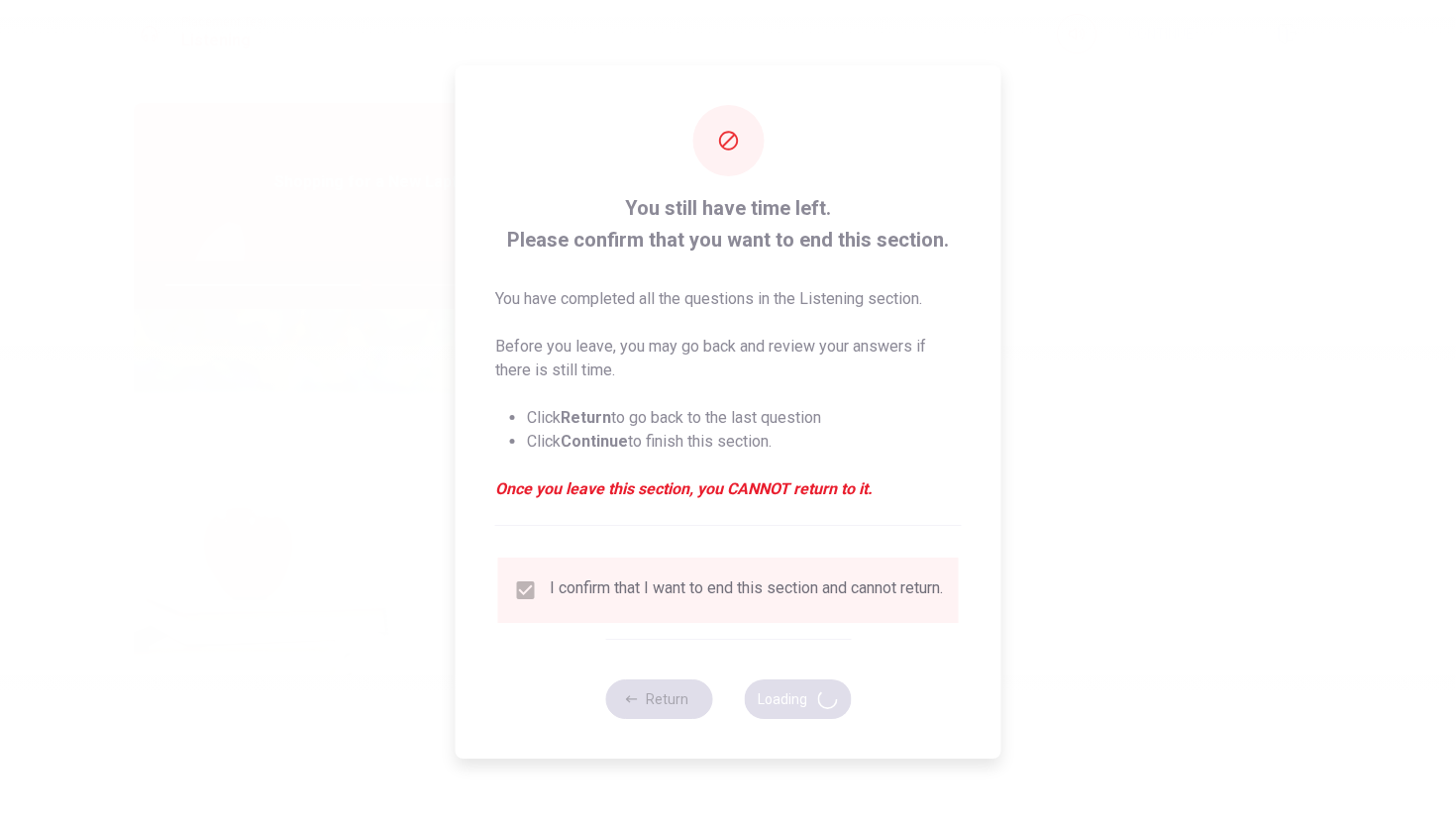 type on "57" 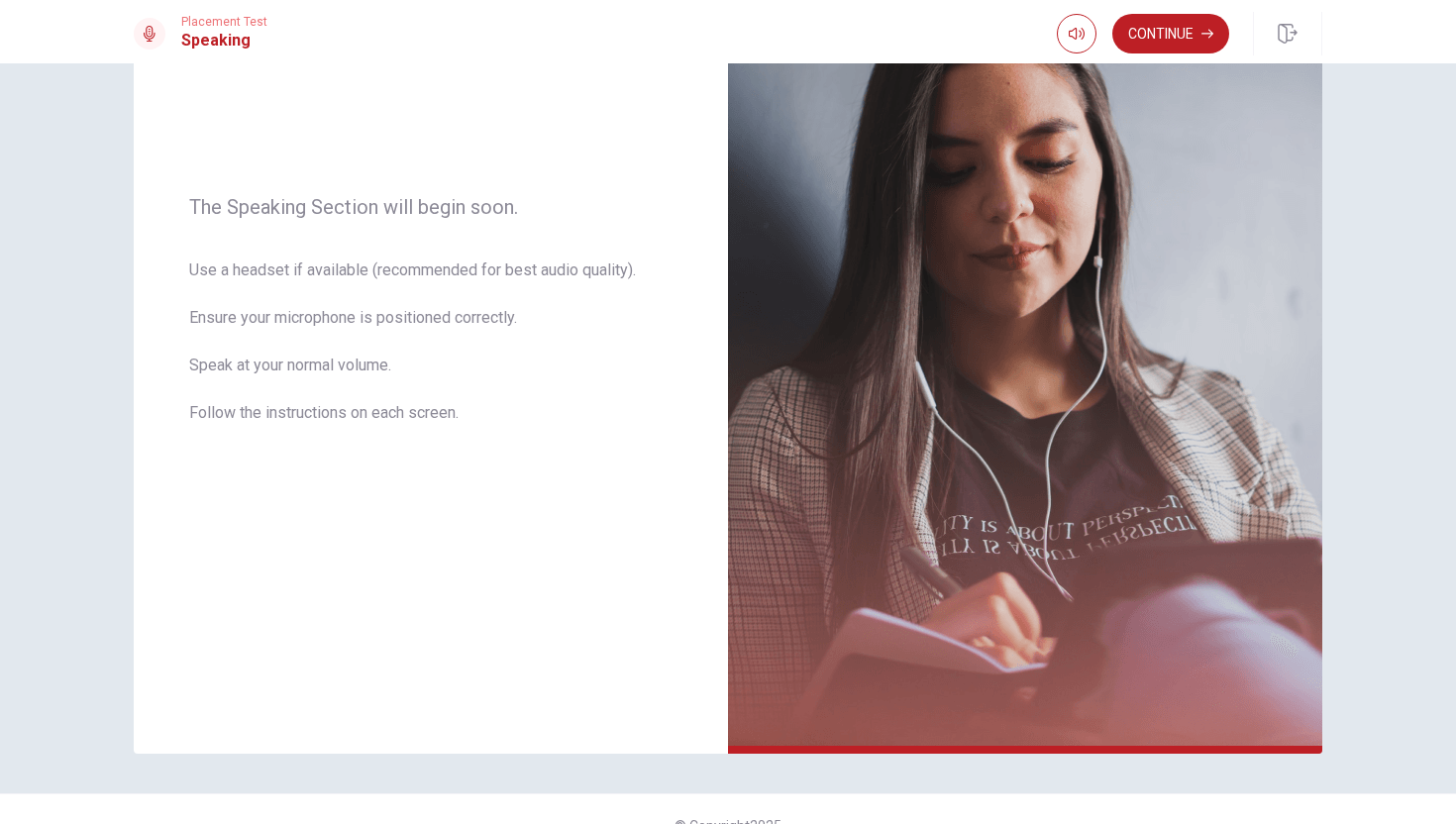 scroll, scrollTop: 246, scrollLeft: 0, axis: vertical 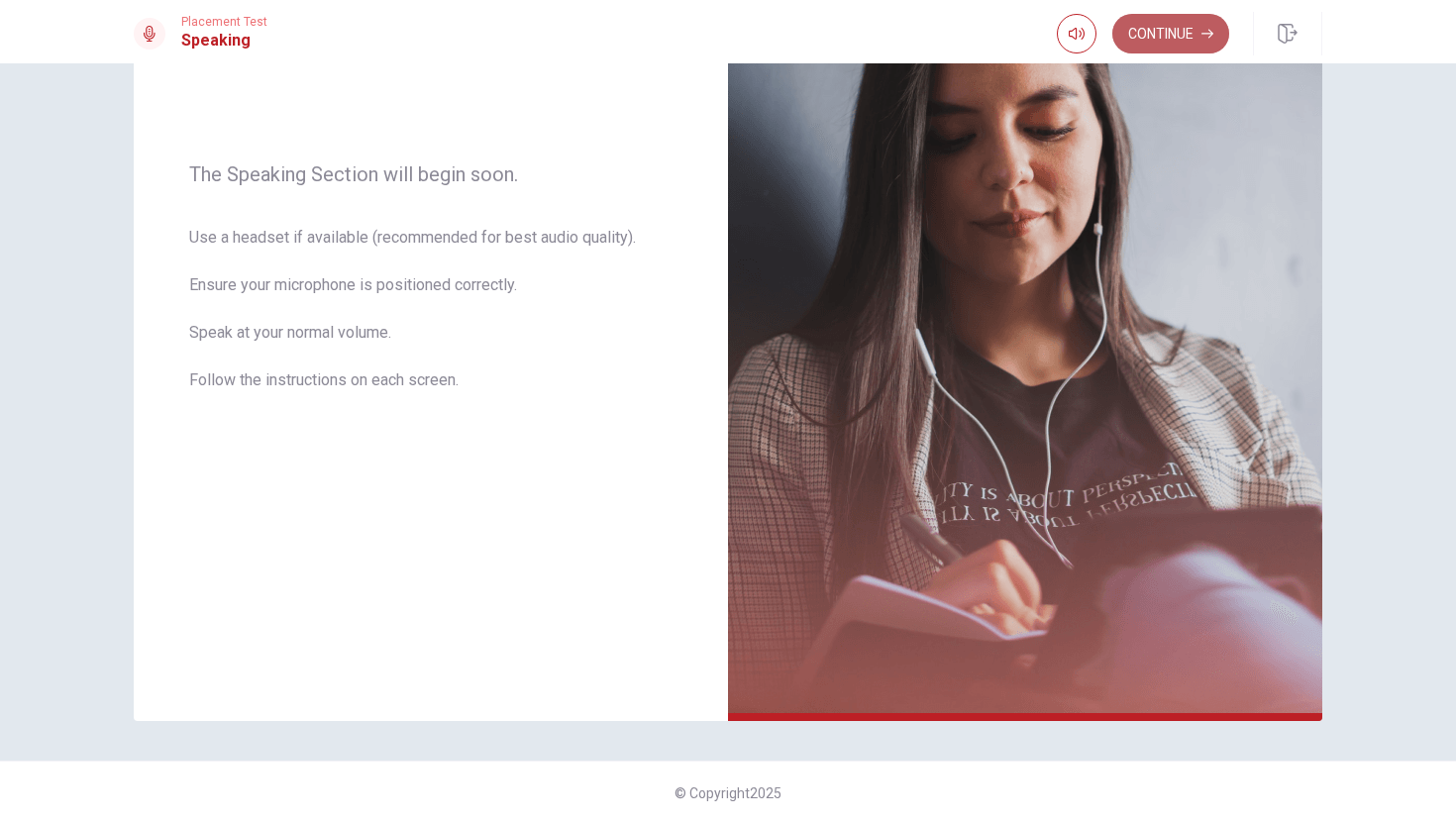 click on "Continue" at bounding box center [1171, 34] 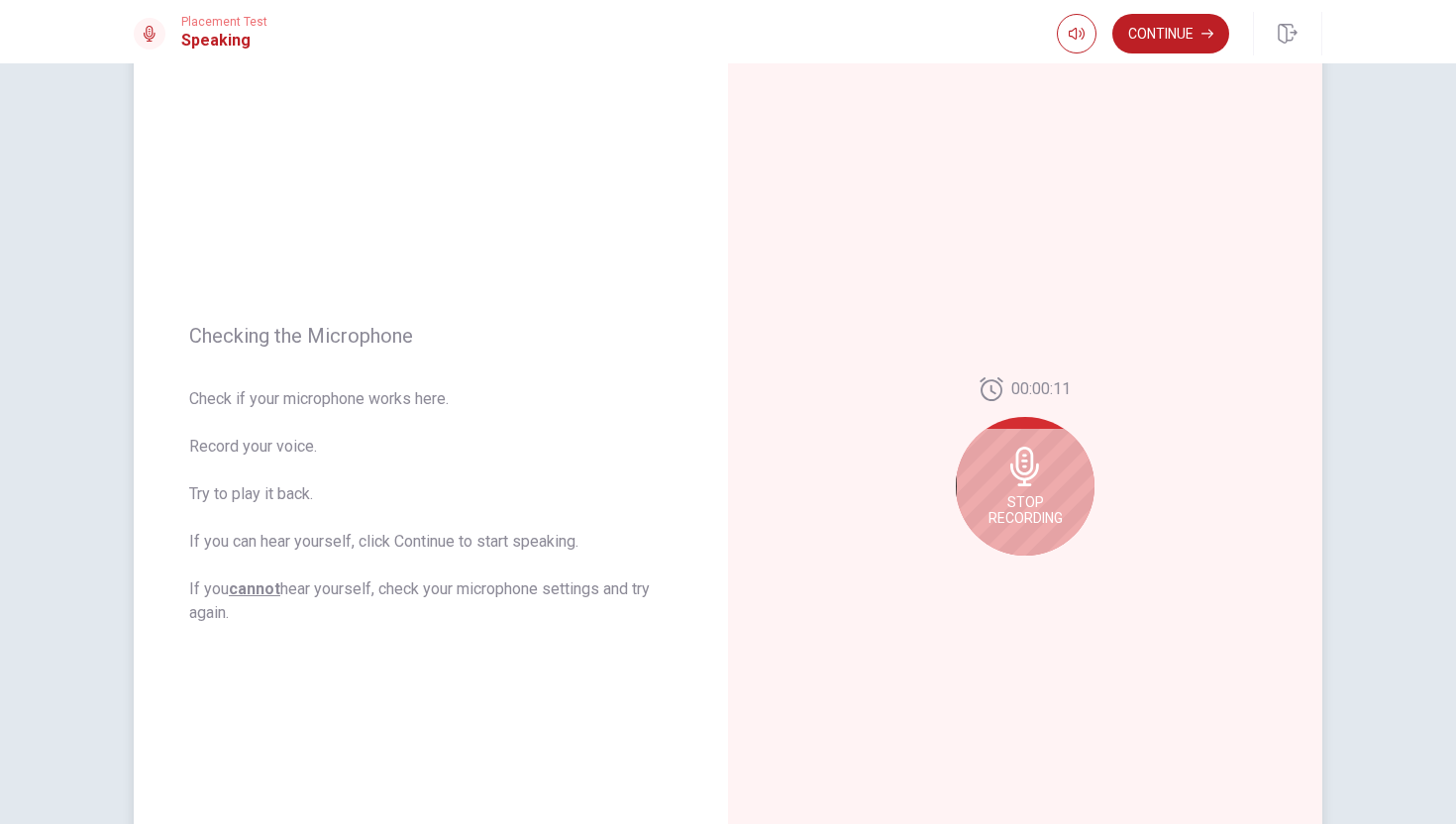 scroll, scrollTop: 64, scrollLeft: 0, axis: vertical 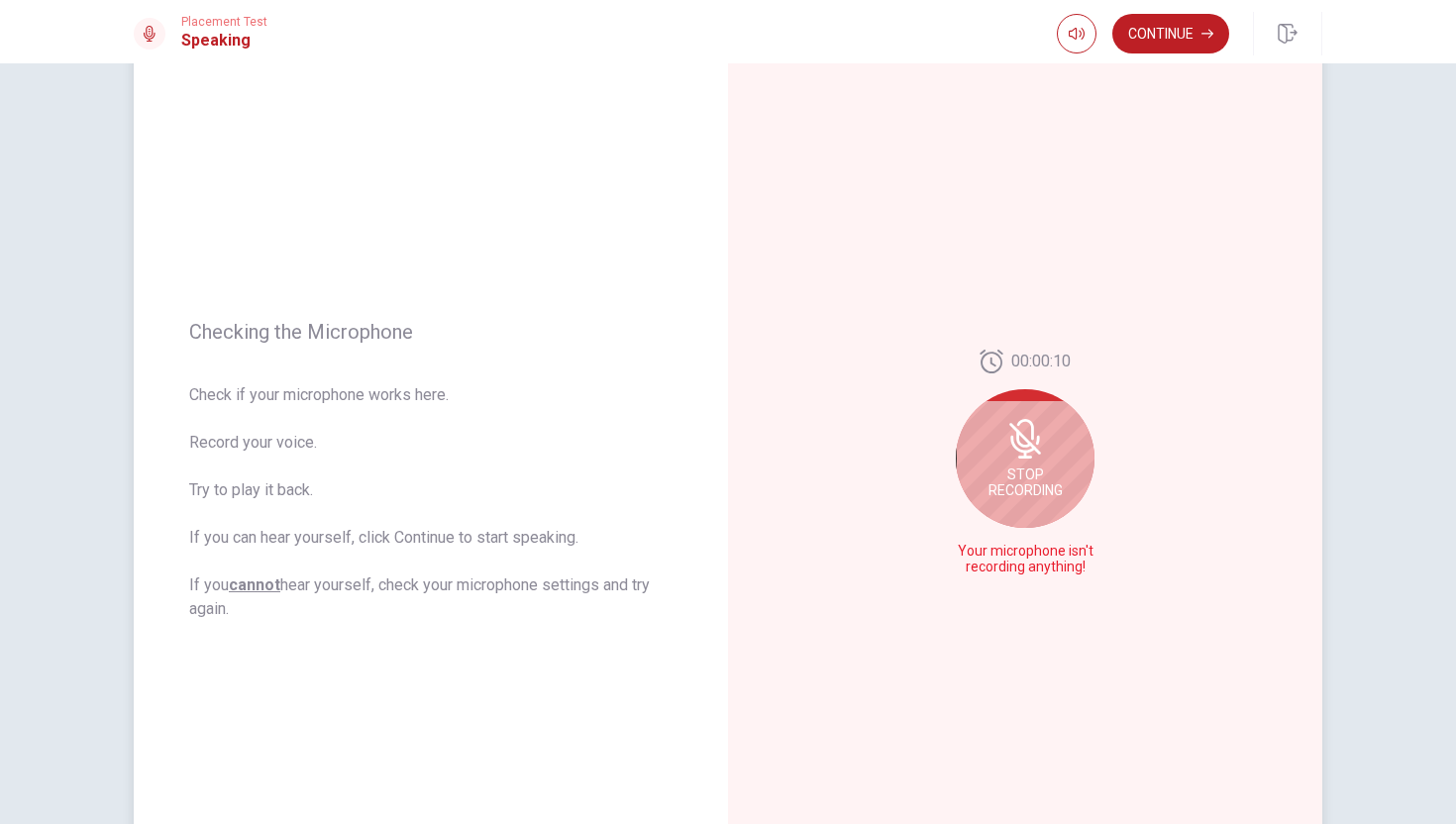 click 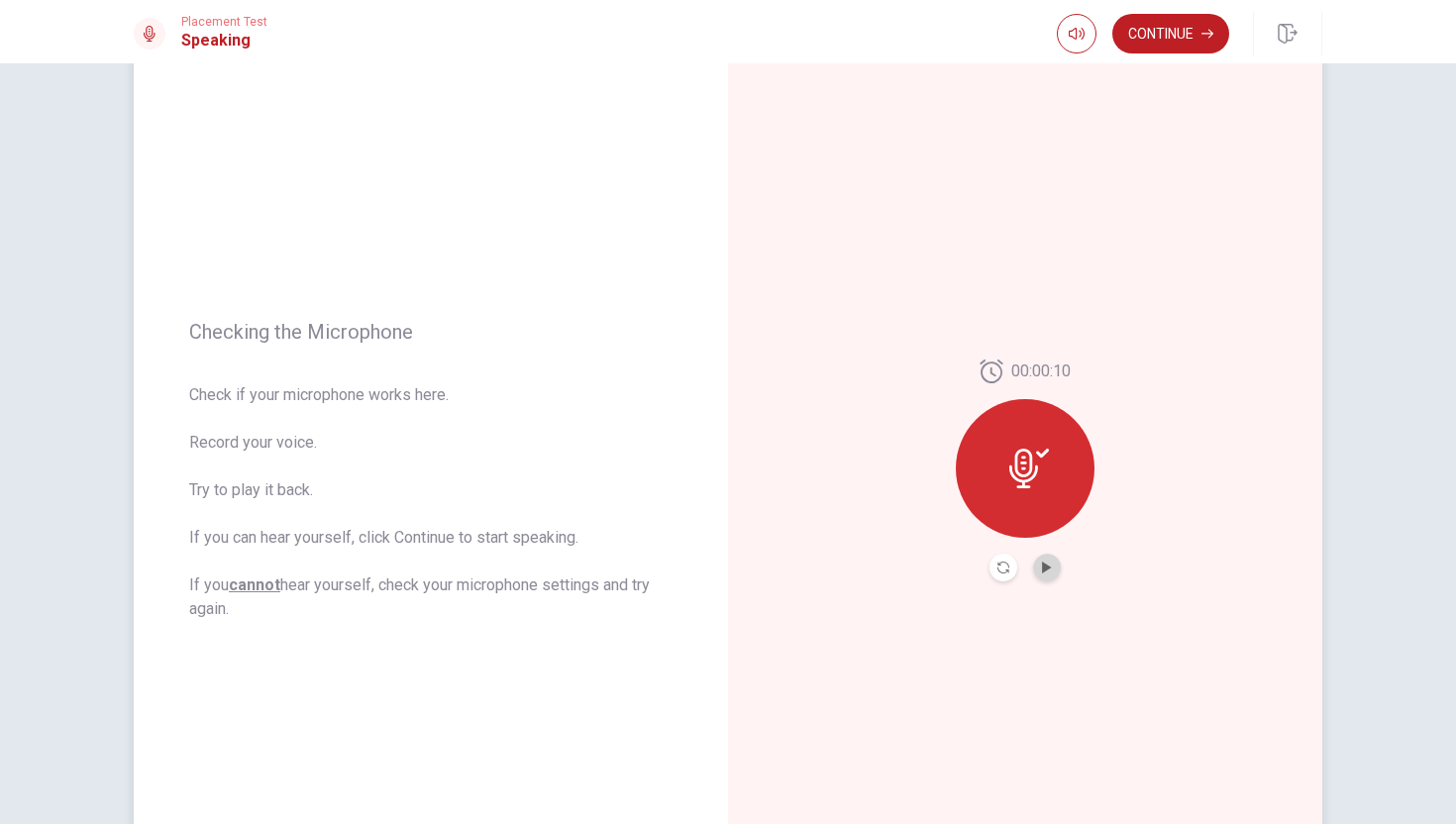 click at bounding box center (1047, 567) 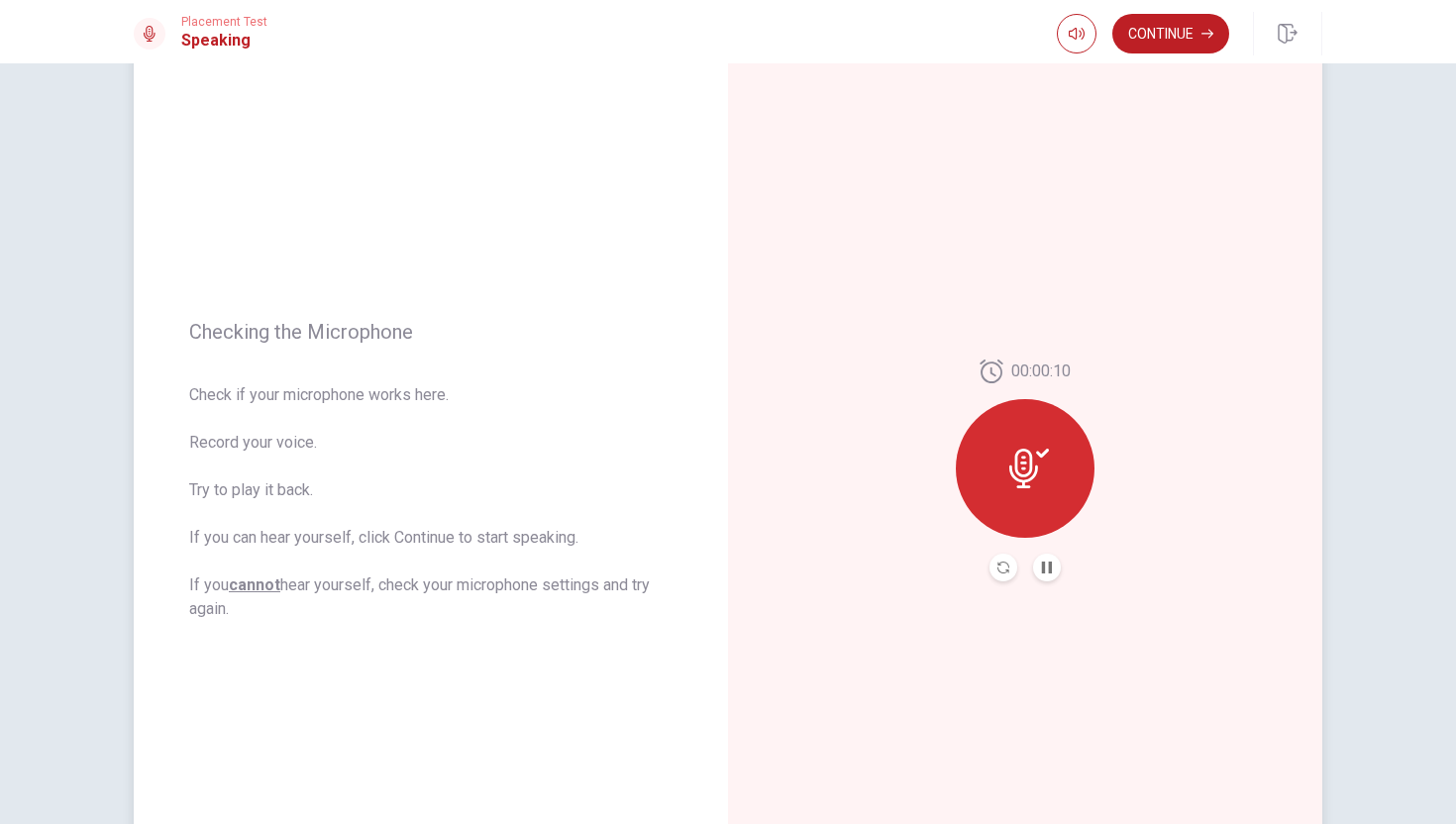 click at bounding box center [1025, 468] 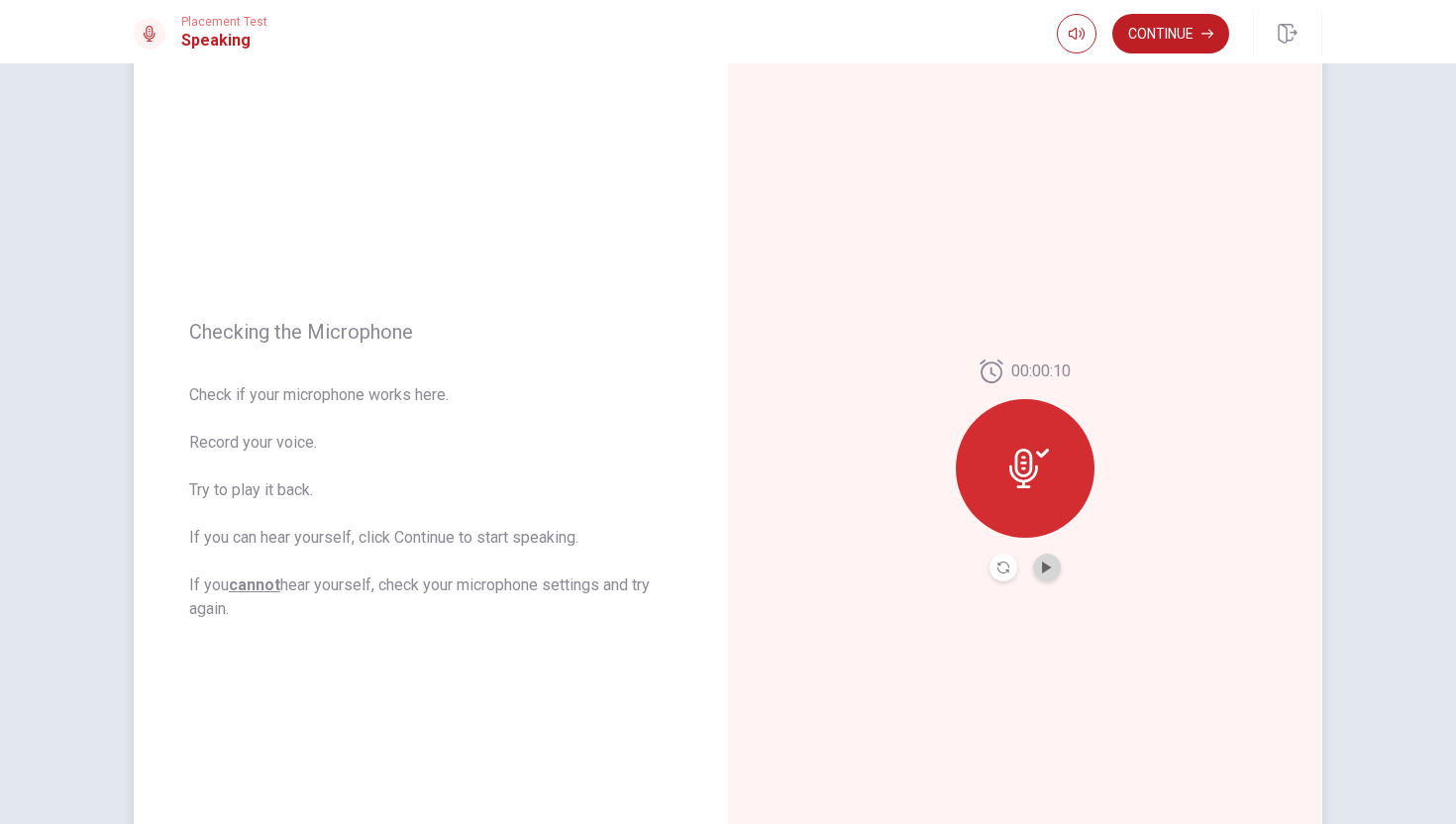 click at bounding box center [1047, 567] 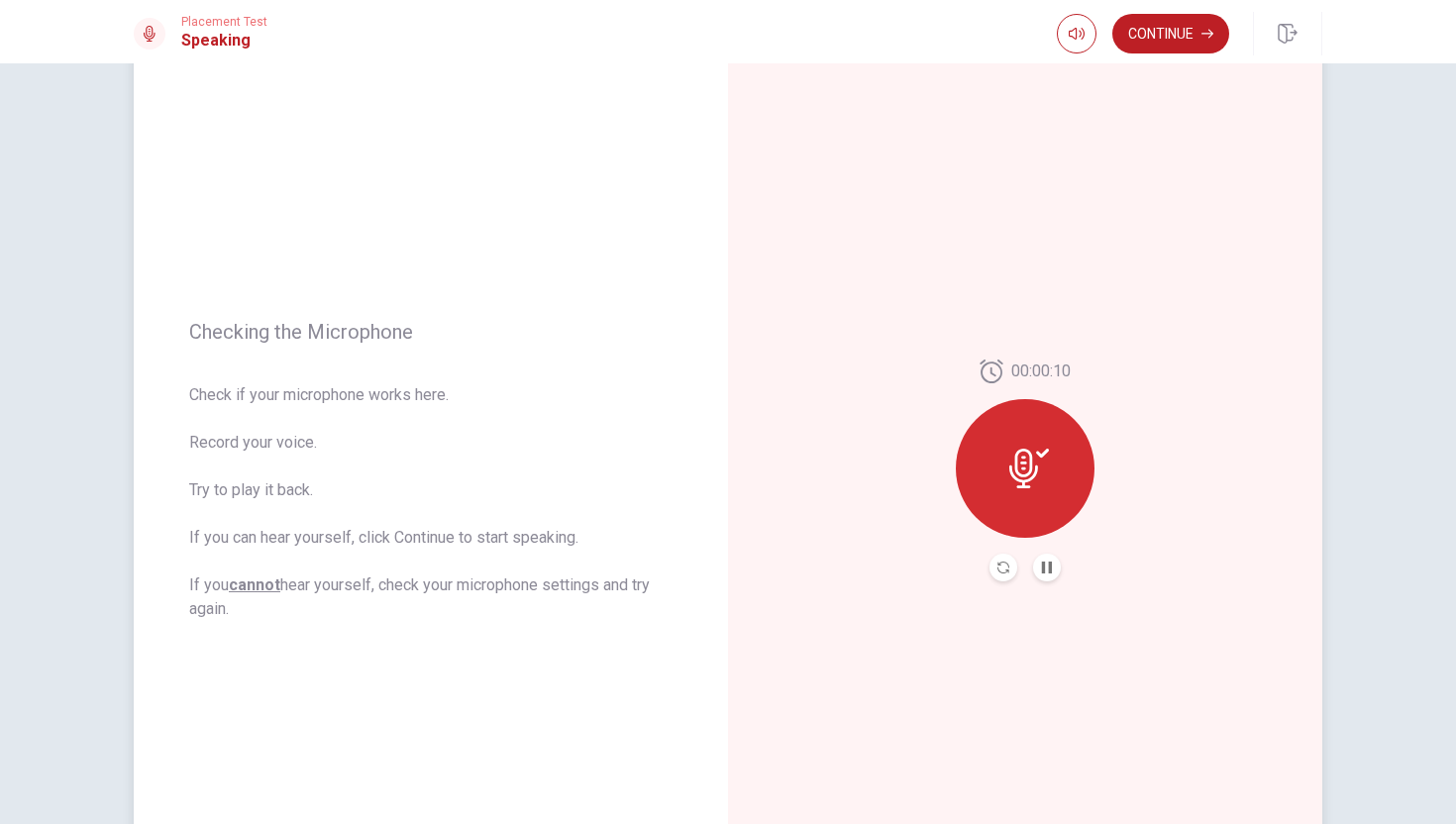 click 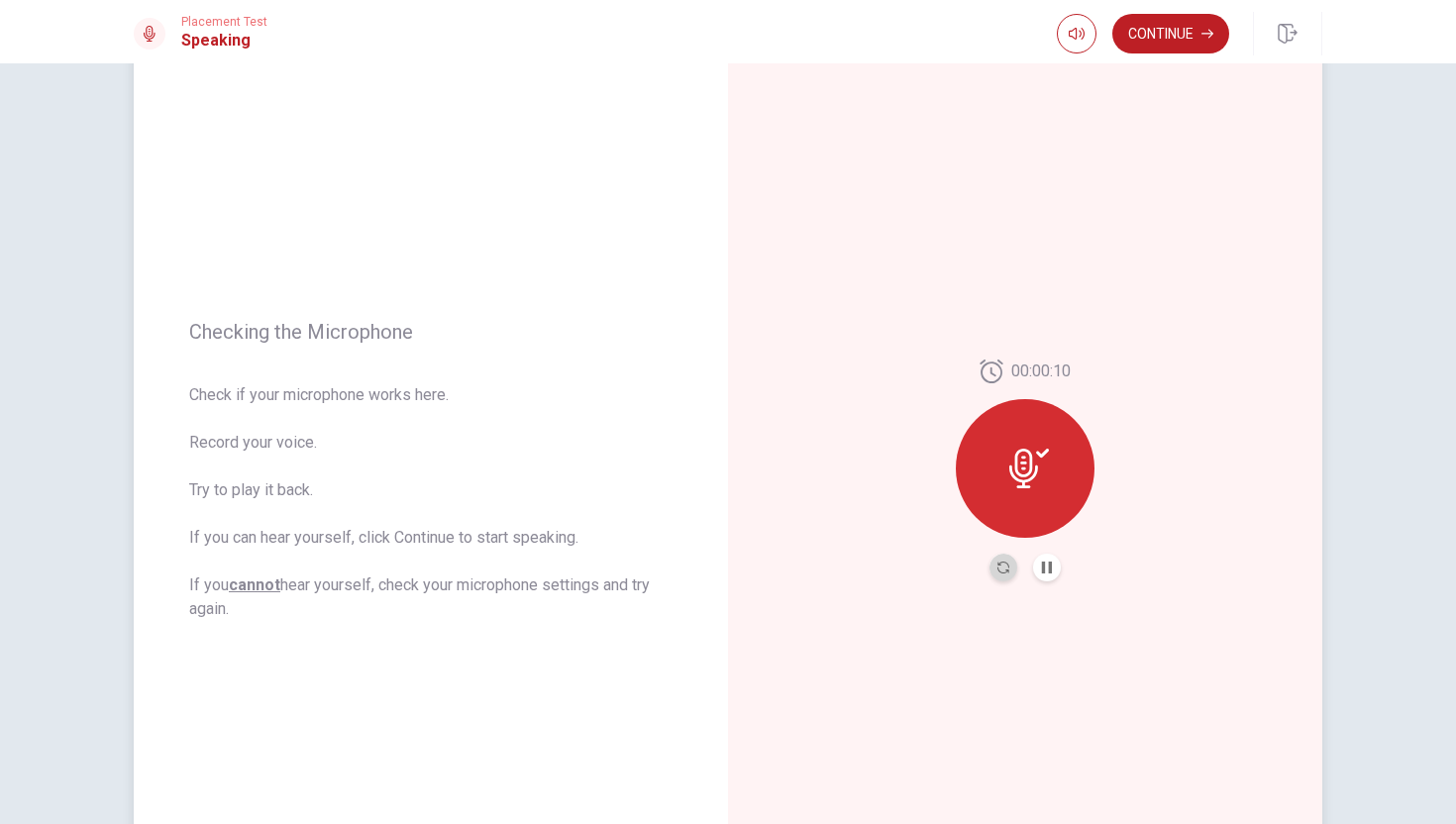click at bounding box center (1003, 567) 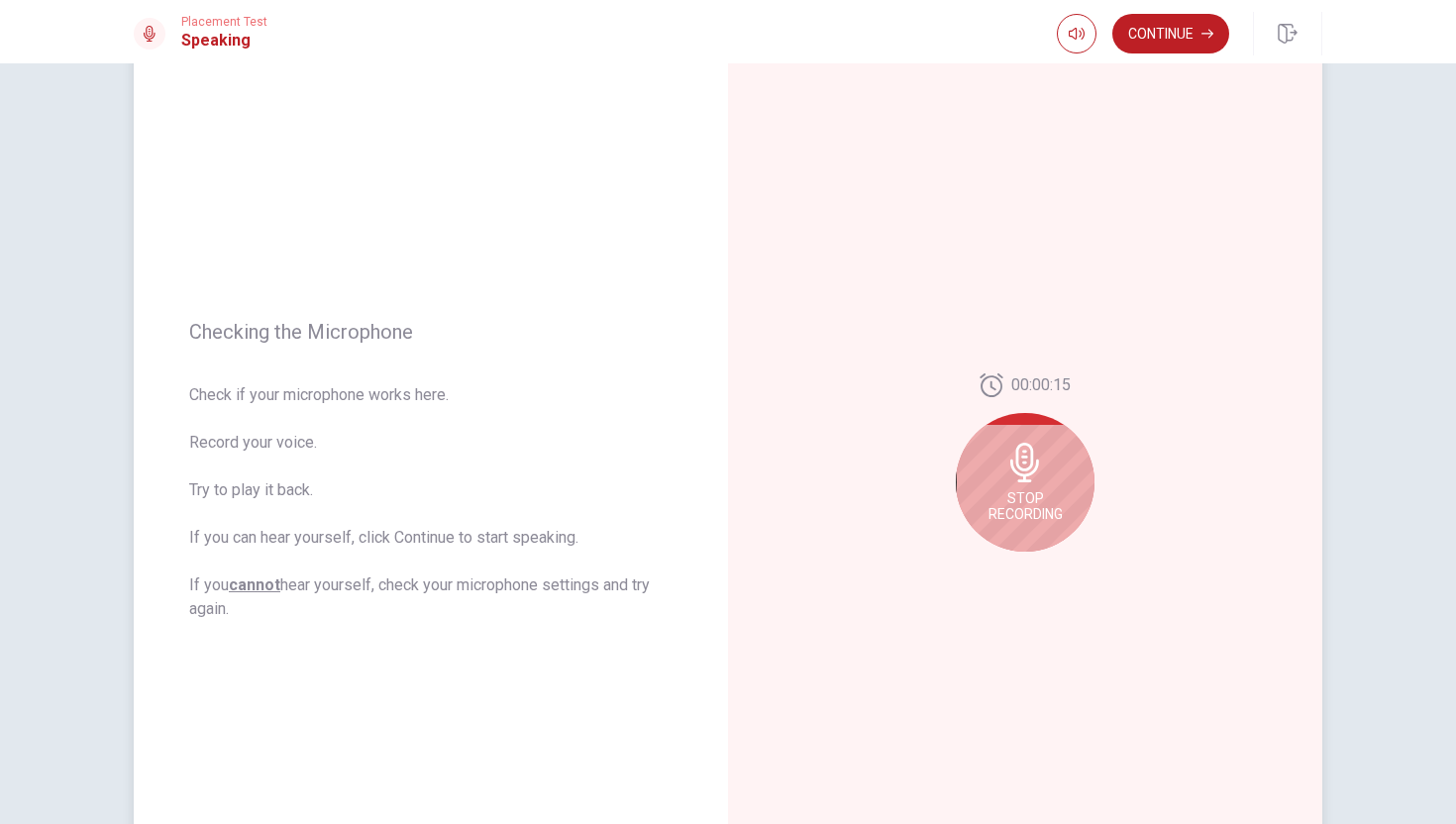 click on "Stop   Recording" at bounding box center [1025, 506] 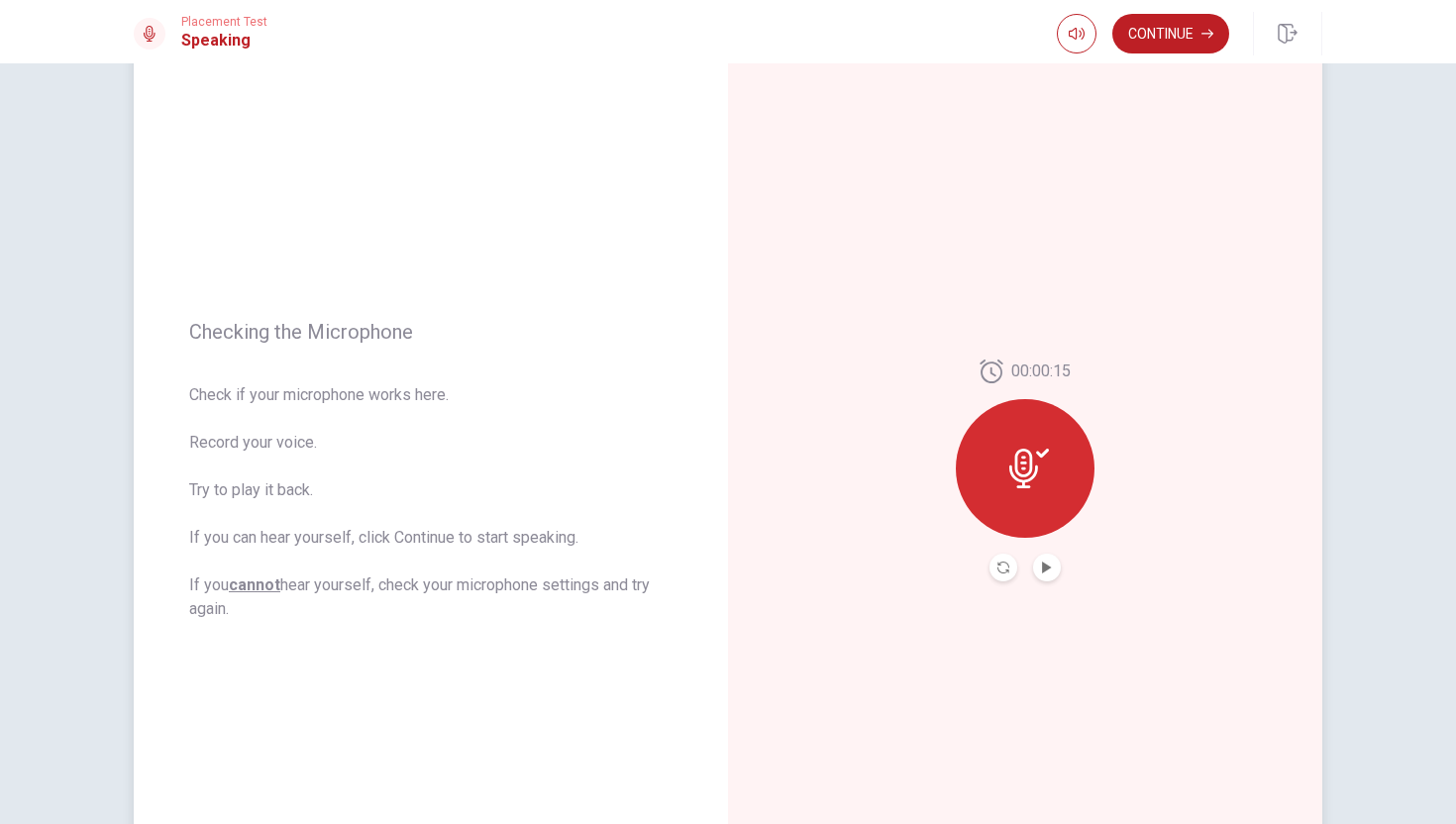 click on "Placement Test   Speaking Continue" at bounding box center (728, 32) 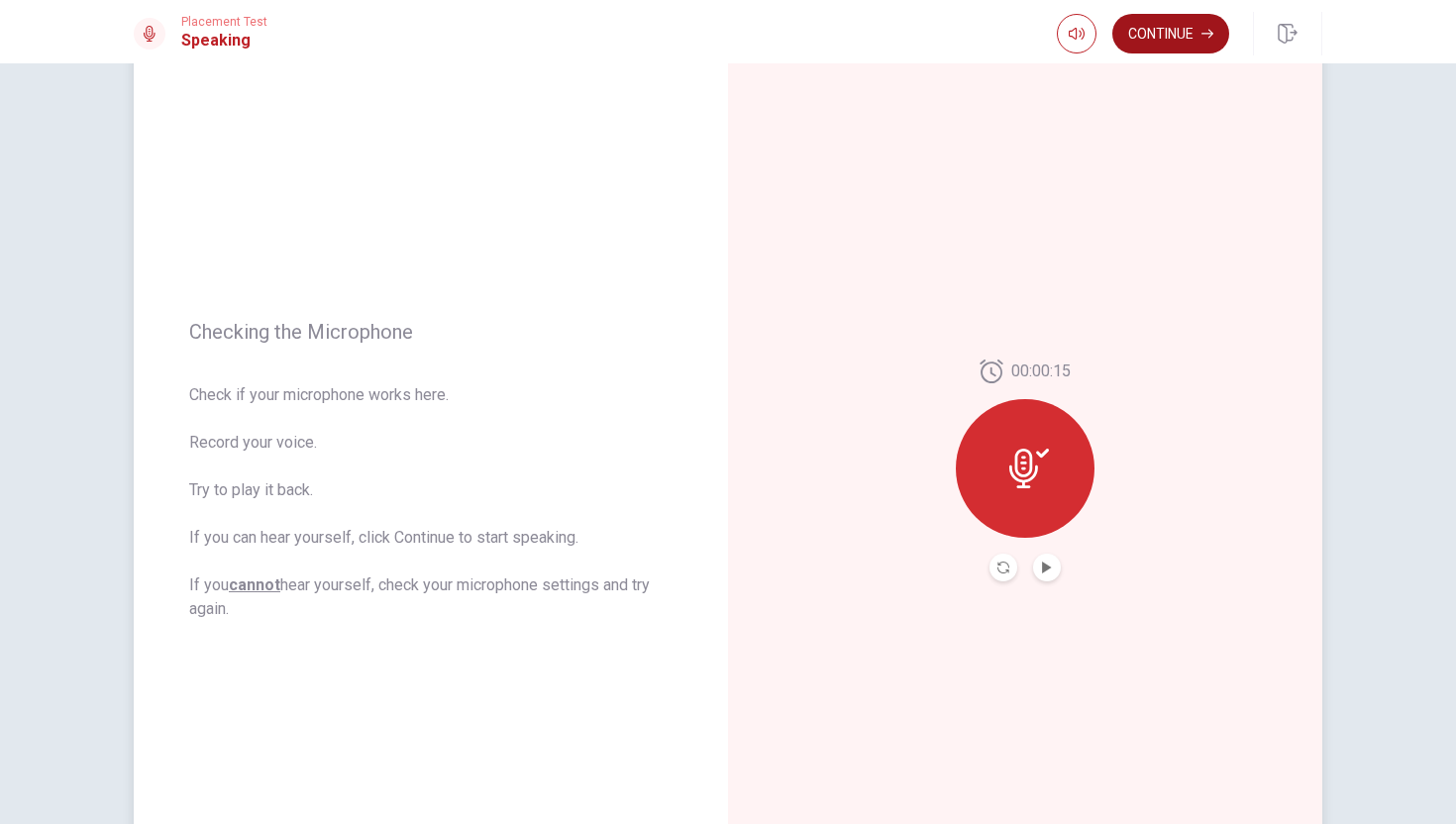 click on "Continue" at bounding box center [1171, 34] 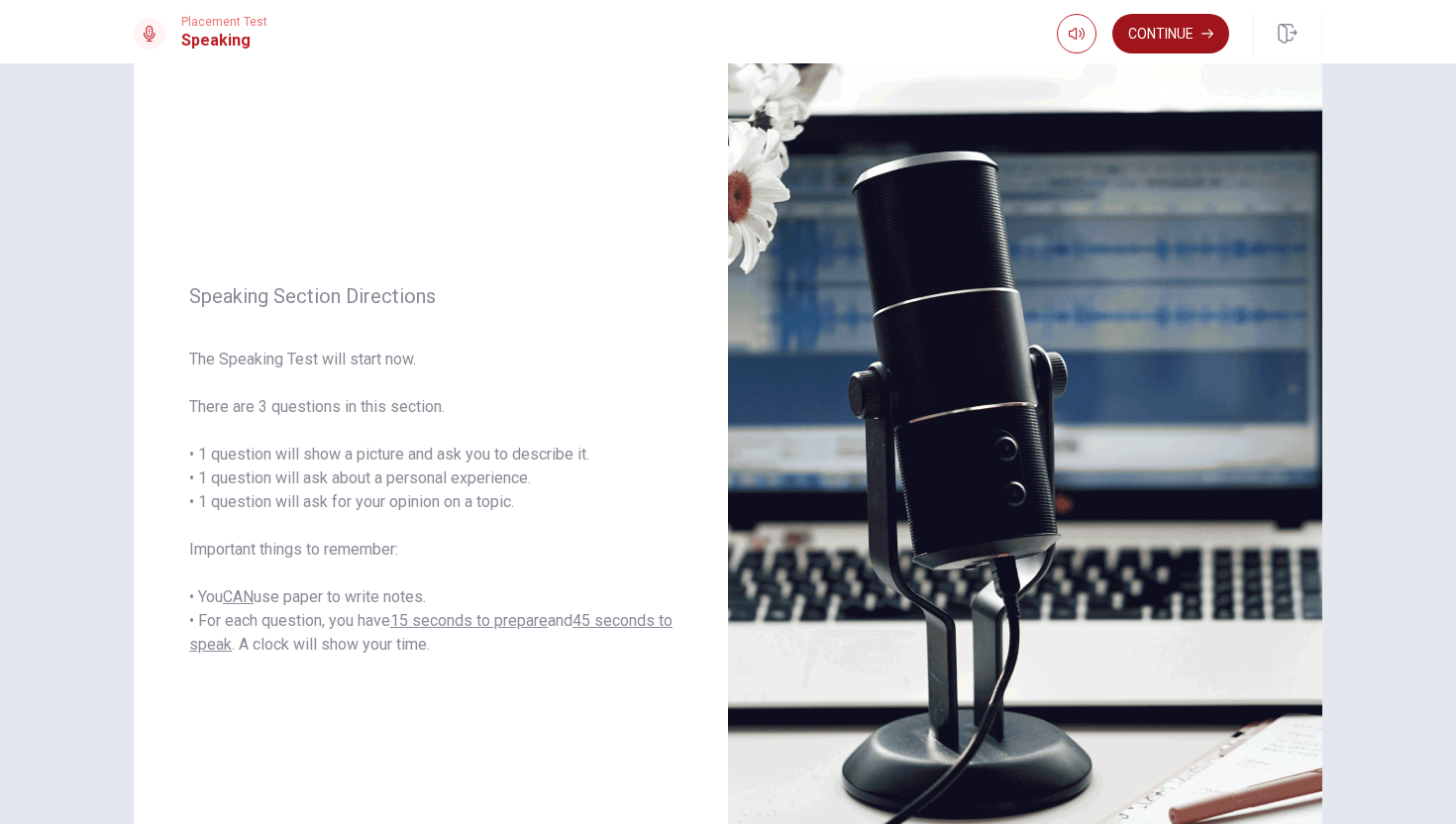 click on "Continue" at bounding box center [1171, 34] 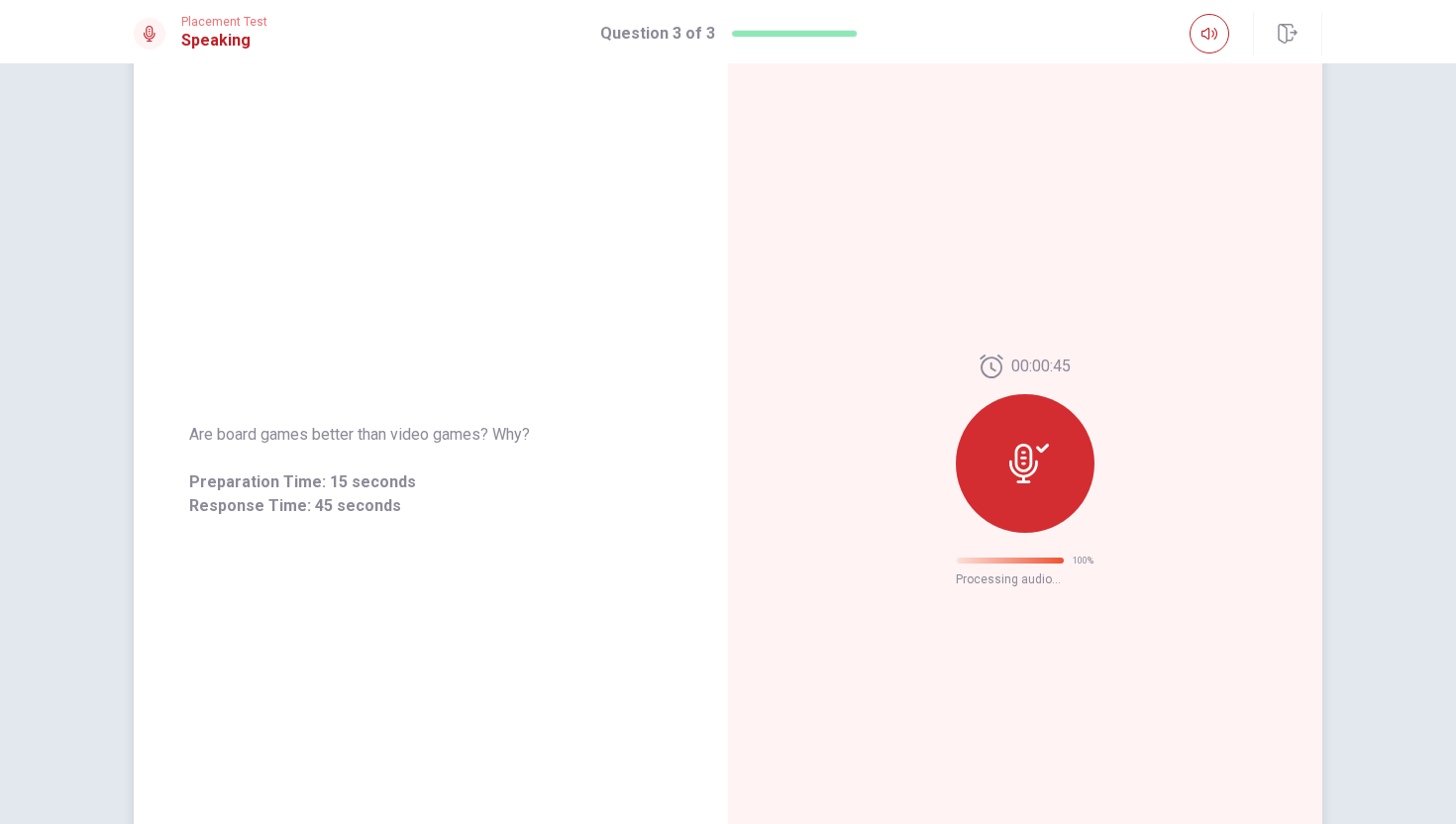 scroll, scrollTop: 0, scrollLeft: 0, axis: both 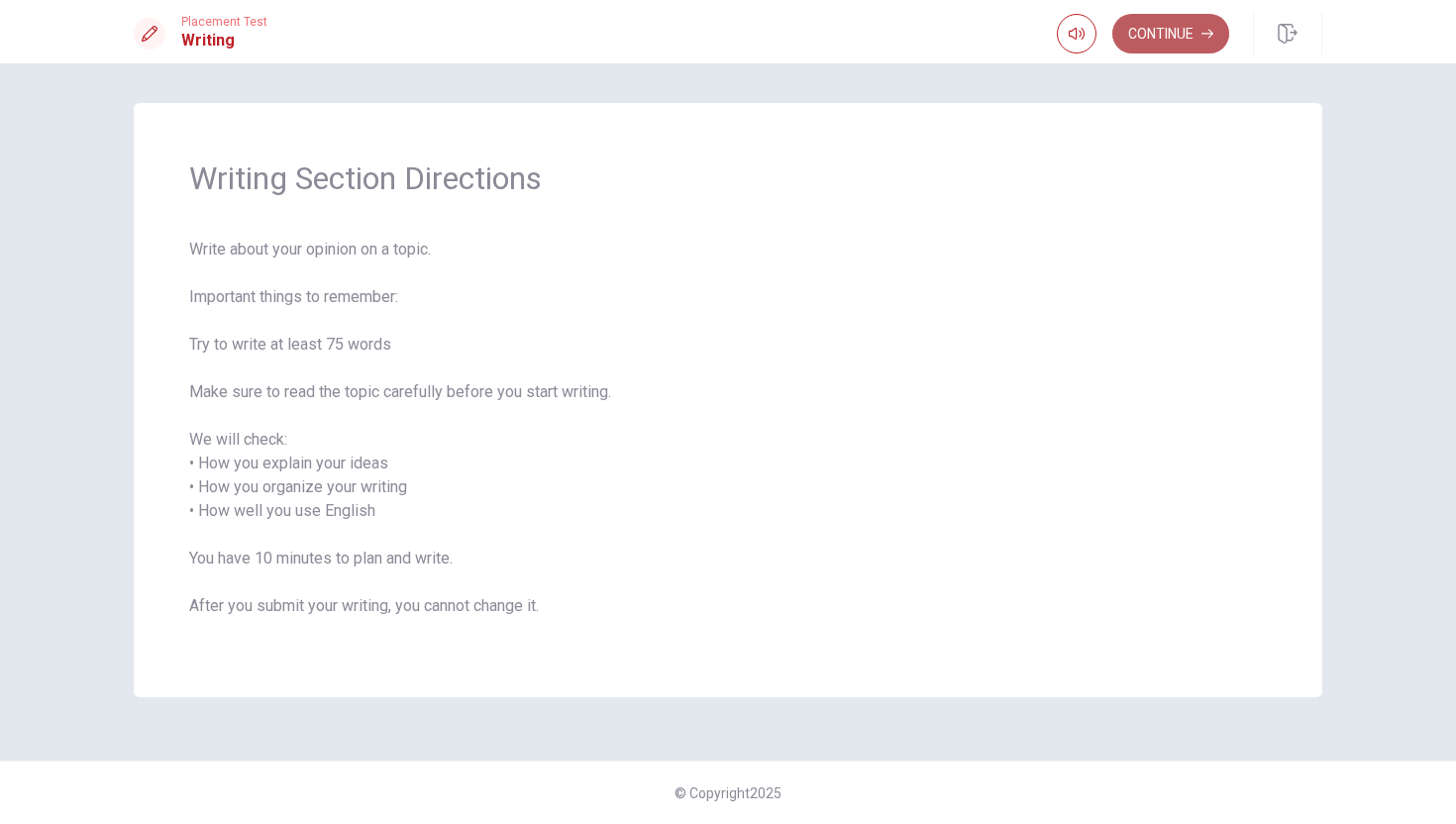 click on "Continue" at bounding box center (1171, 34) 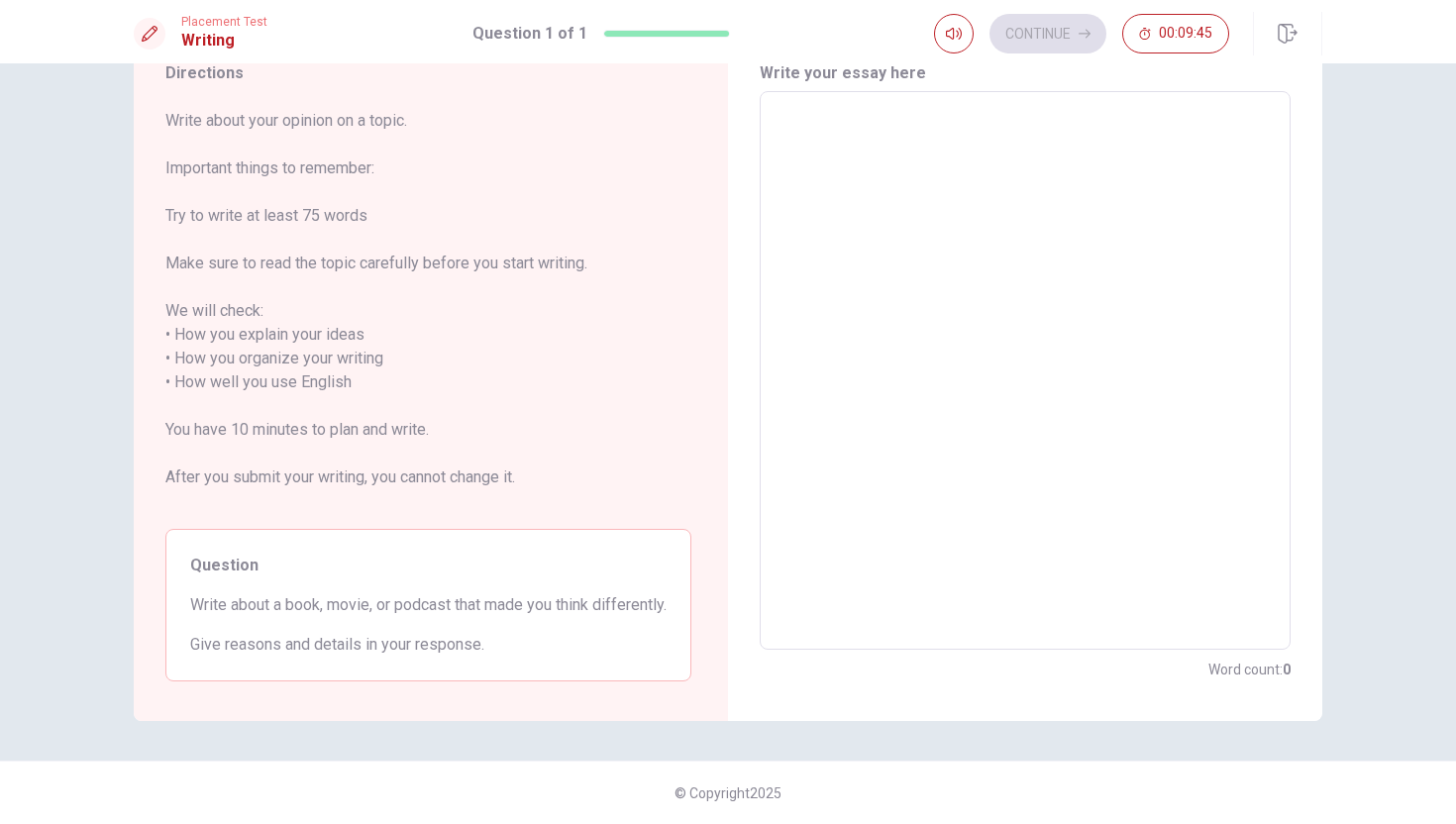 scroll, scrollTop: 105, scrollLeft: 0, axis: vertical 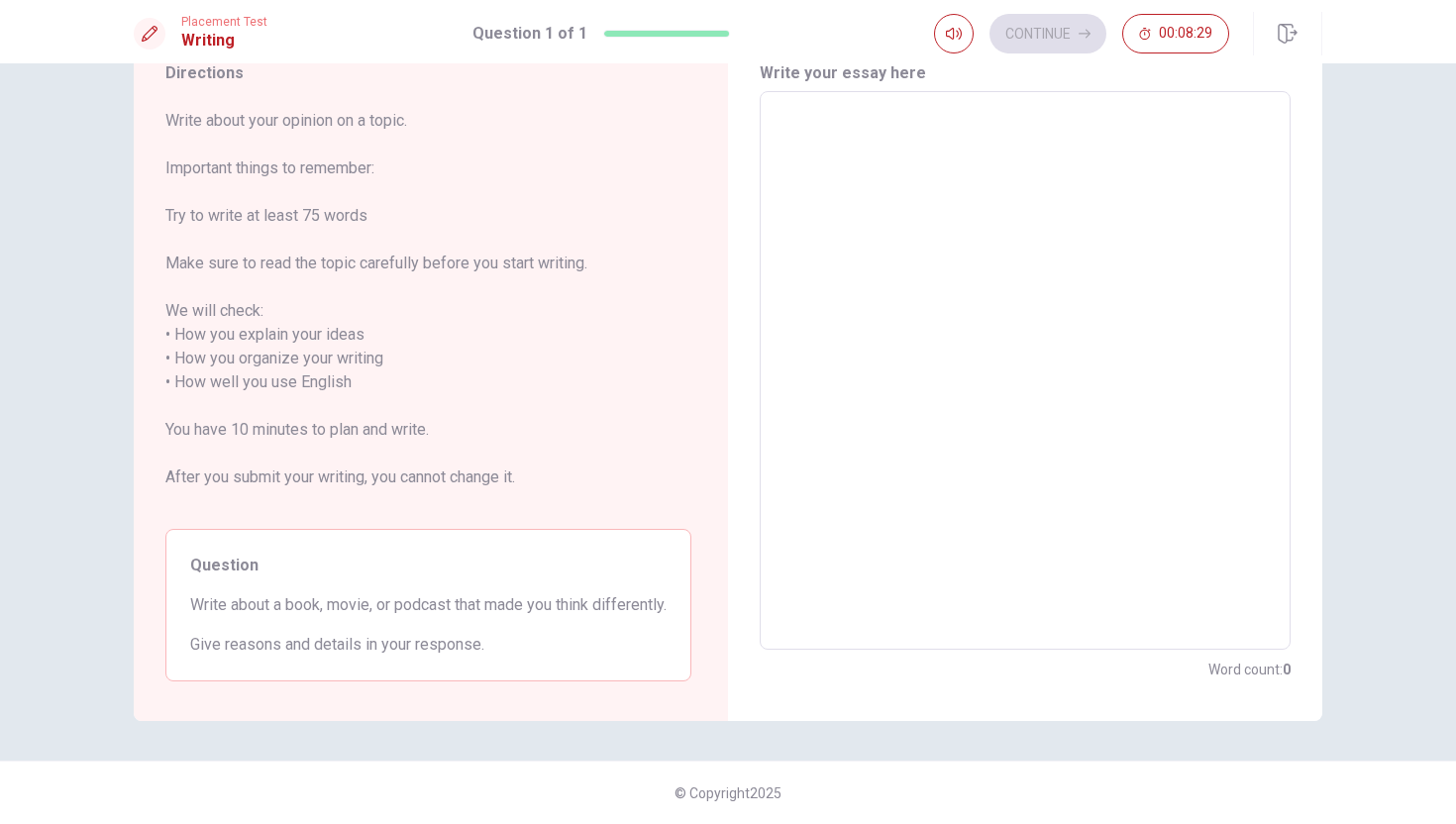 click at bounding box center [1025, 370] 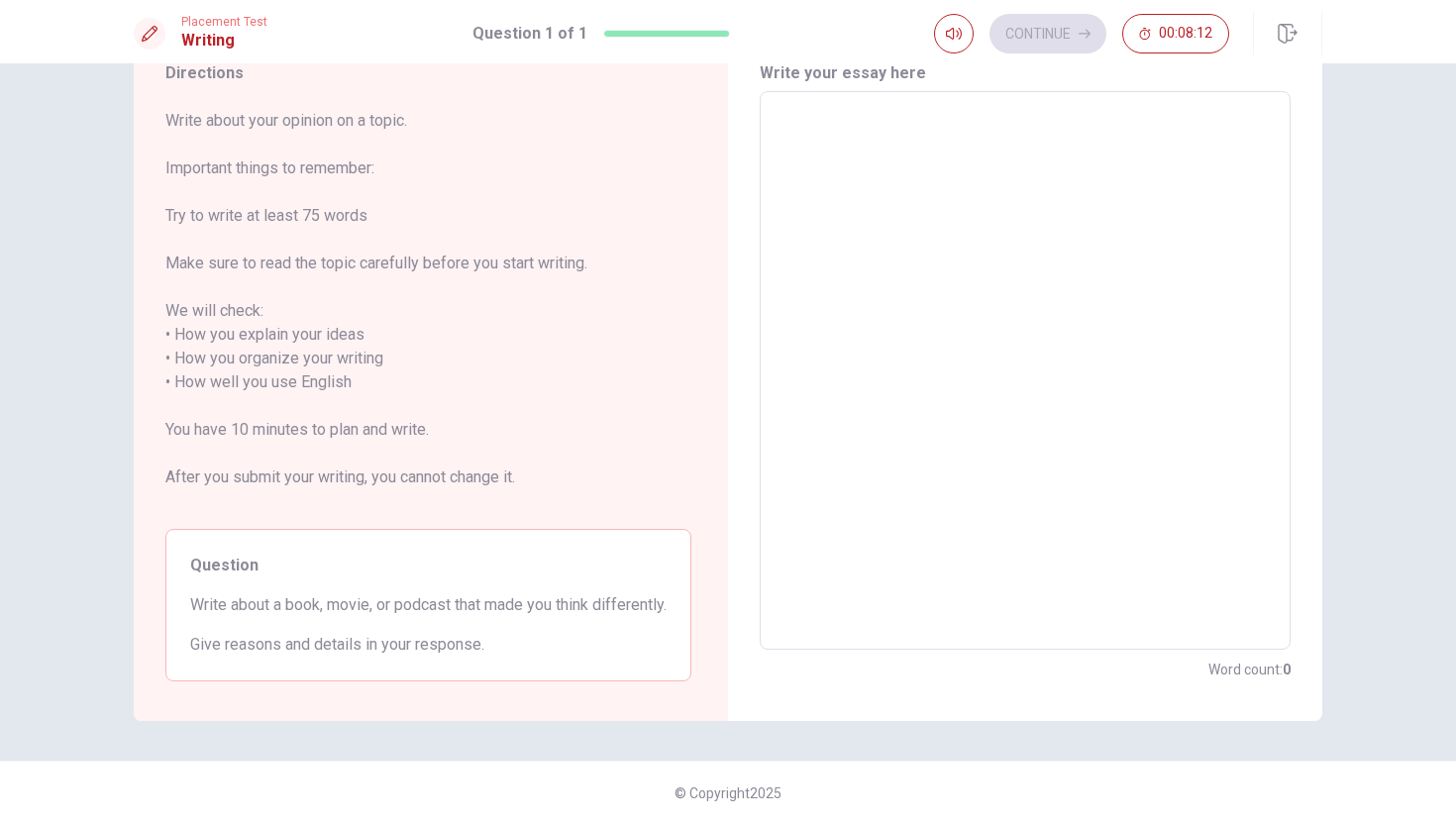 type on "I" 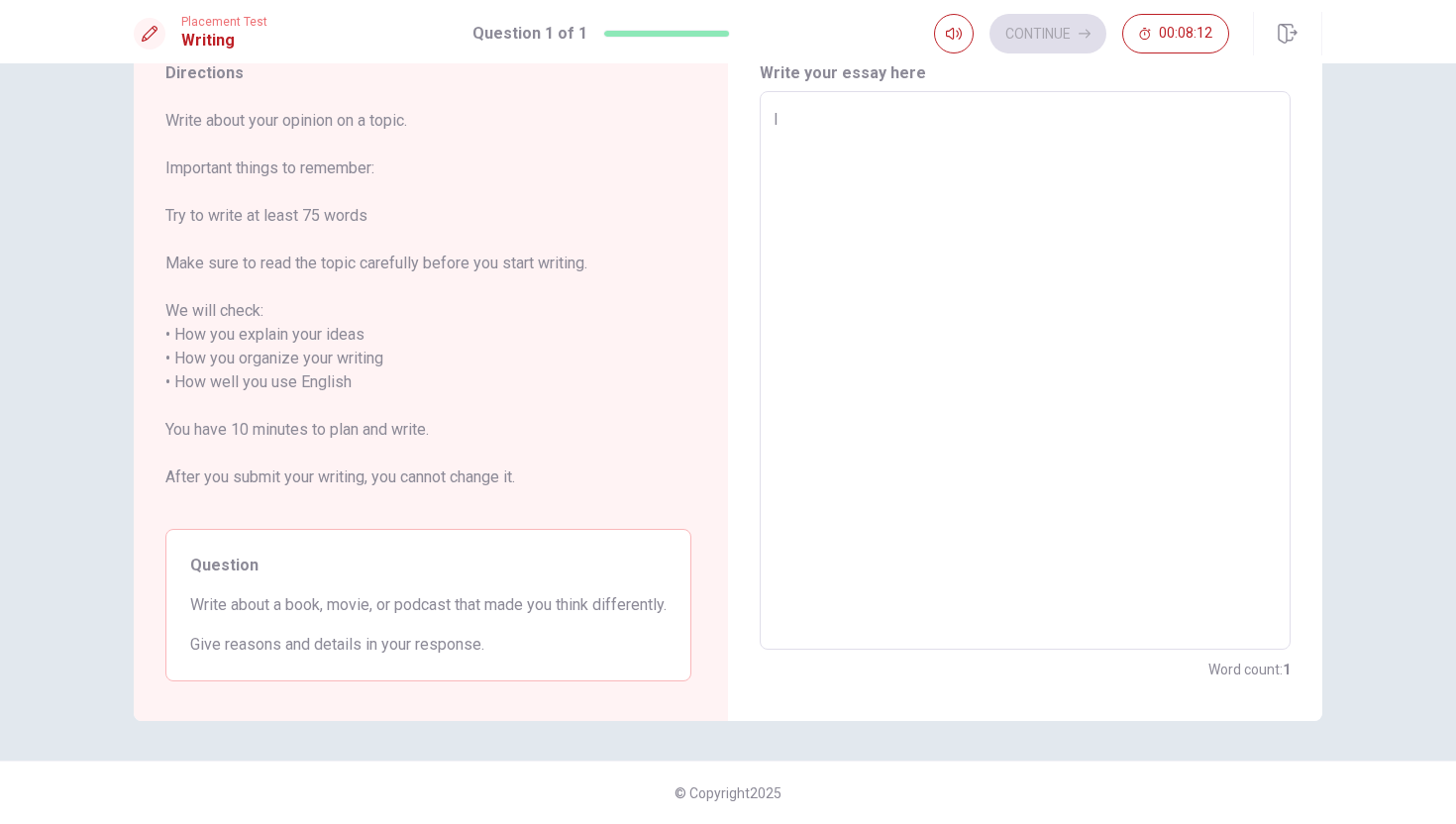 type on "x" 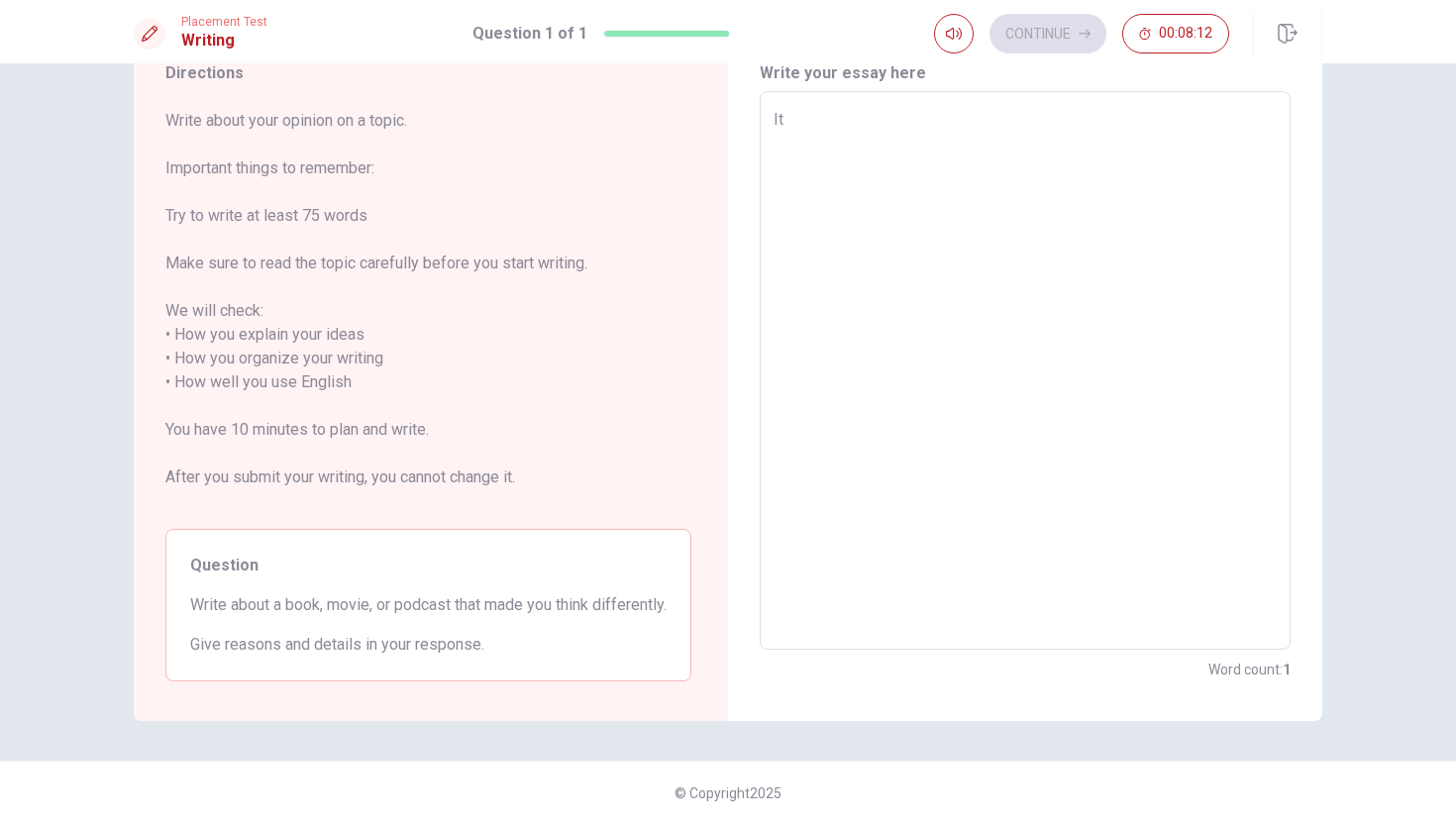 type on "x" 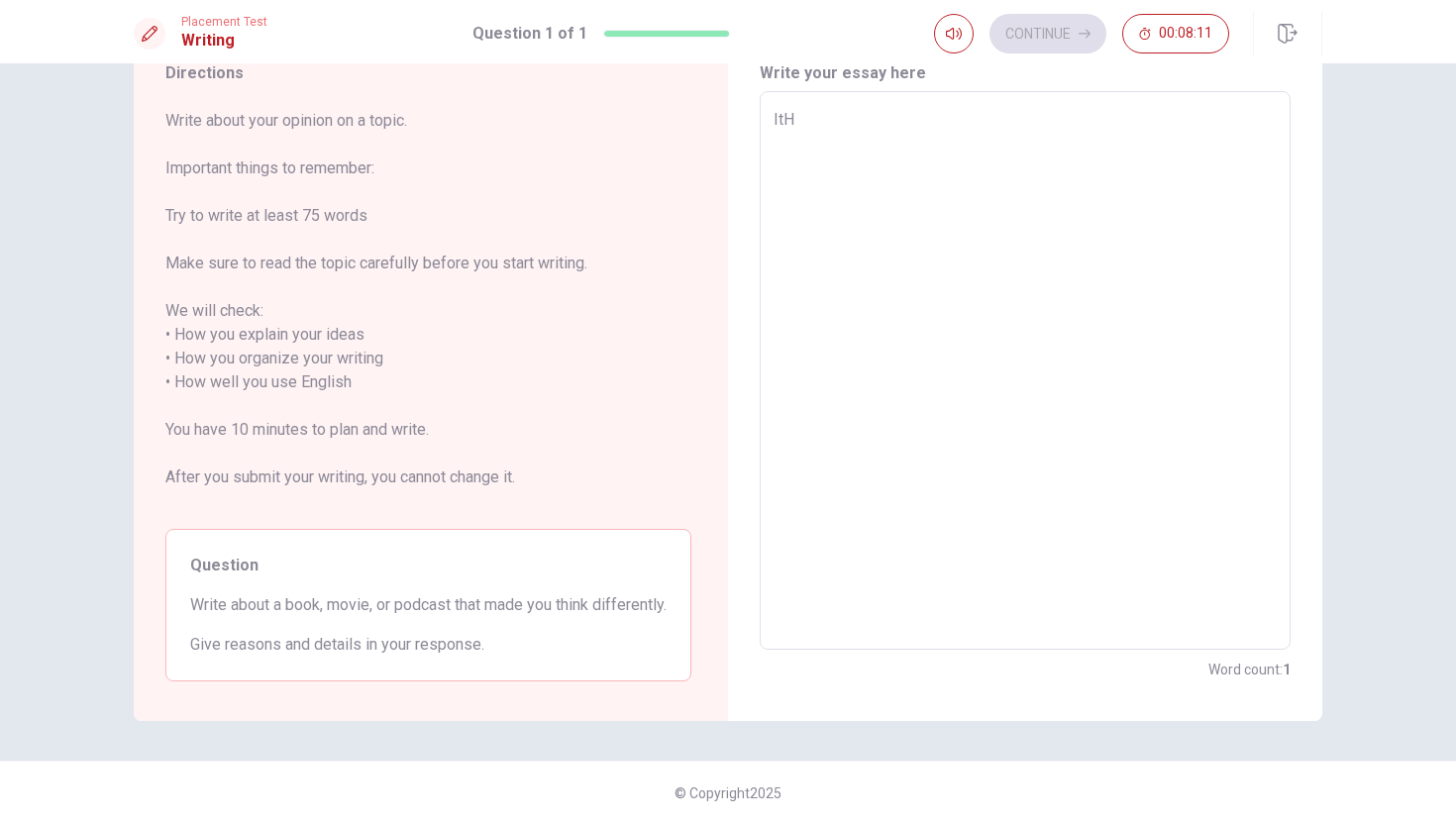 type on "x" 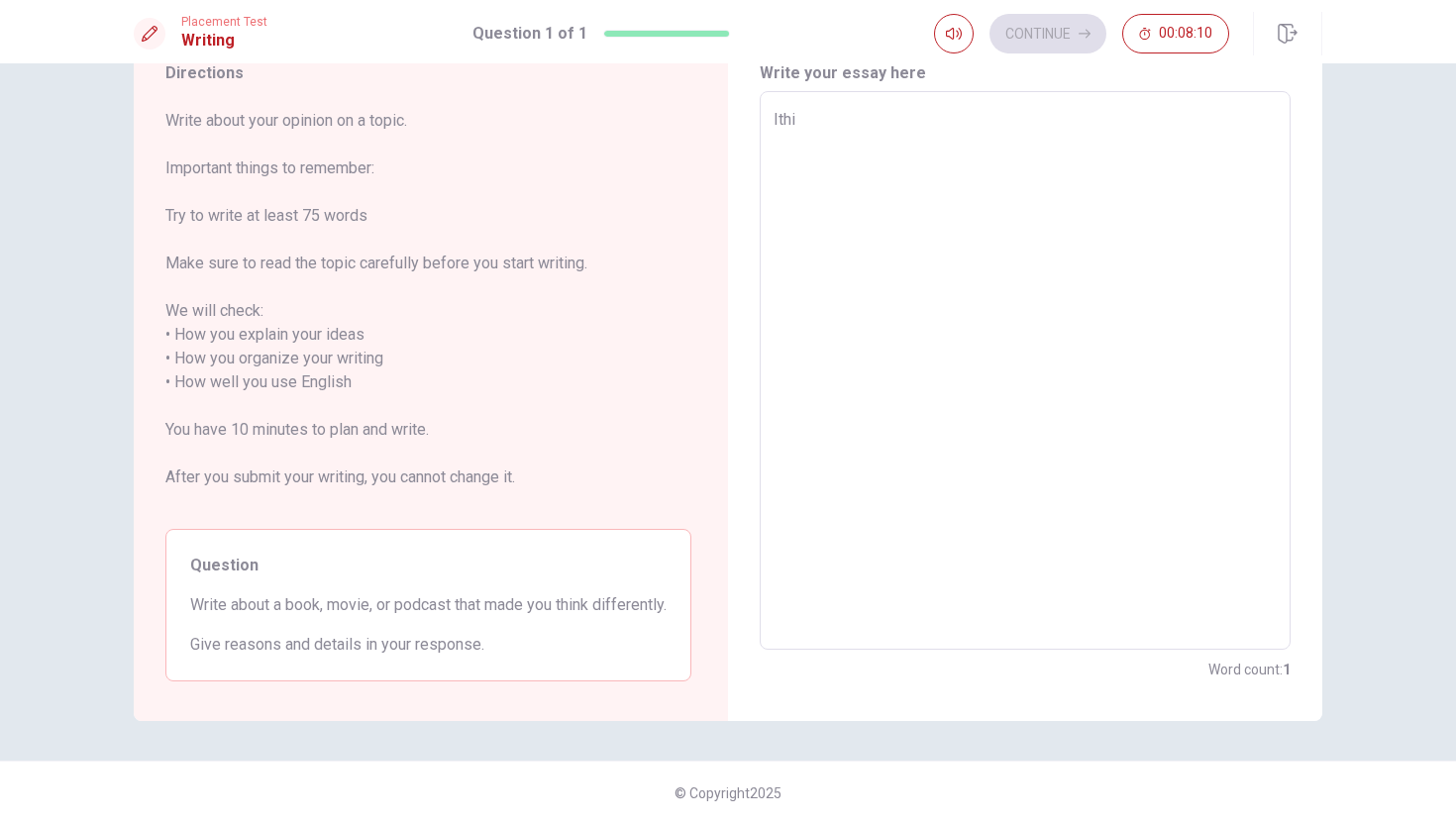 type on "x" 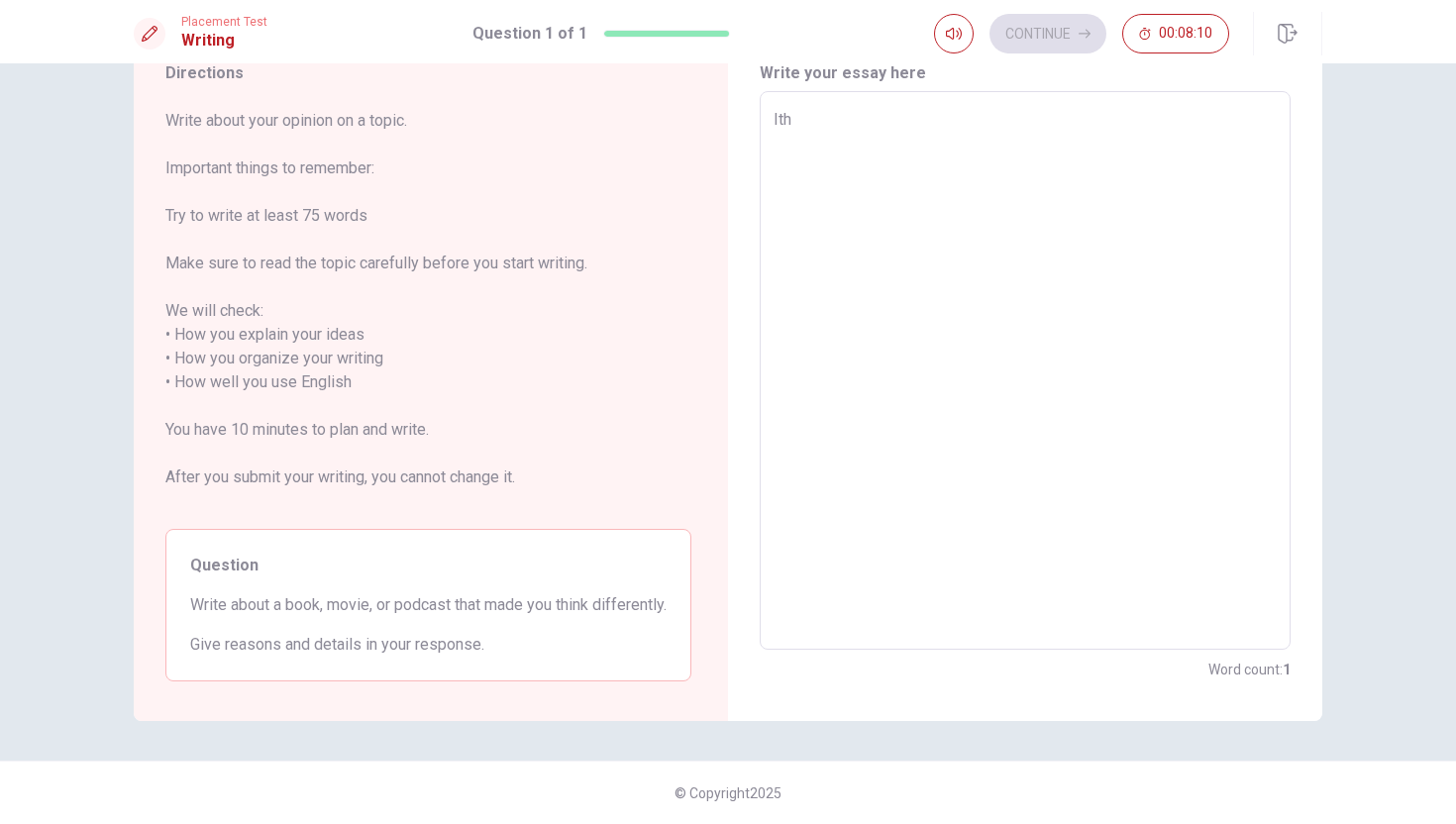 type on "x" 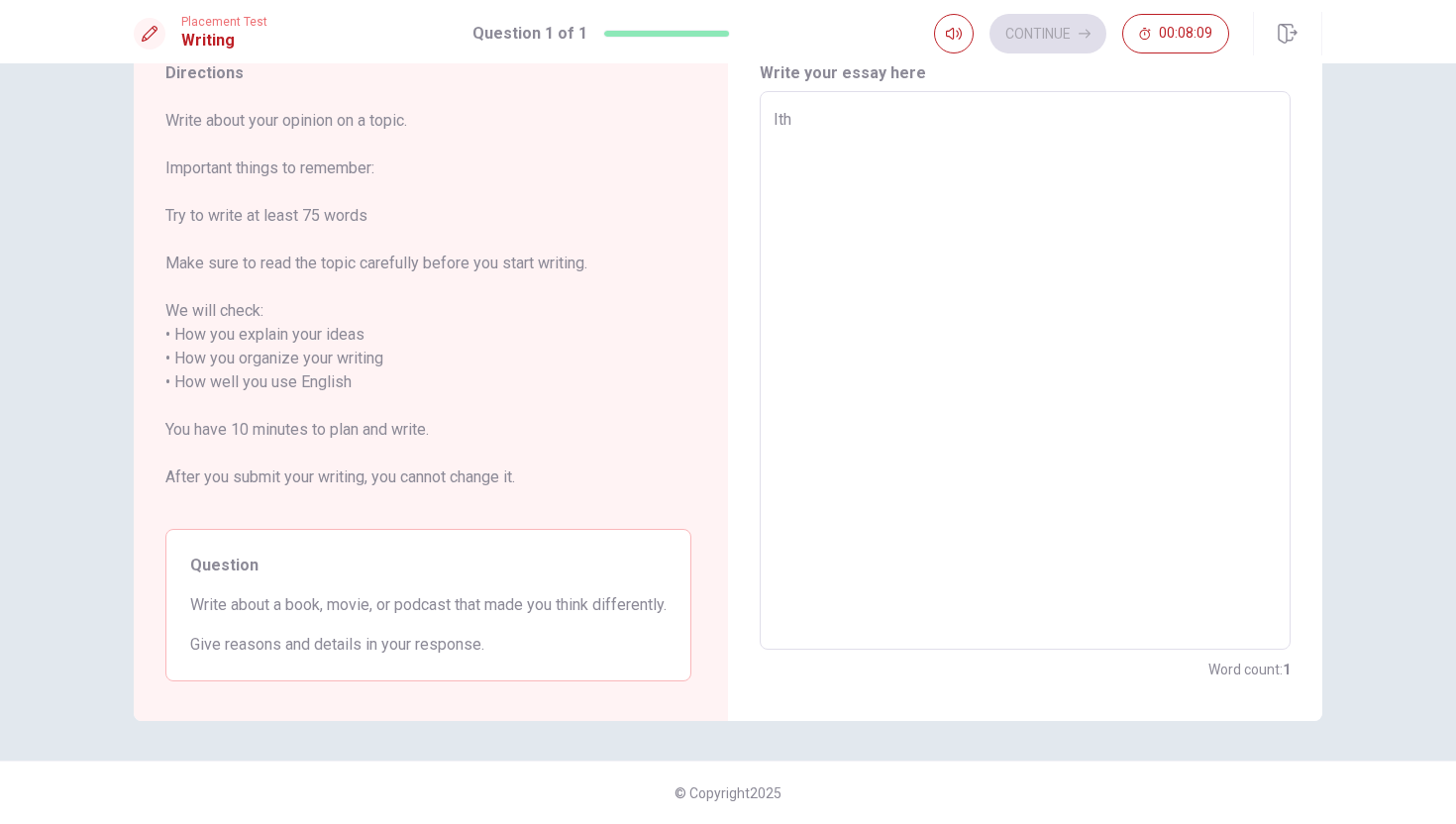 type on "It" 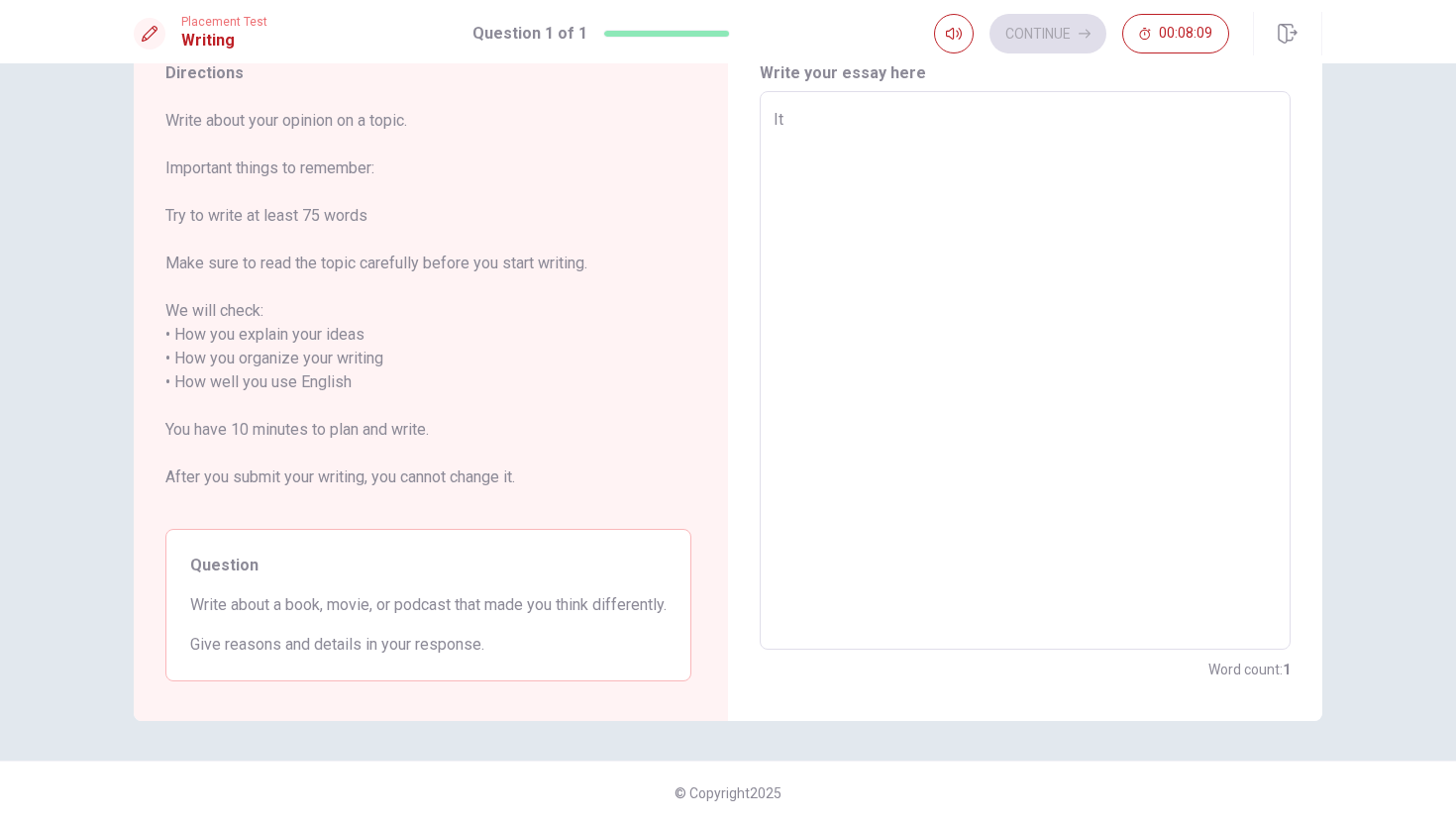 type on "x" 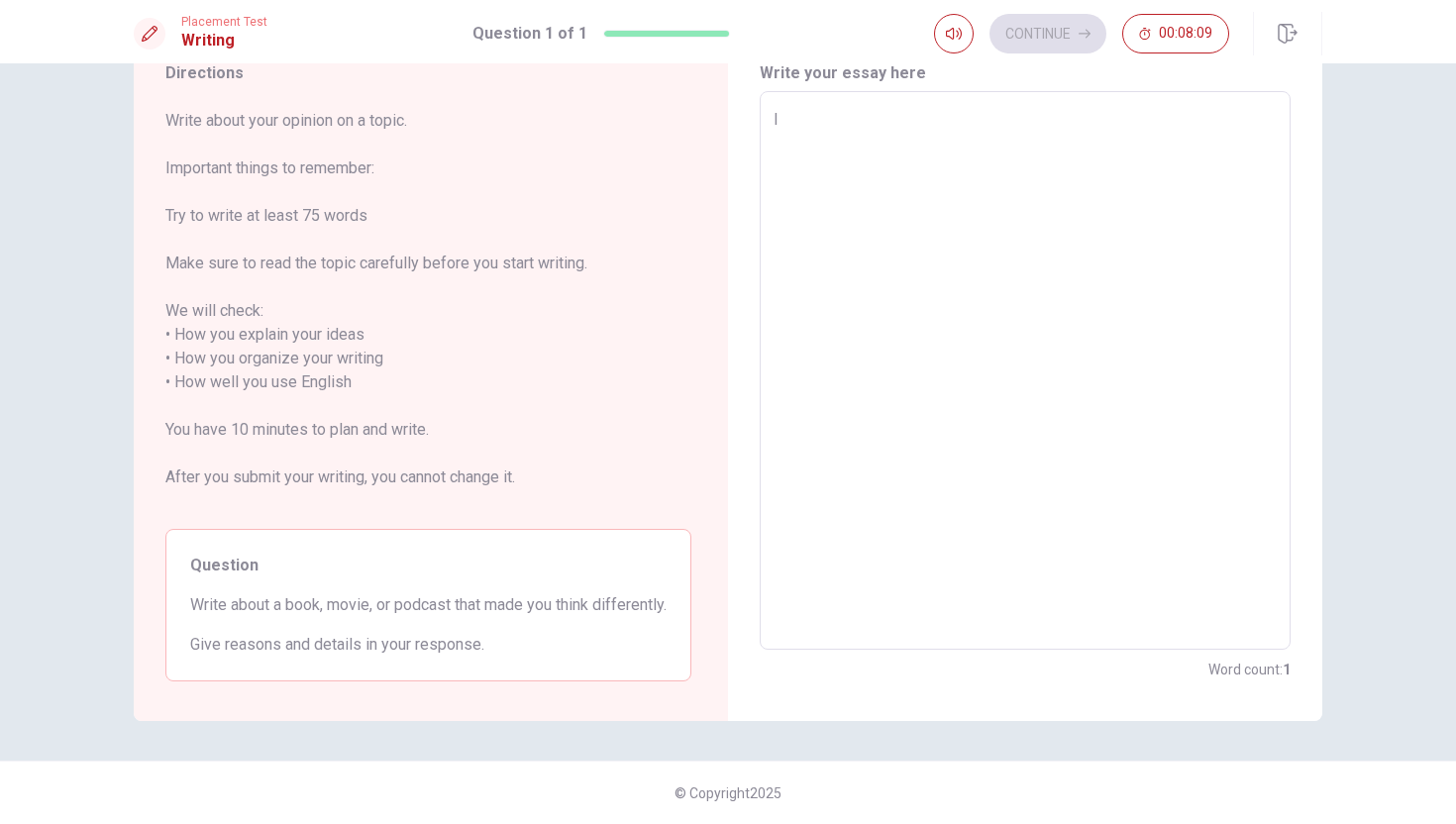 type on "x" 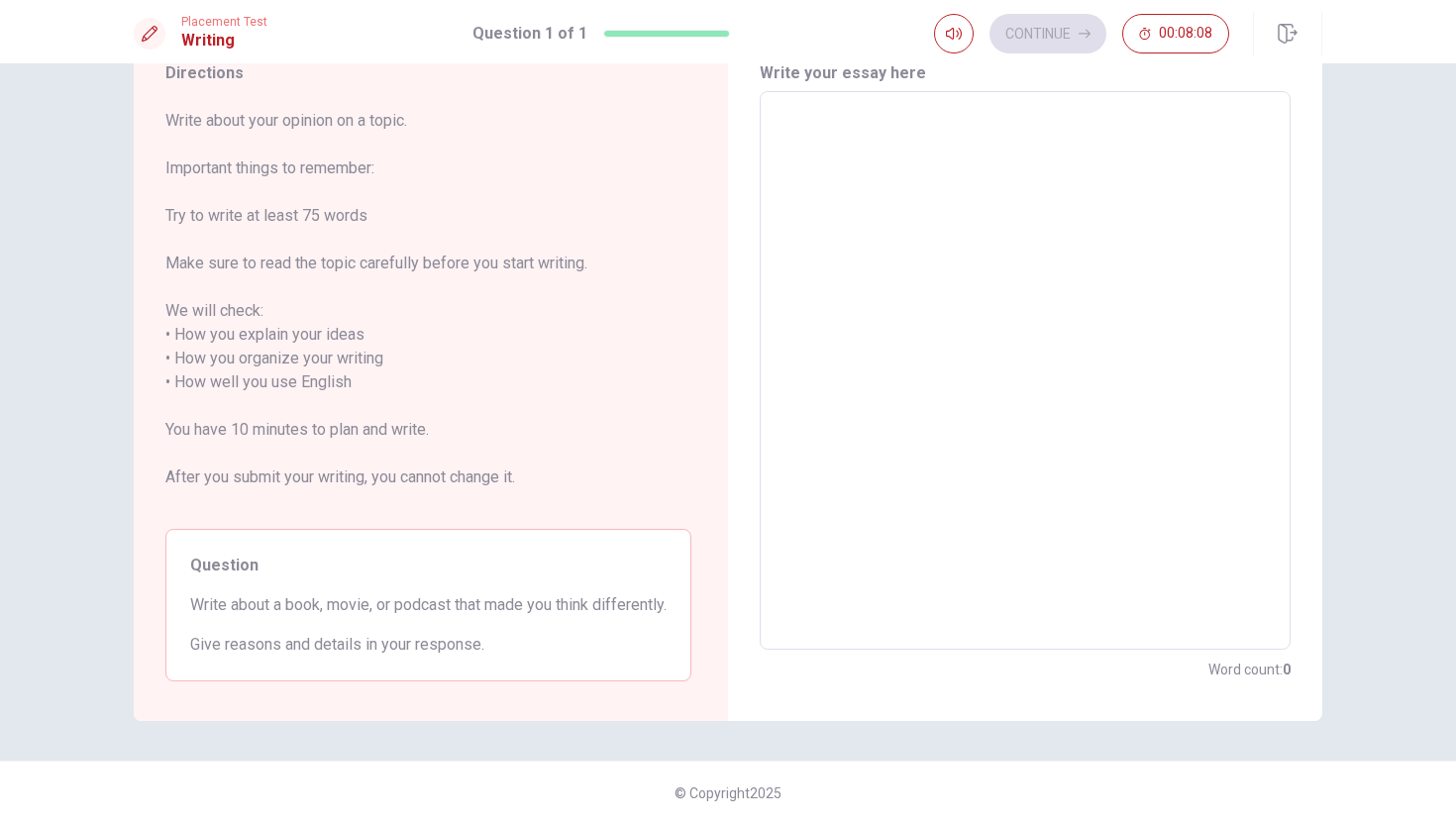 type on "r" 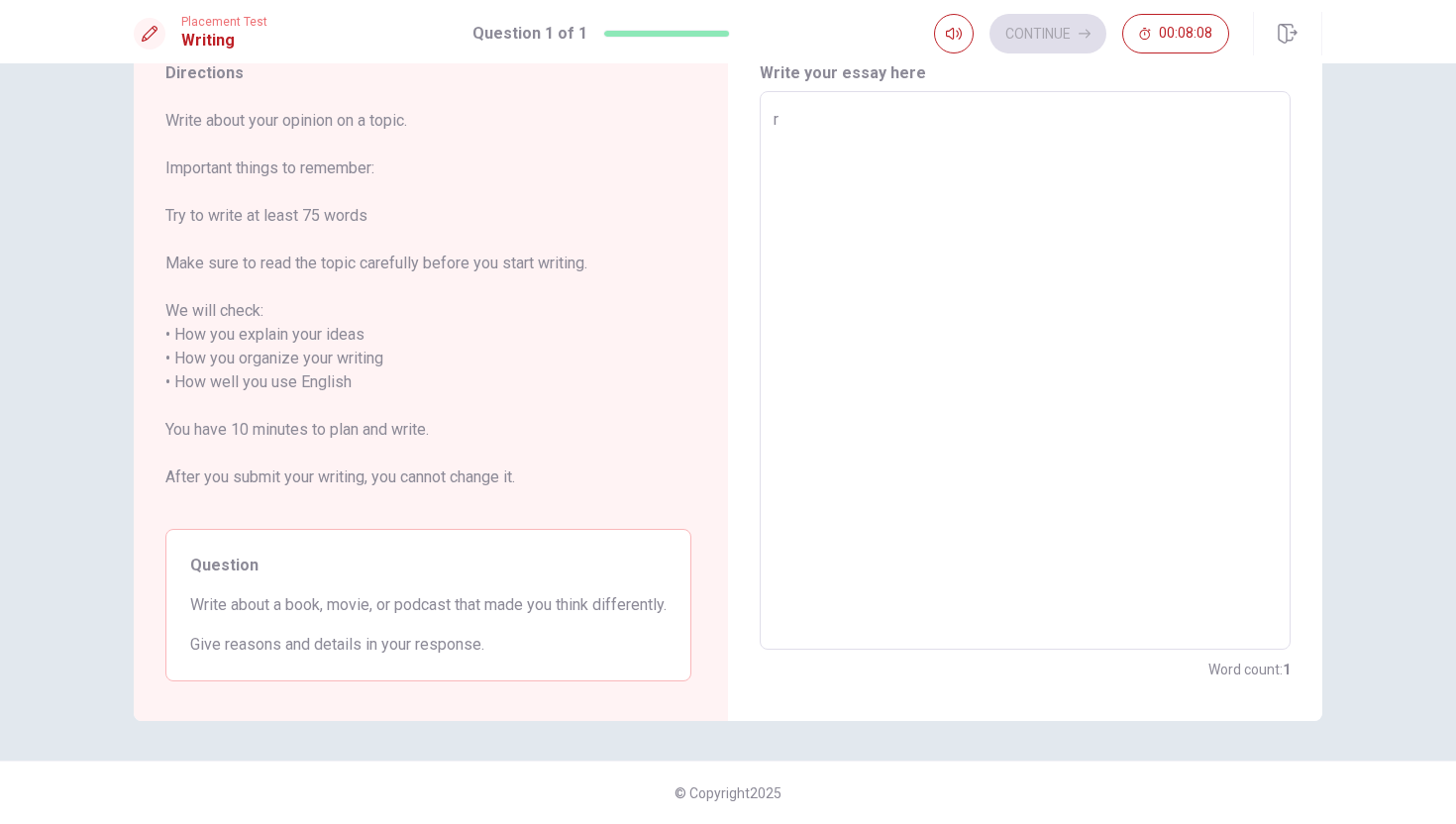 type on "x" 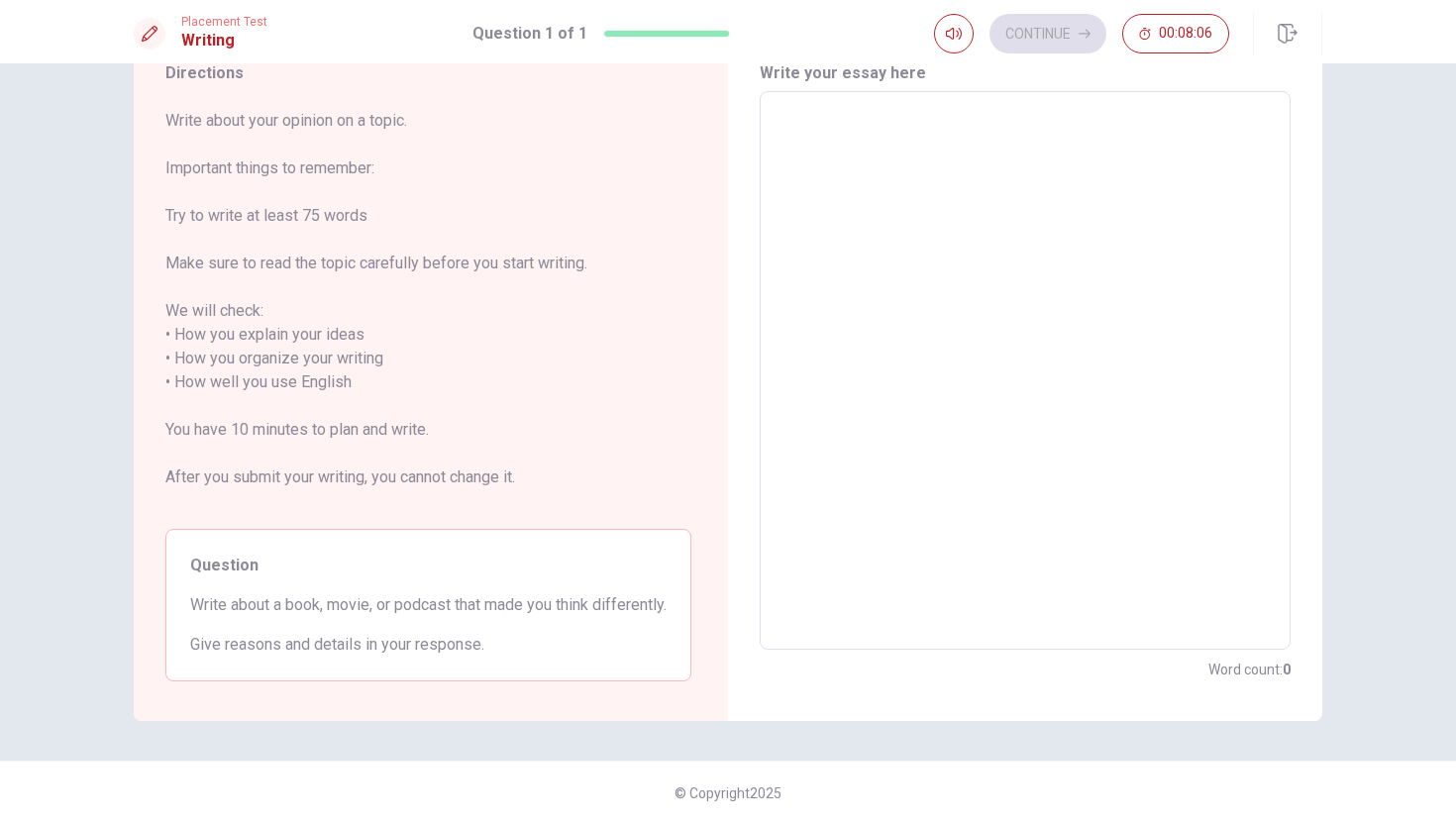 type on "T" 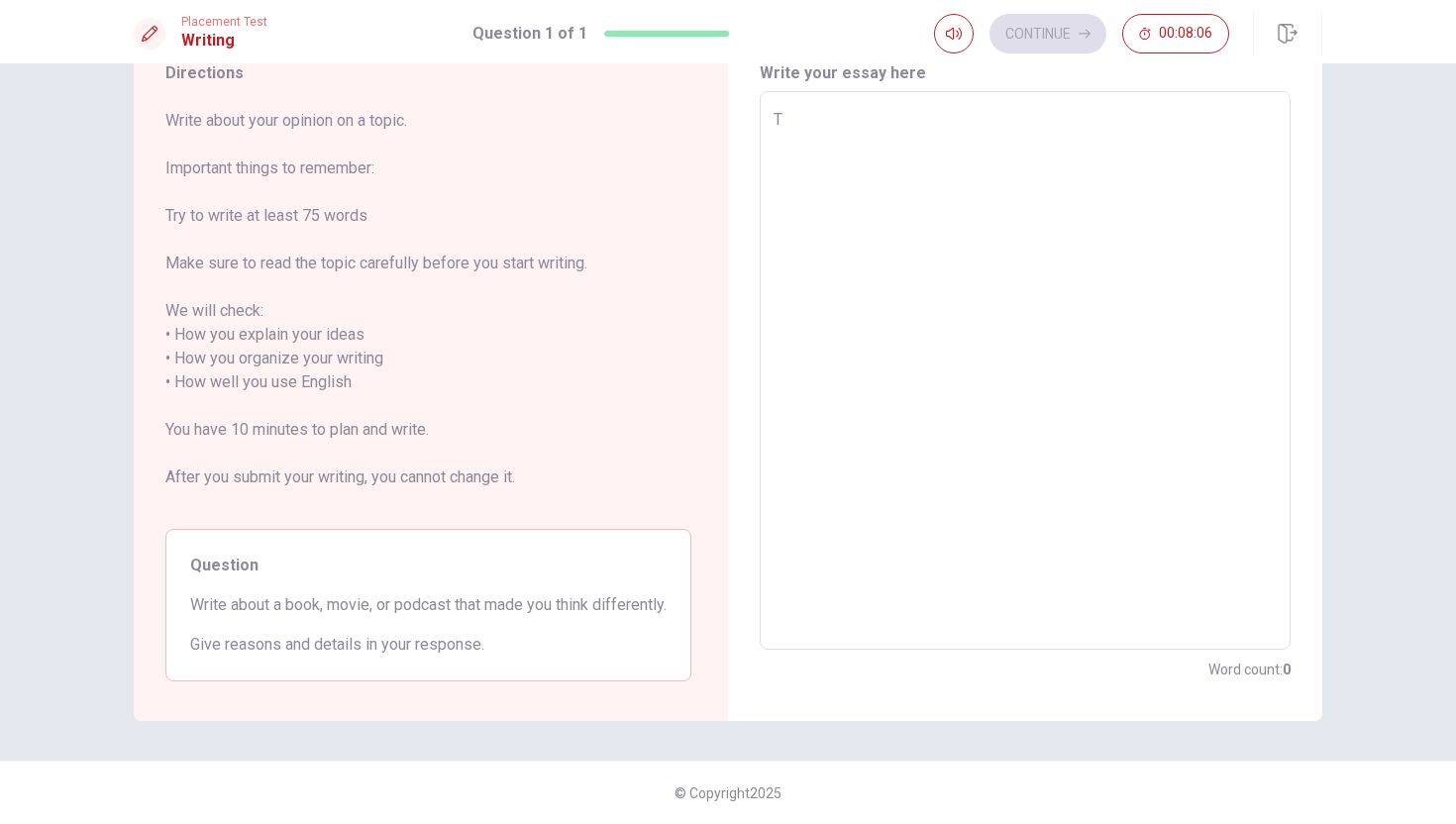 type on "x" 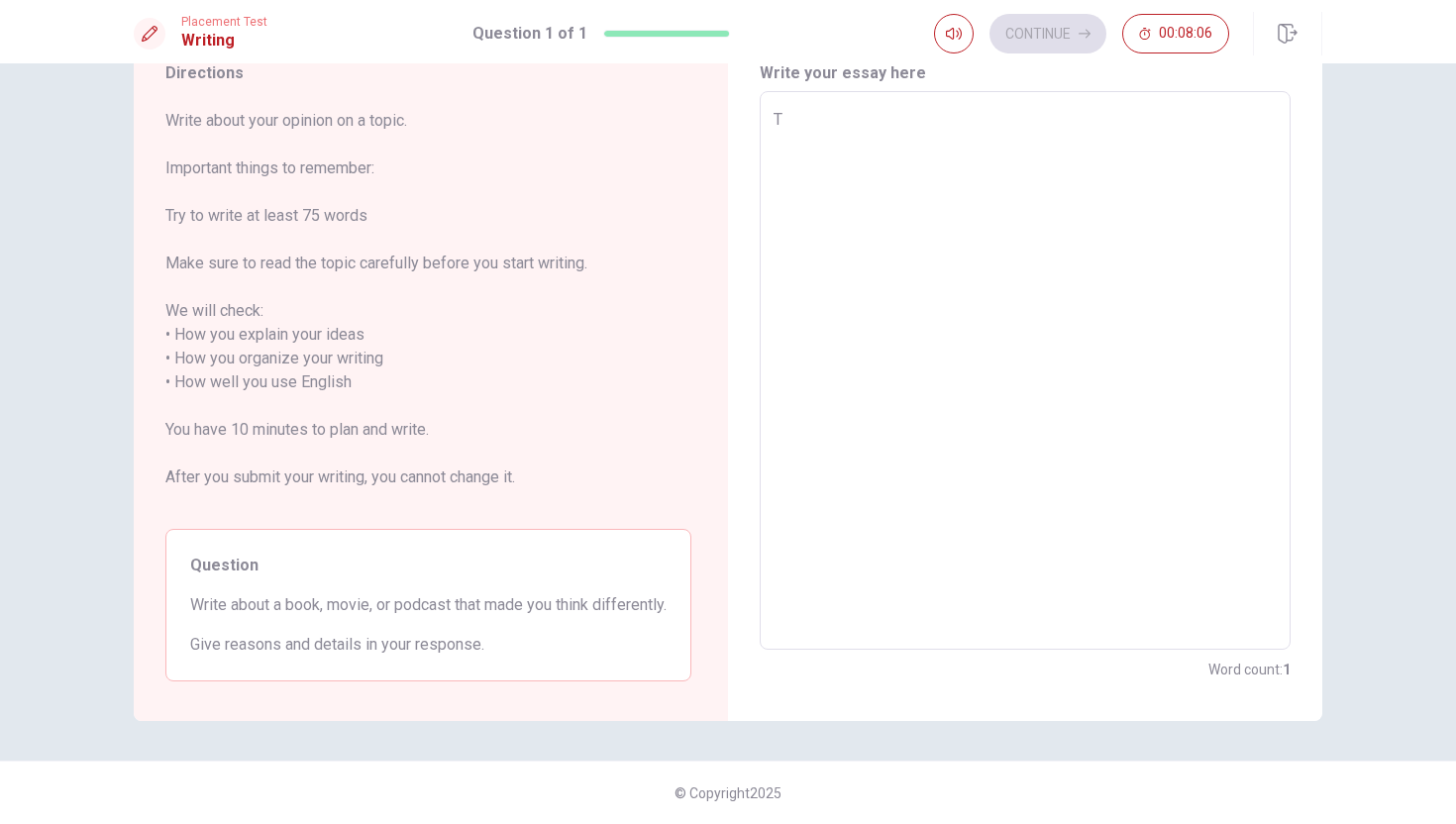 type on "Th" 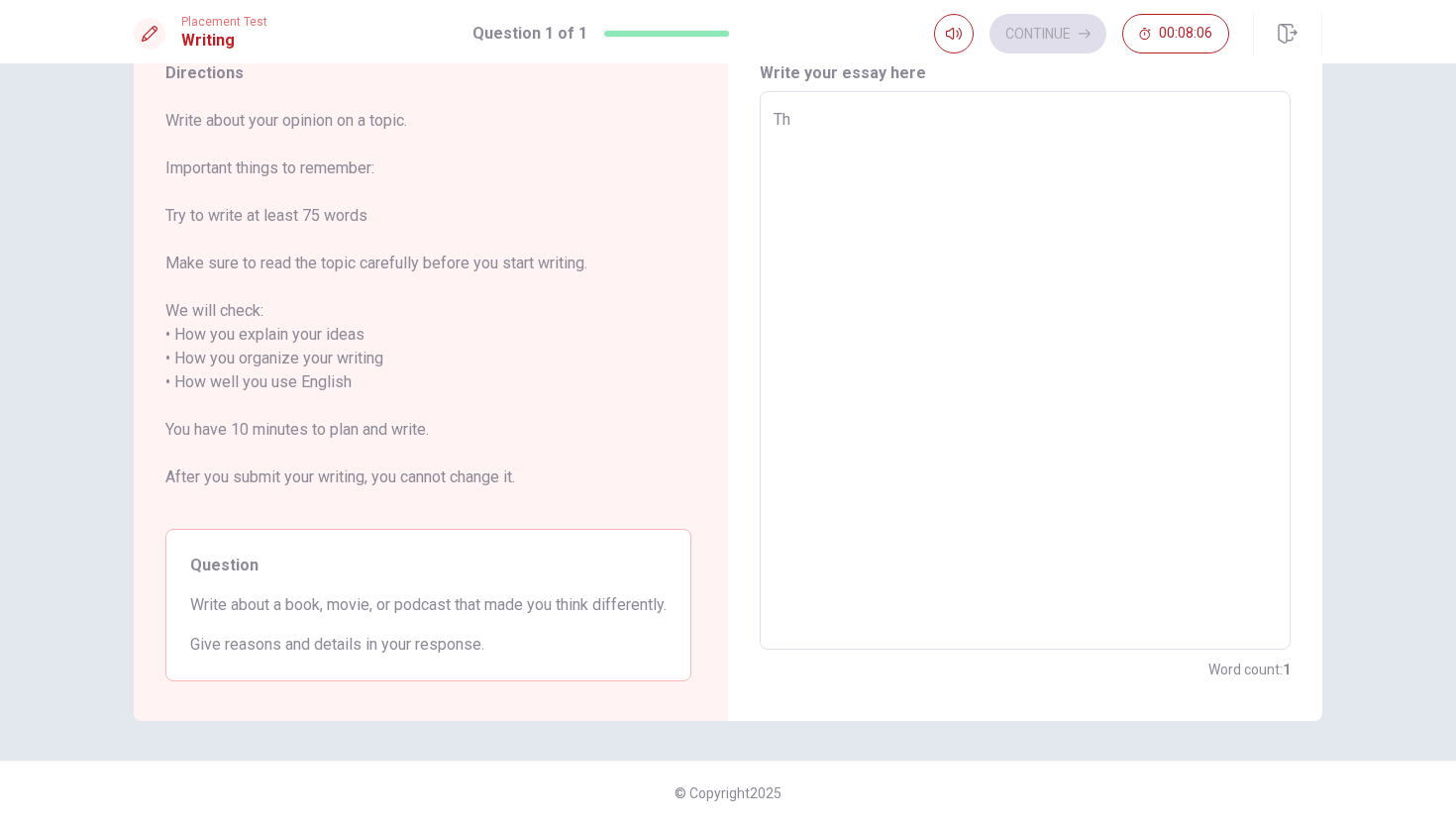 type on "x" 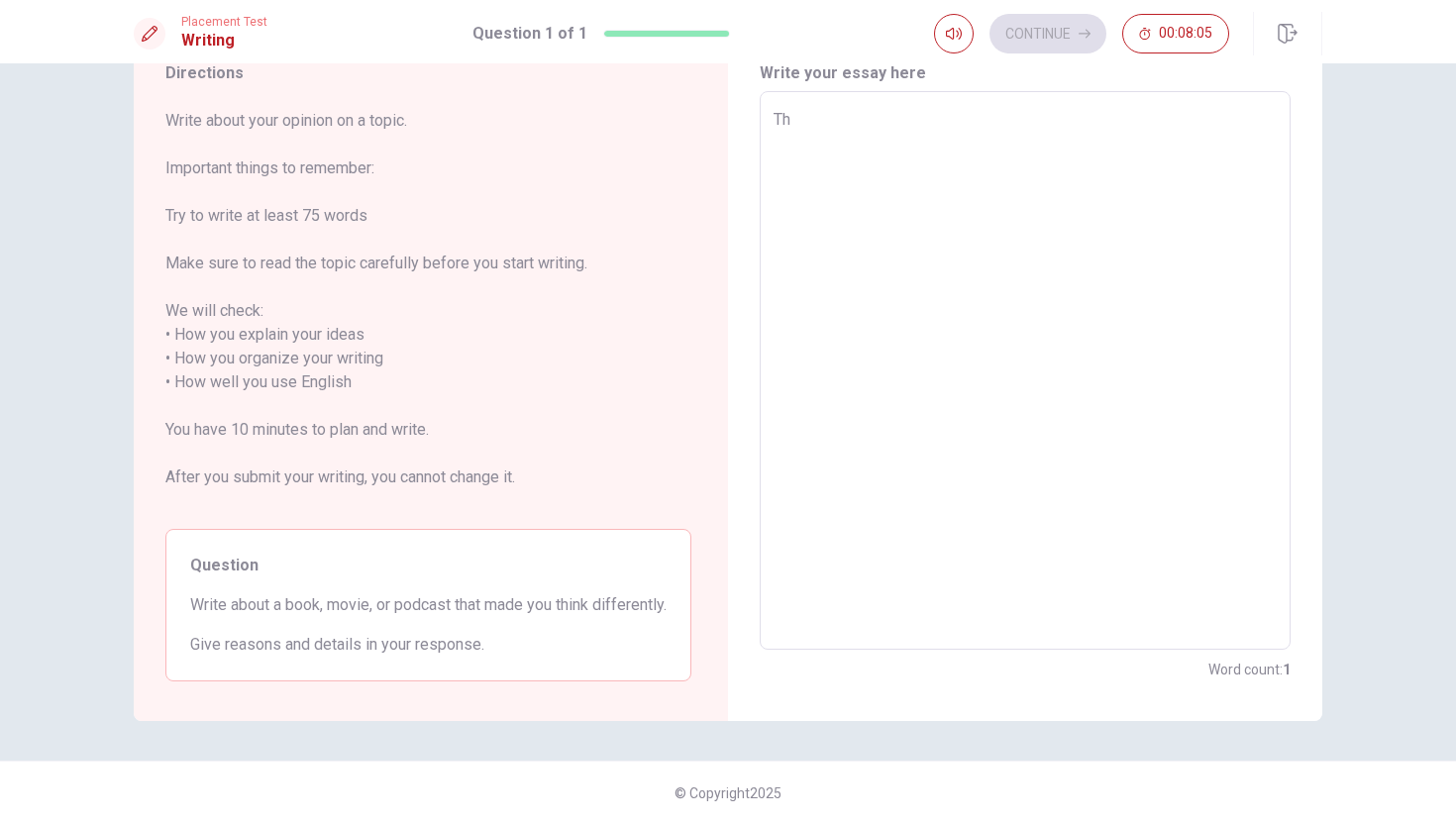 type on "The" 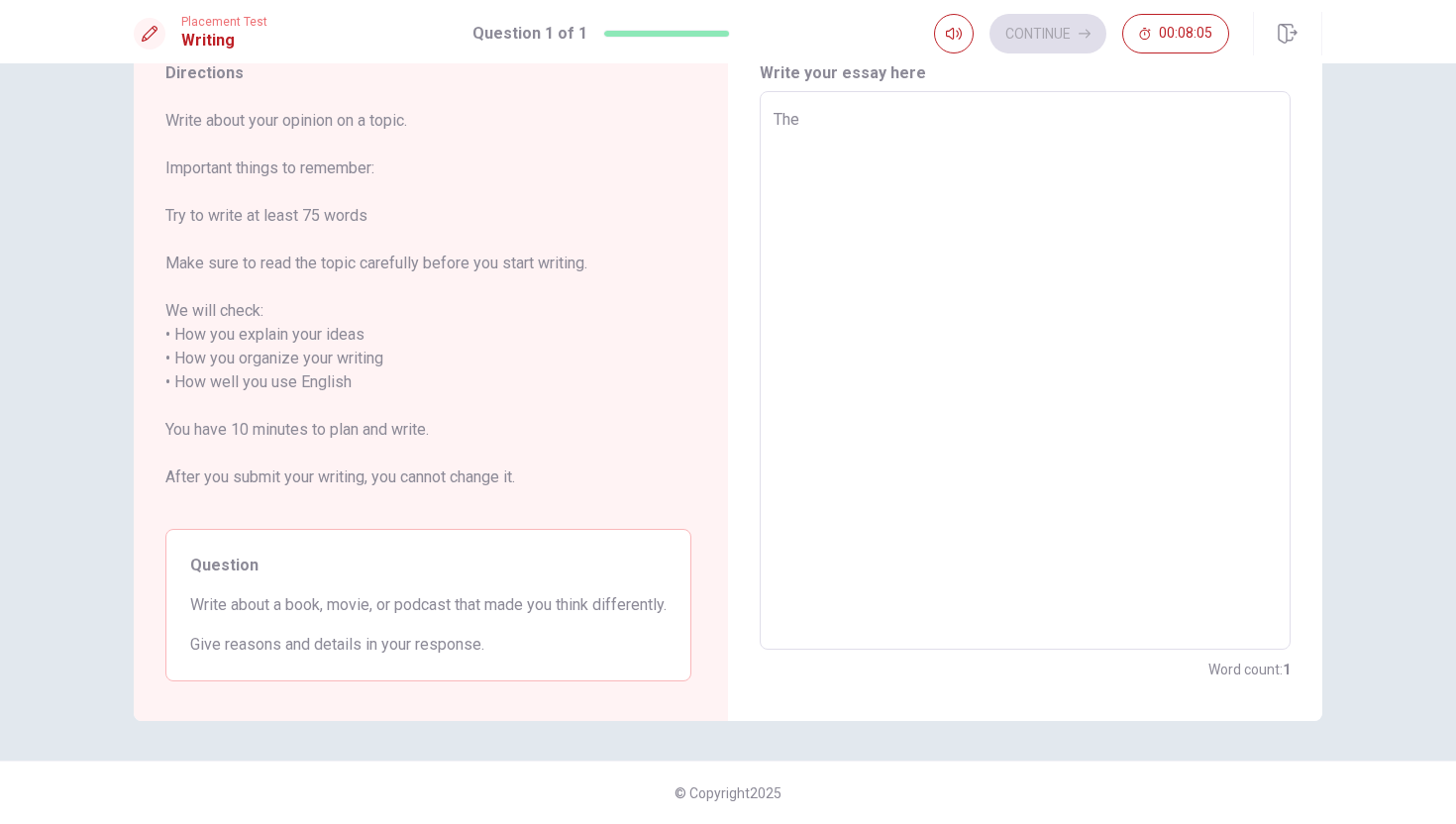 type on "x" 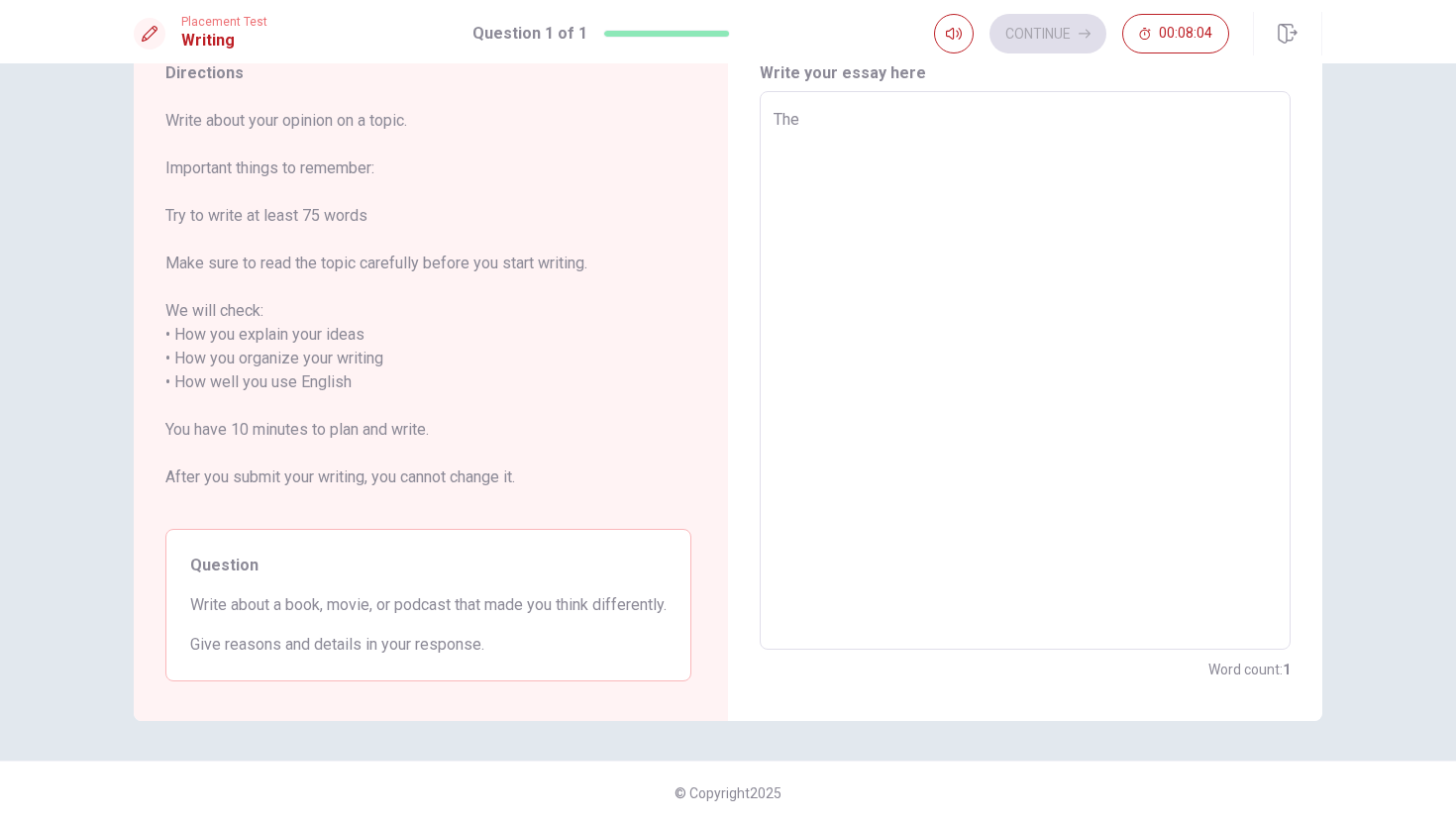 type on "The b" 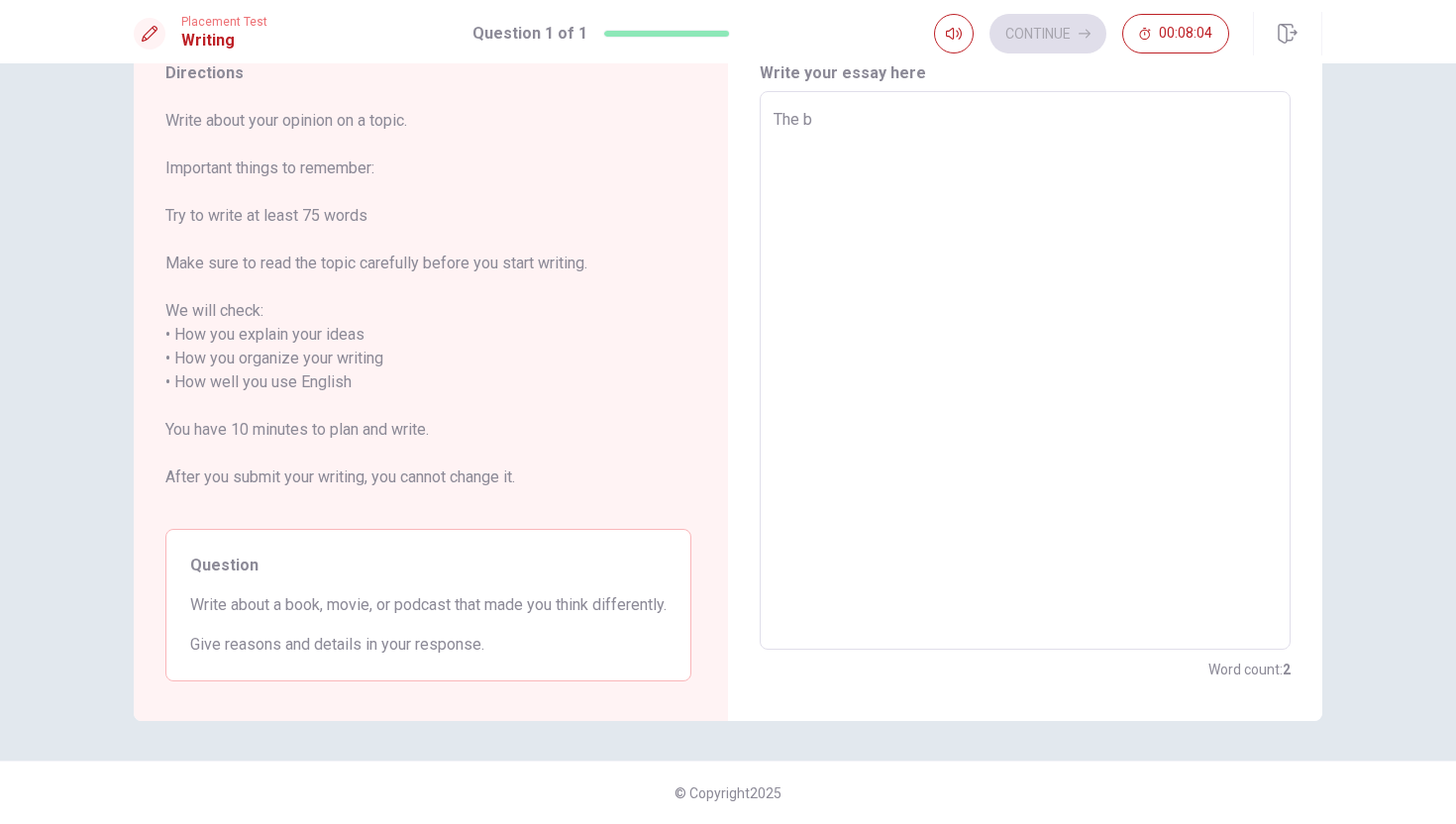 type on "x" 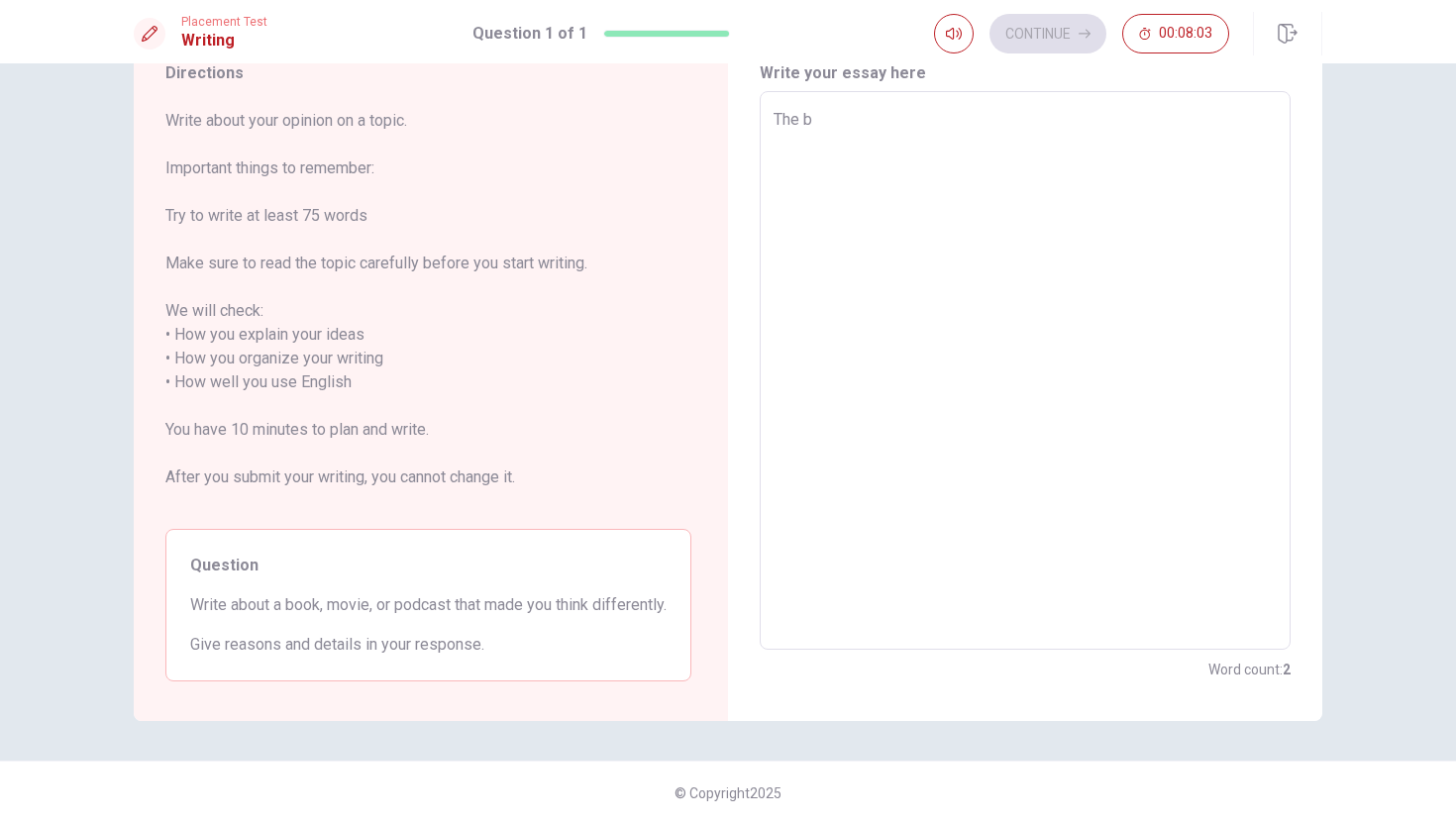 type on "The bb" 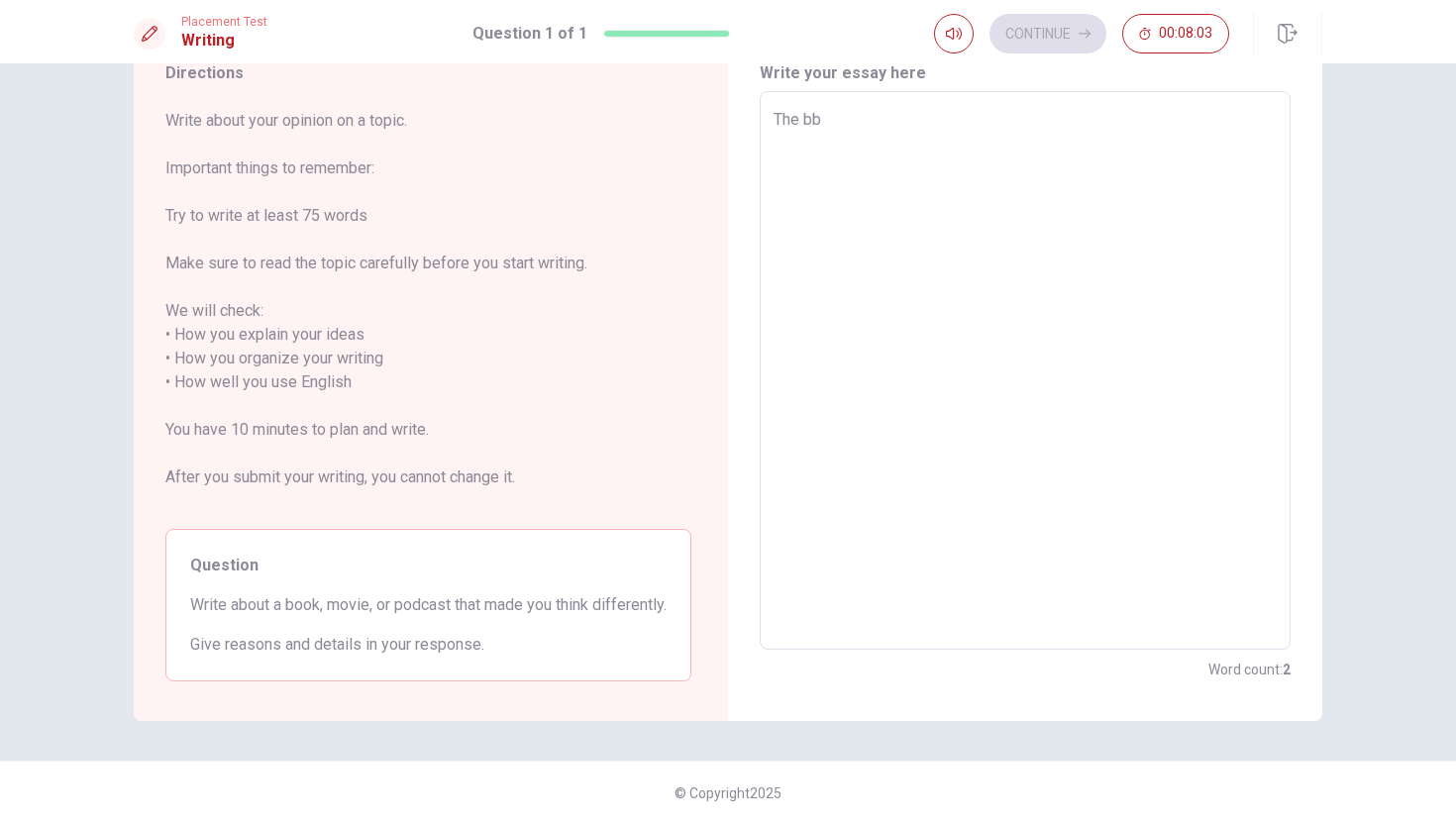 type on "x" 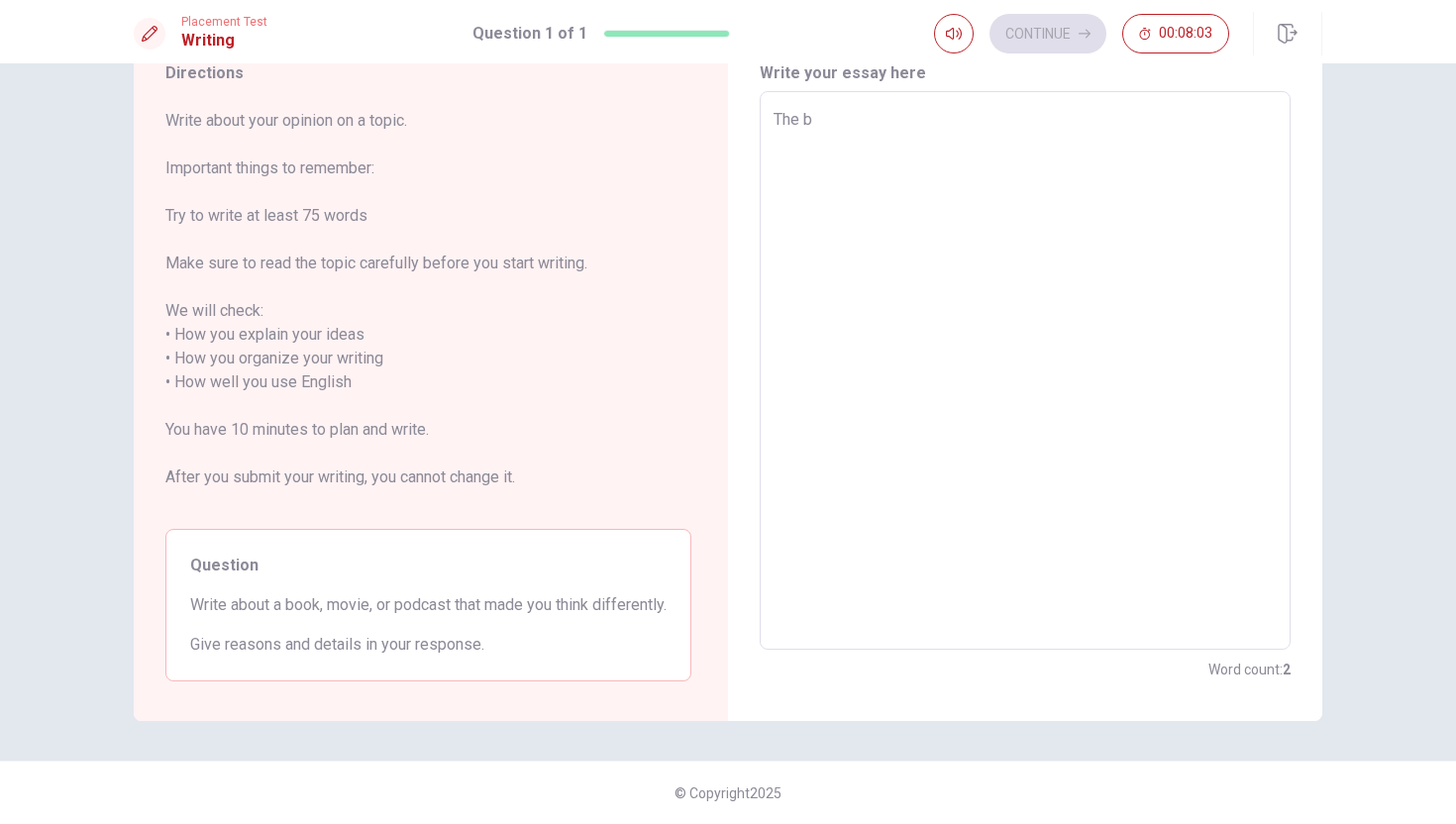 type on "x" 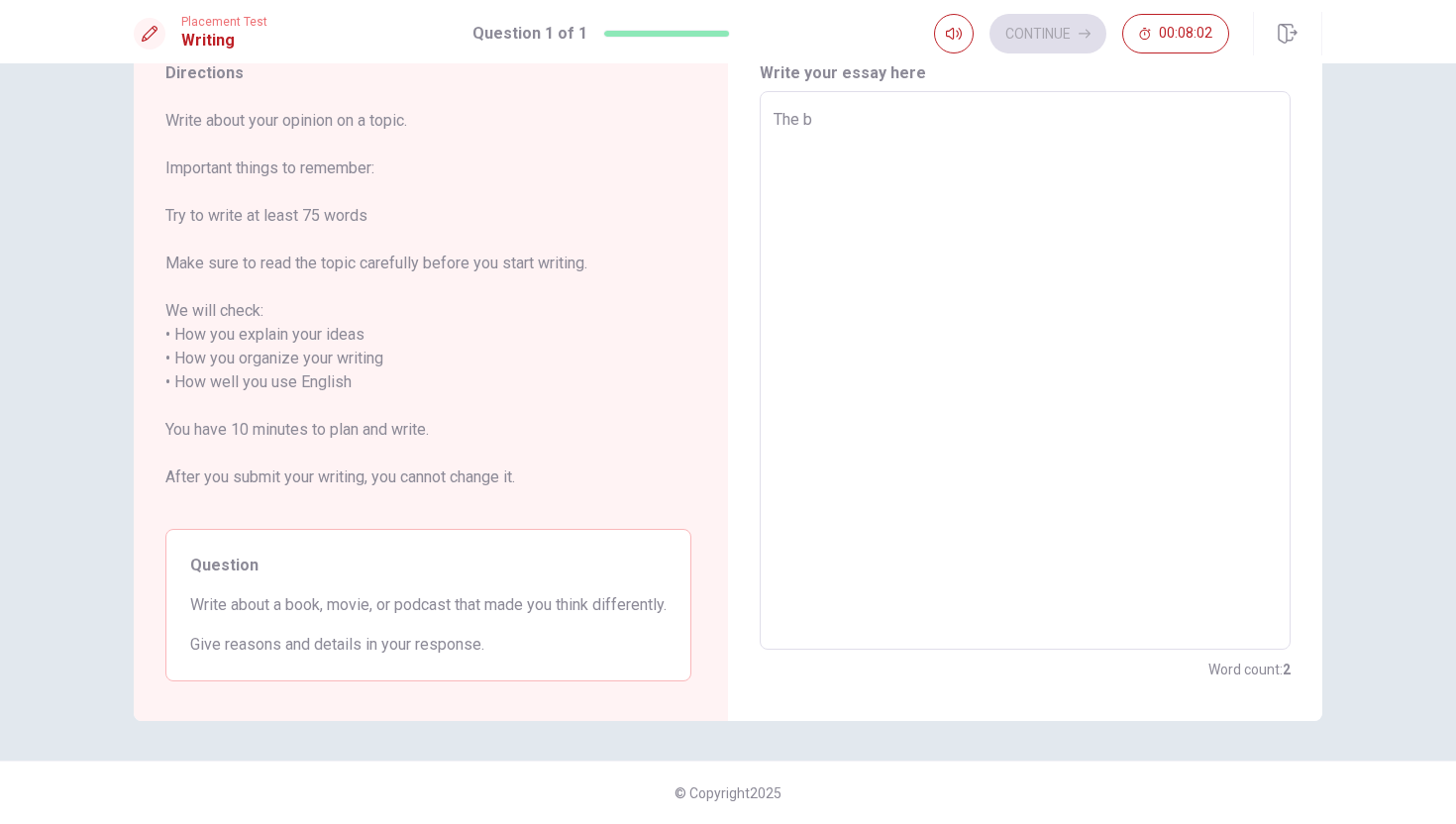 type on "The bo" 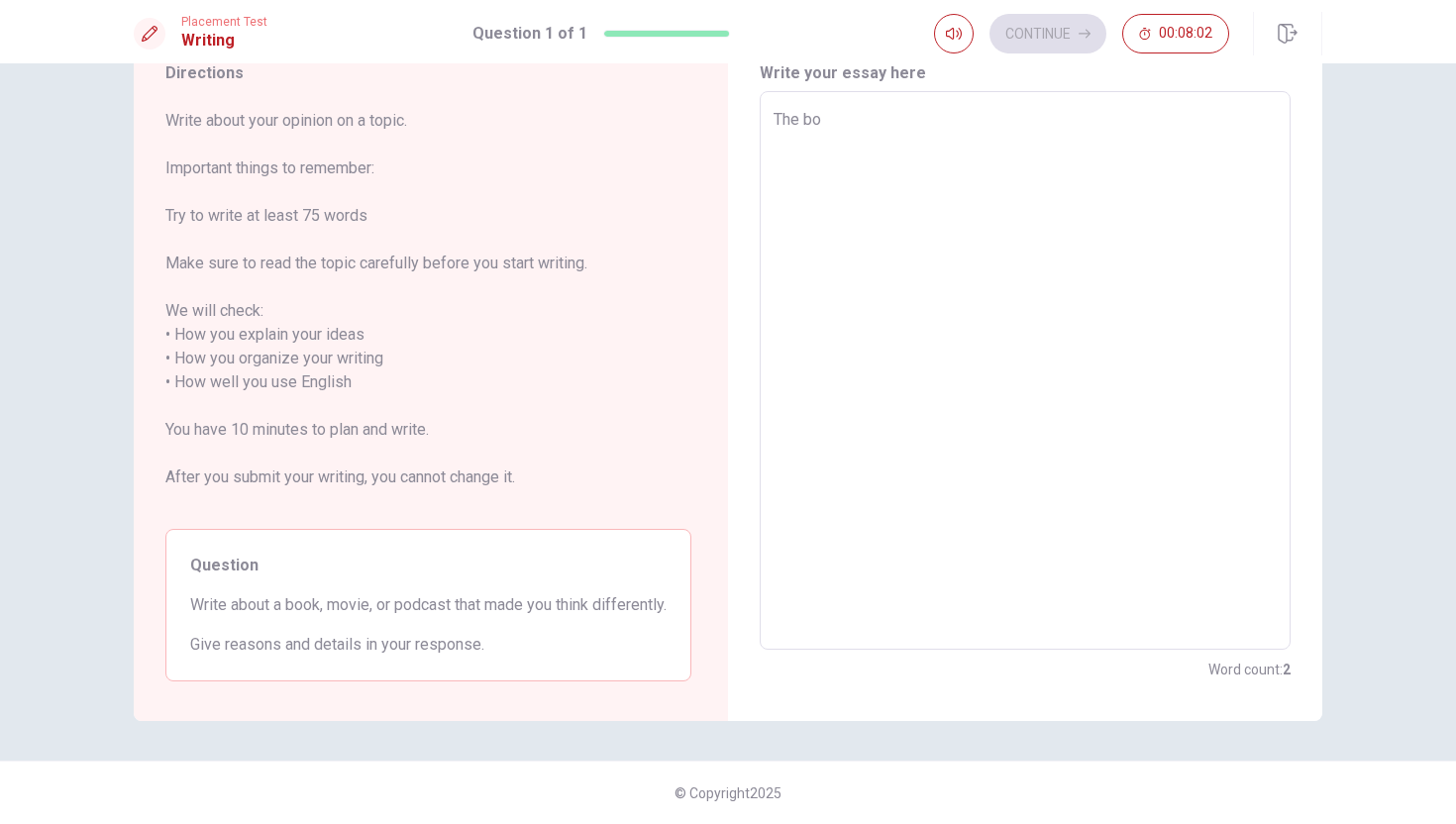 type on "x" 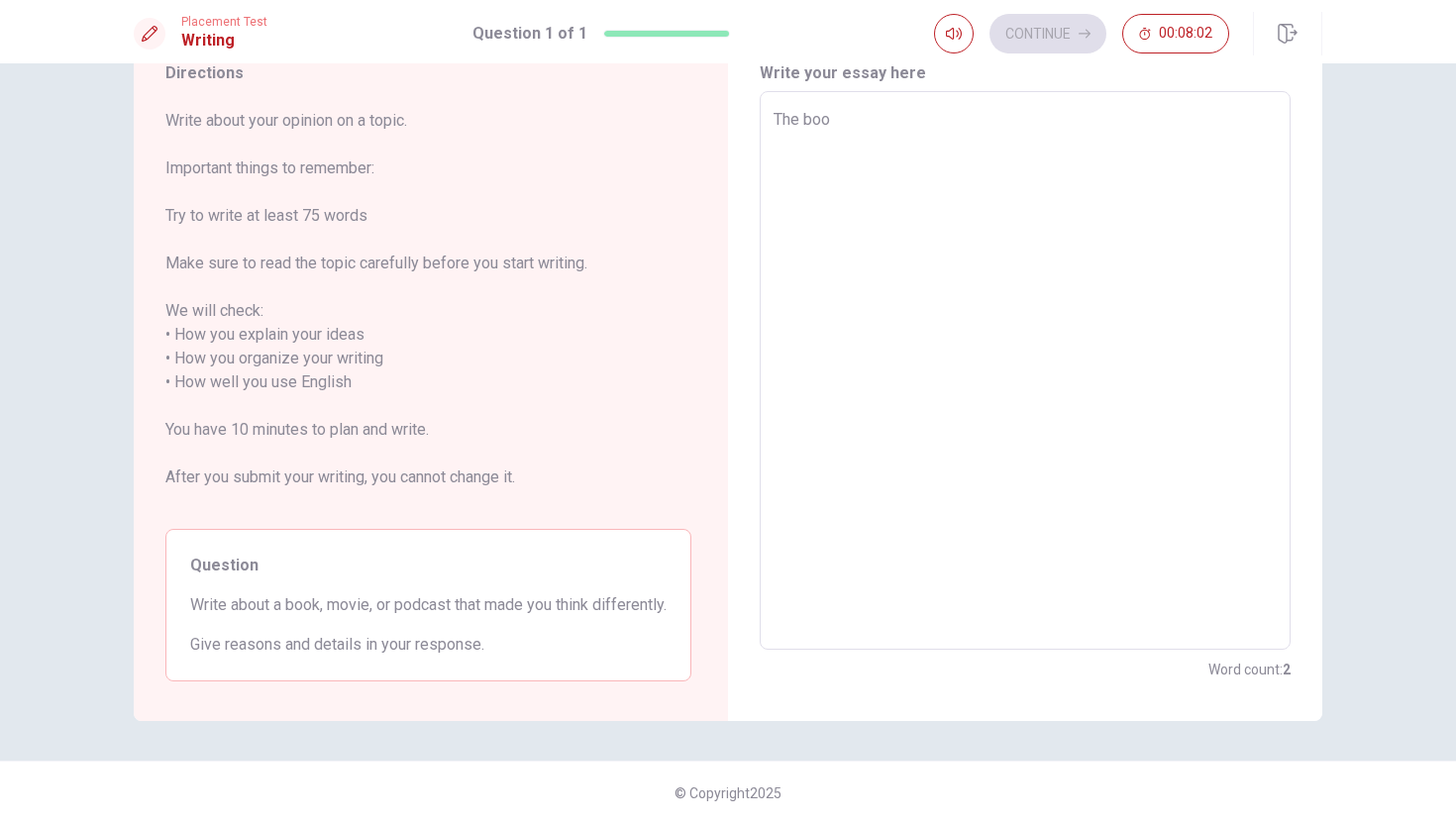 type on "x" 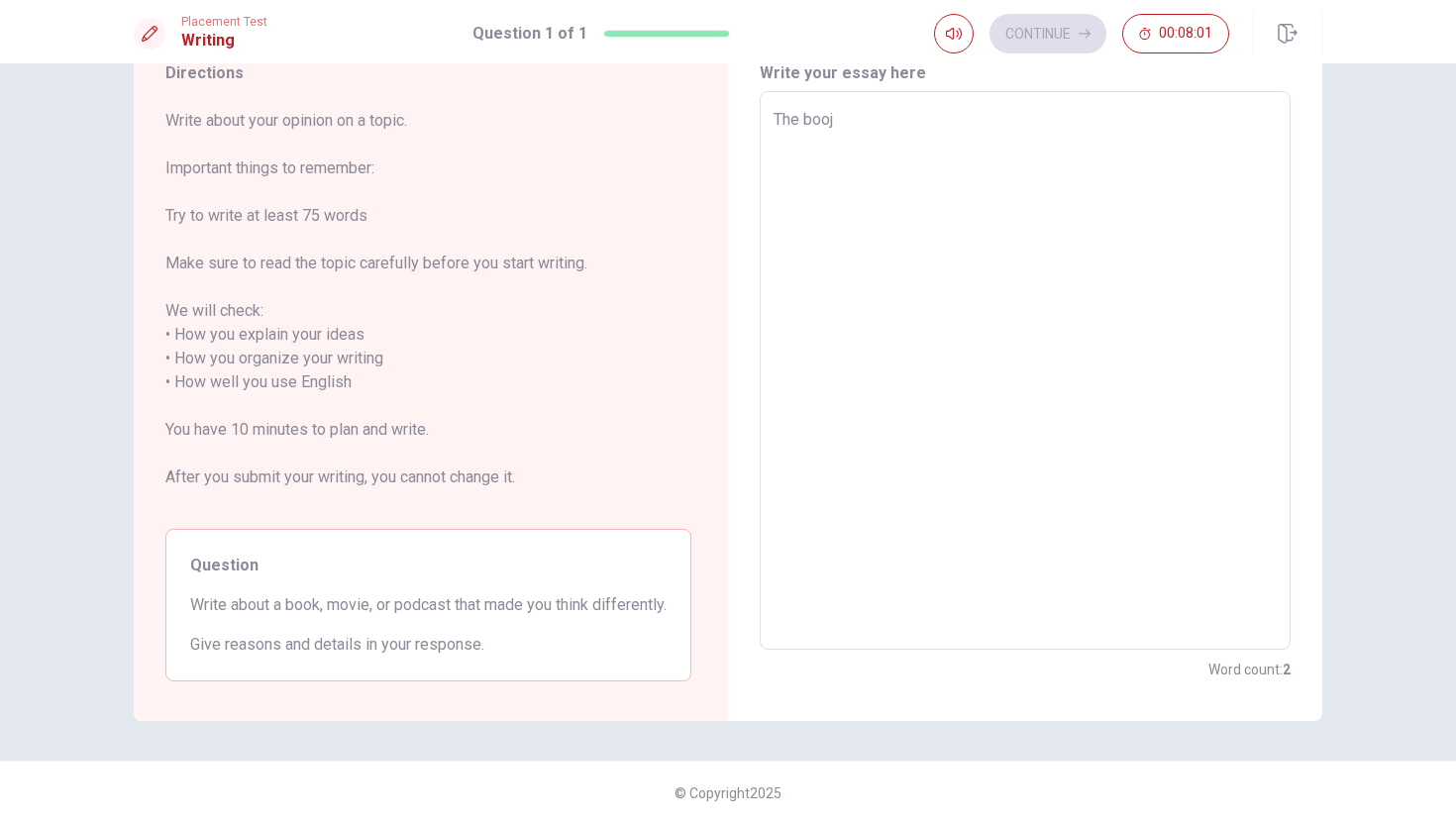 type on "x" 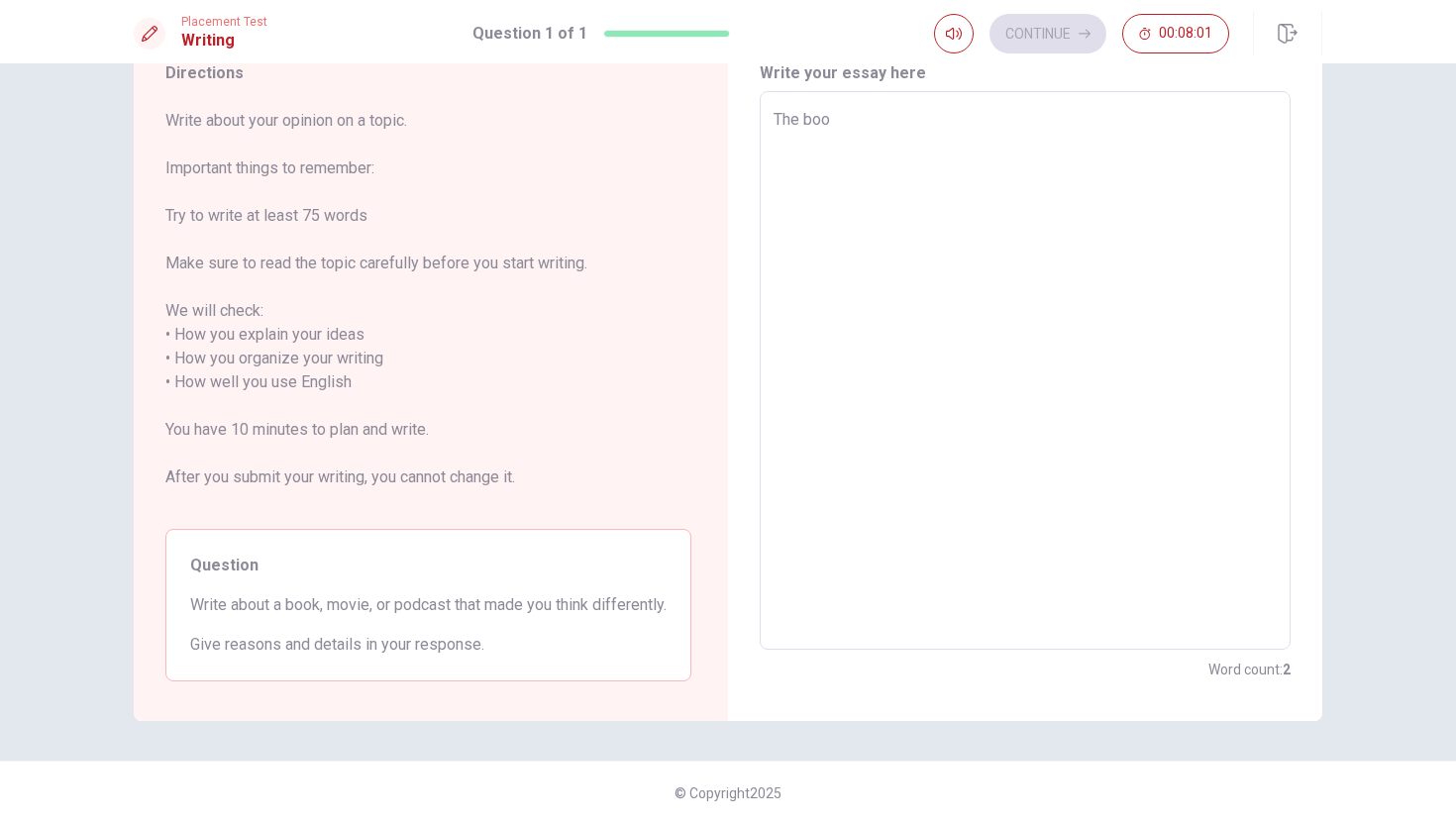 type on "x" 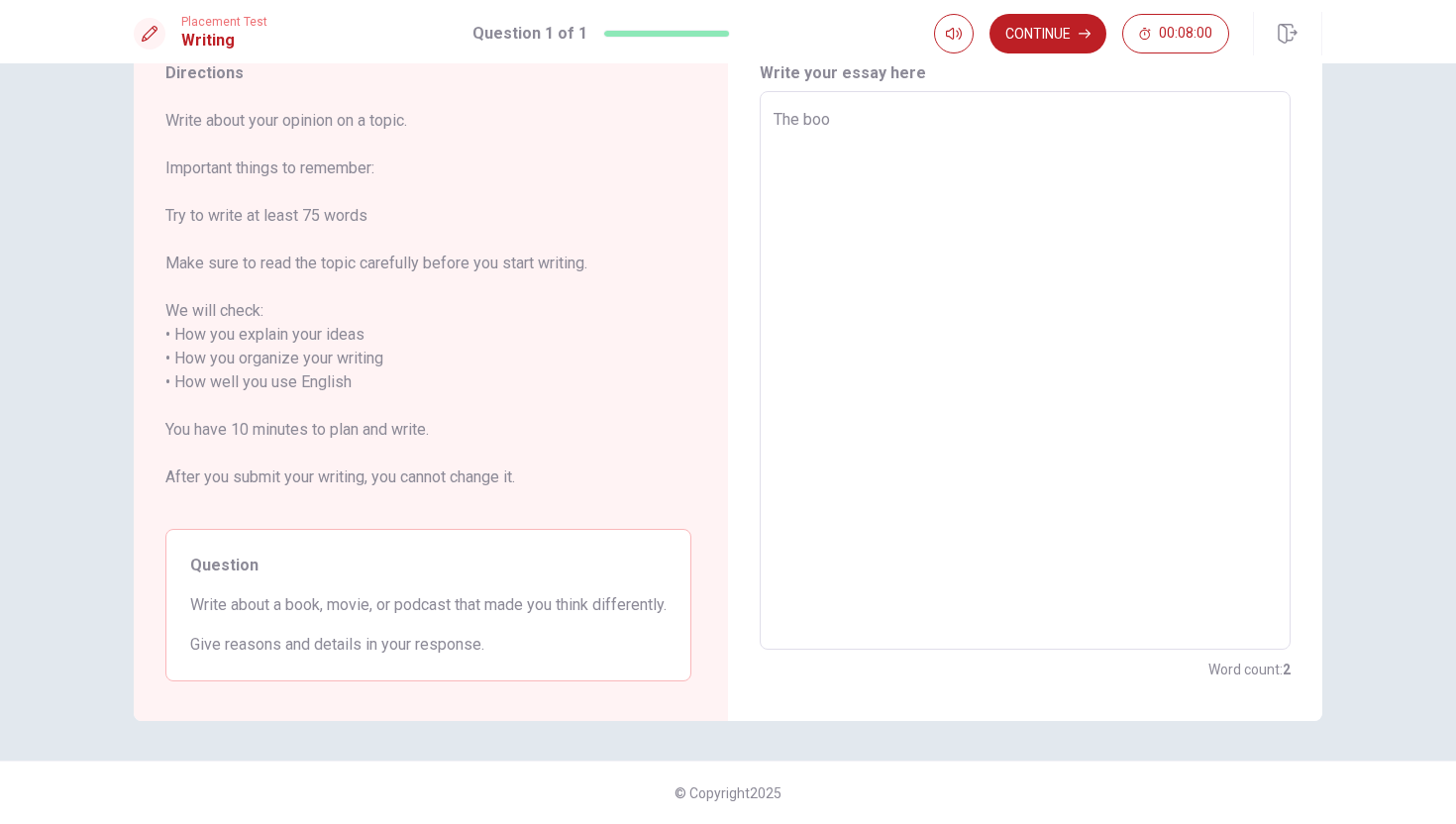 type on "The book" 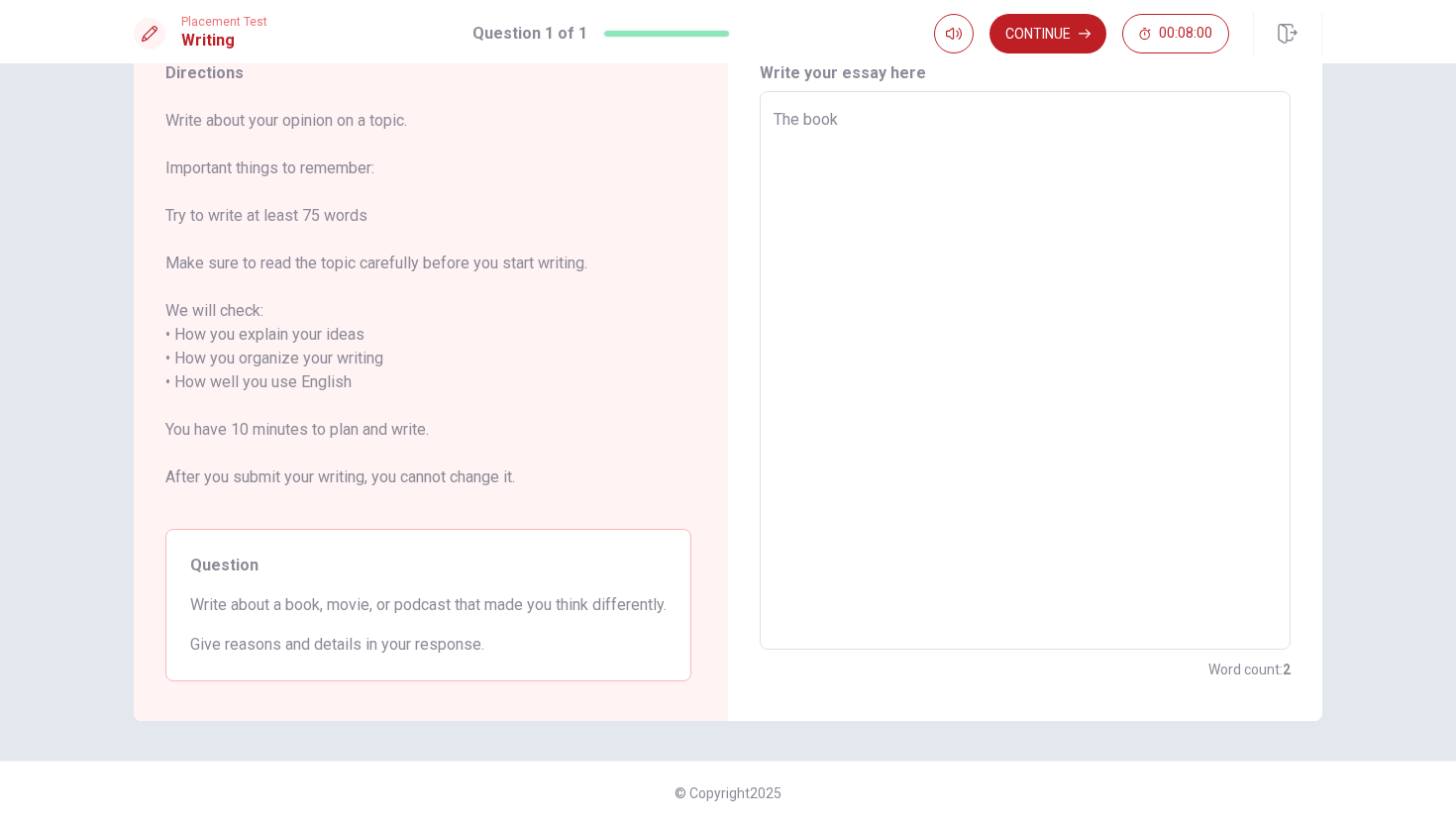type on "x" 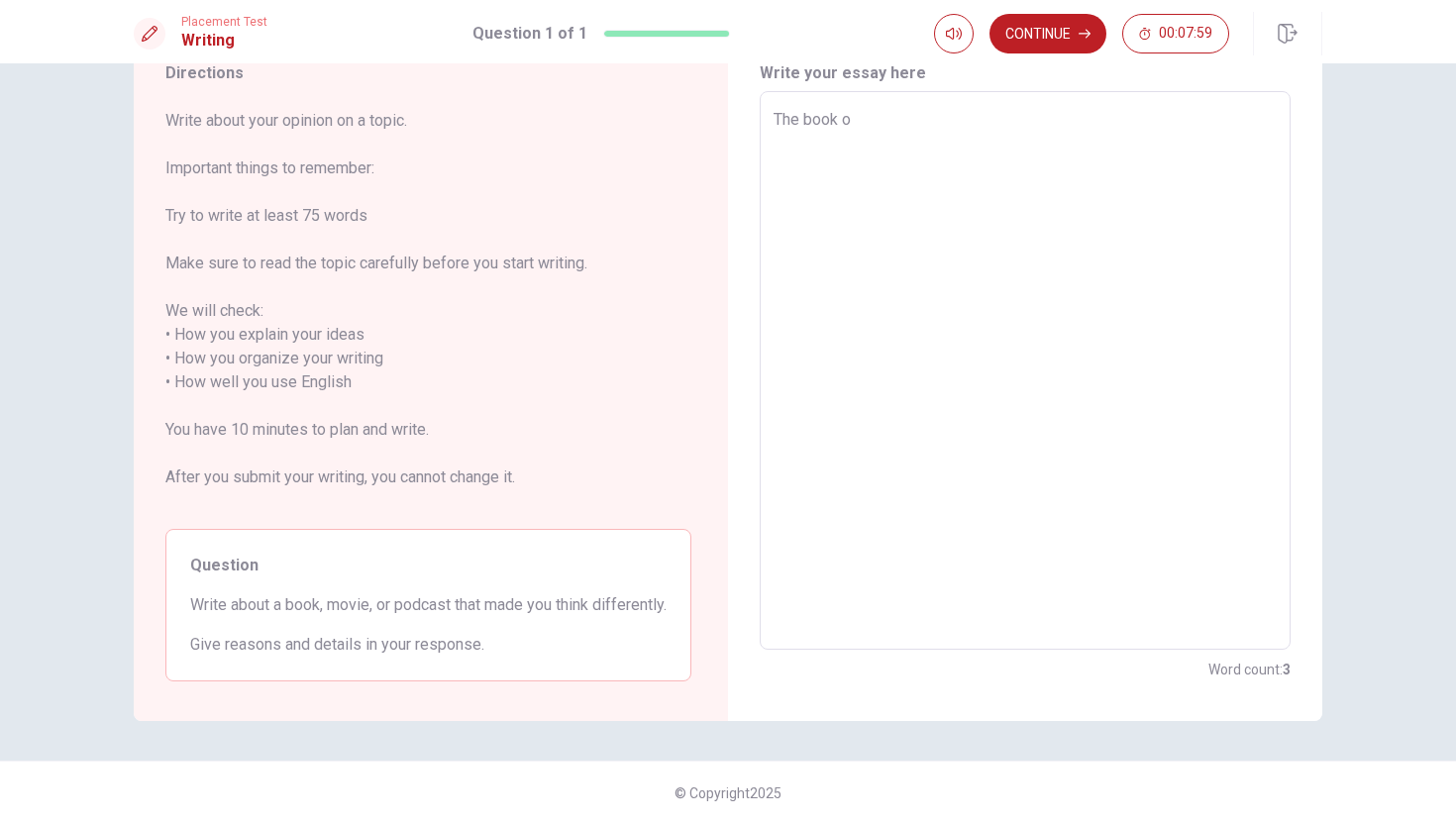 type on "x" 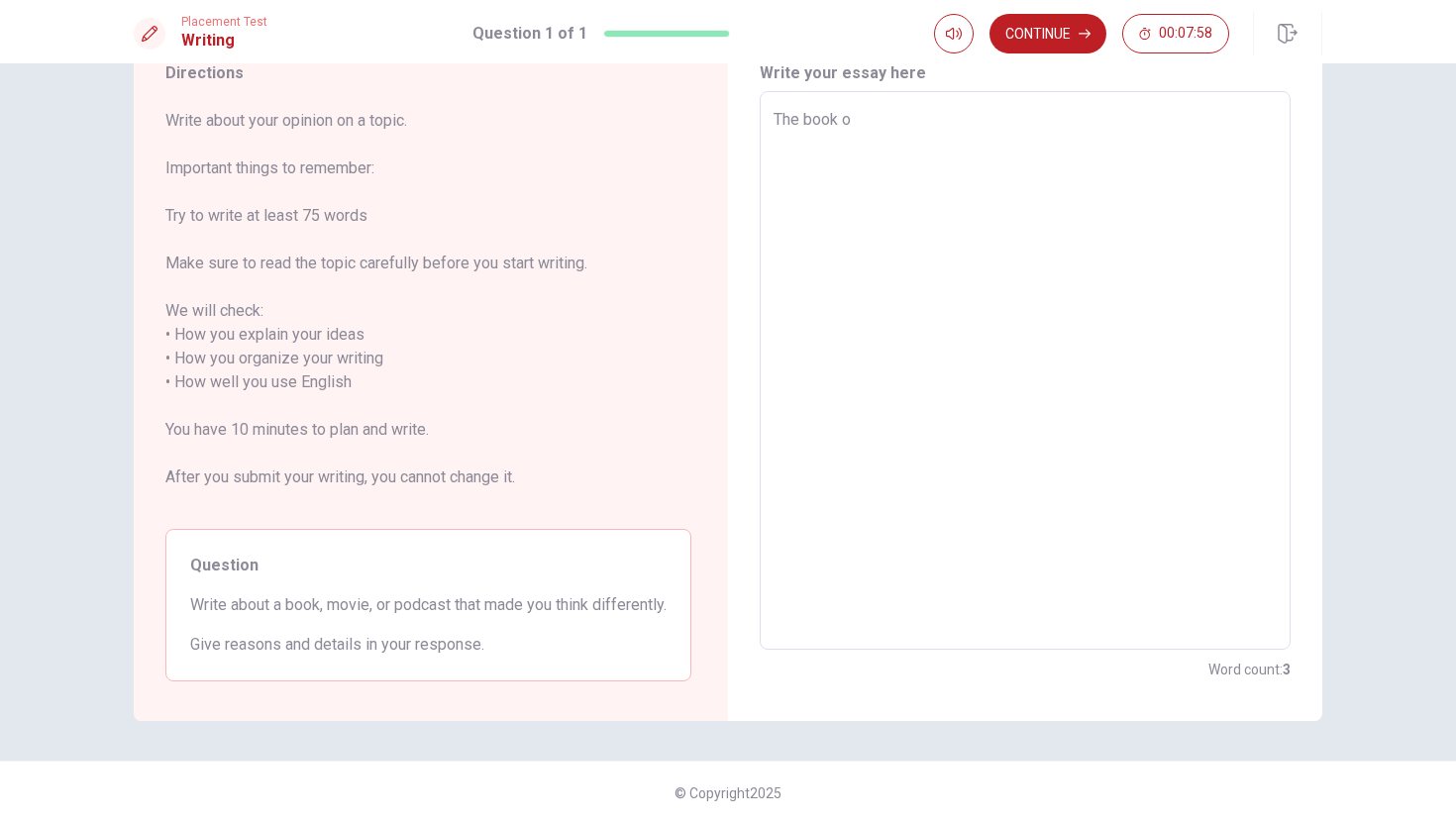 type on "The book of" 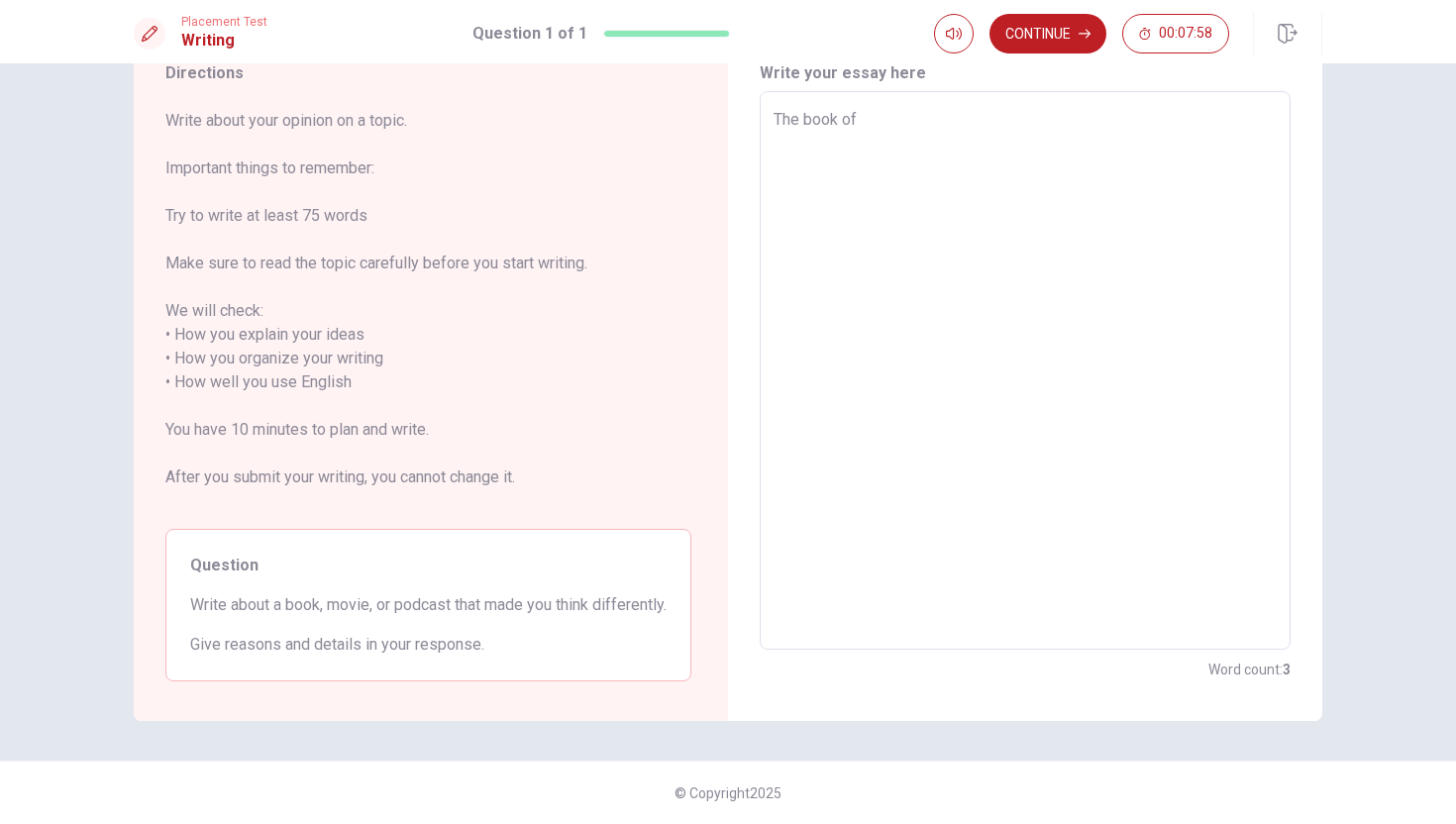 type on "x" 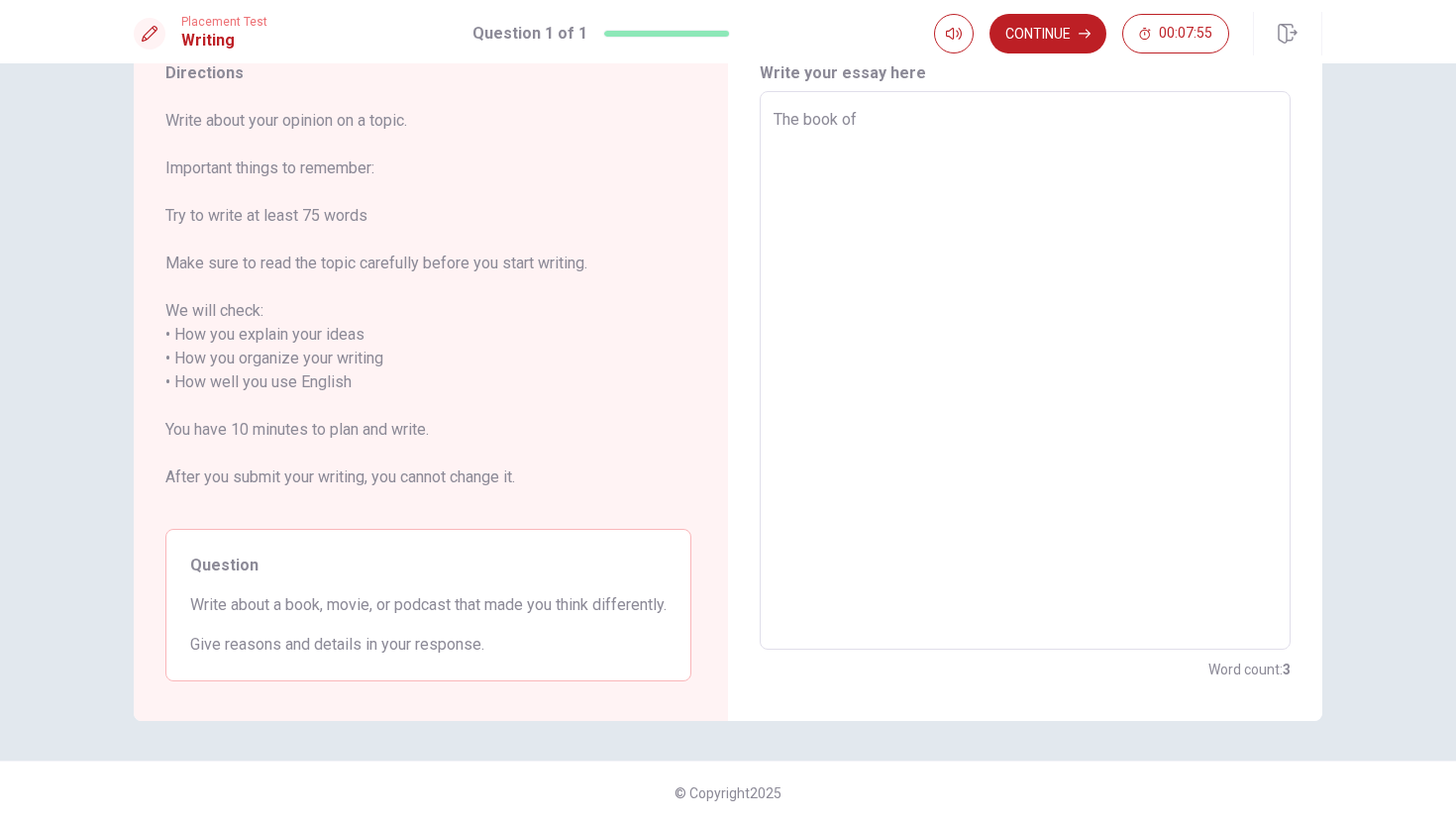 type on "x" 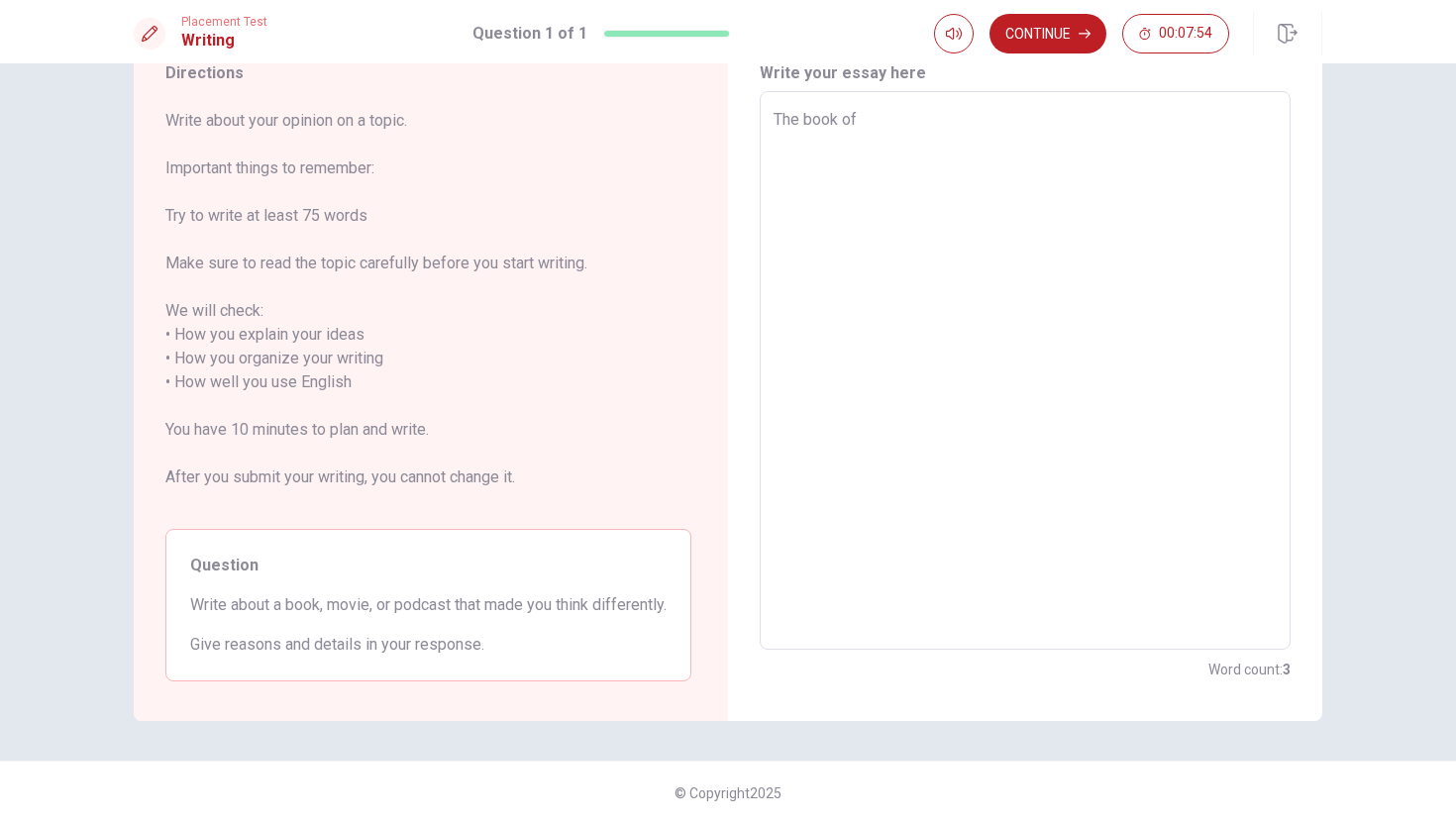 type on "The book of 2" 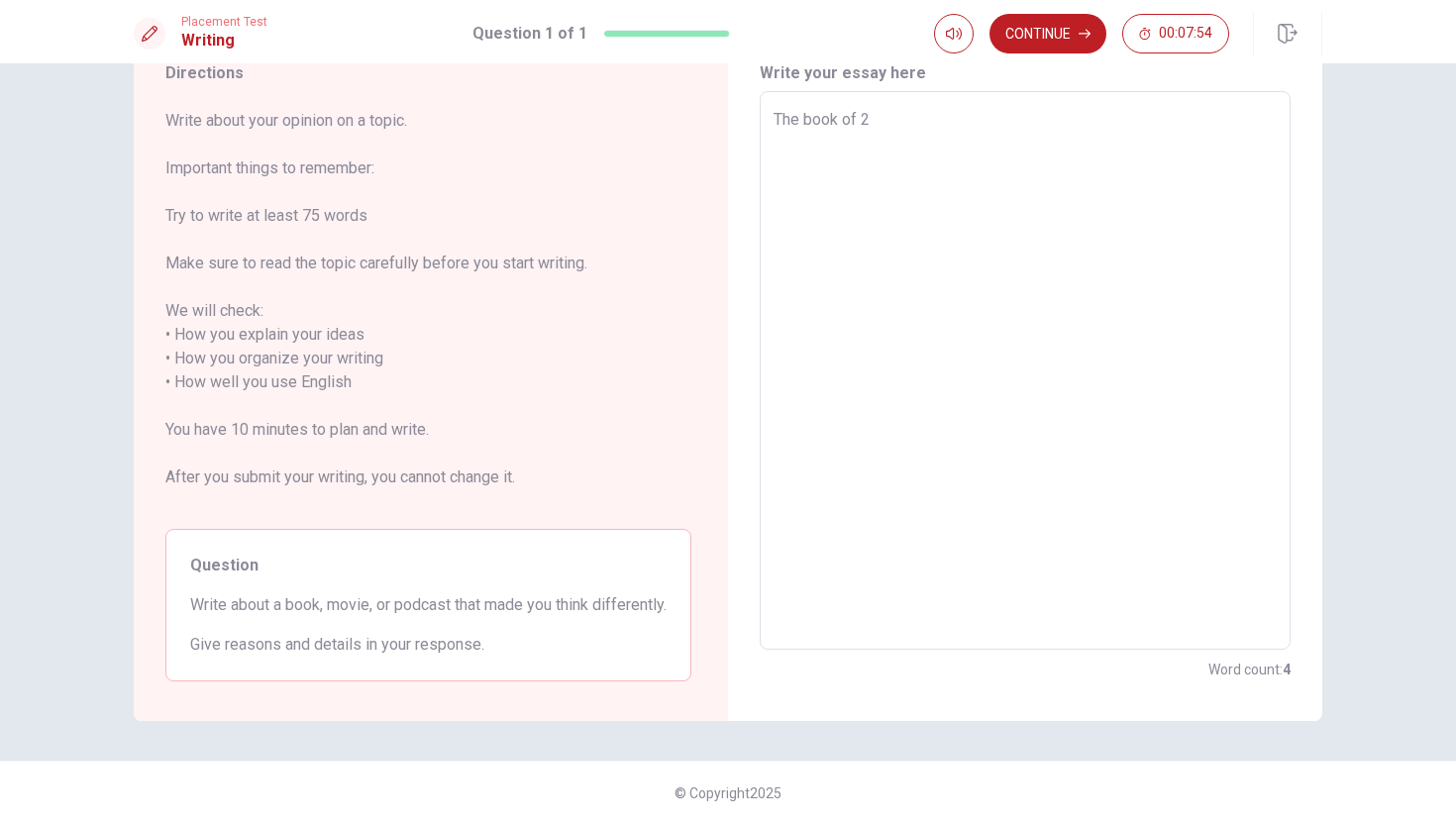type on "x" 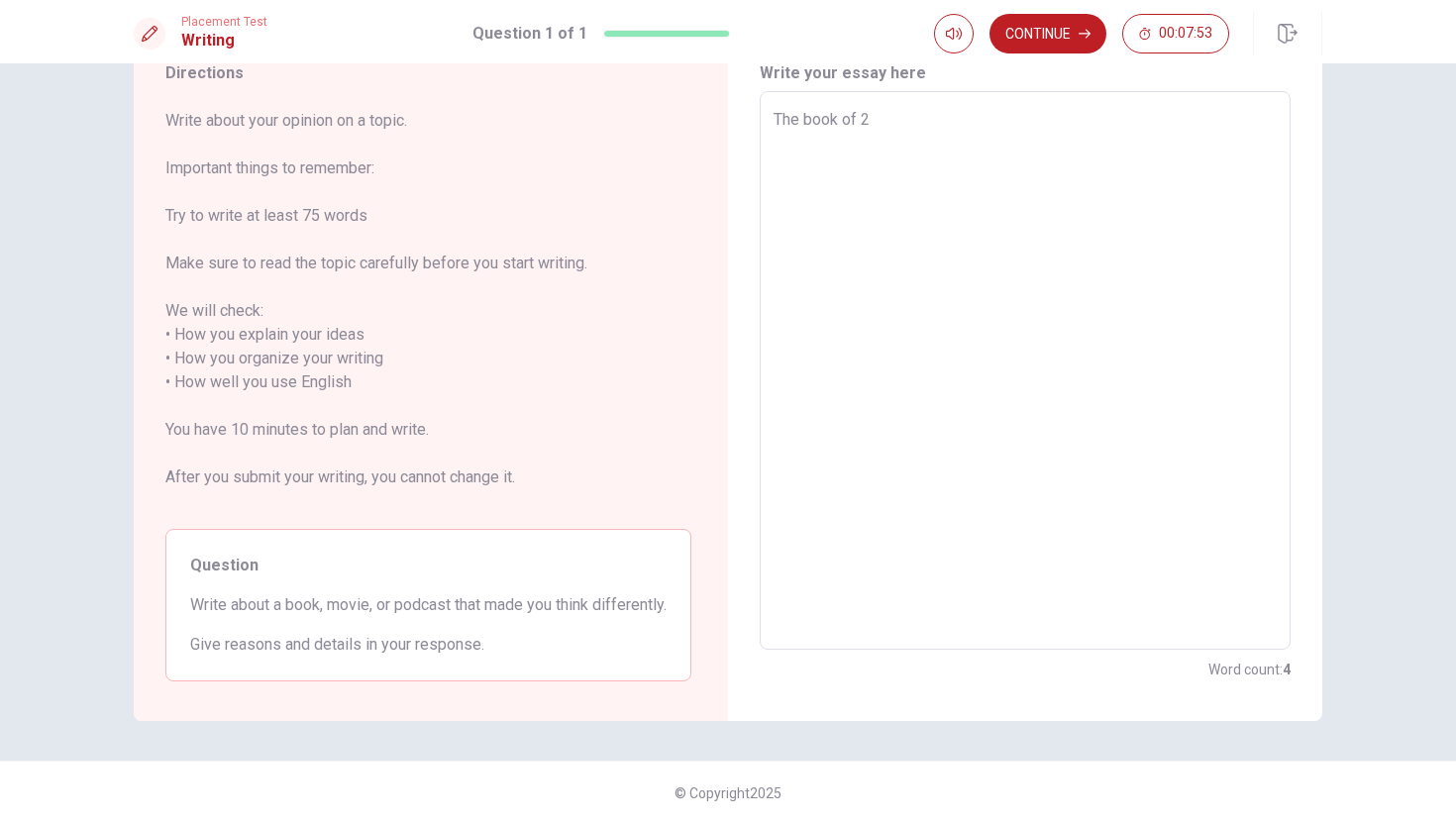type on "The book of" 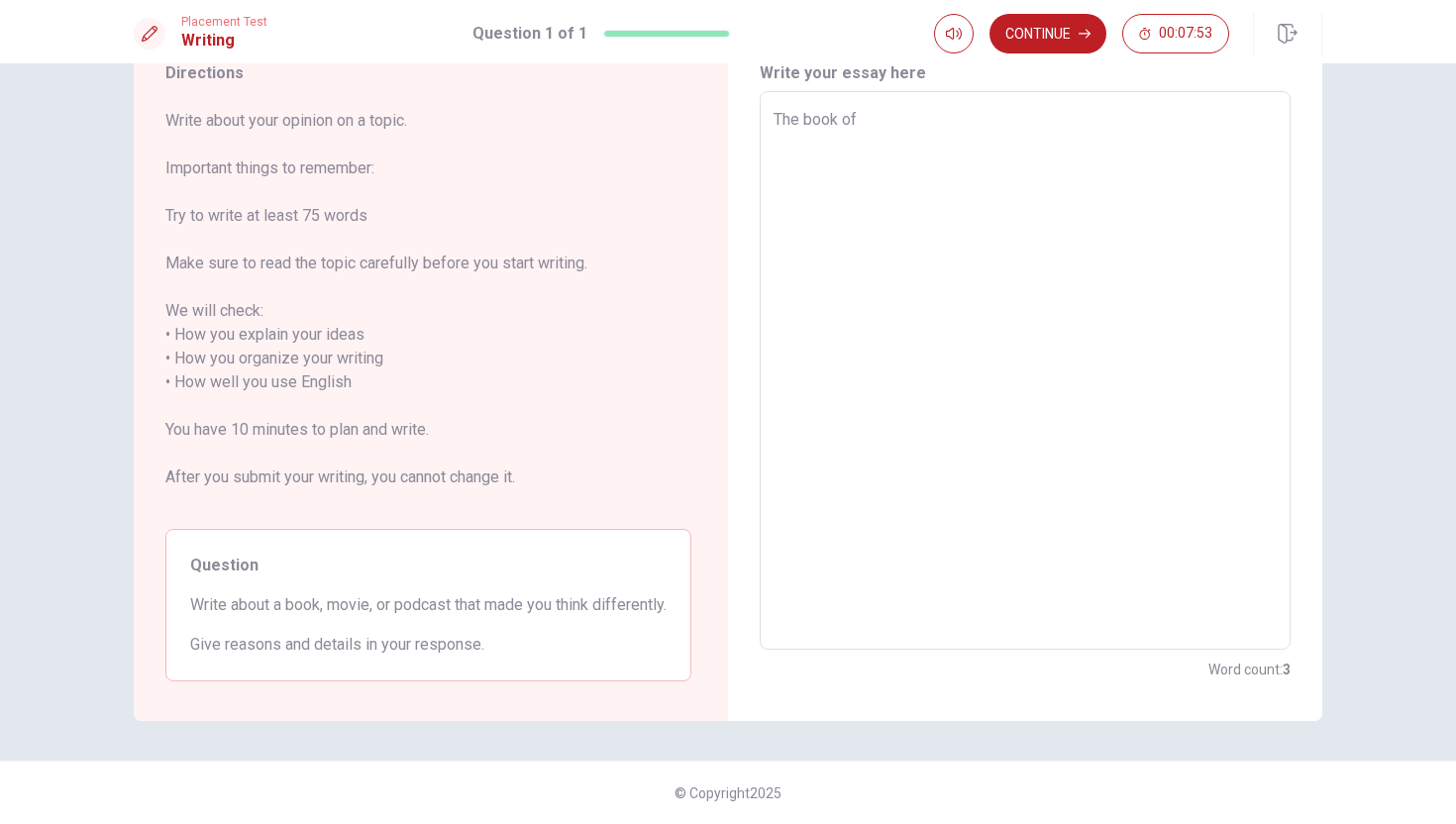 type on "x" 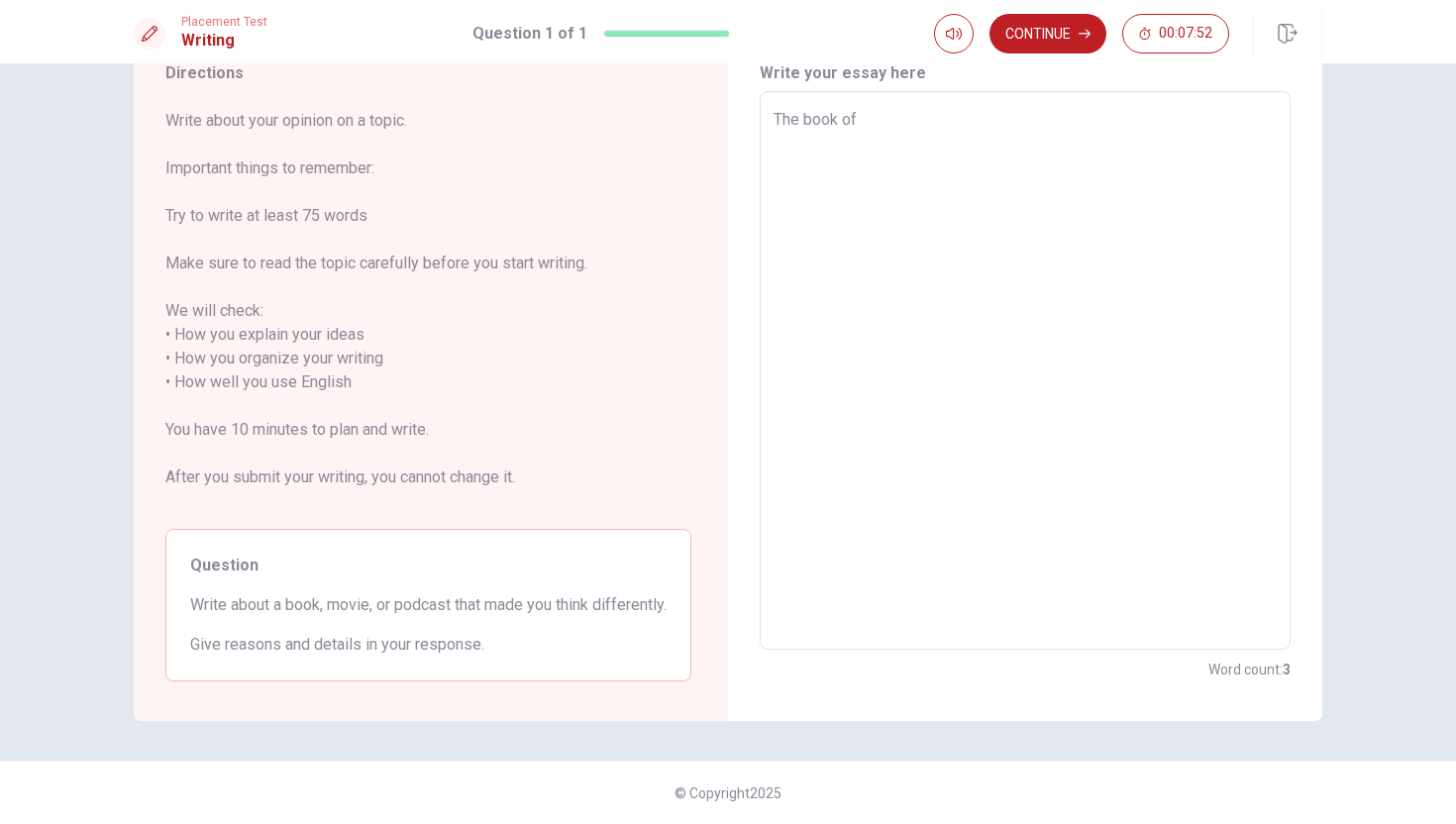 type on "The book of #" 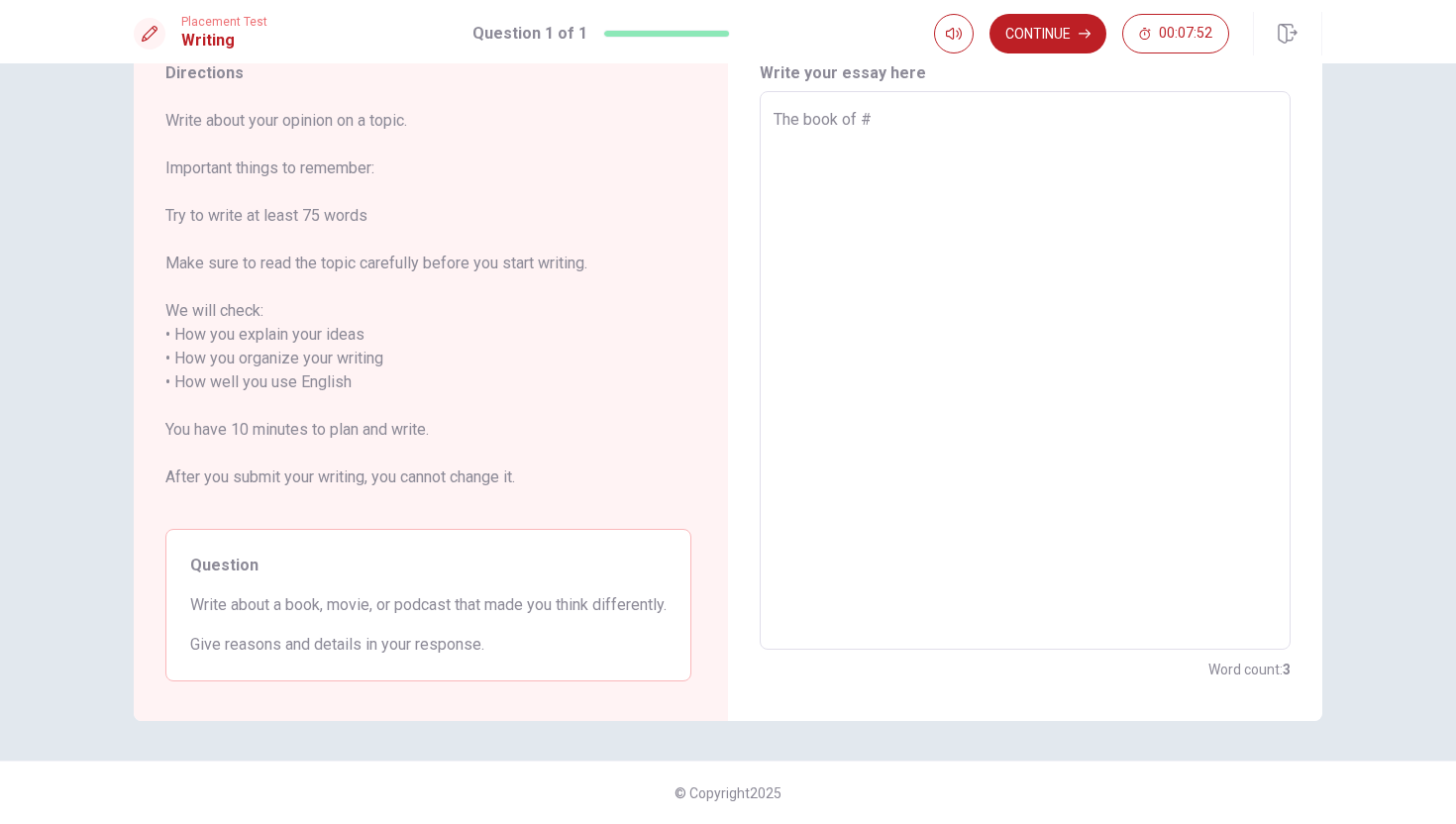 type on "x" 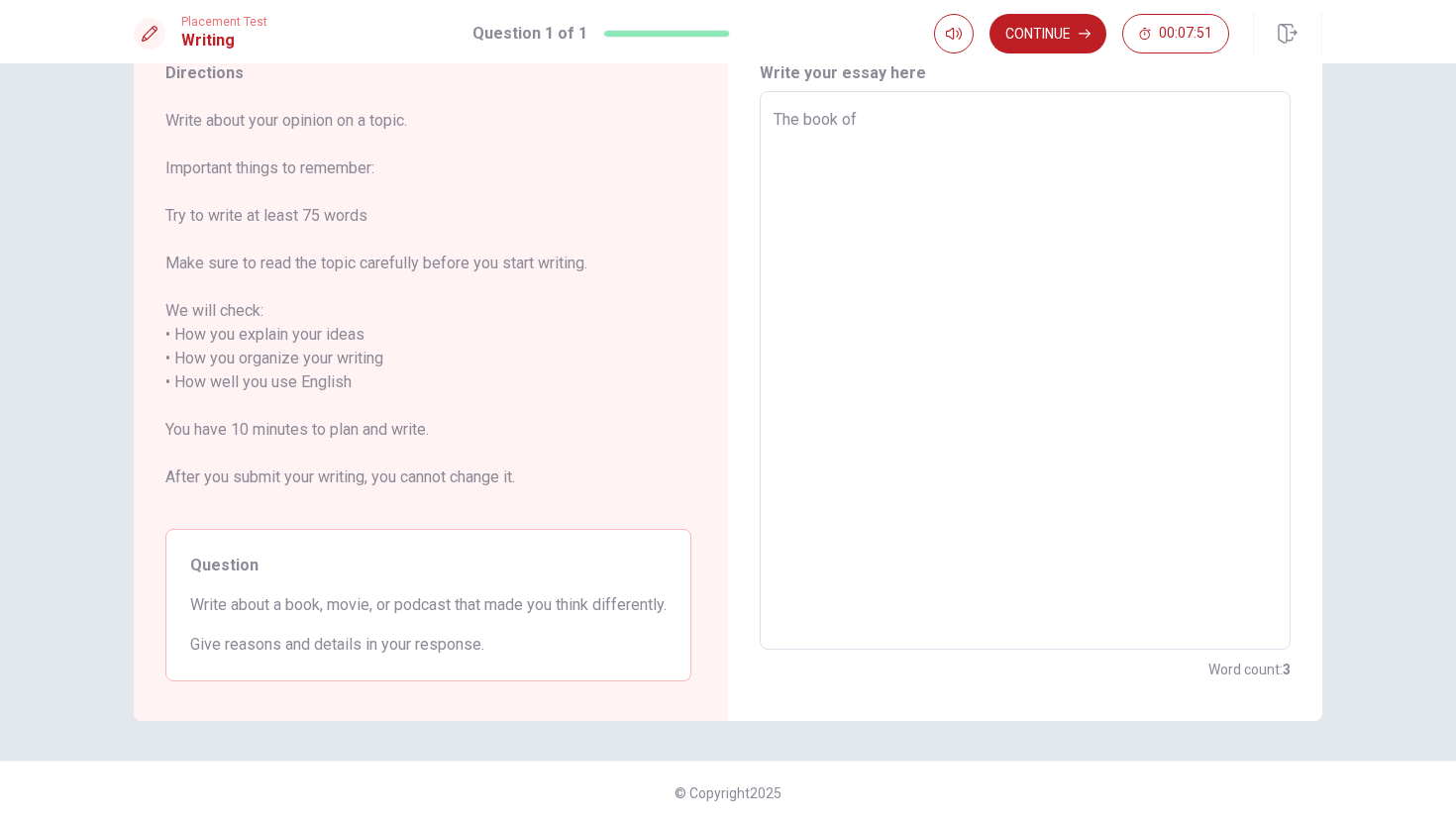 type on "x" 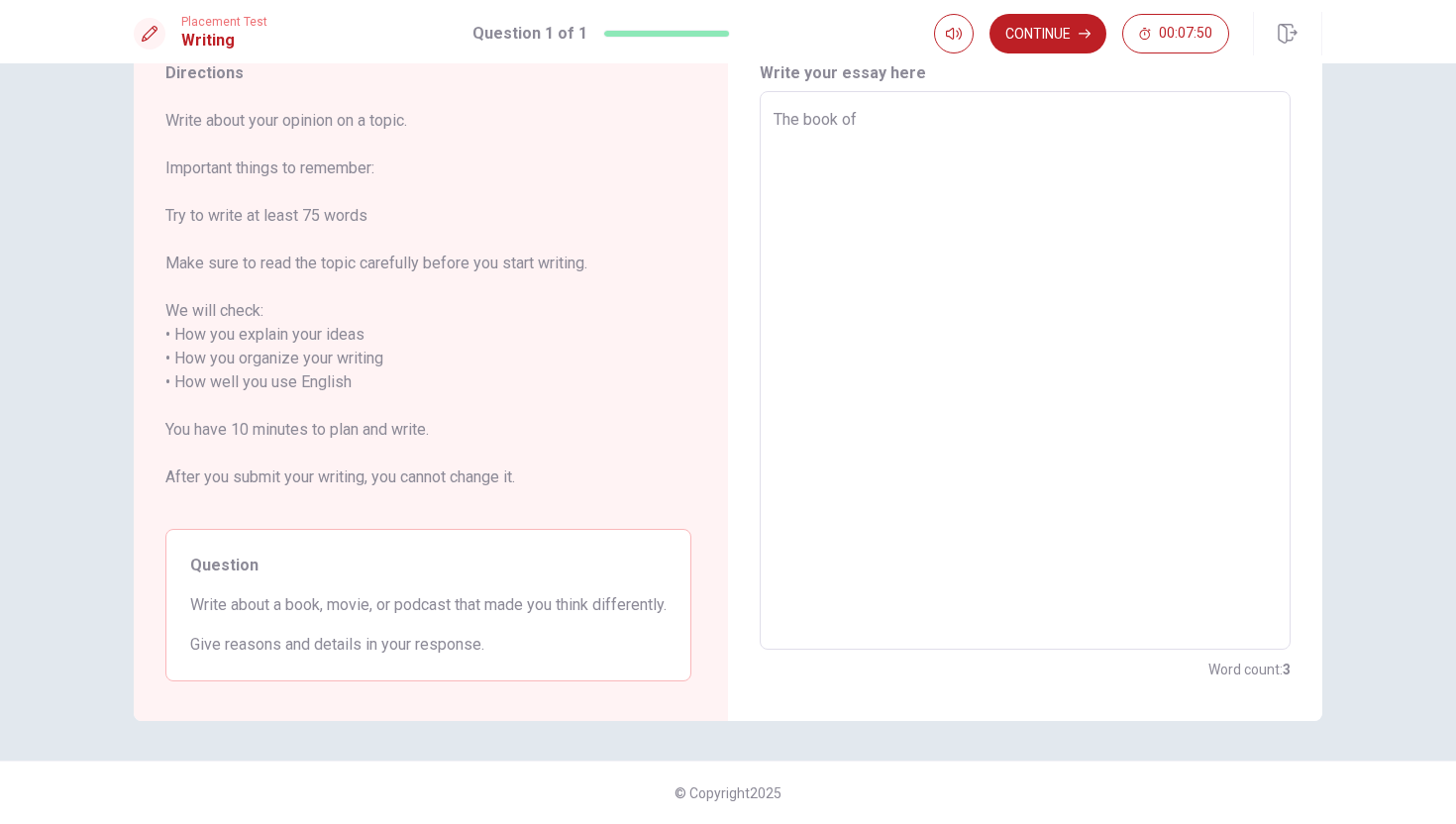 type on "The book of ”" 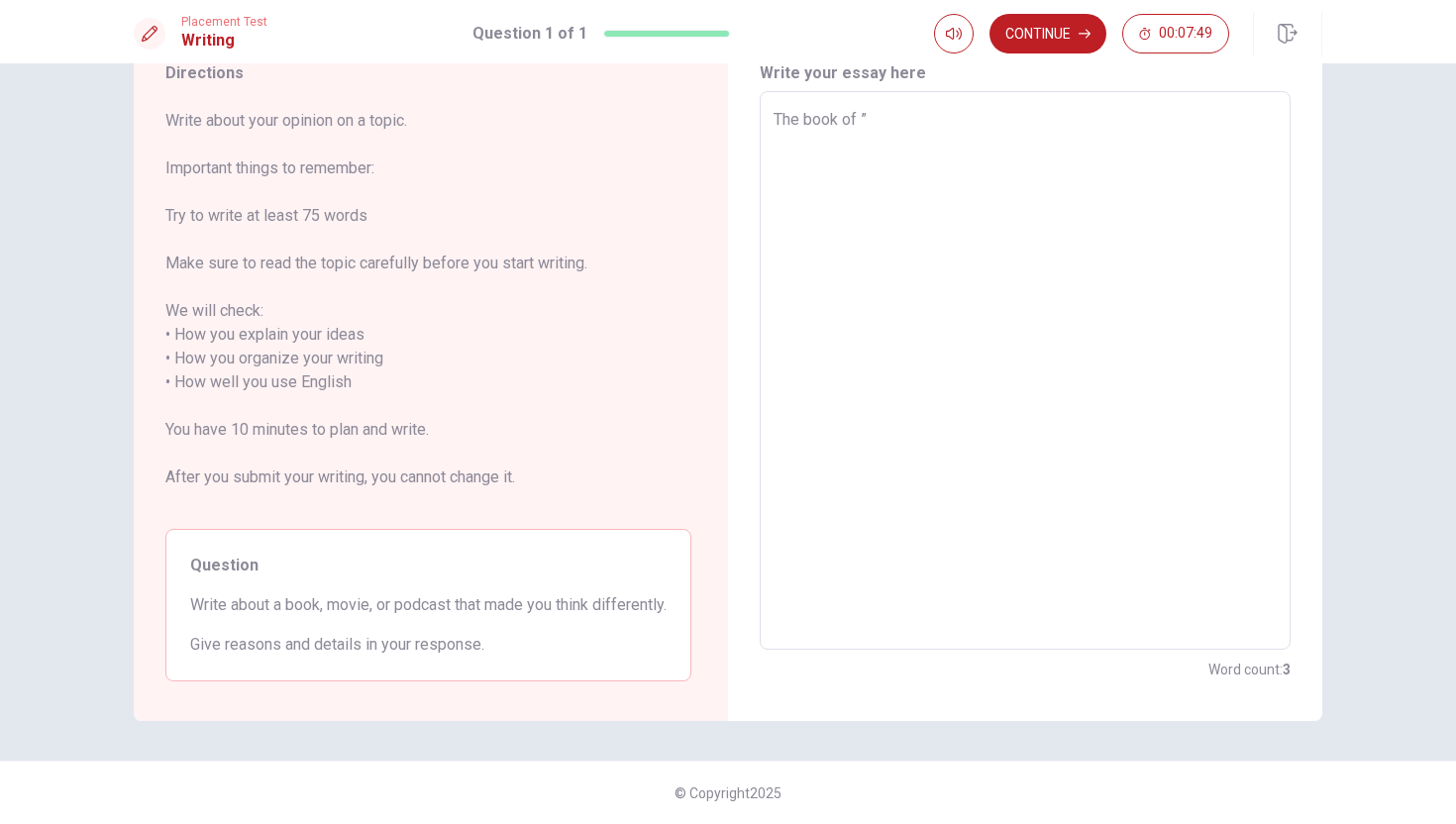 click on "The book of ”" at bounding box center [1025, 370] 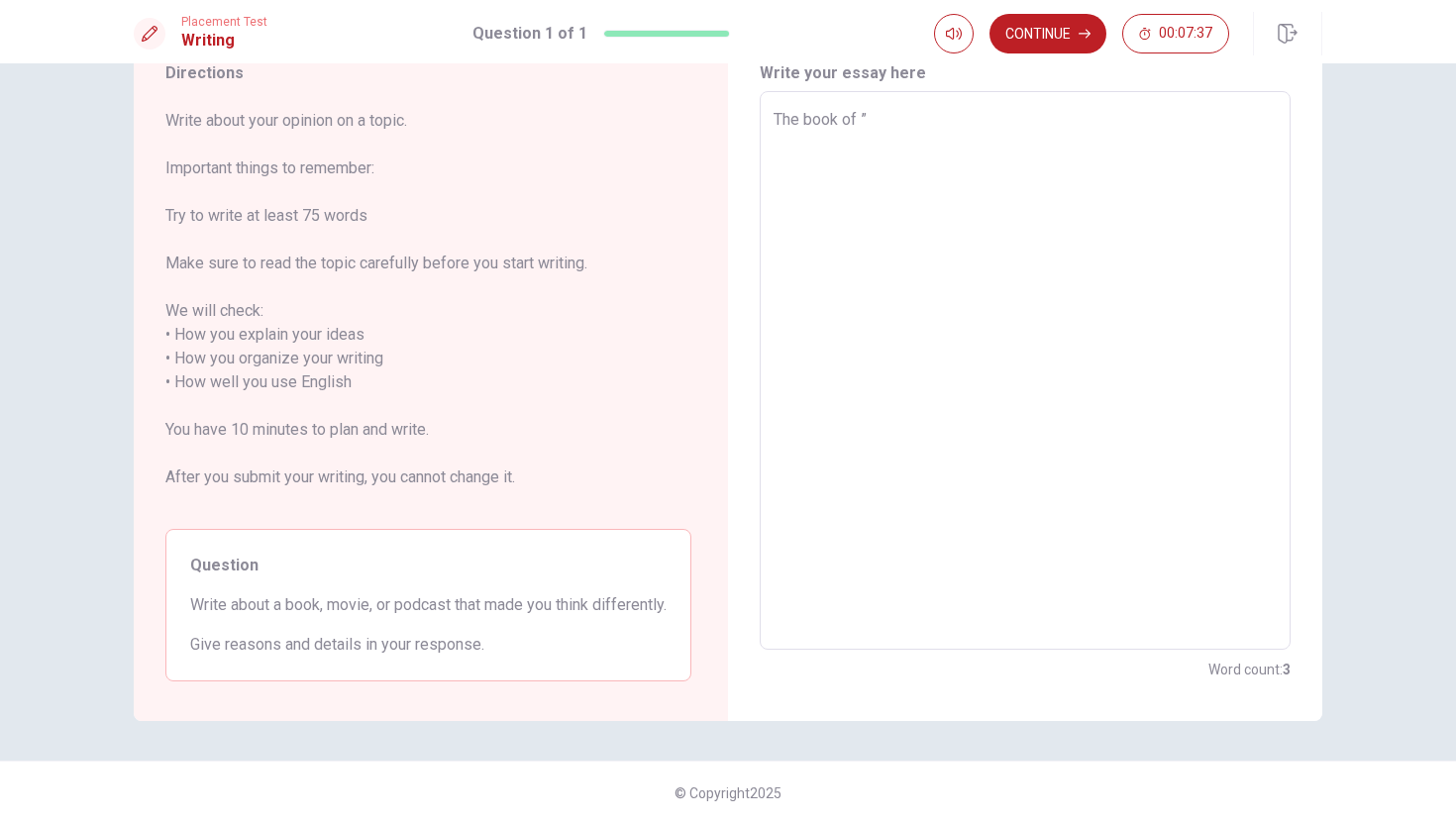 type on "x" 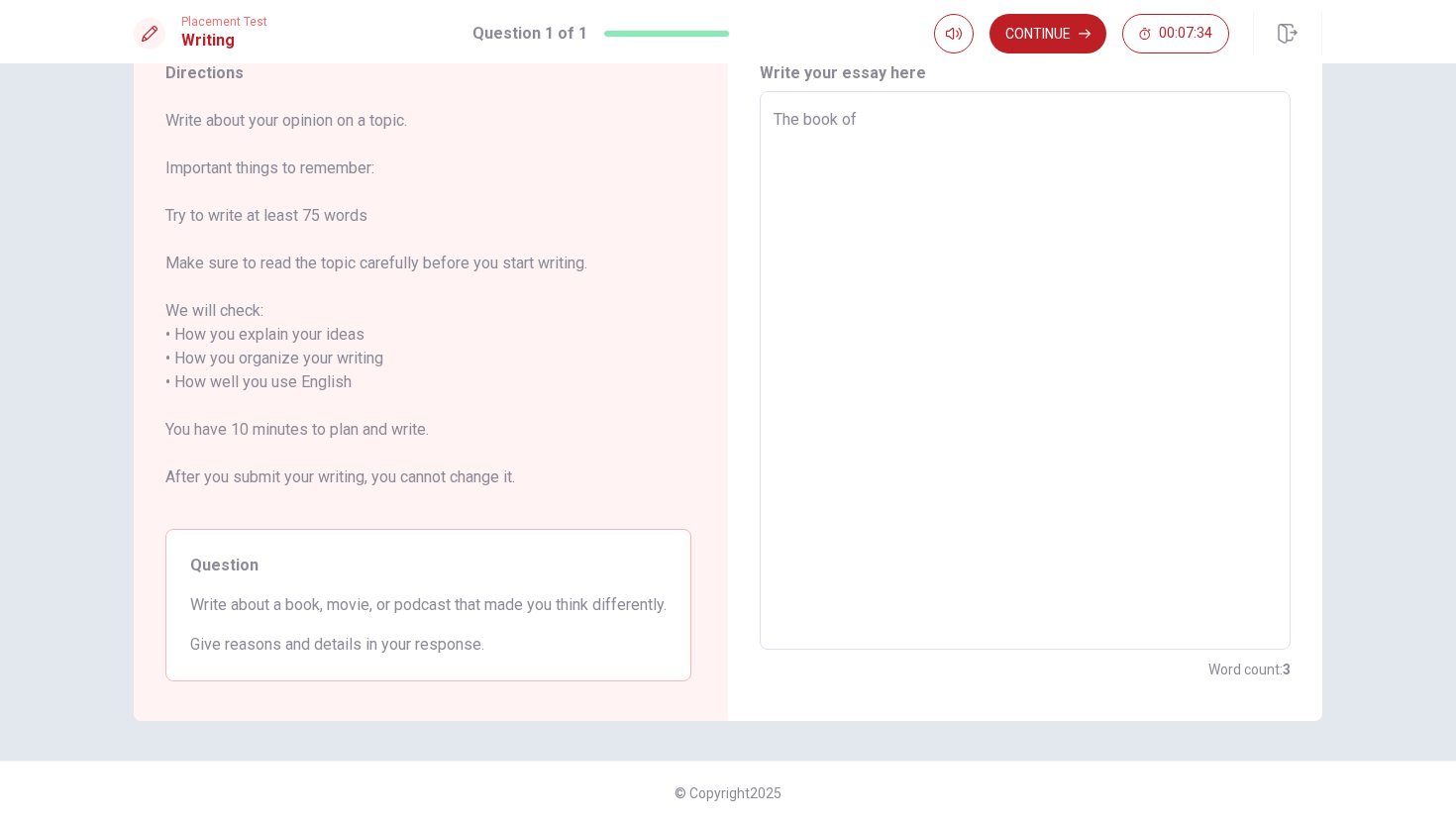 type on "x" 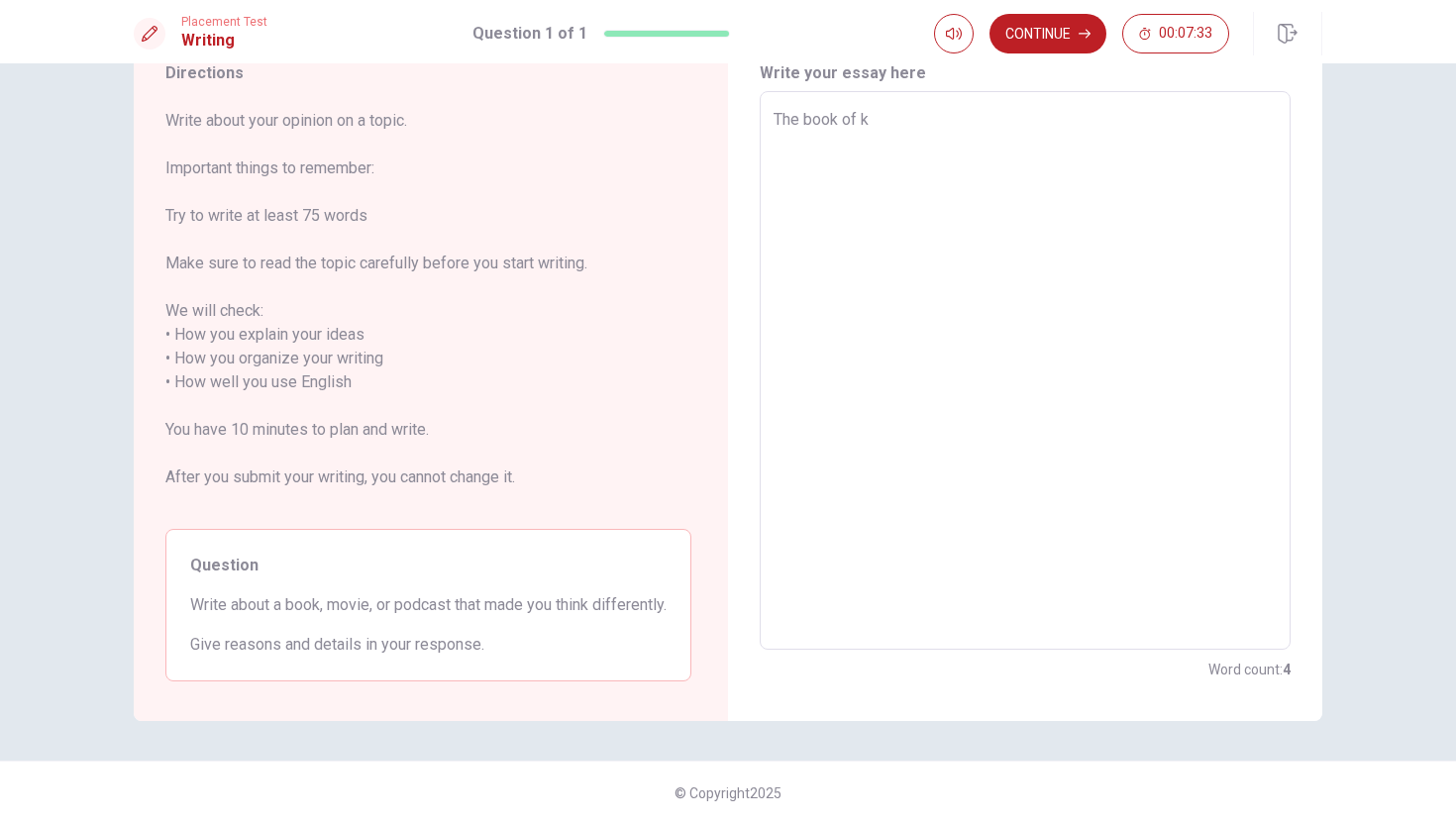 type on "x" 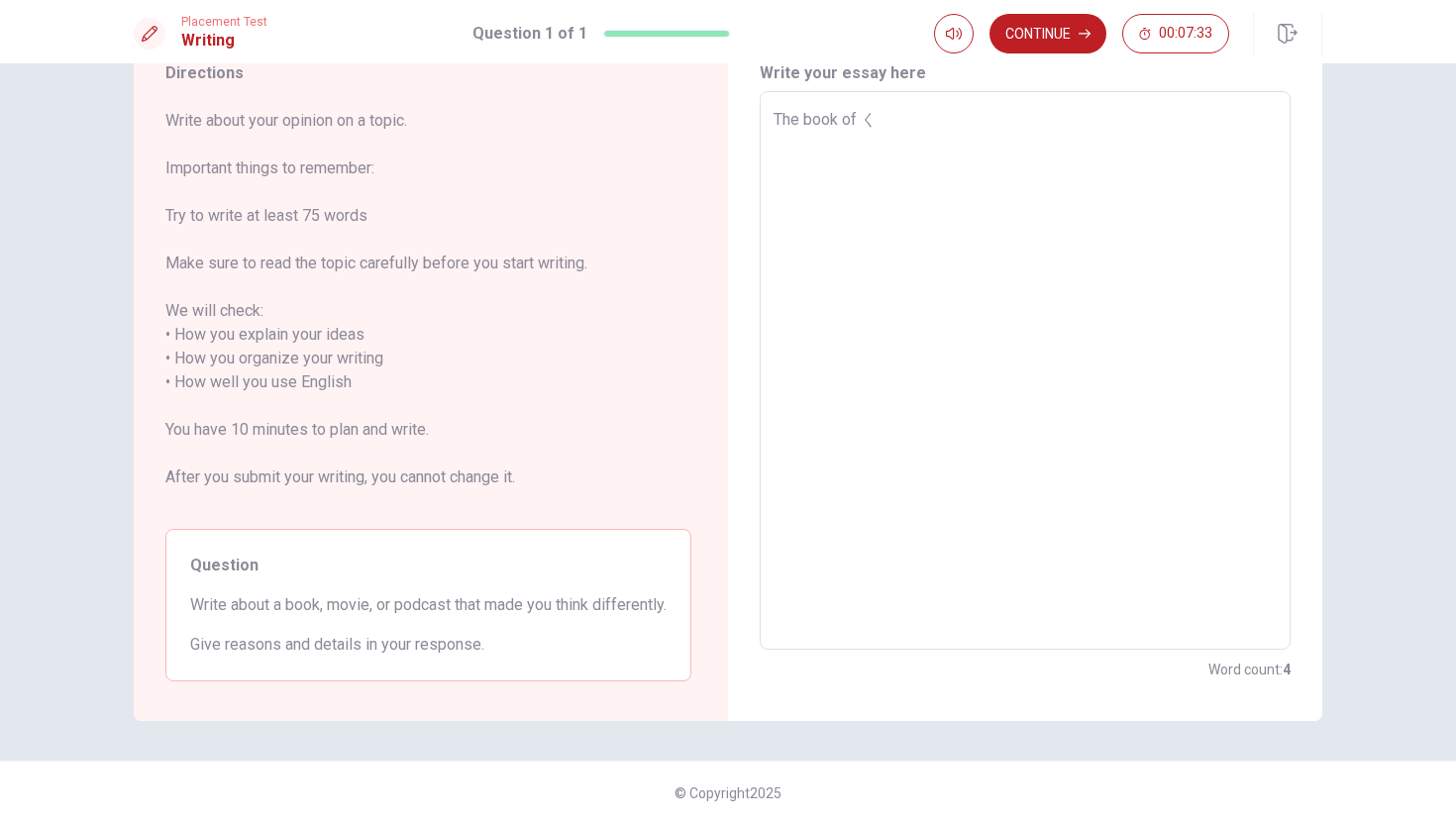type on "x" 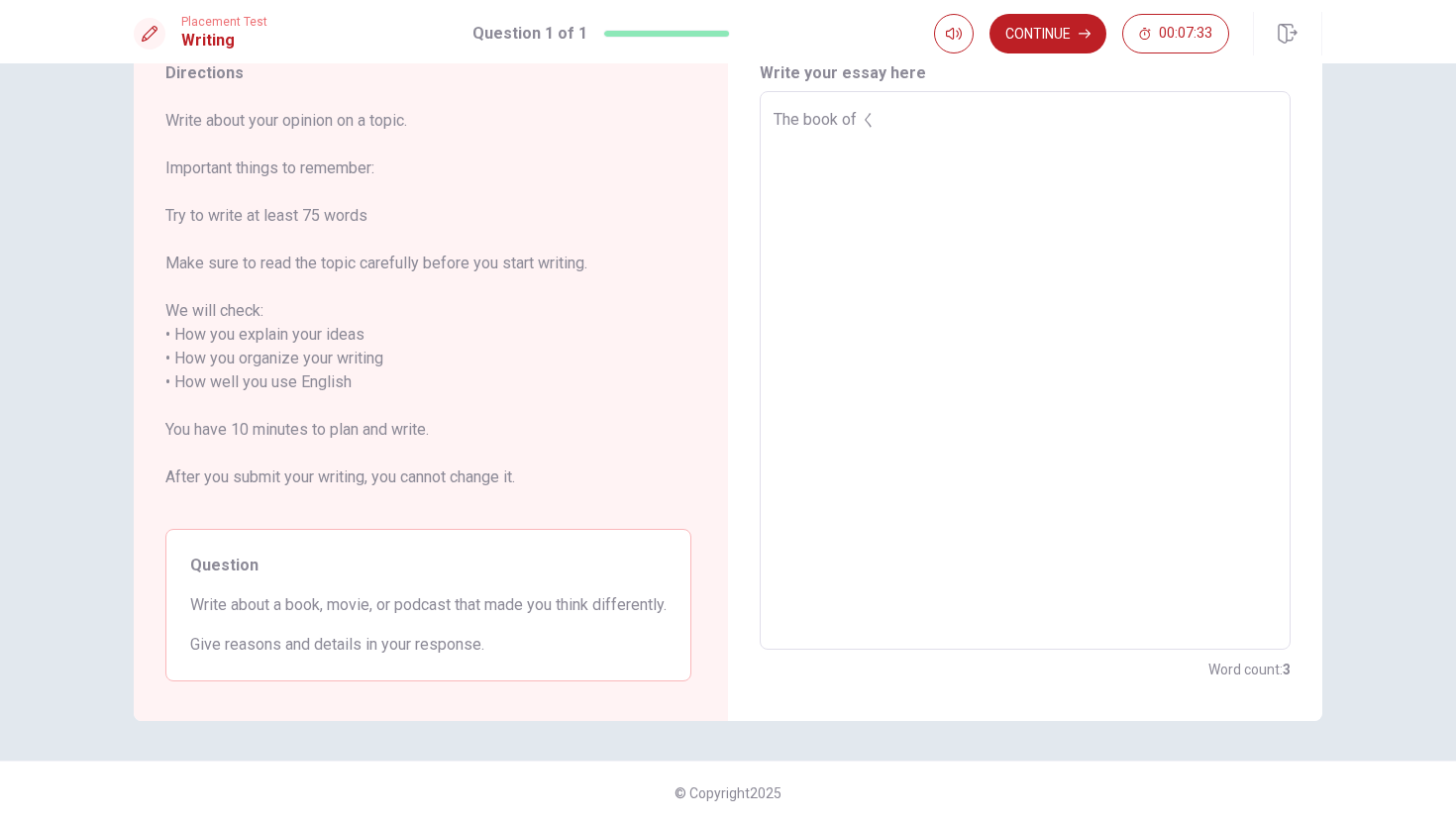 type on "The book of くお" 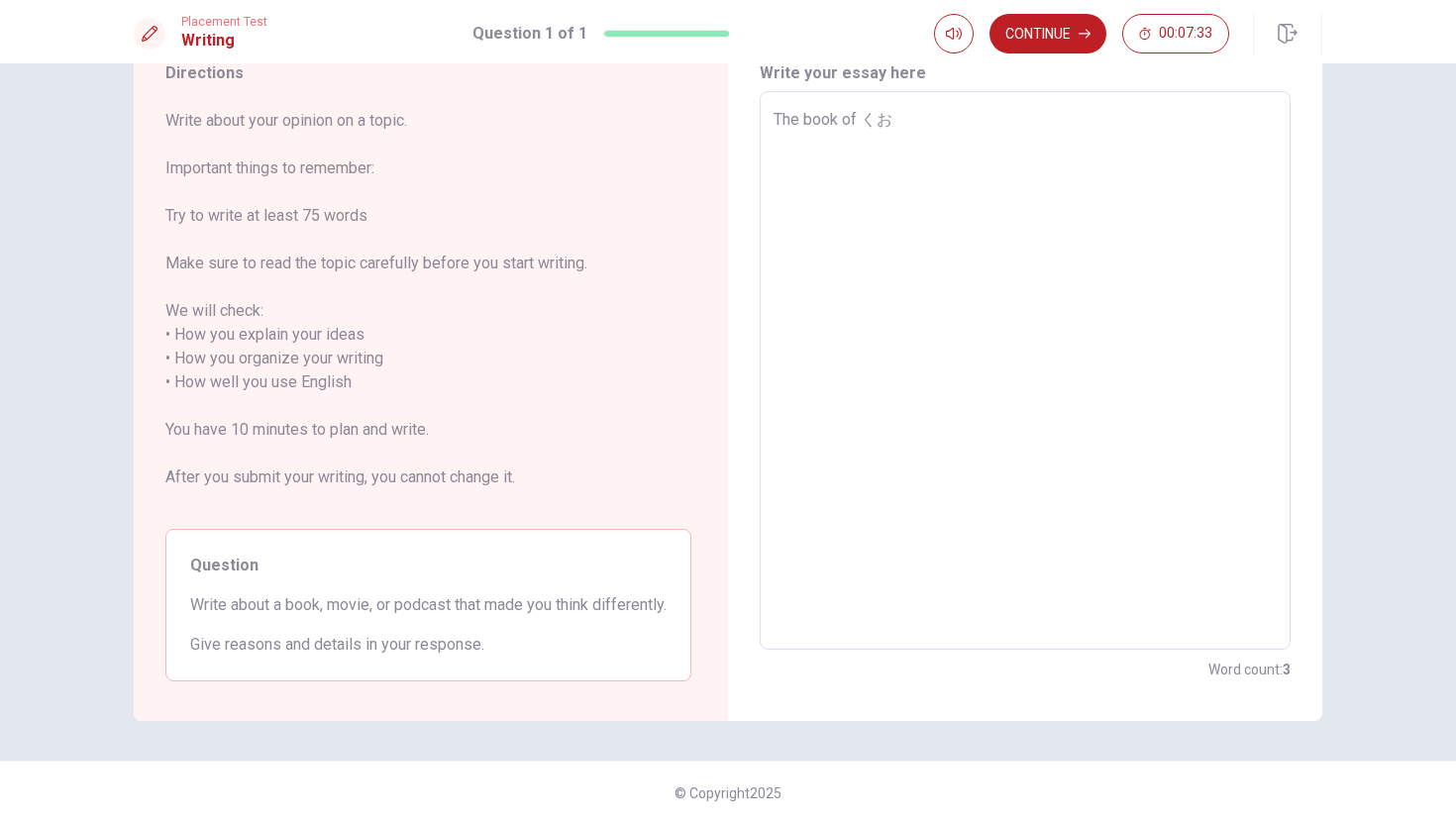 type on "x" 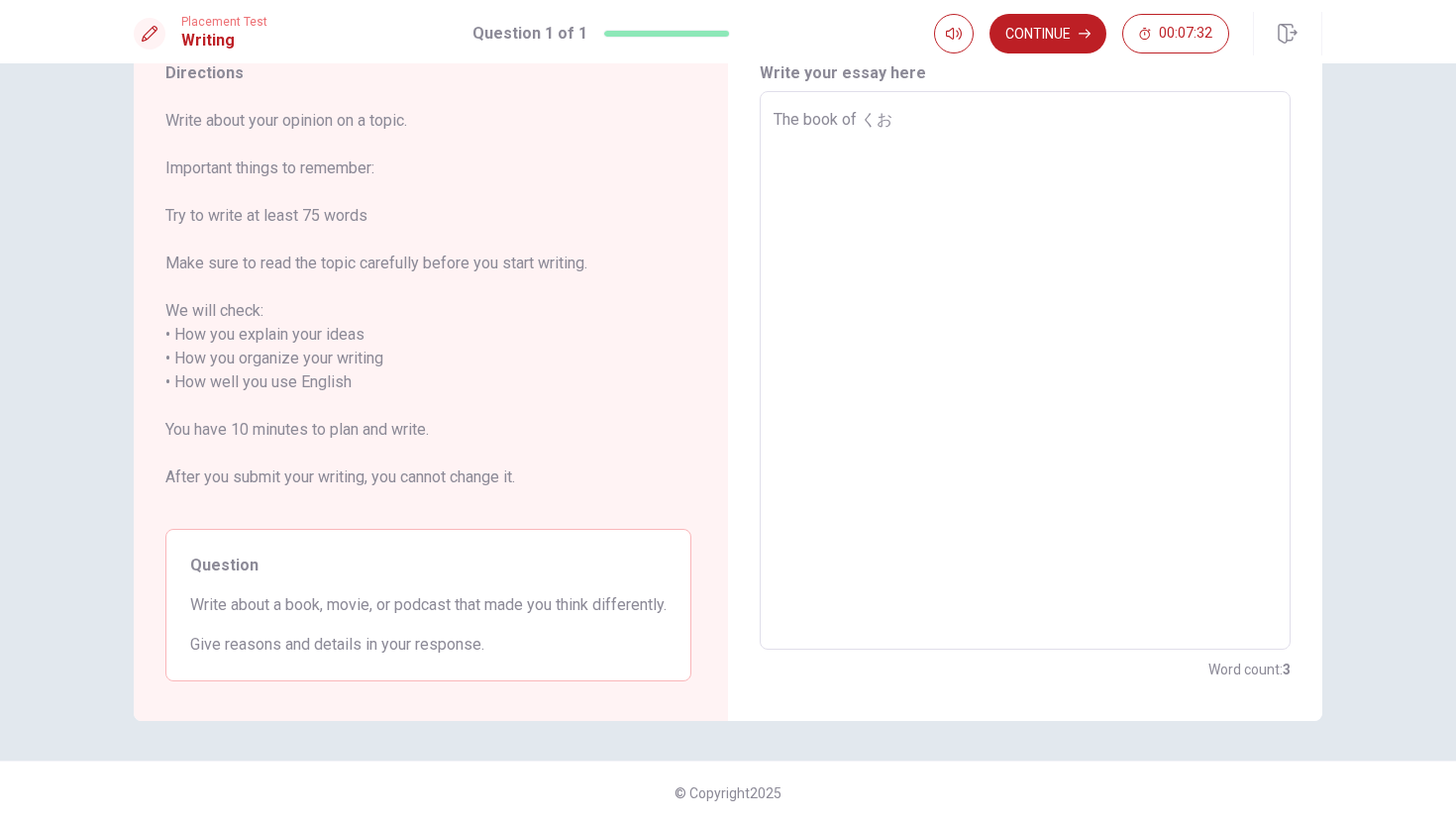 type on "The book of くおt" 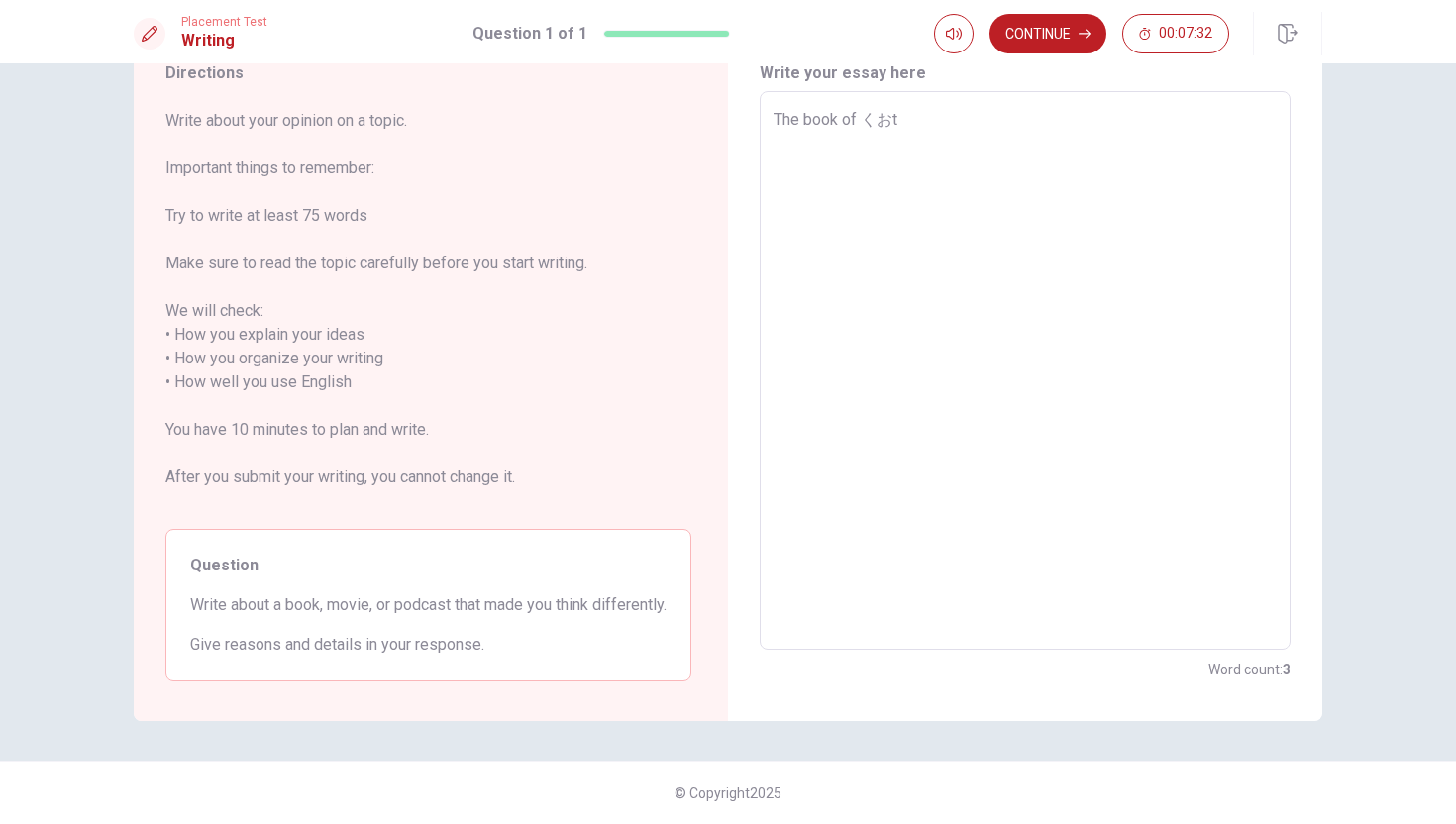 type on "x" 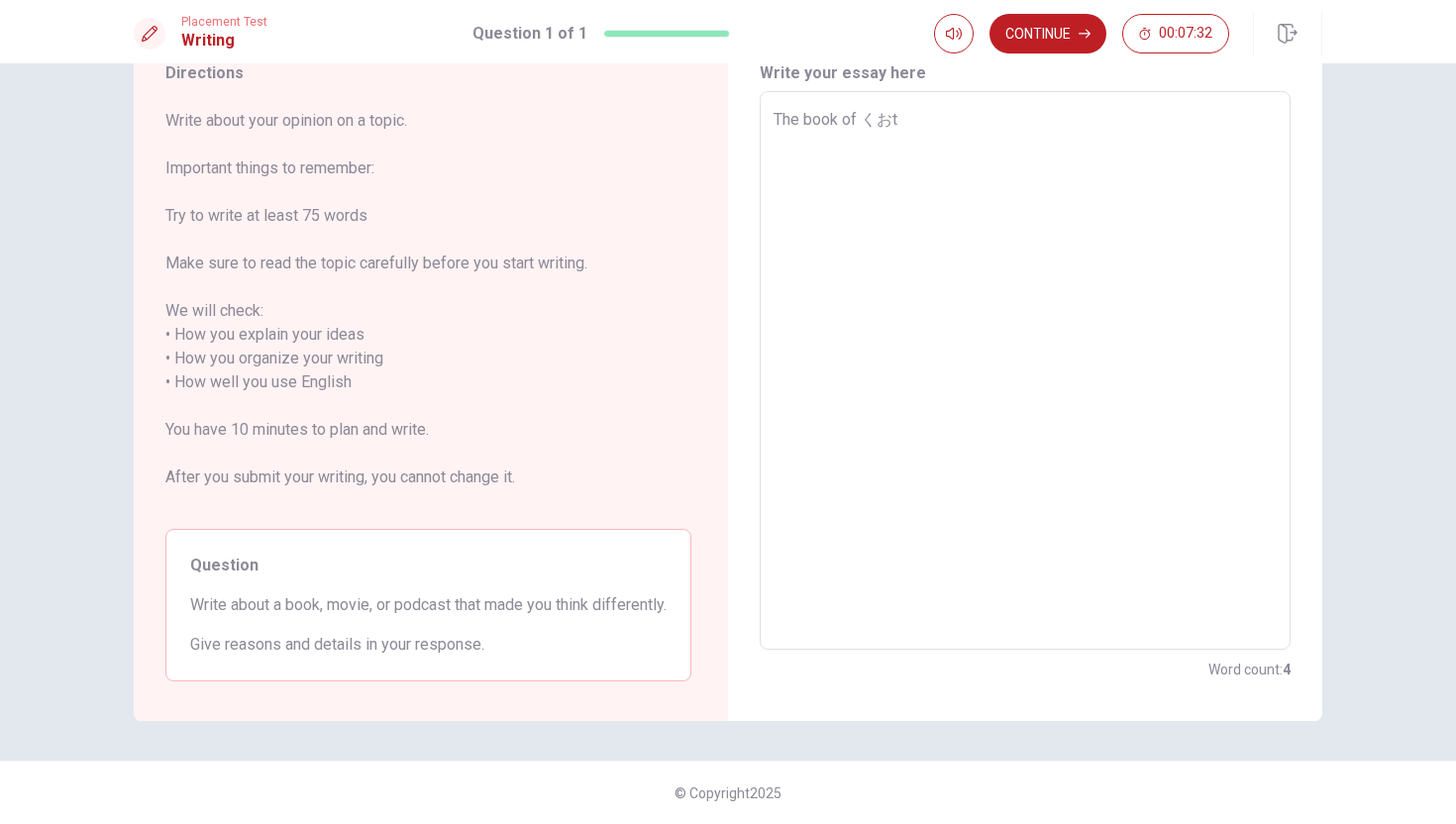 type on "The book of くおて" 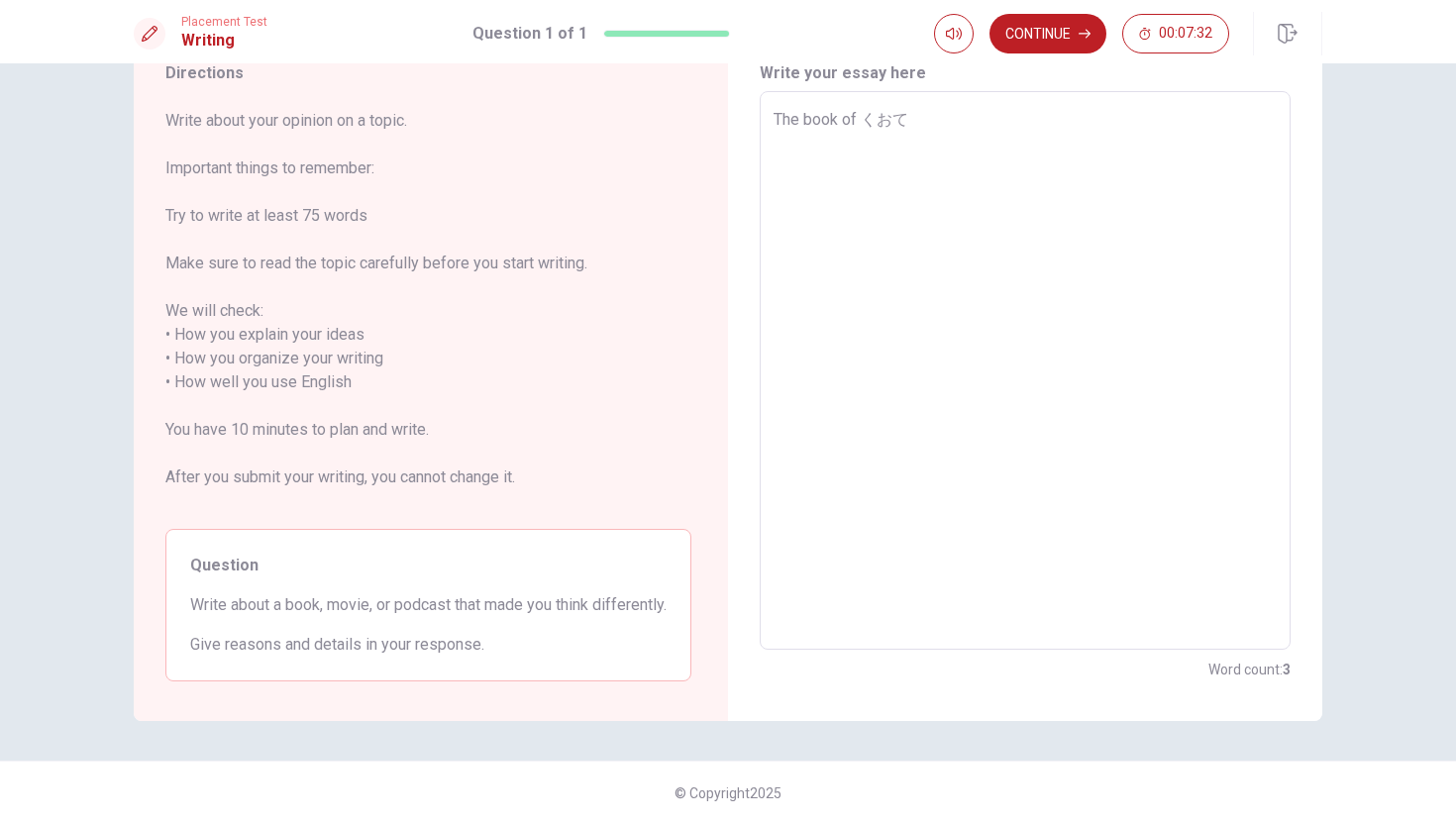type on "x" 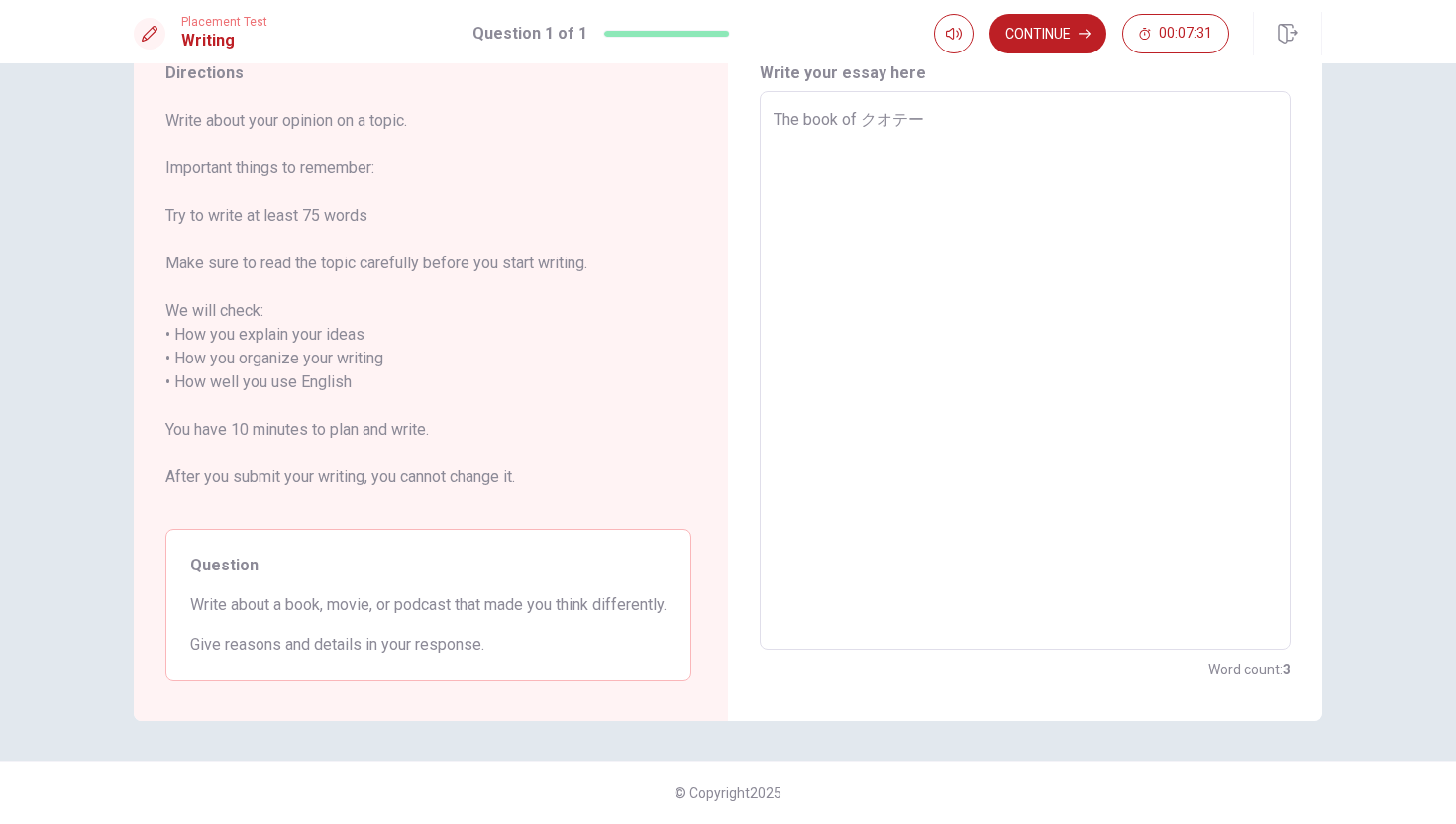 type on "x" 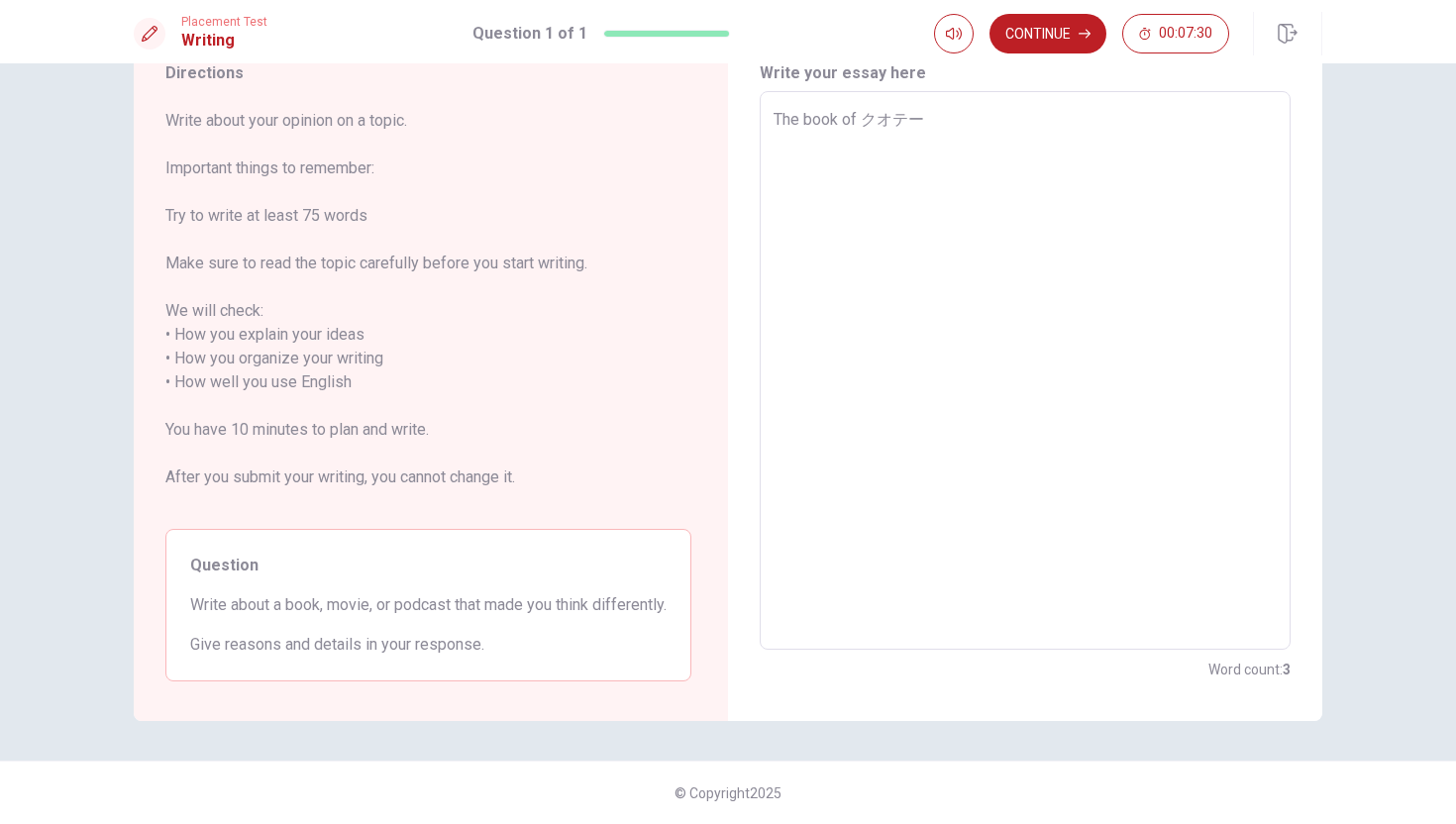 type on "The book of クオテーs" 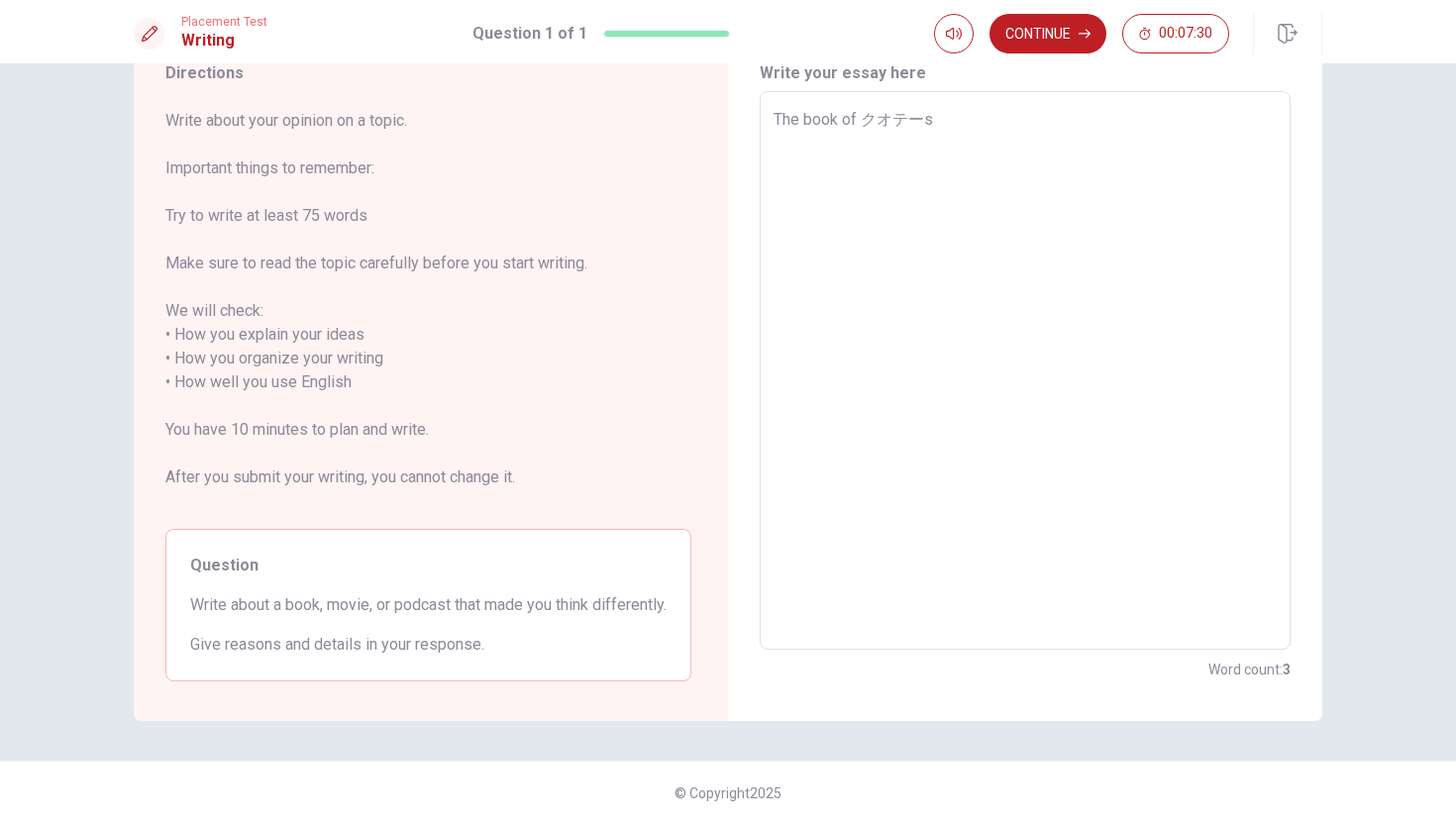 type on "x" 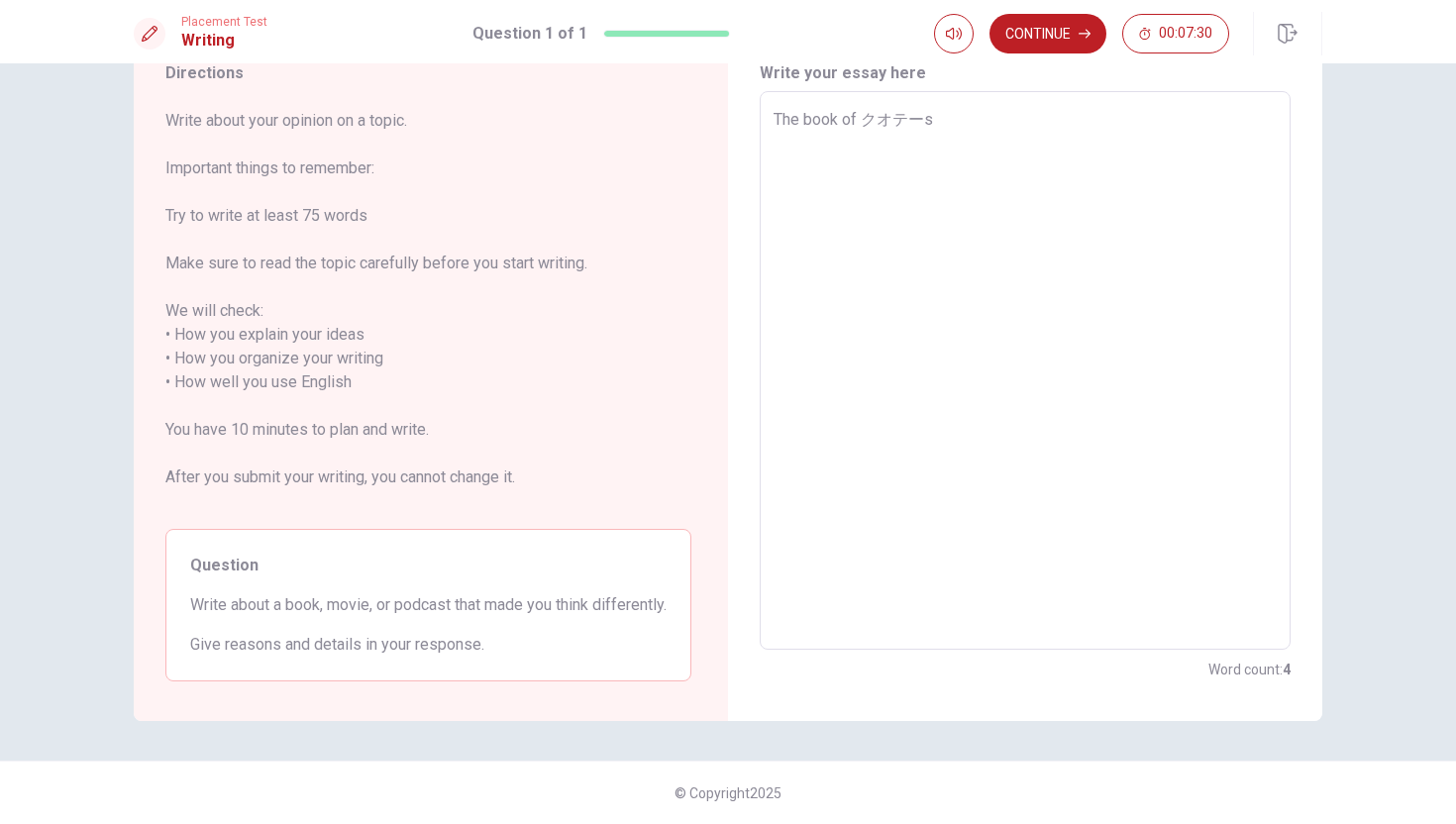 type on "The book of クオテーsy" 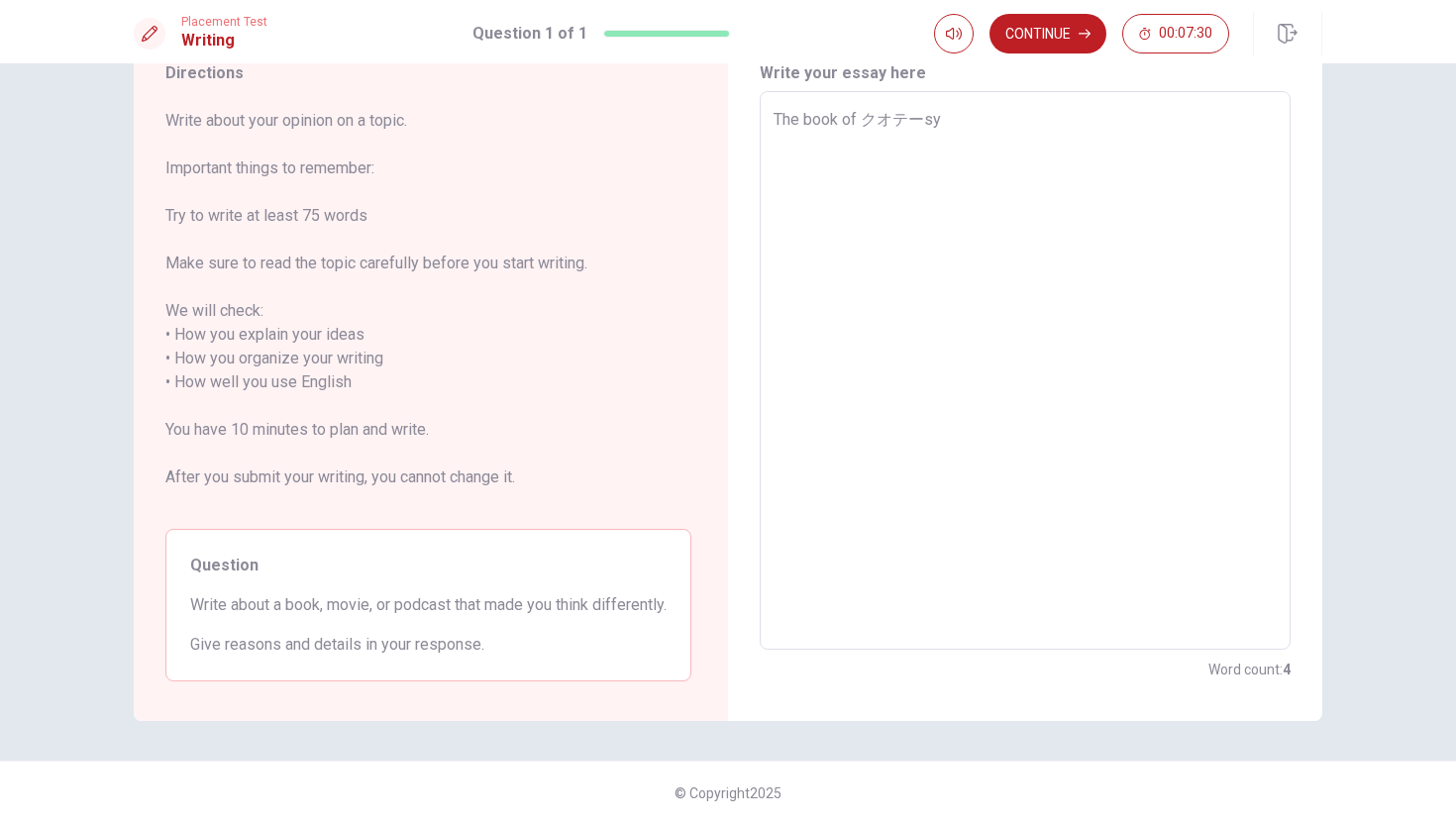 type on "x" 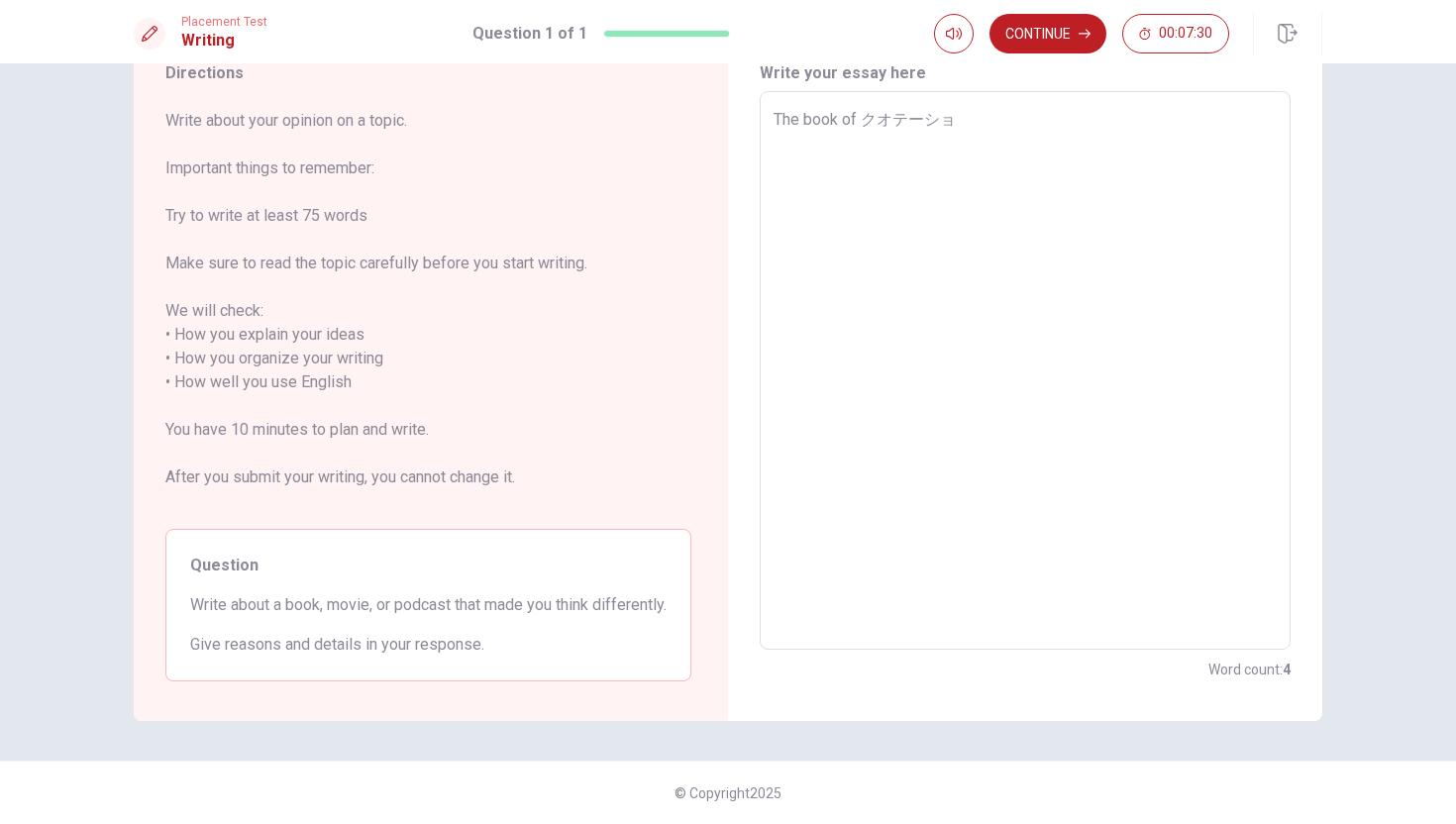 type on "x" 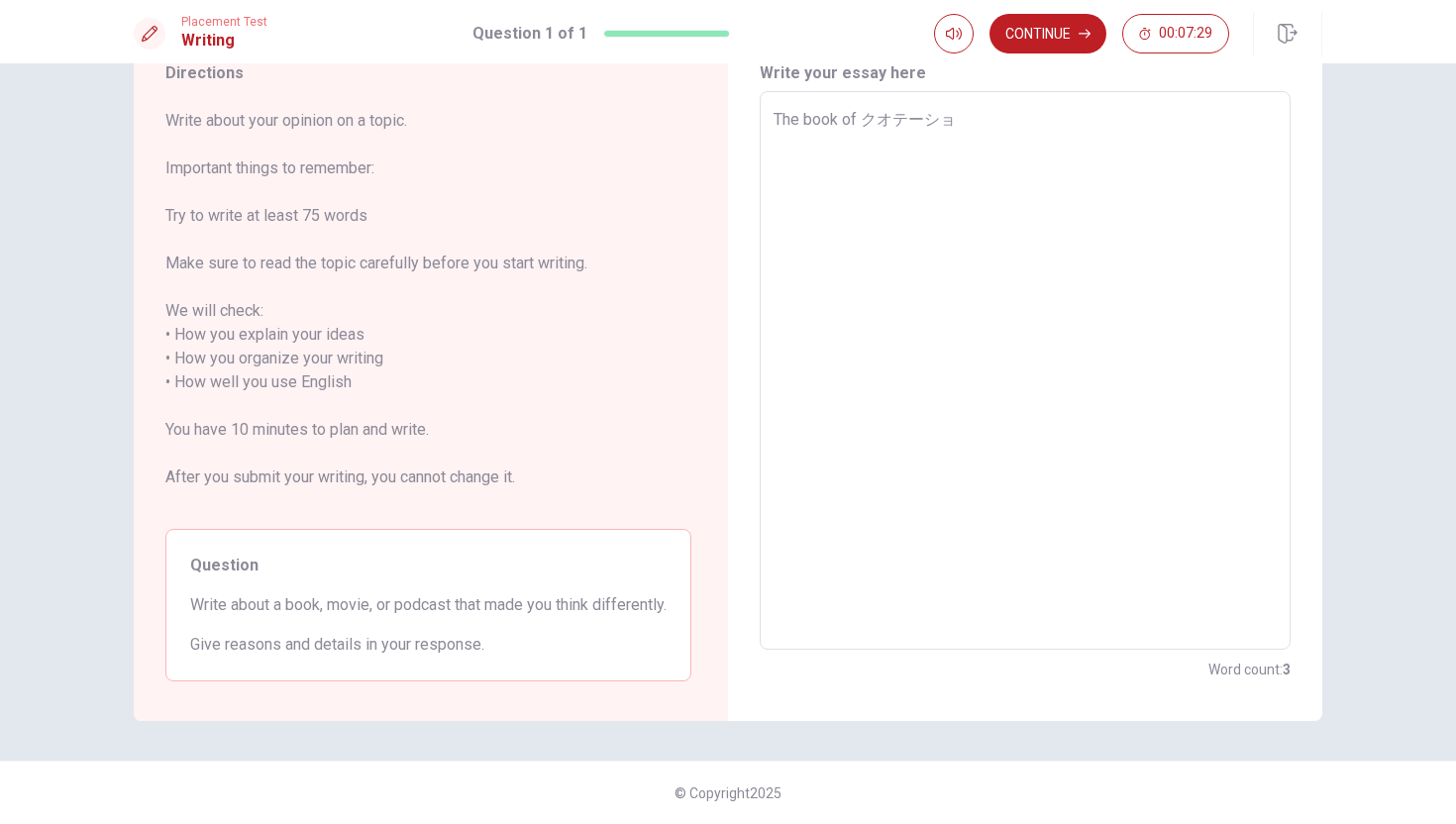 type on "The book of クオテーショn" 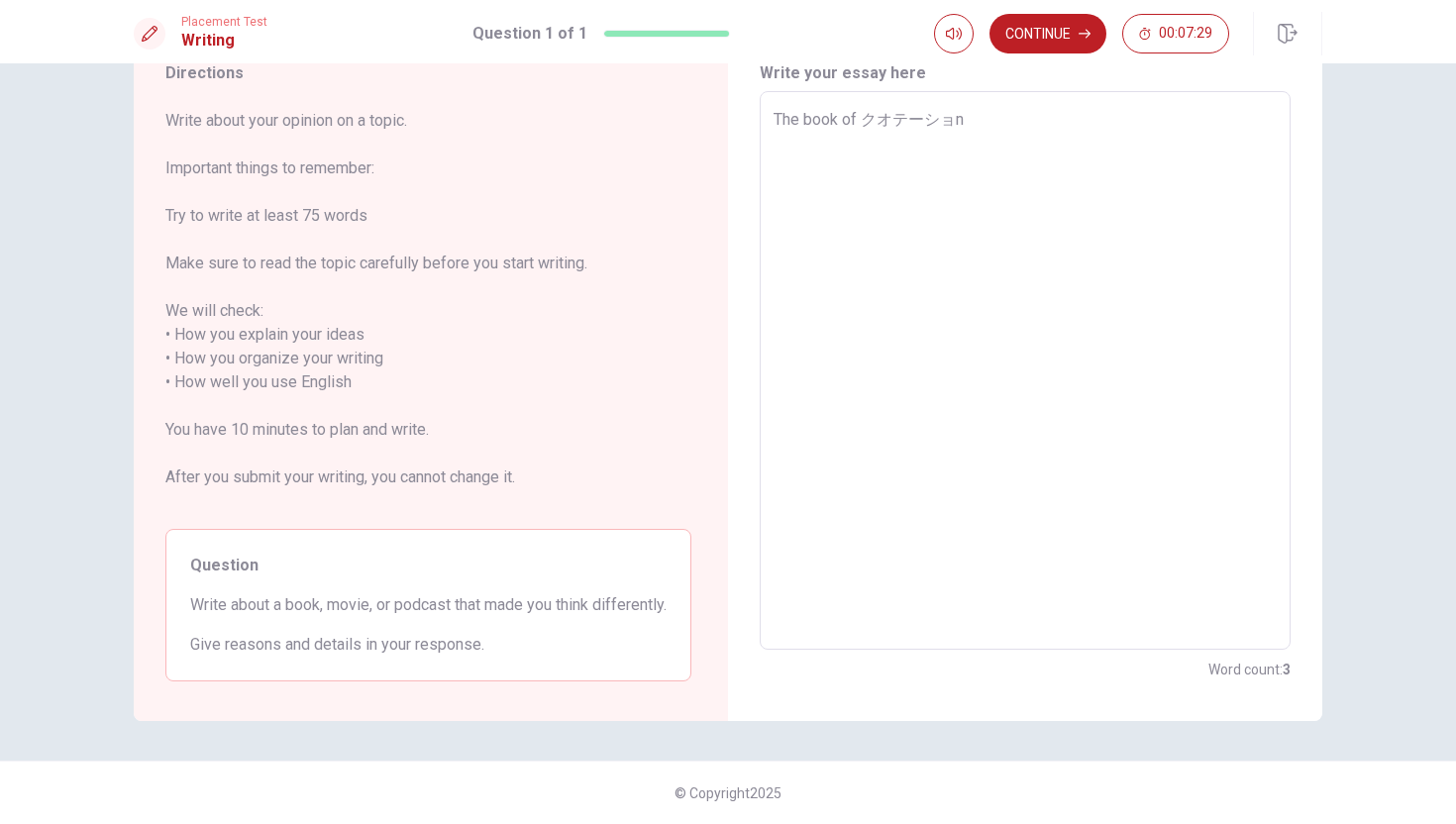 type on "x" 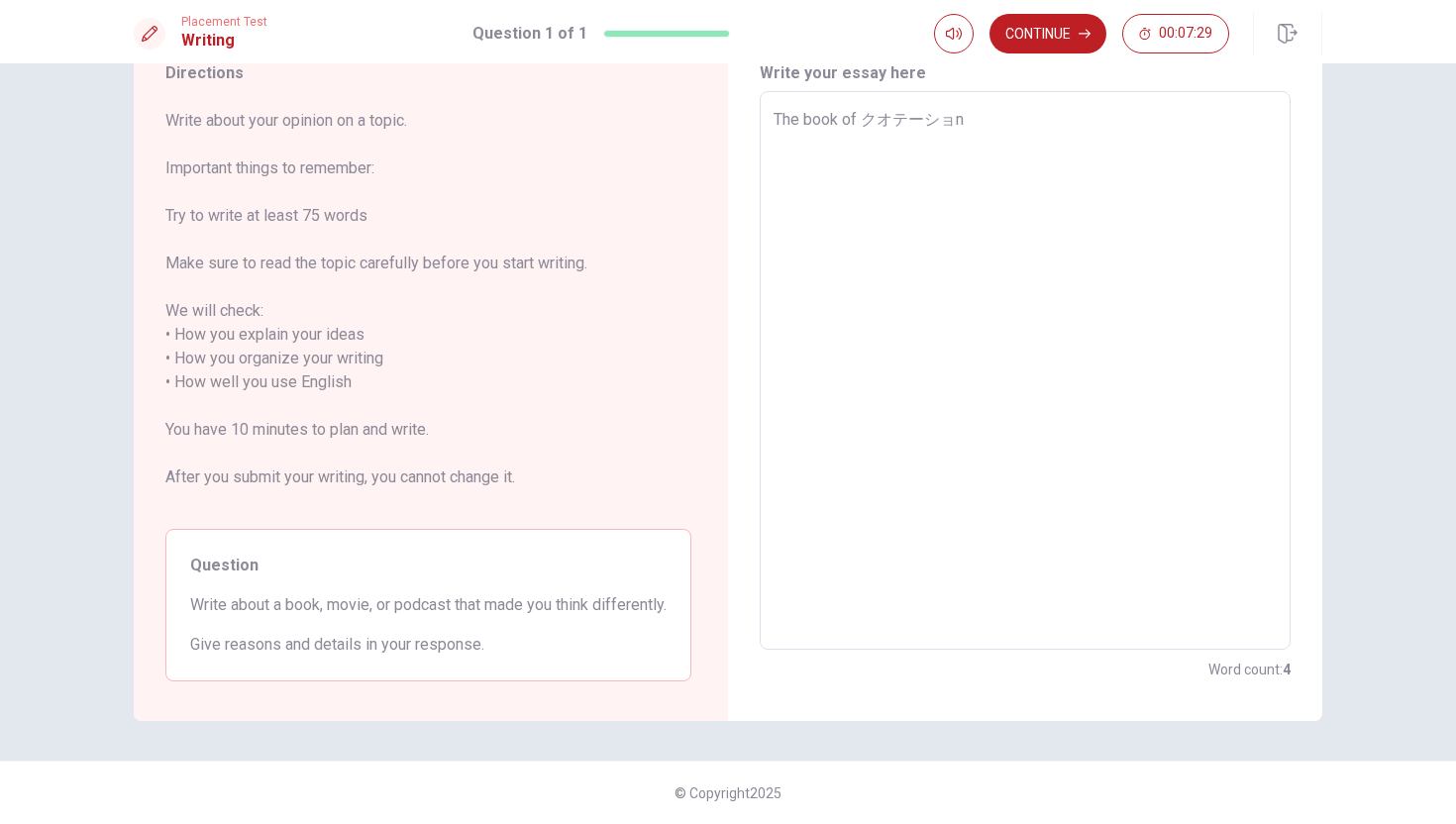type on "The book of クオテーション" 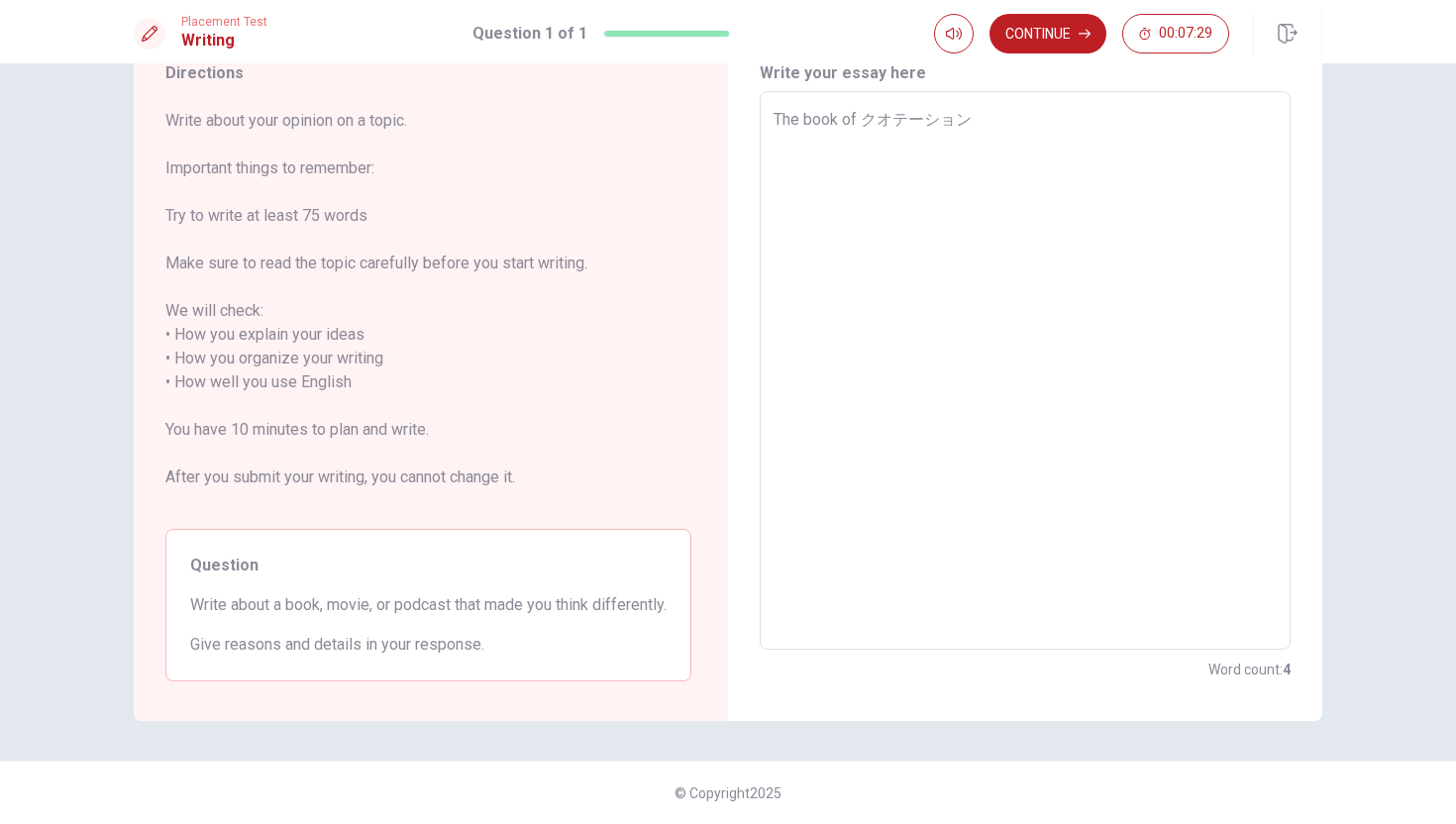 type on "x" 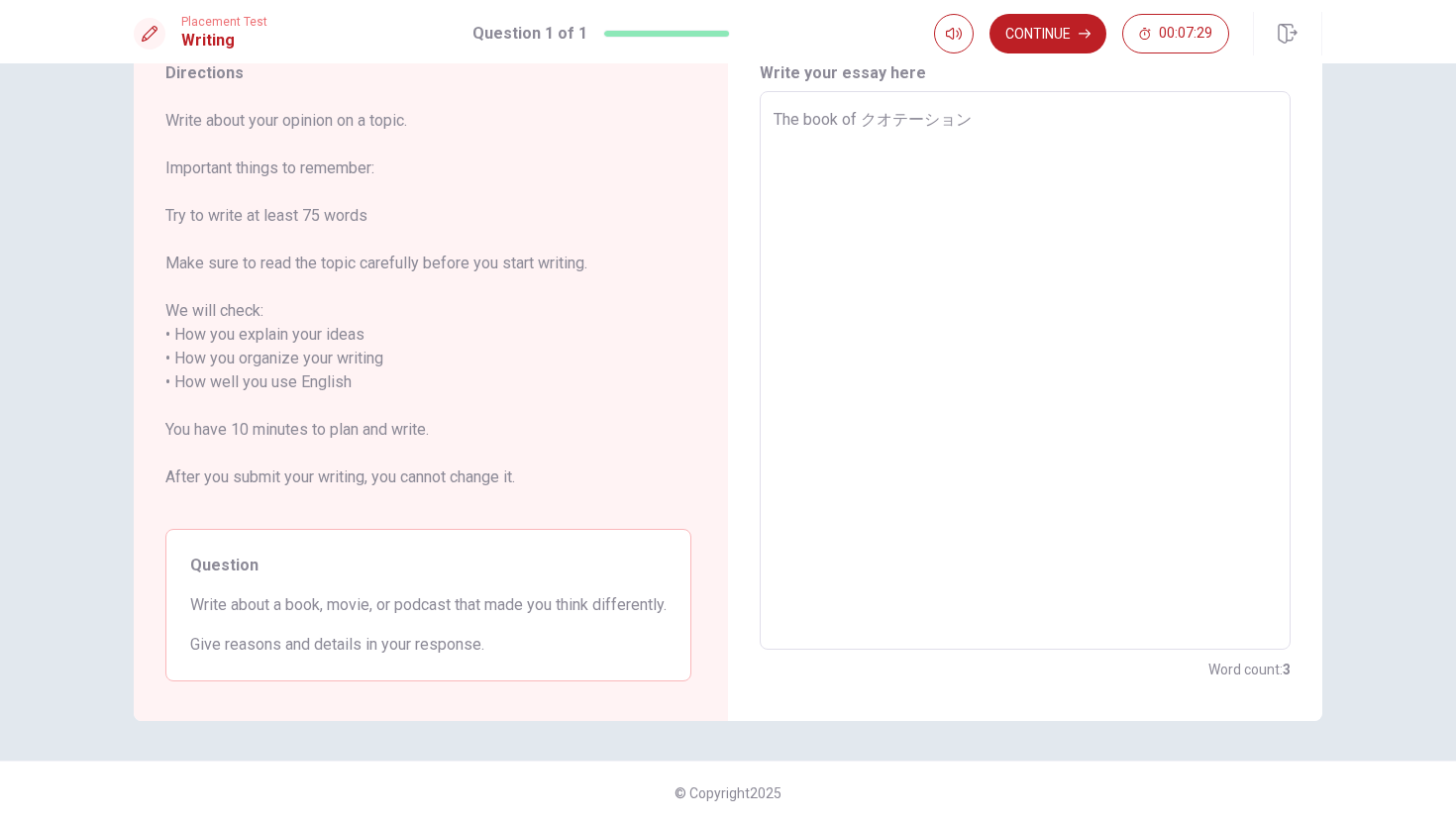 type on "The book of クオテーションm" 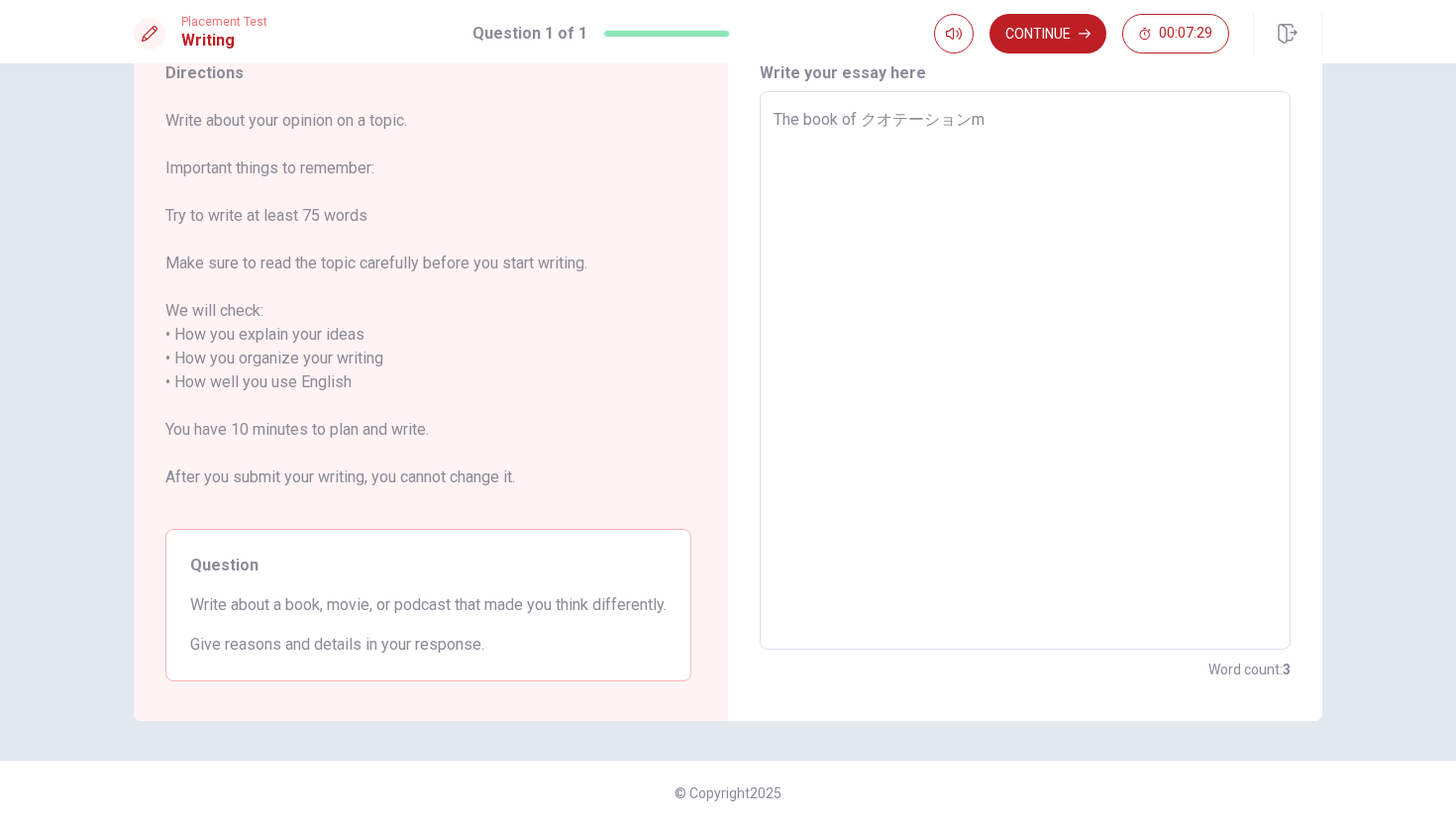 type on "x" 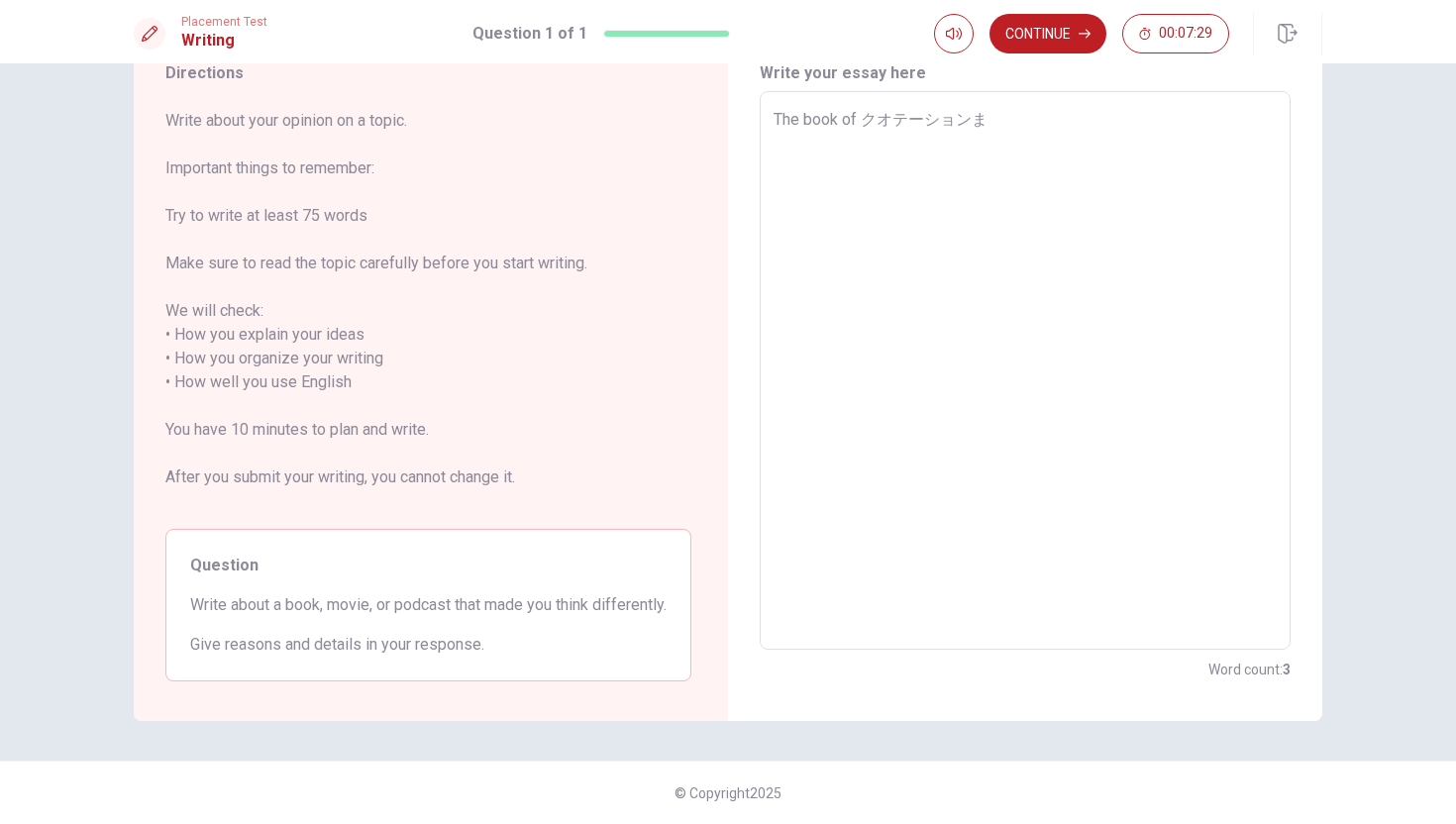 type on "x" 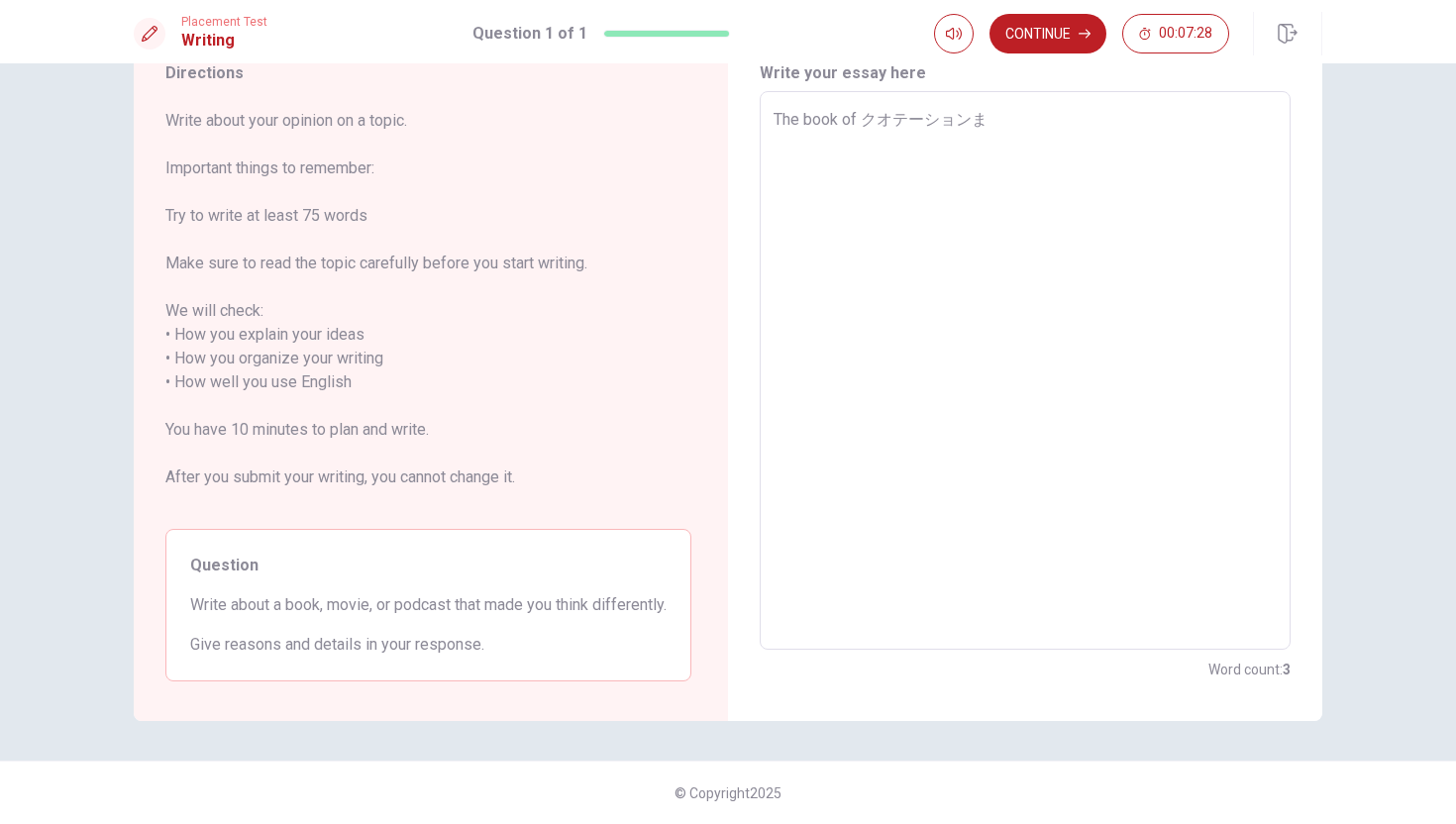 type on "The book of クオテーションまー" 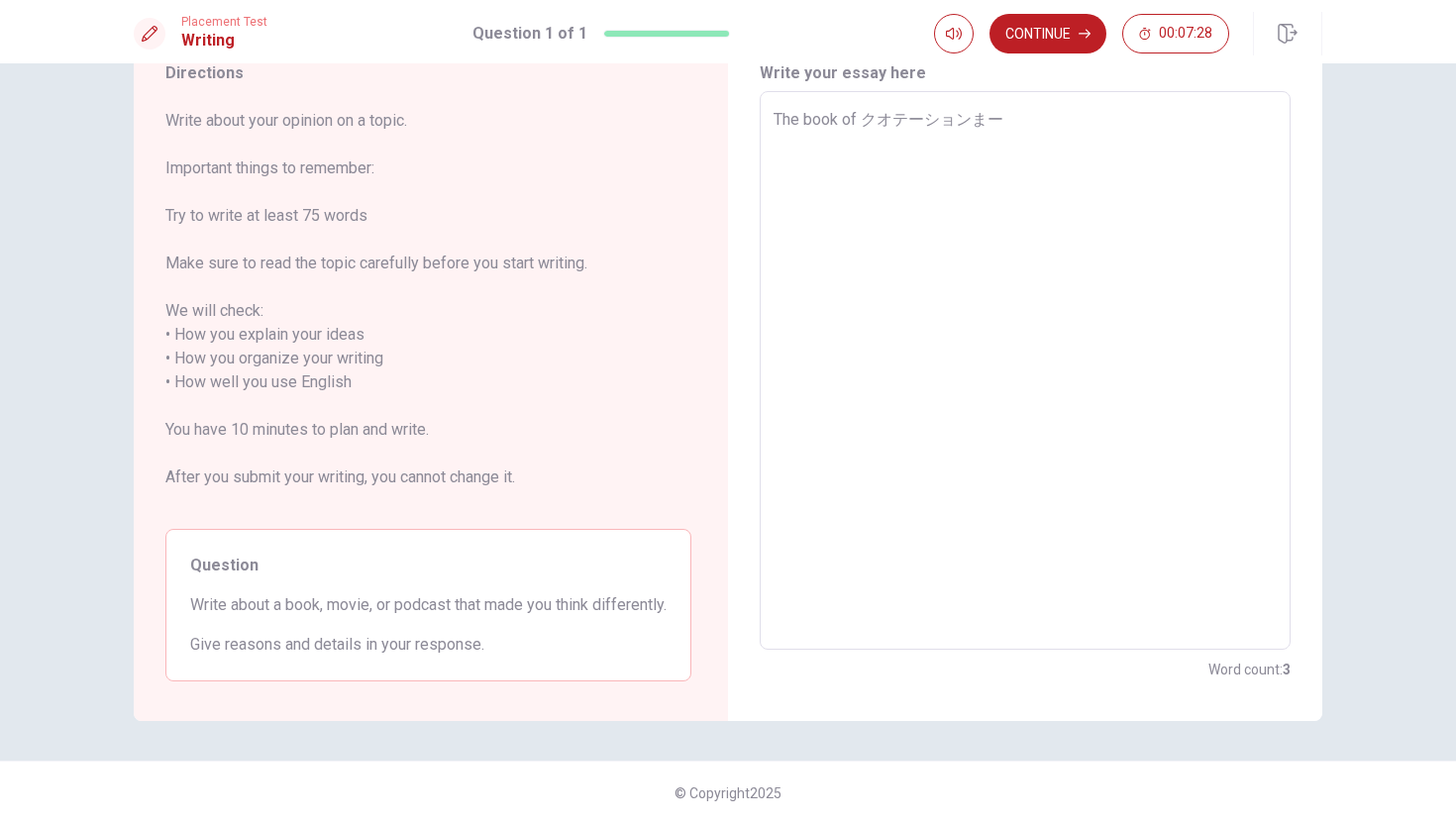 type on "x" 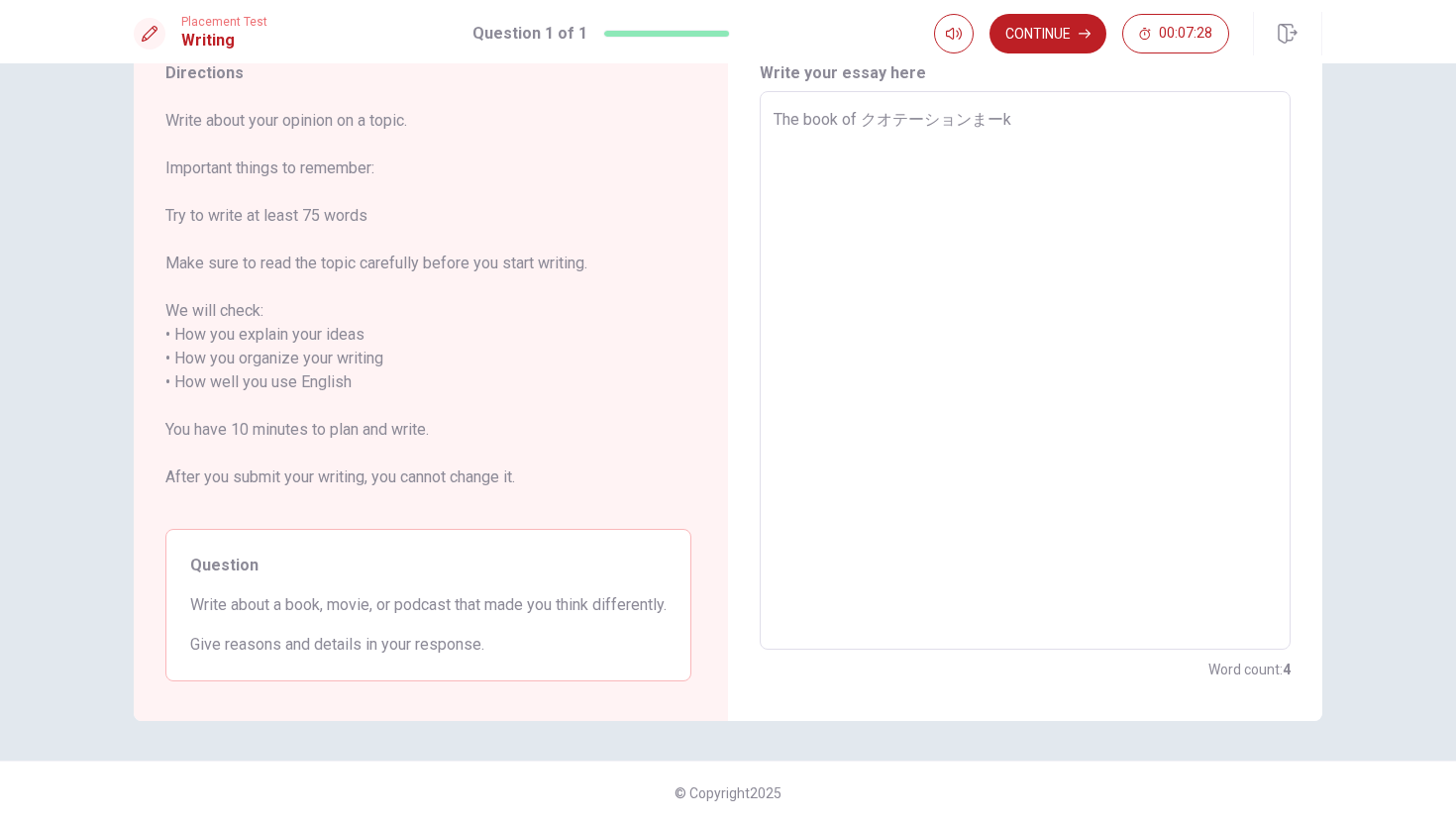 type on "x" 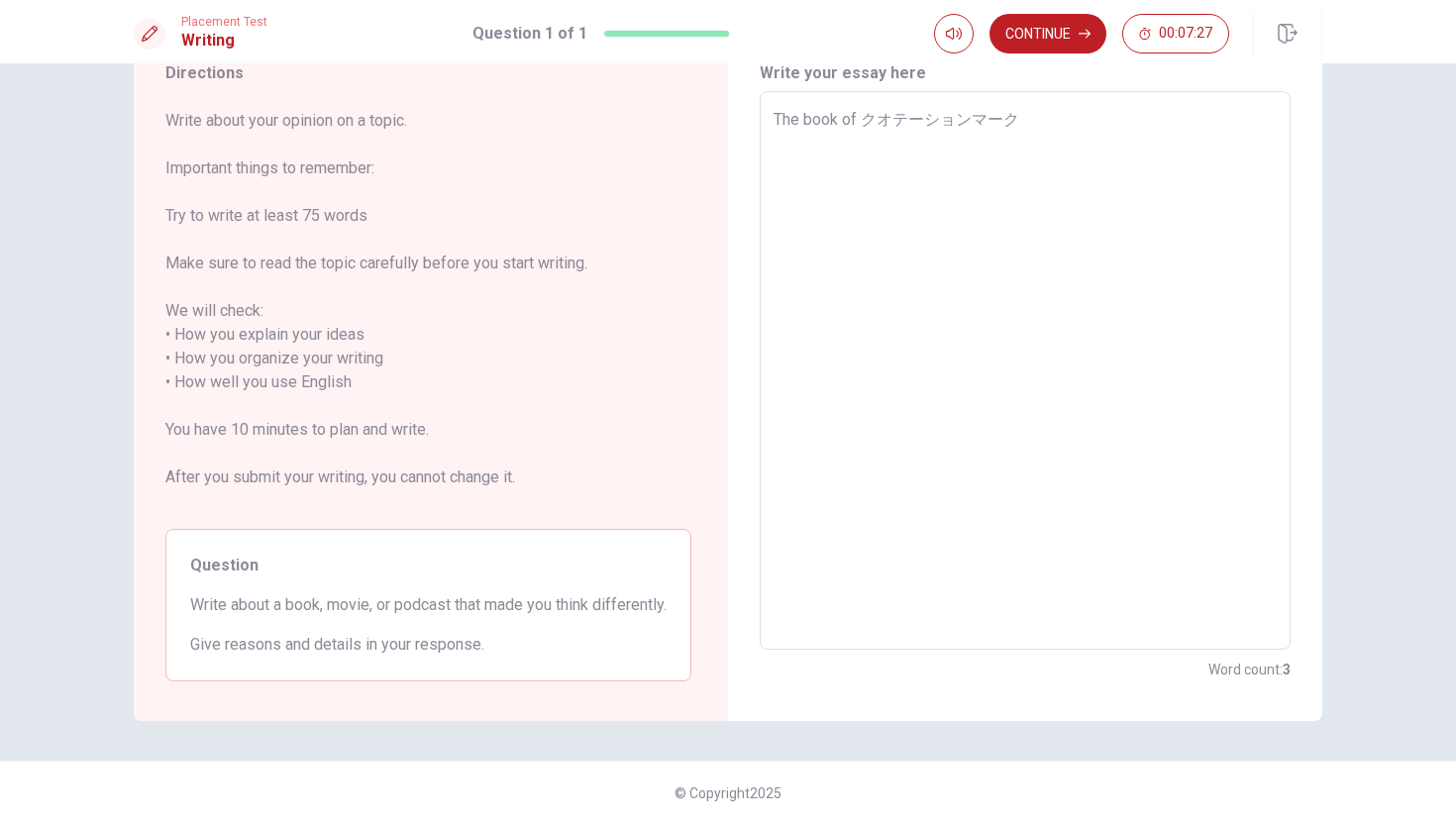 type on "x" 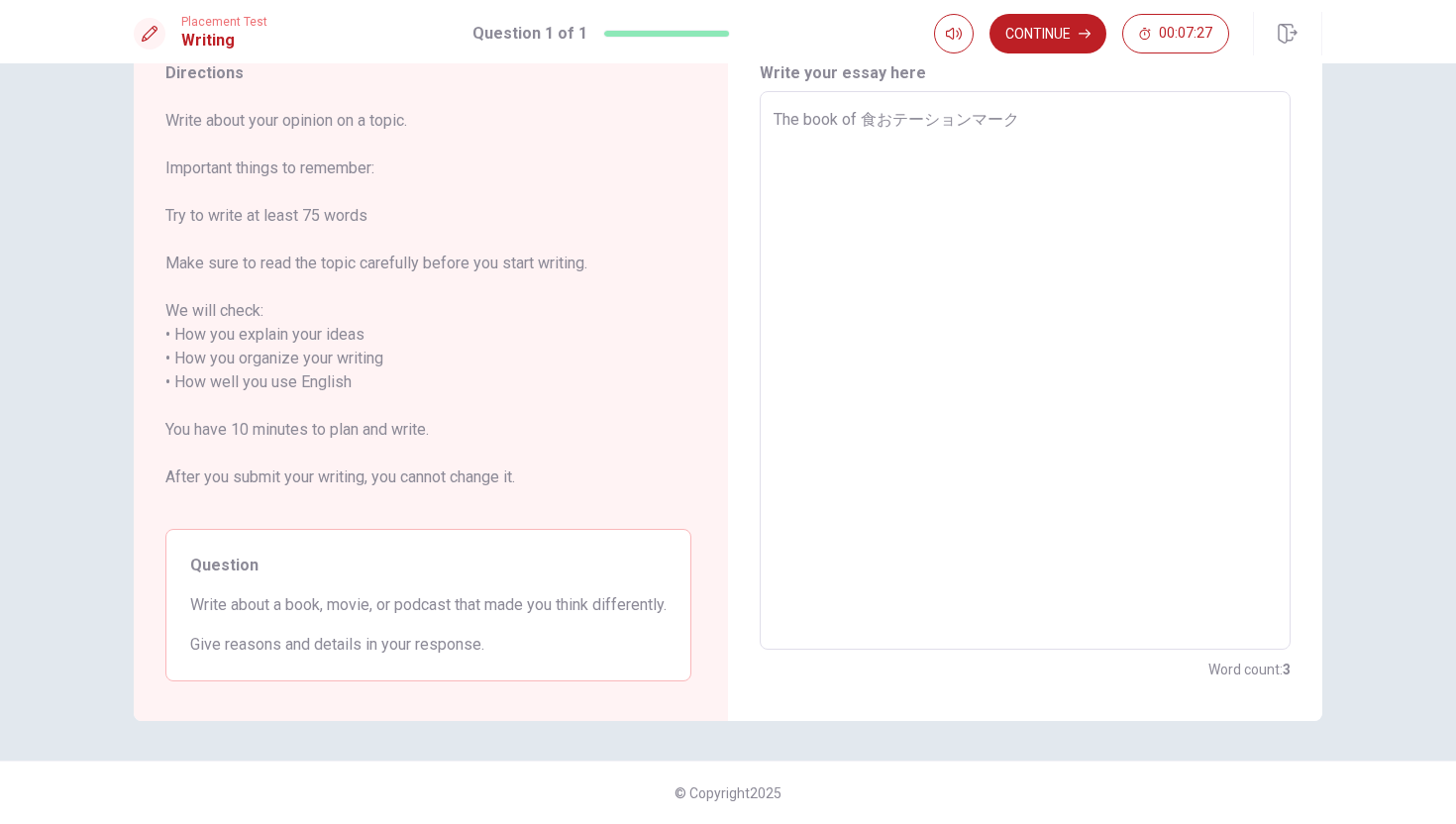 type on "x" 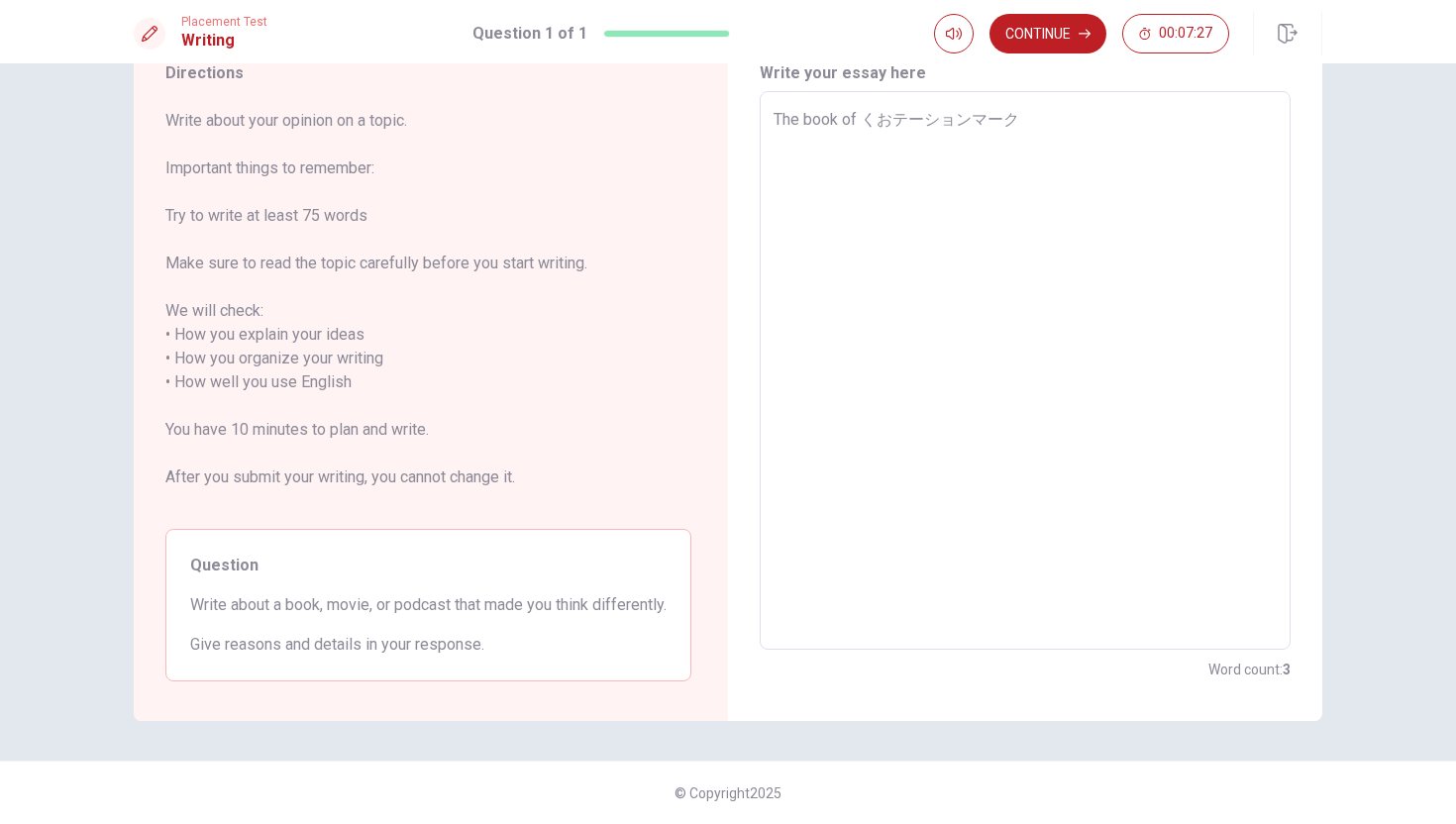 type on "x" 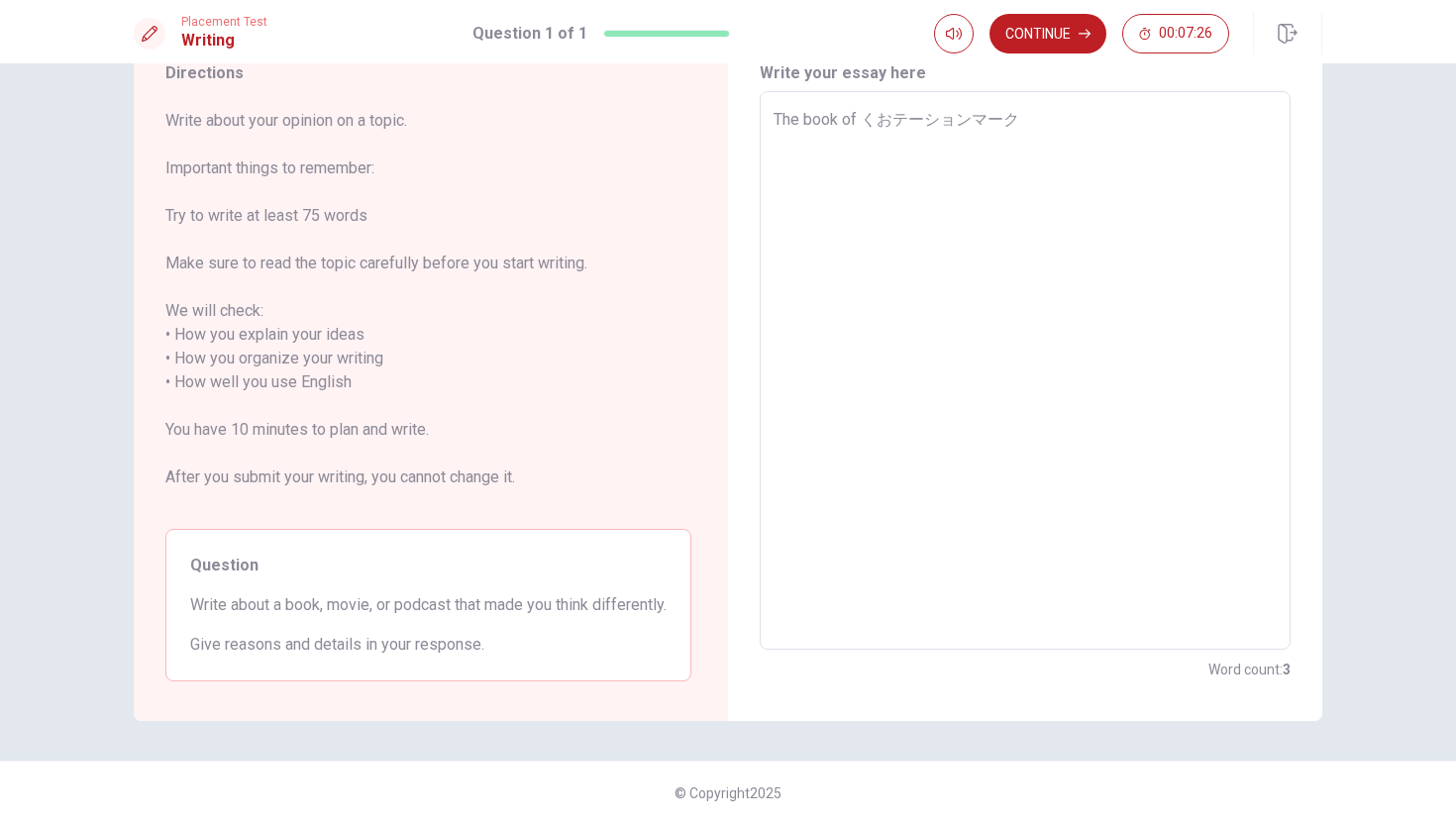 type on "The book of クオテーションマーク" 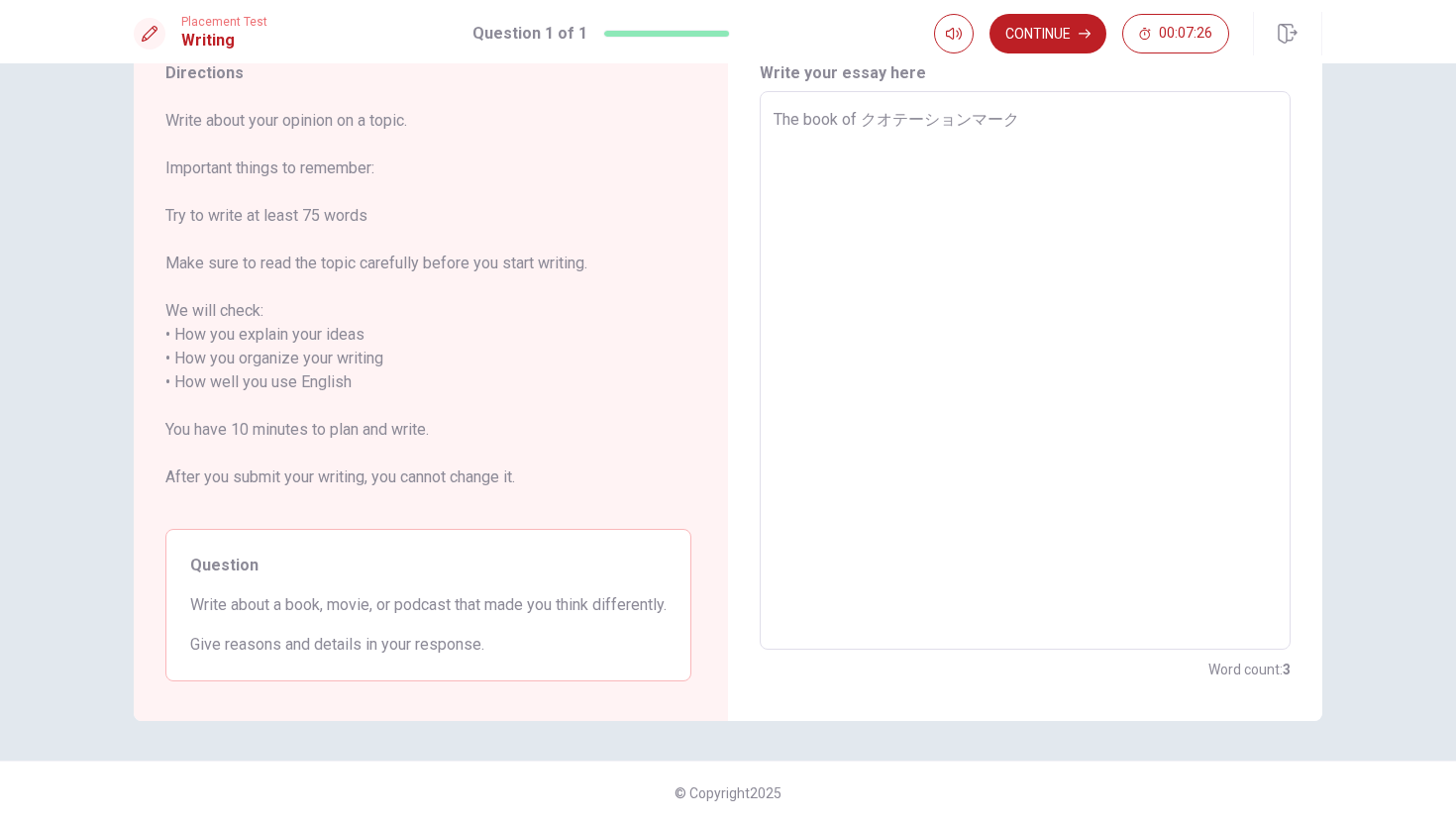 type on "x" 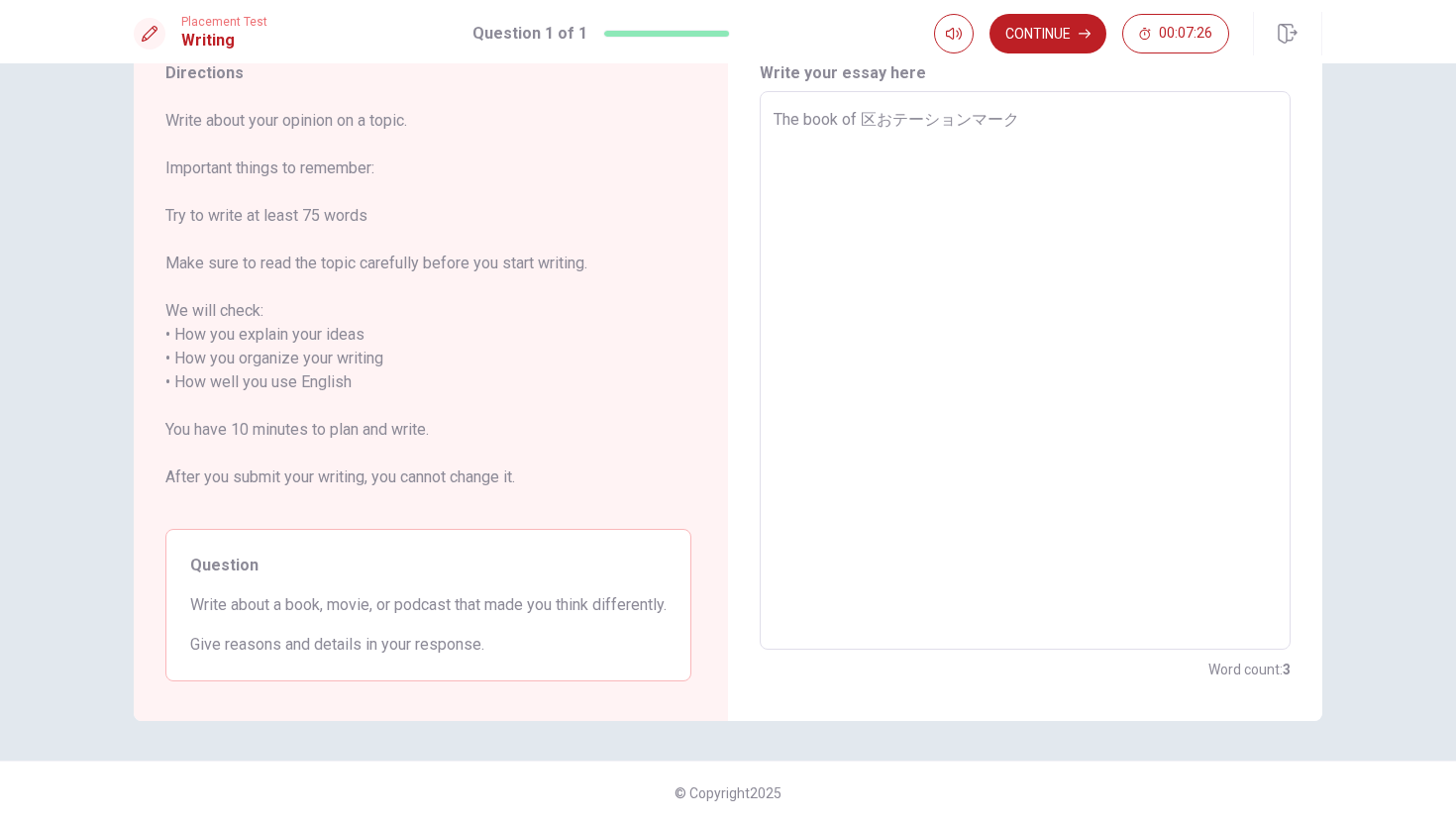type on "x" 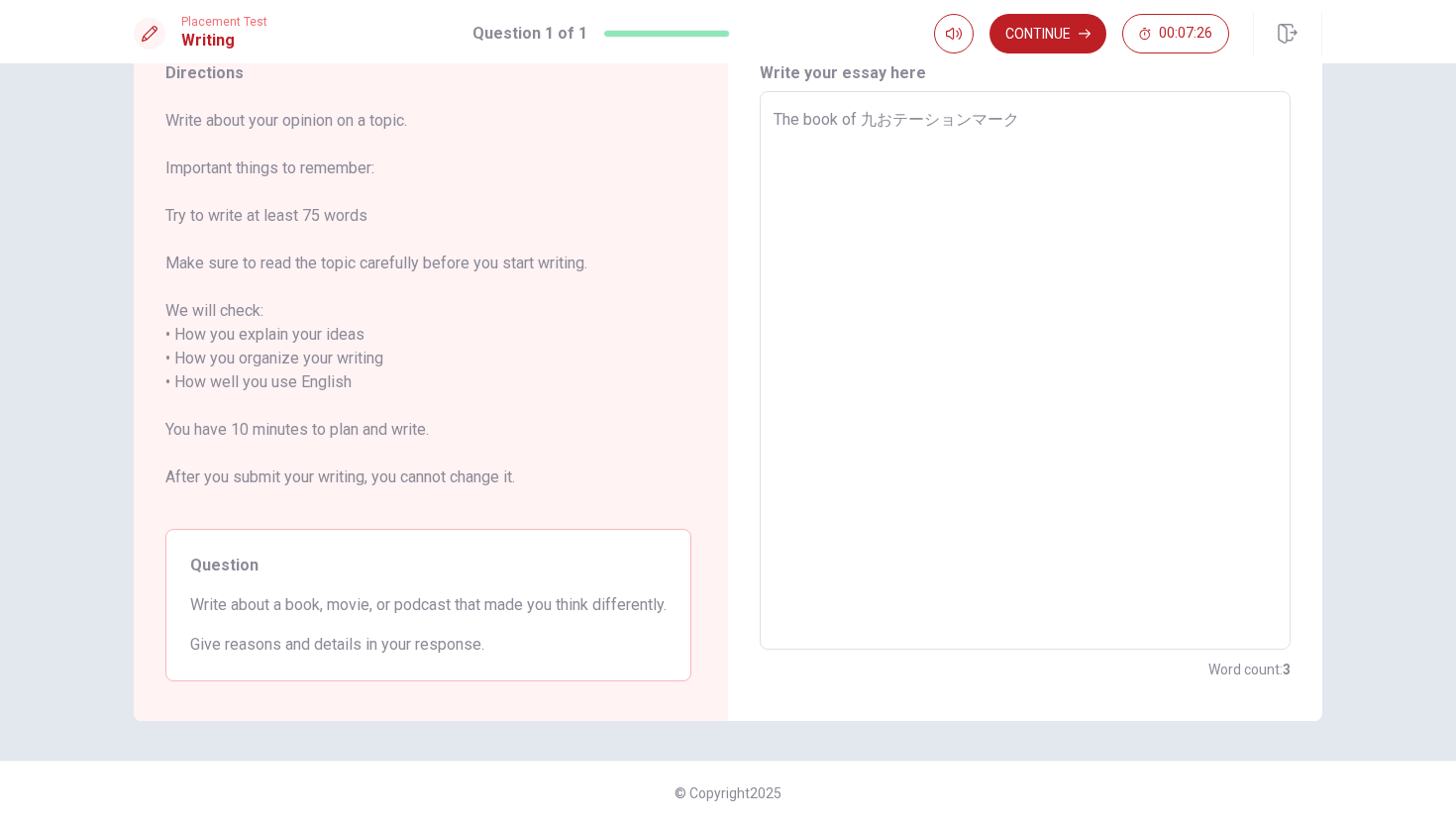 type on "x" 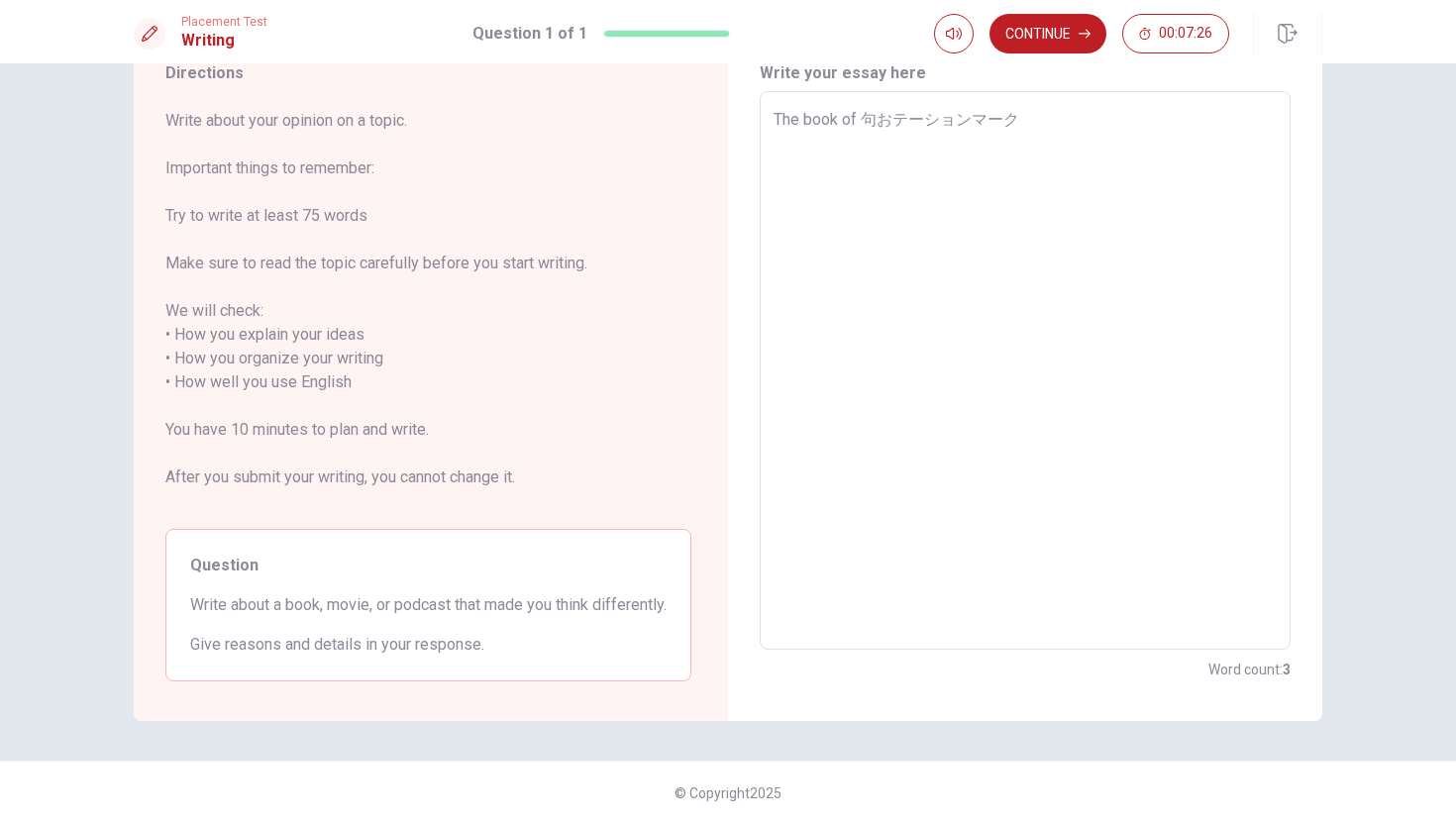 type on "x" 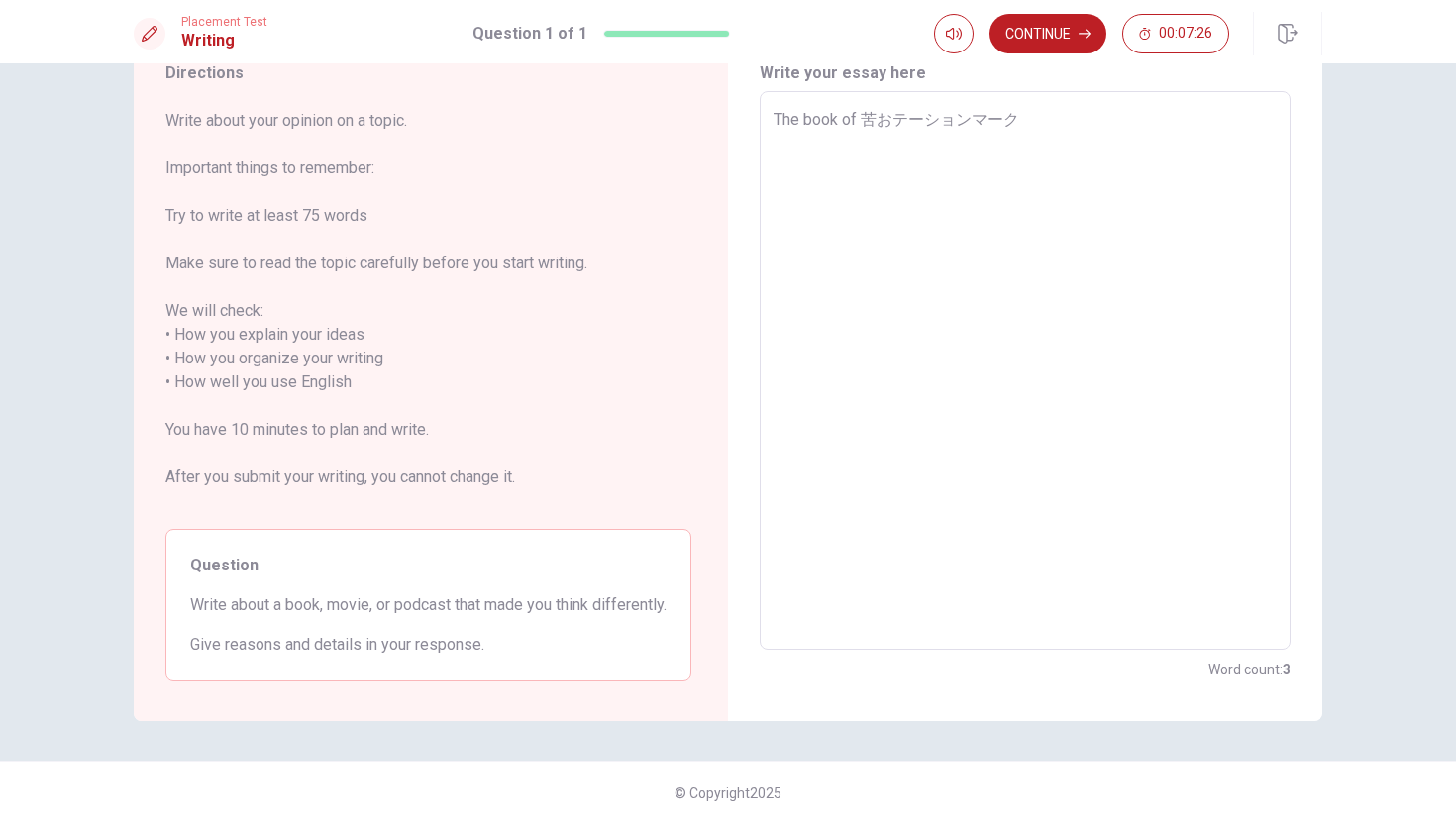type on "x" 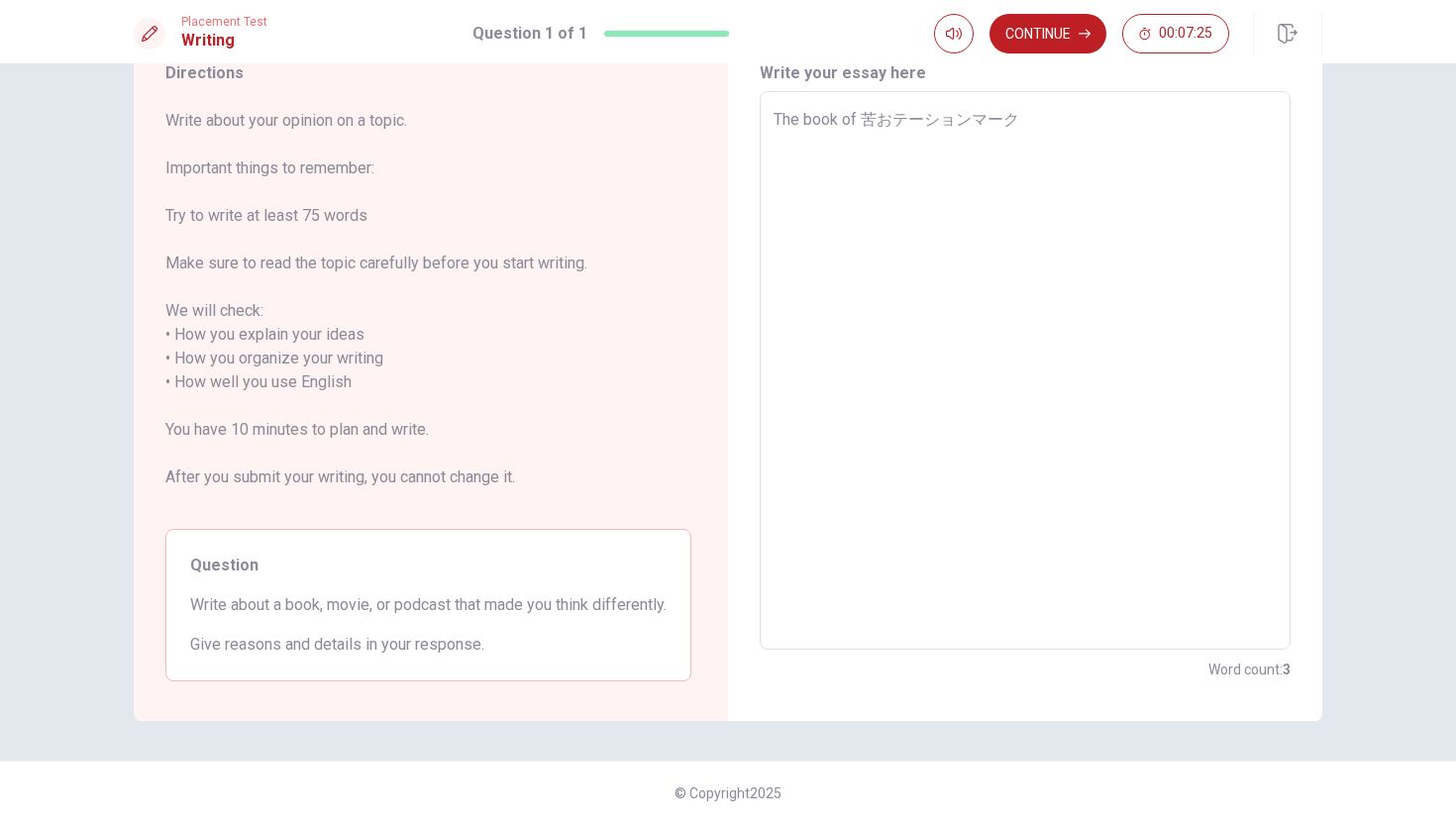 type on "The book of 9おテーションマーク" 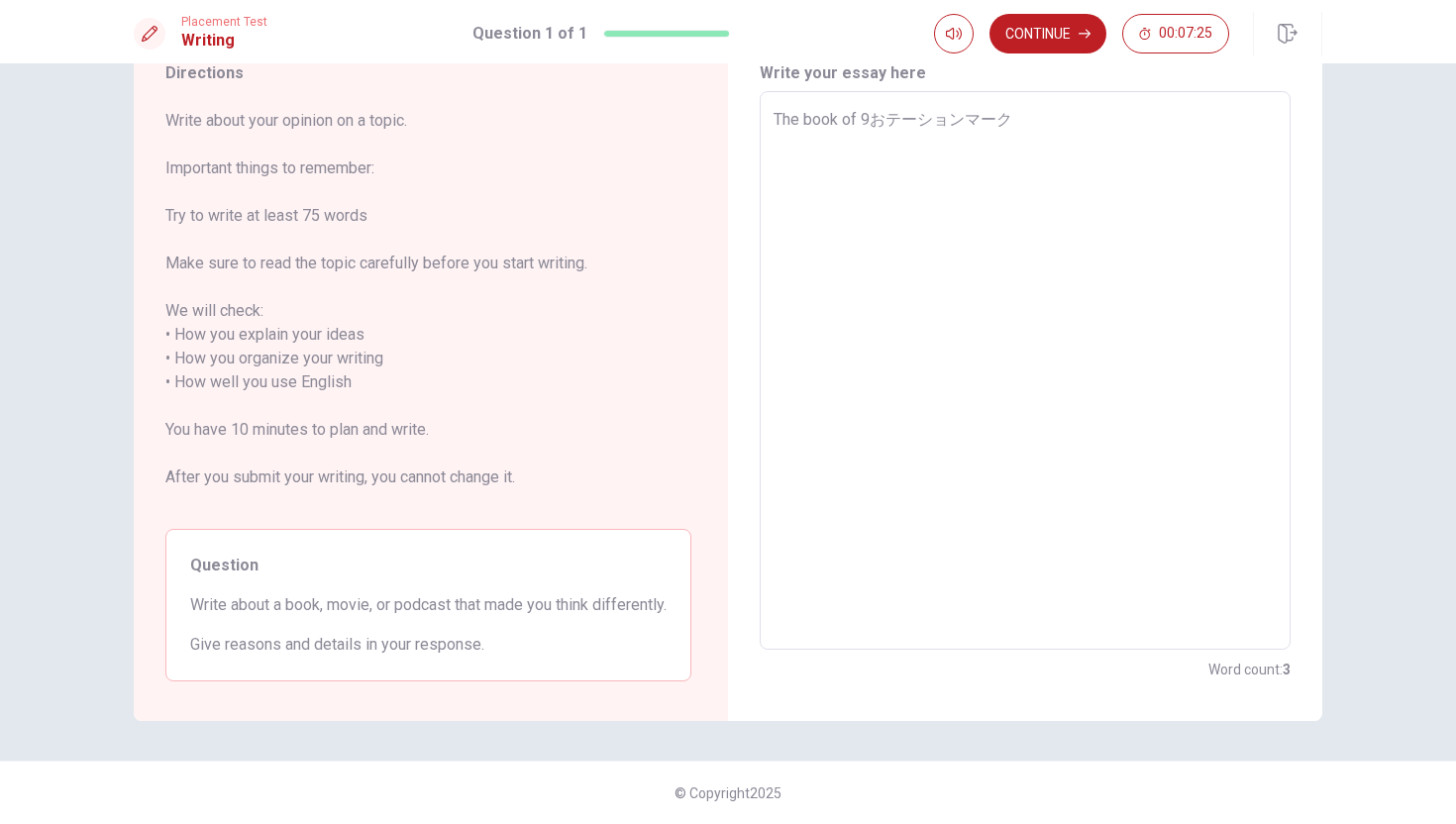 type on "x" 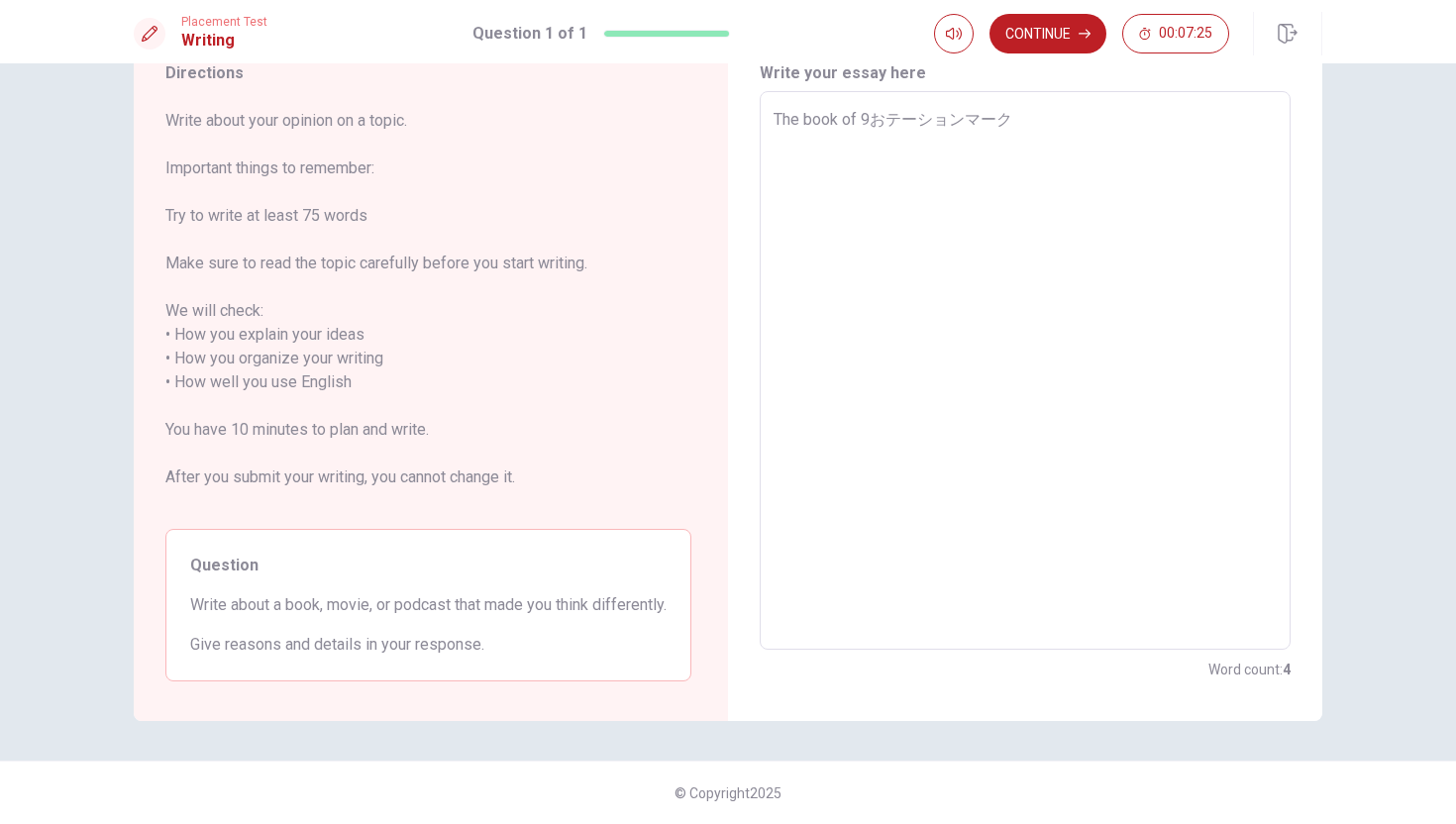 type on "The book of ９おテーションマーク" 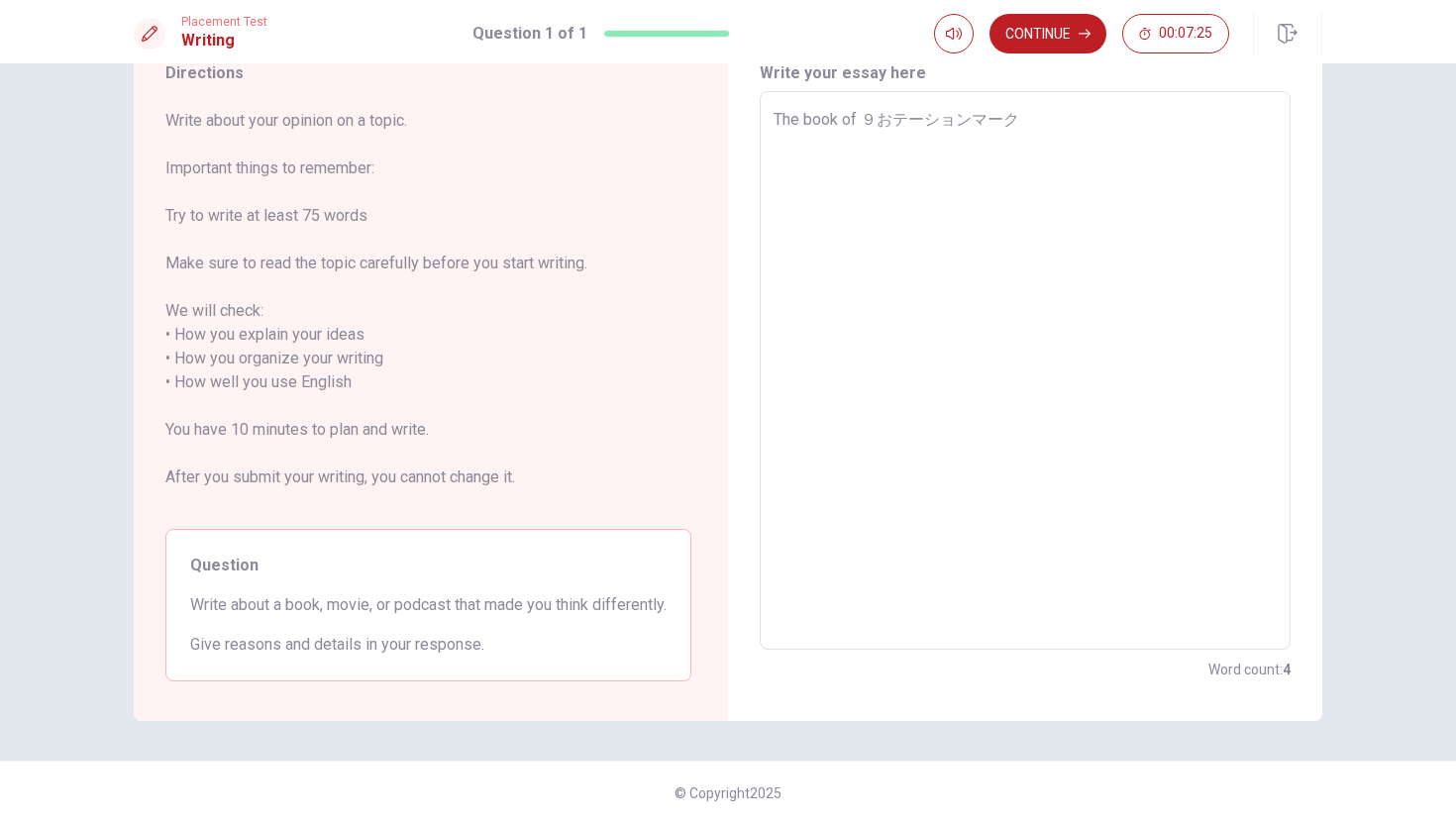 type on "x" 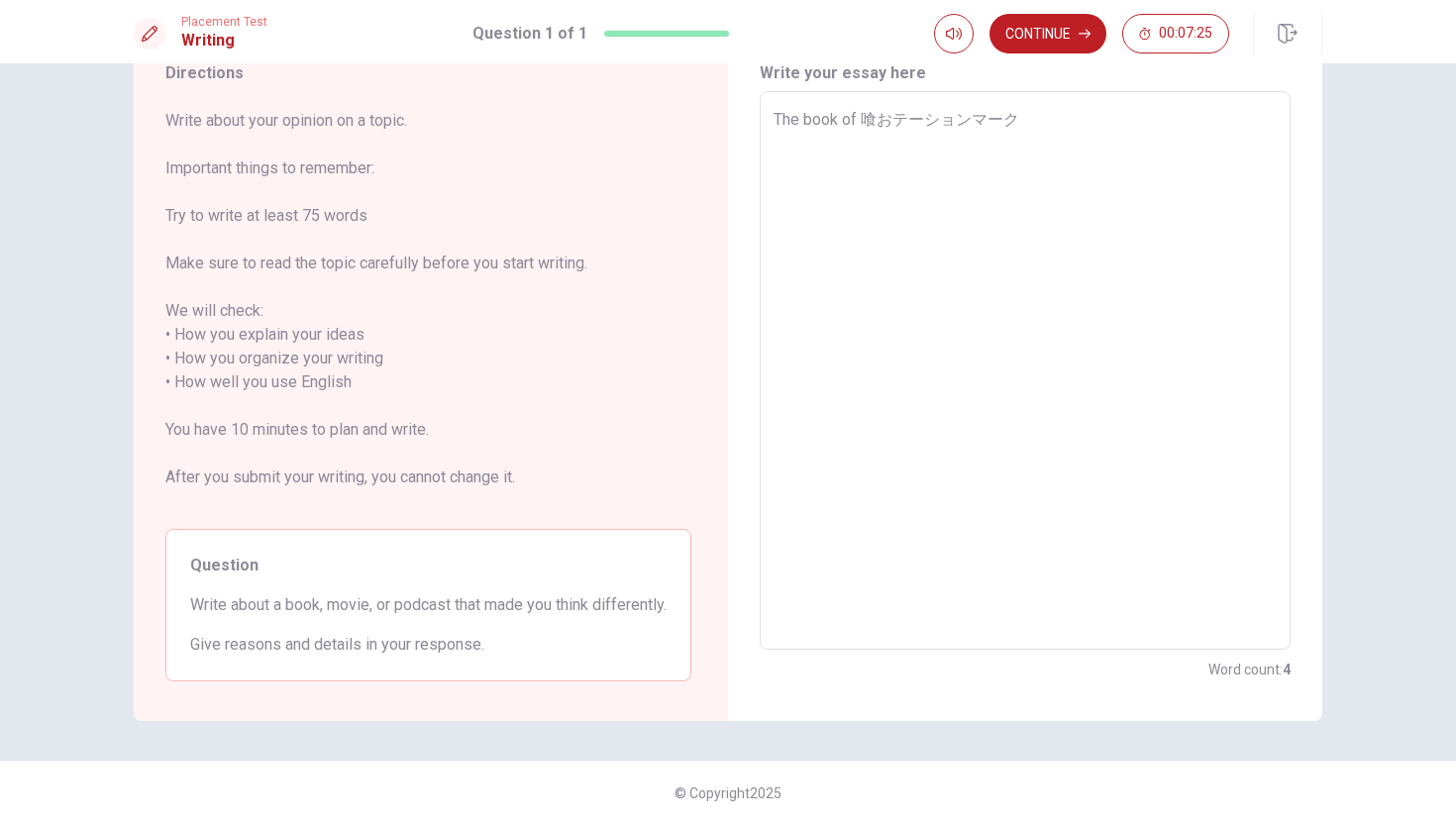 type on "x" 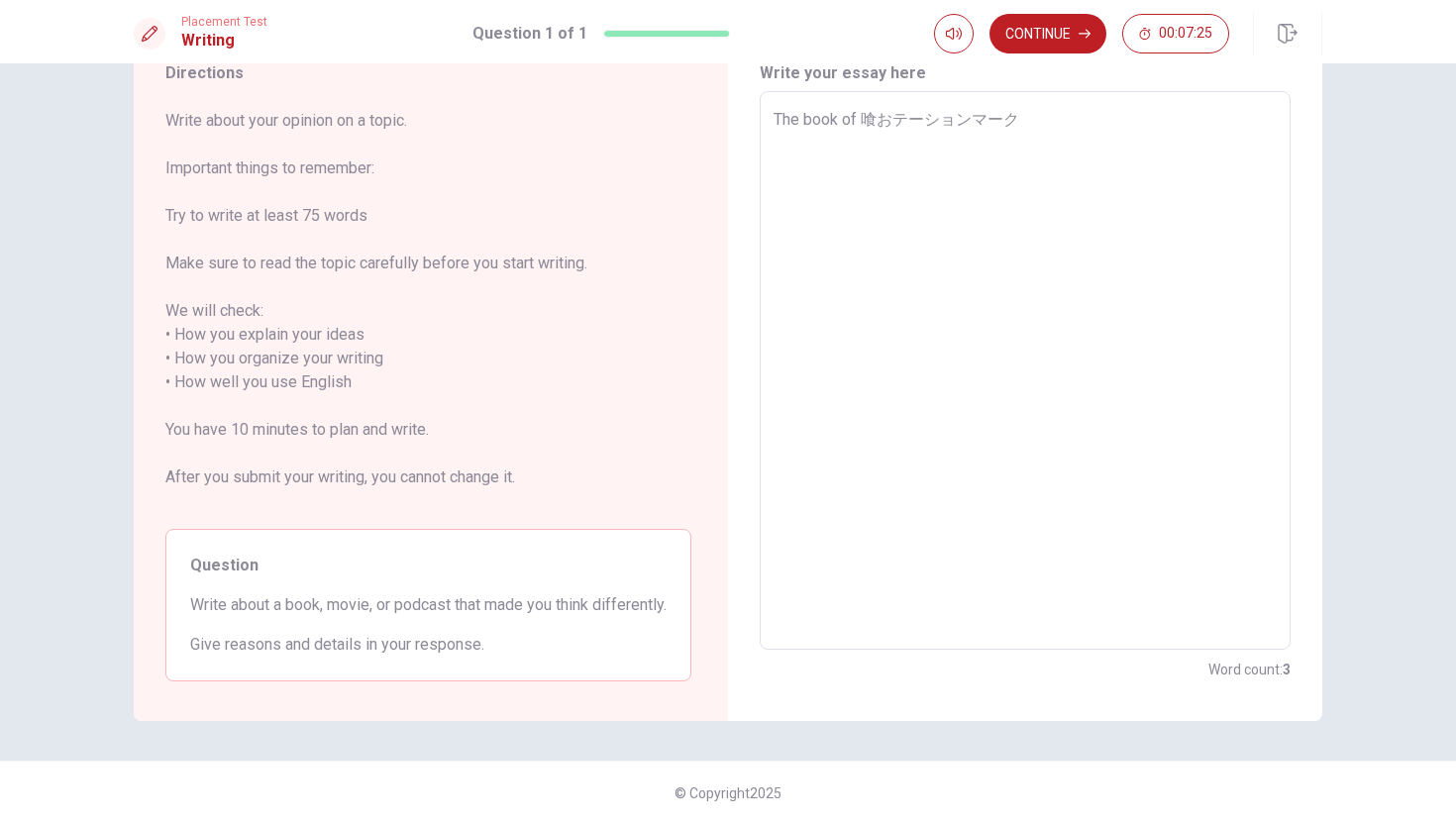 type on "The book of 具おテーションマーク" 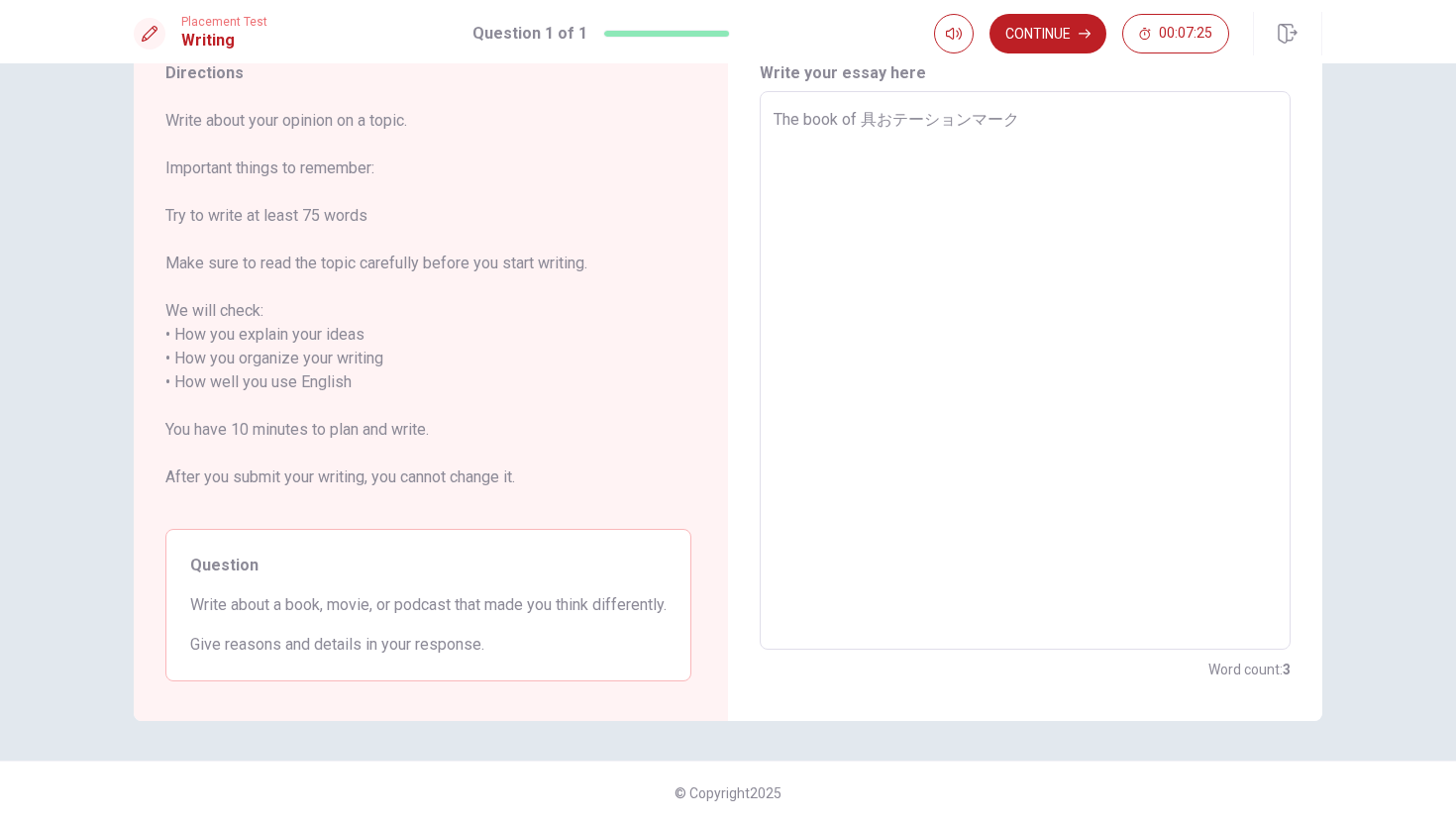 type on "x" 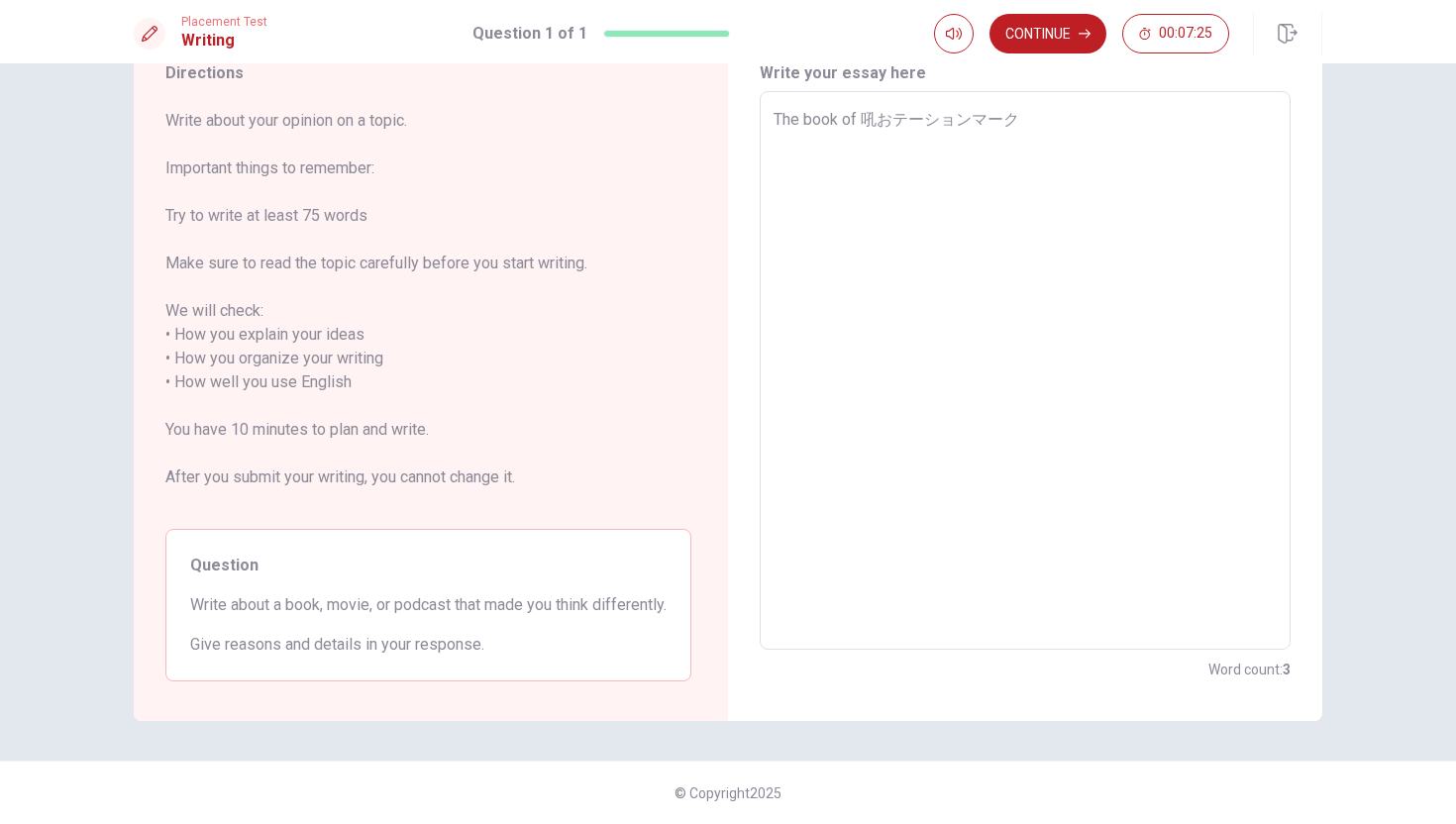 type on "x" 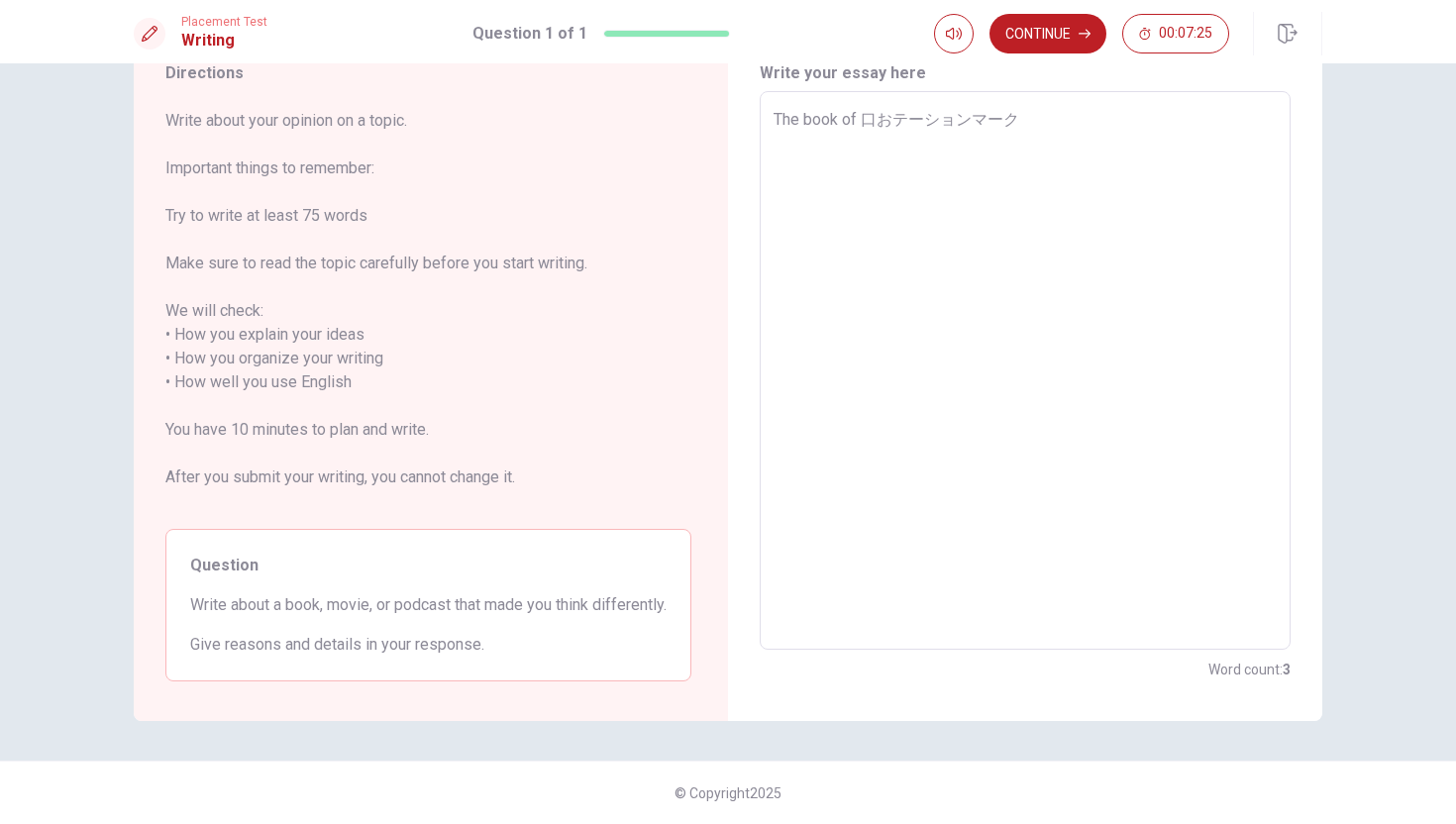 type on "x" 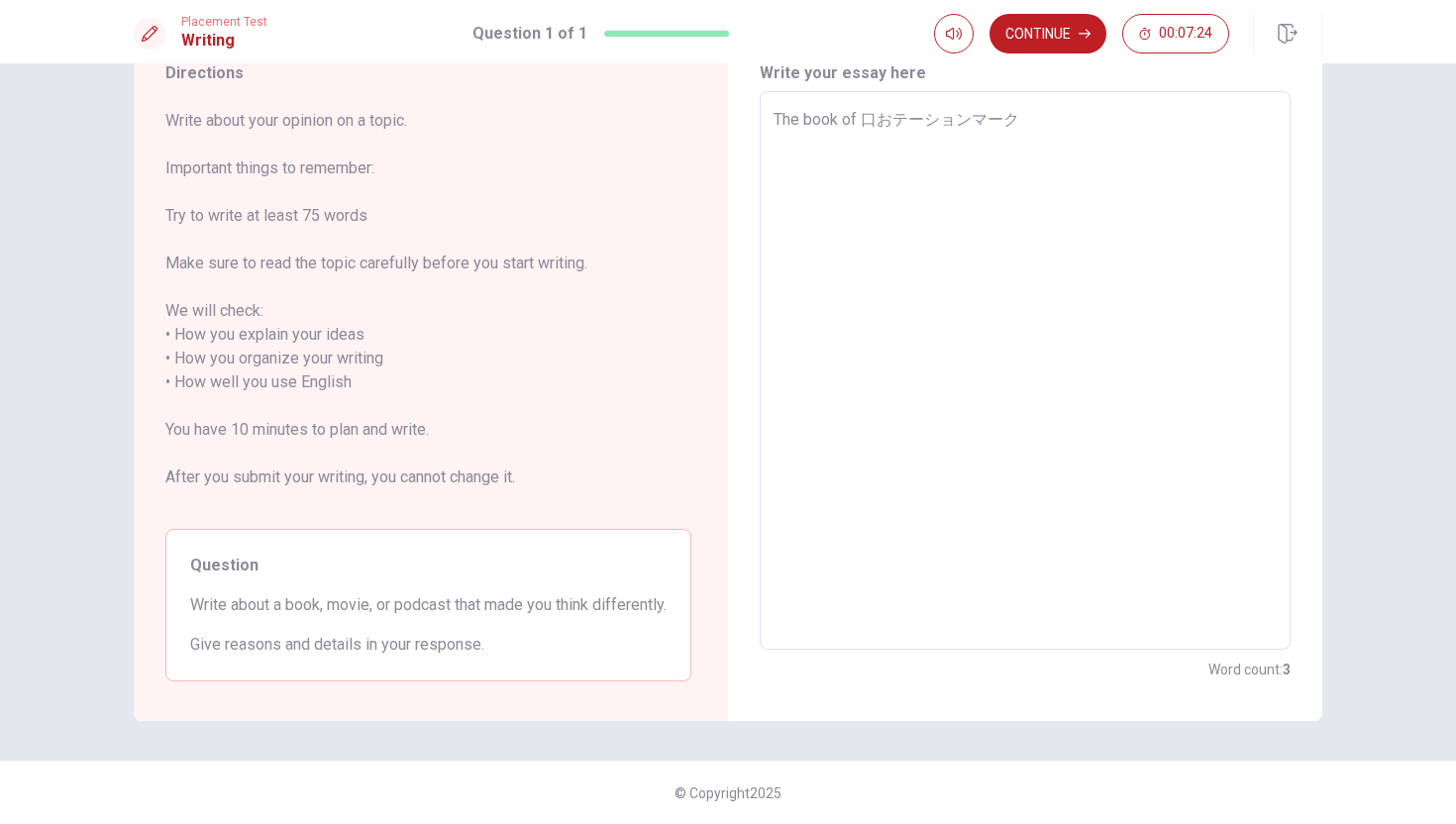 type on "The book of 區おテーションマーク" 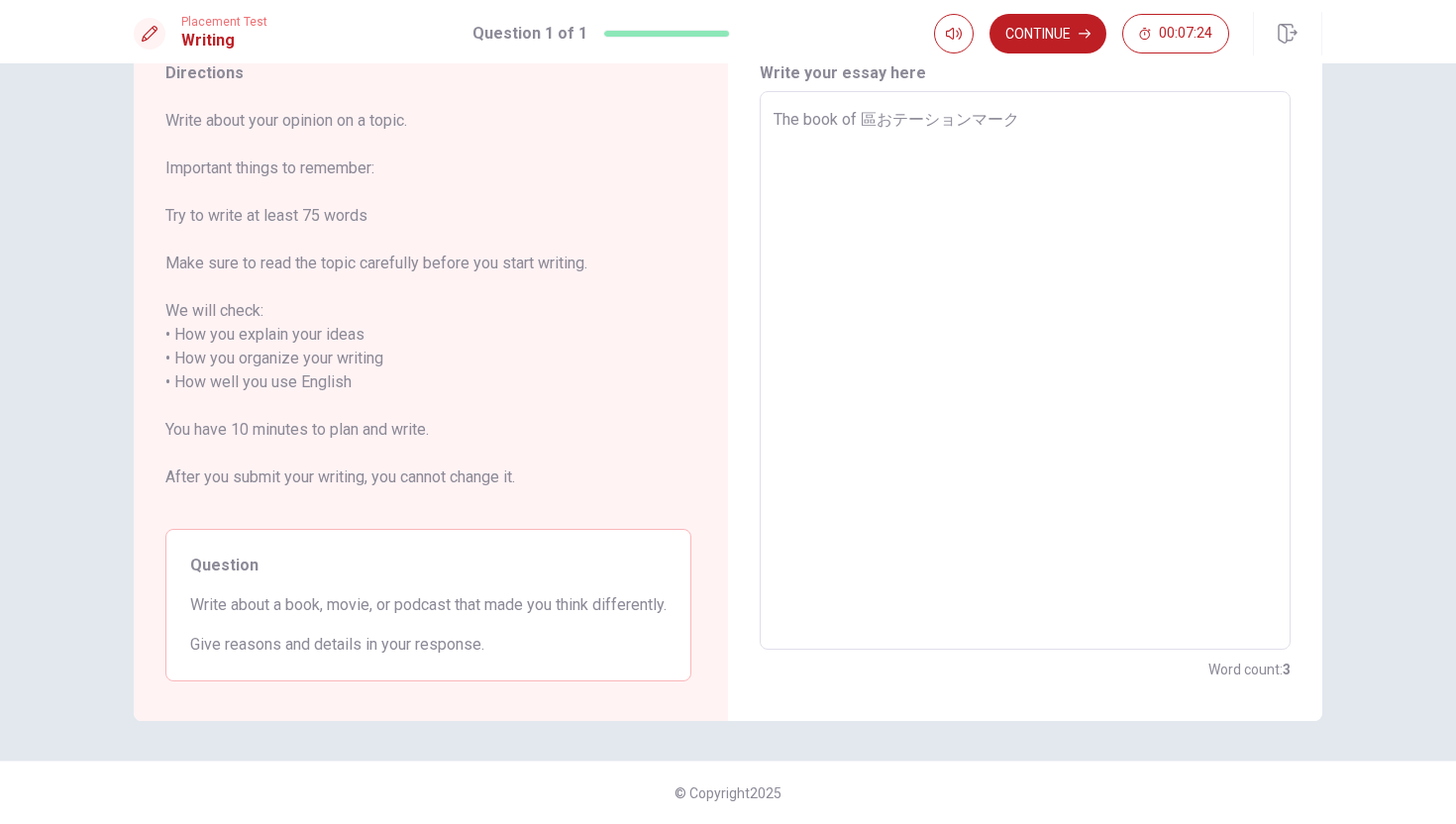 type on "x" 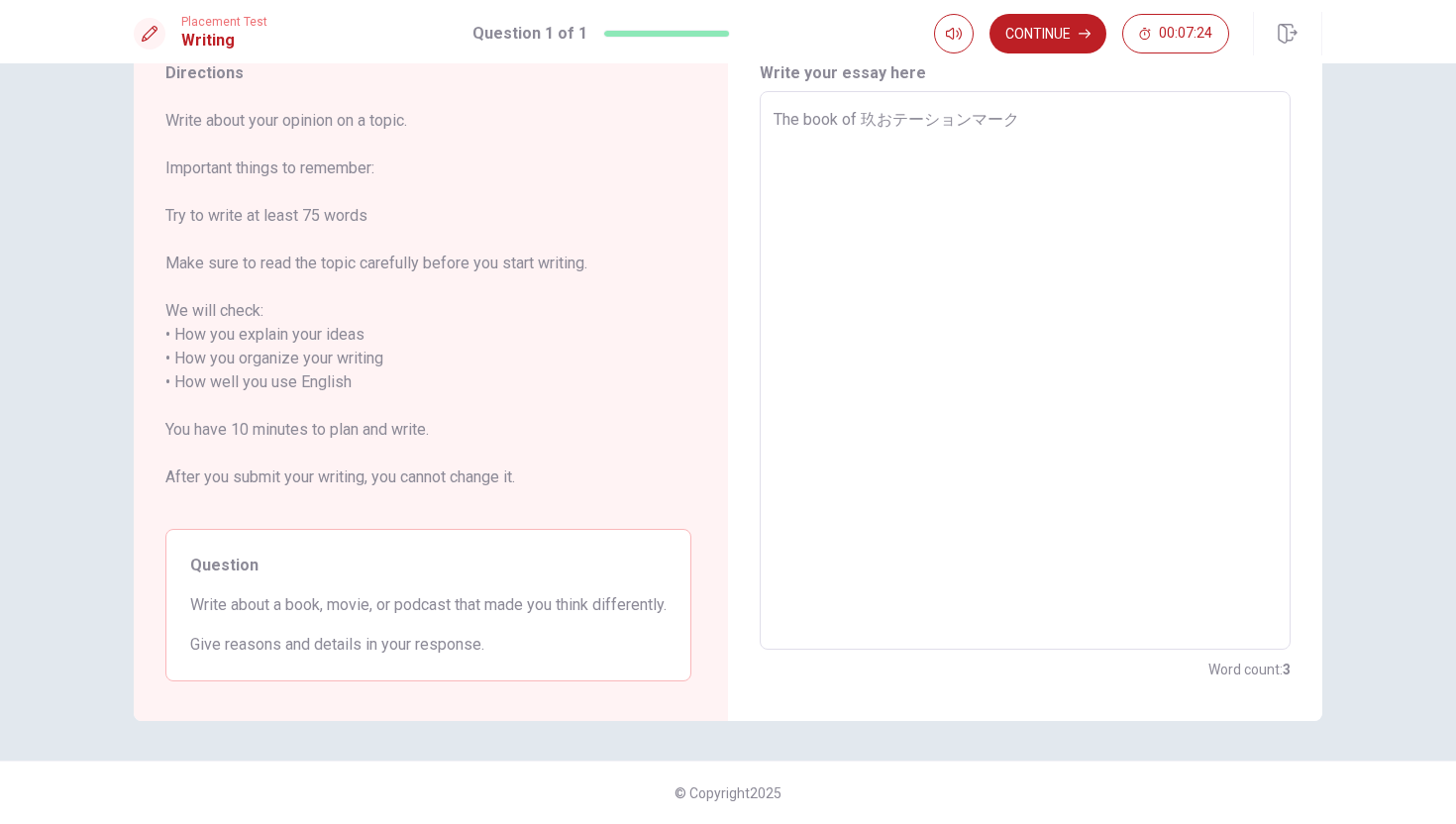 type on "x" 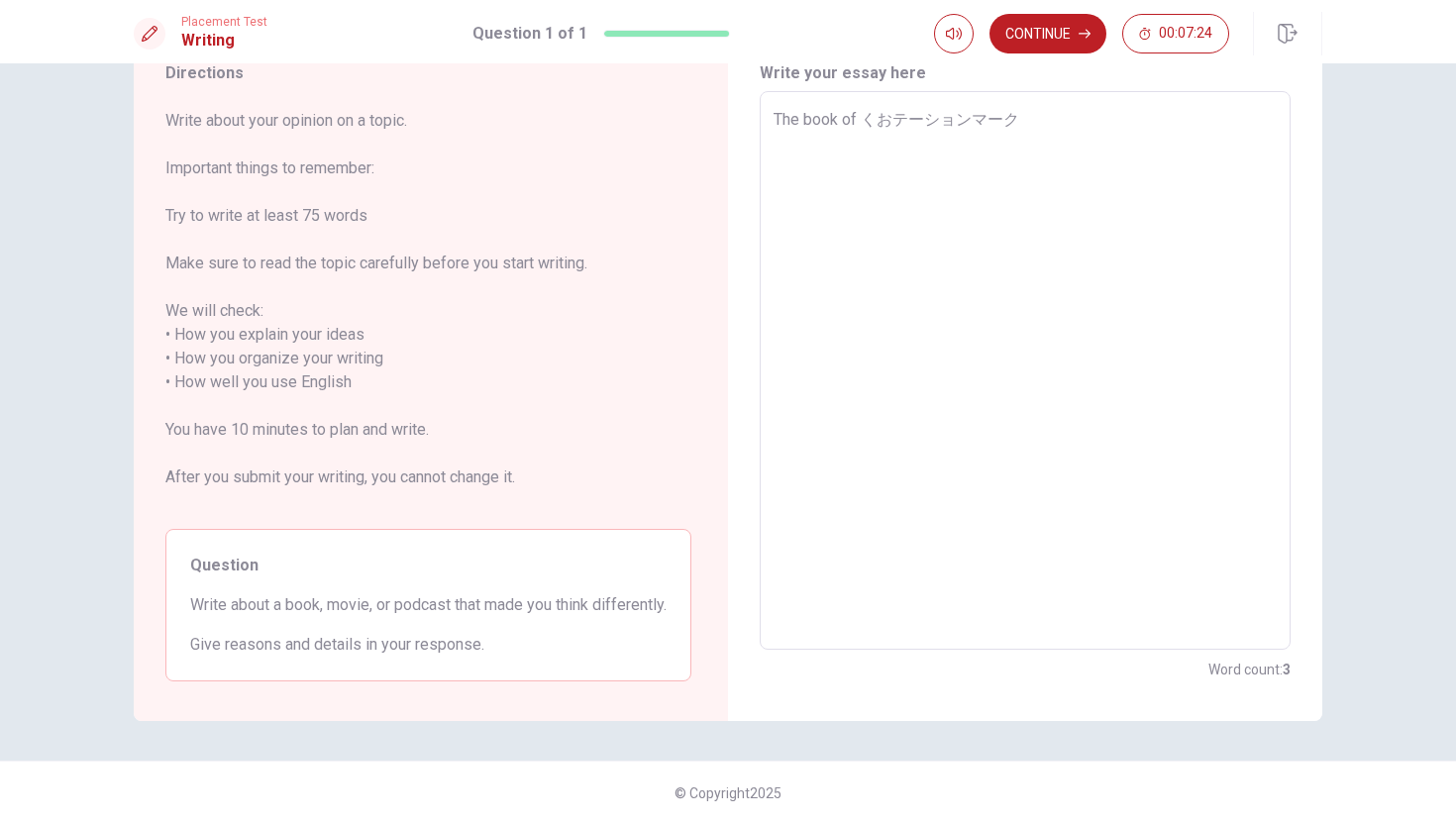 type on "x" 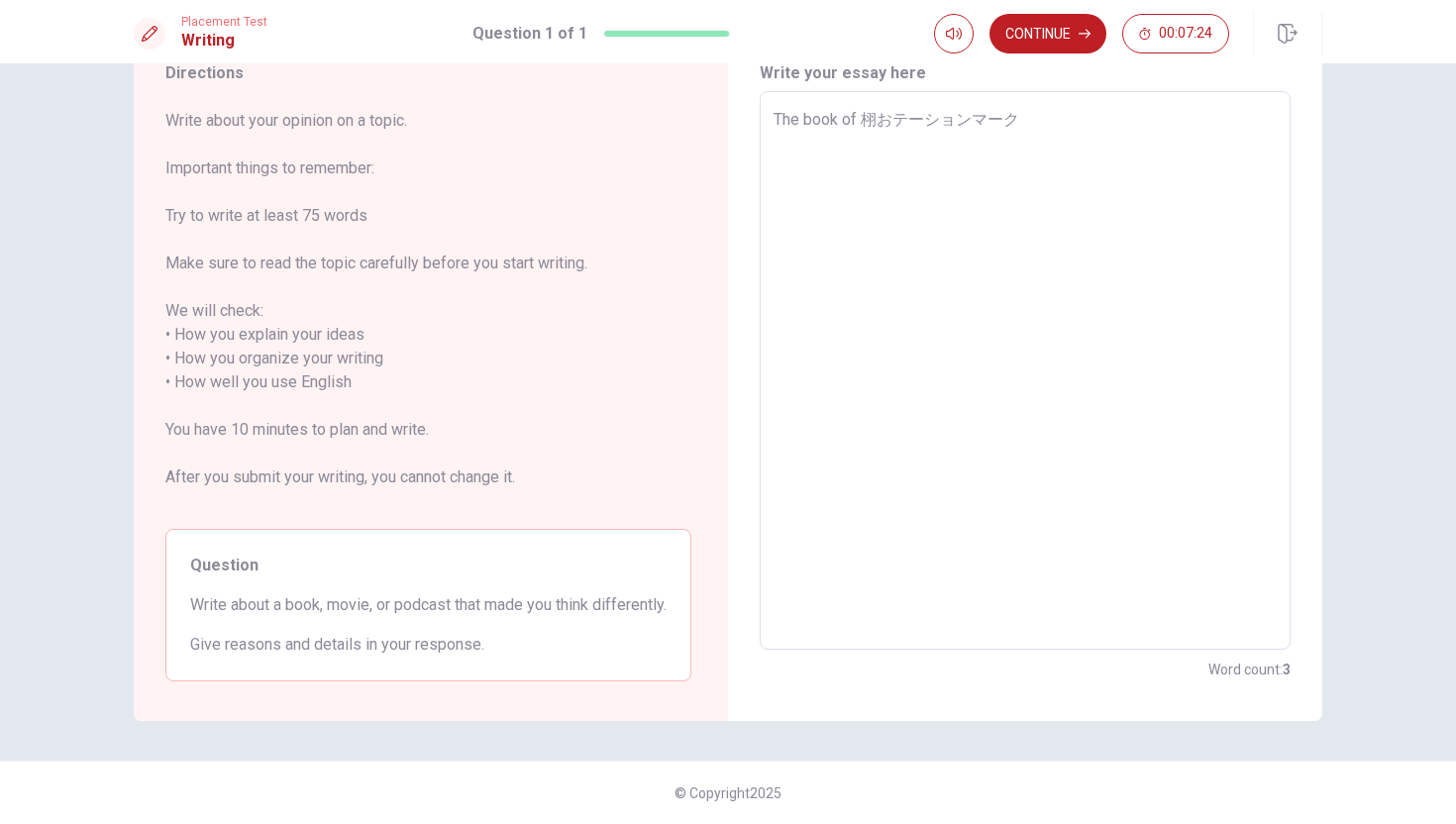 type on "x" 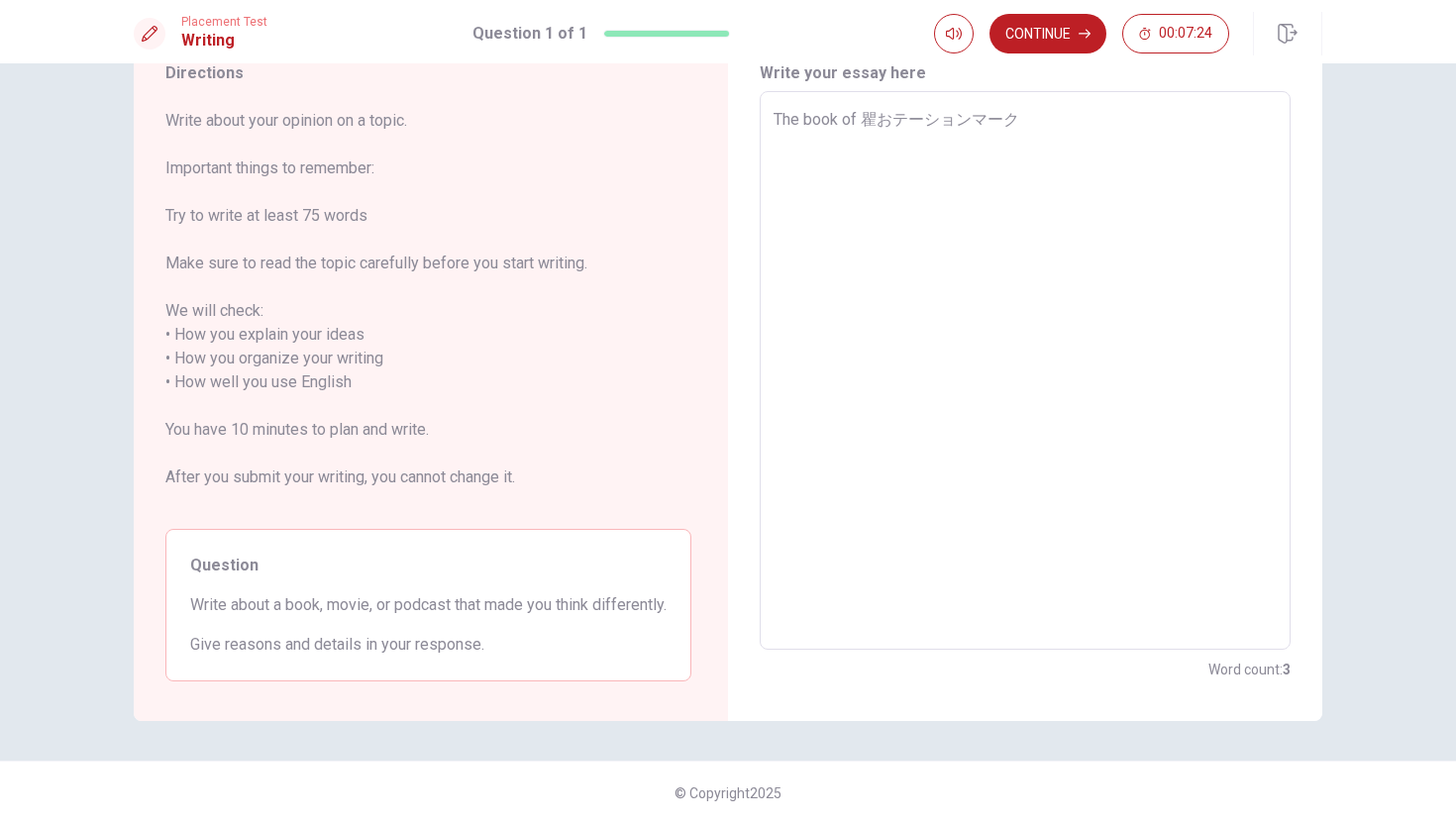 type on "x" 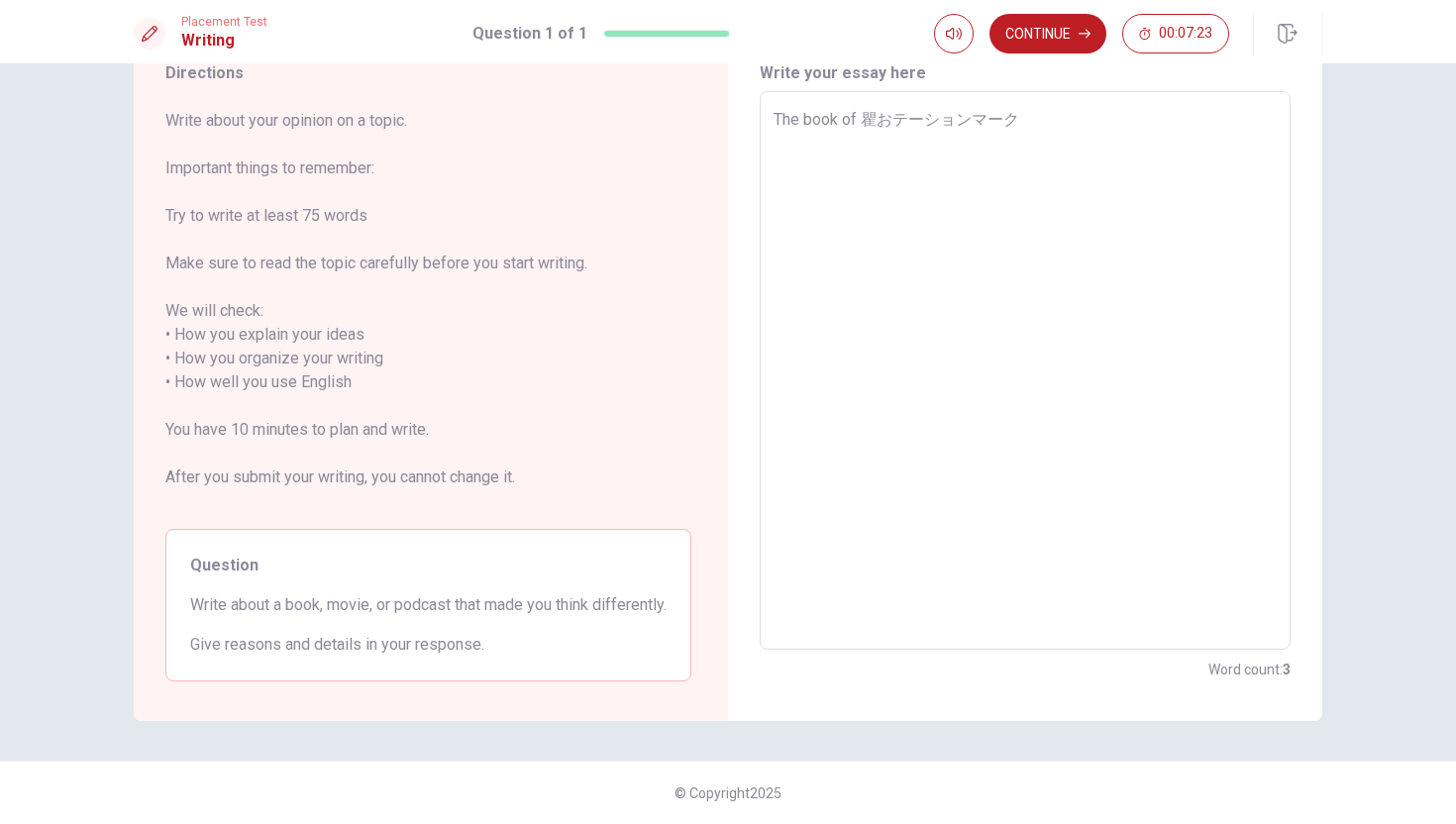 type on "The book of 駒おテーションマーク" 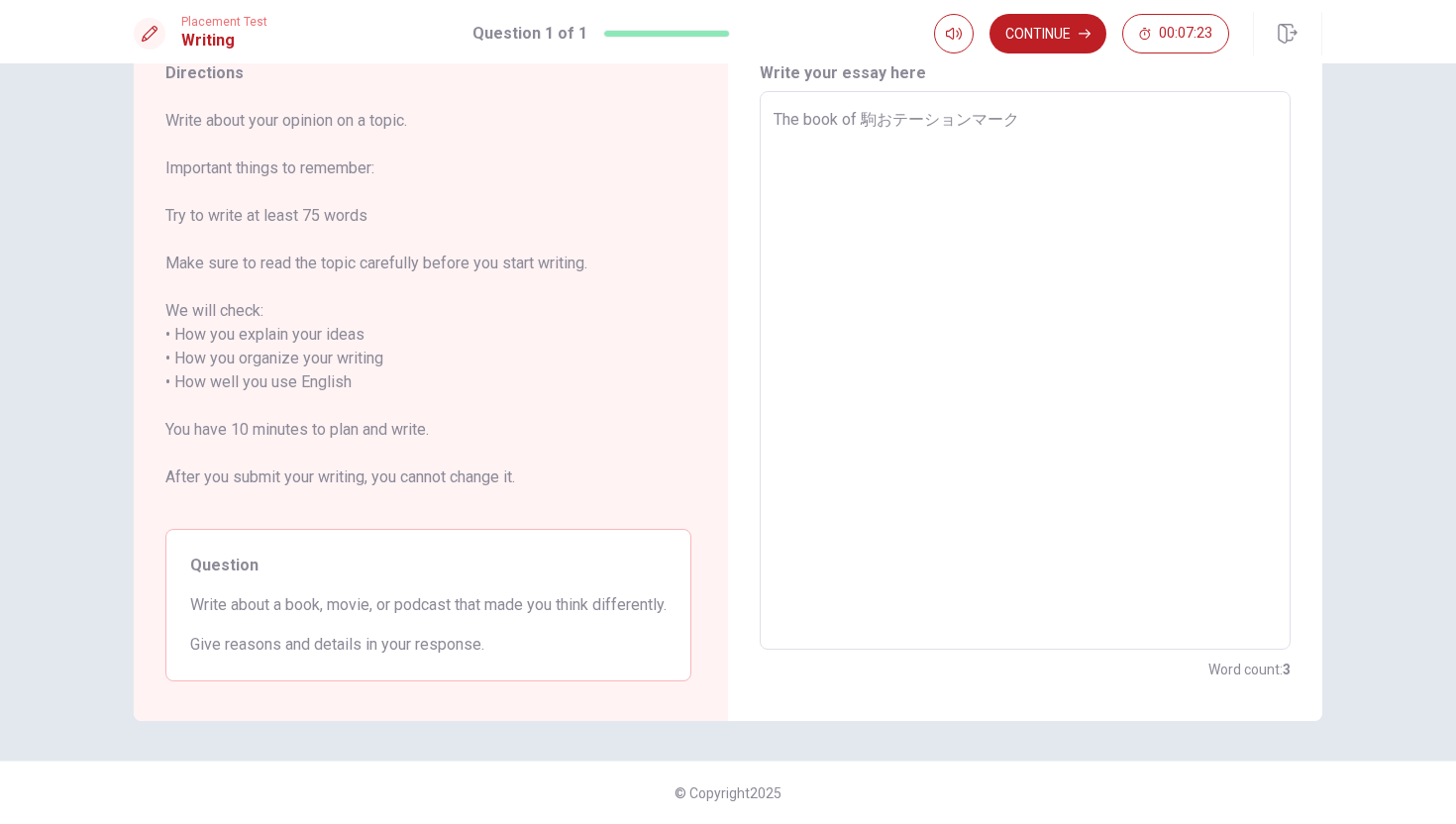 type on "x" 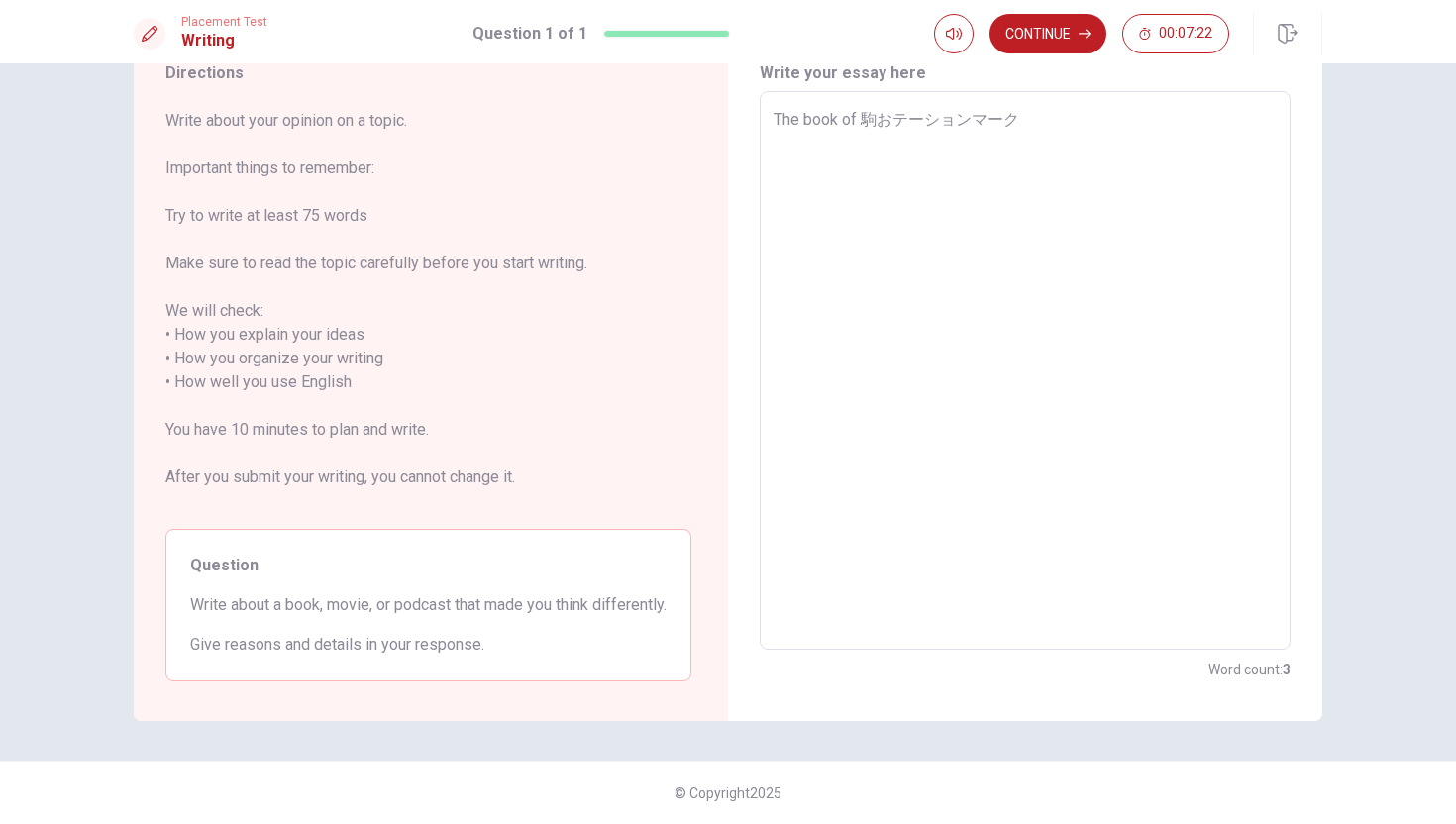 type on "The book of 駒おテーションまー" 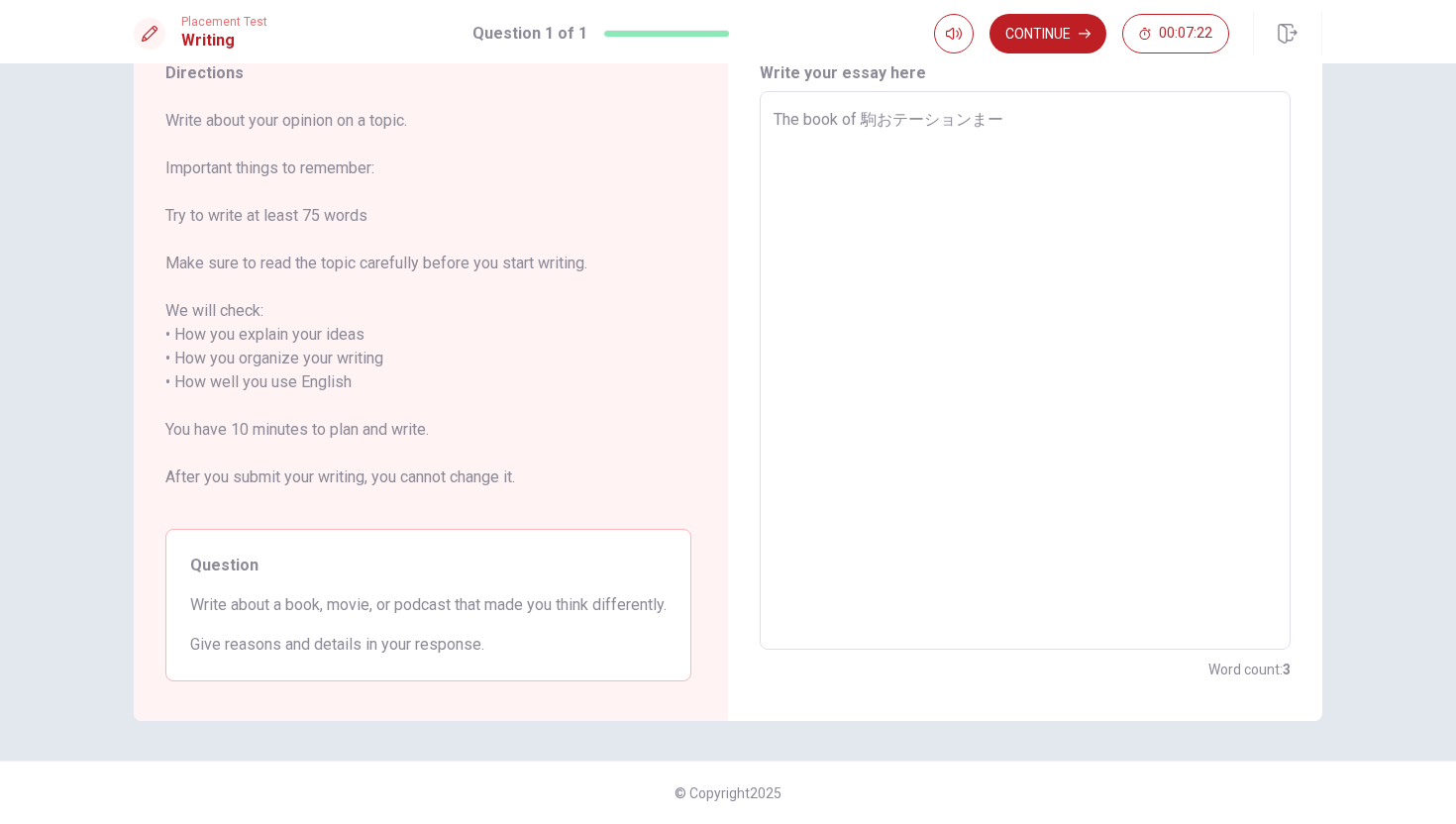 type on "x" 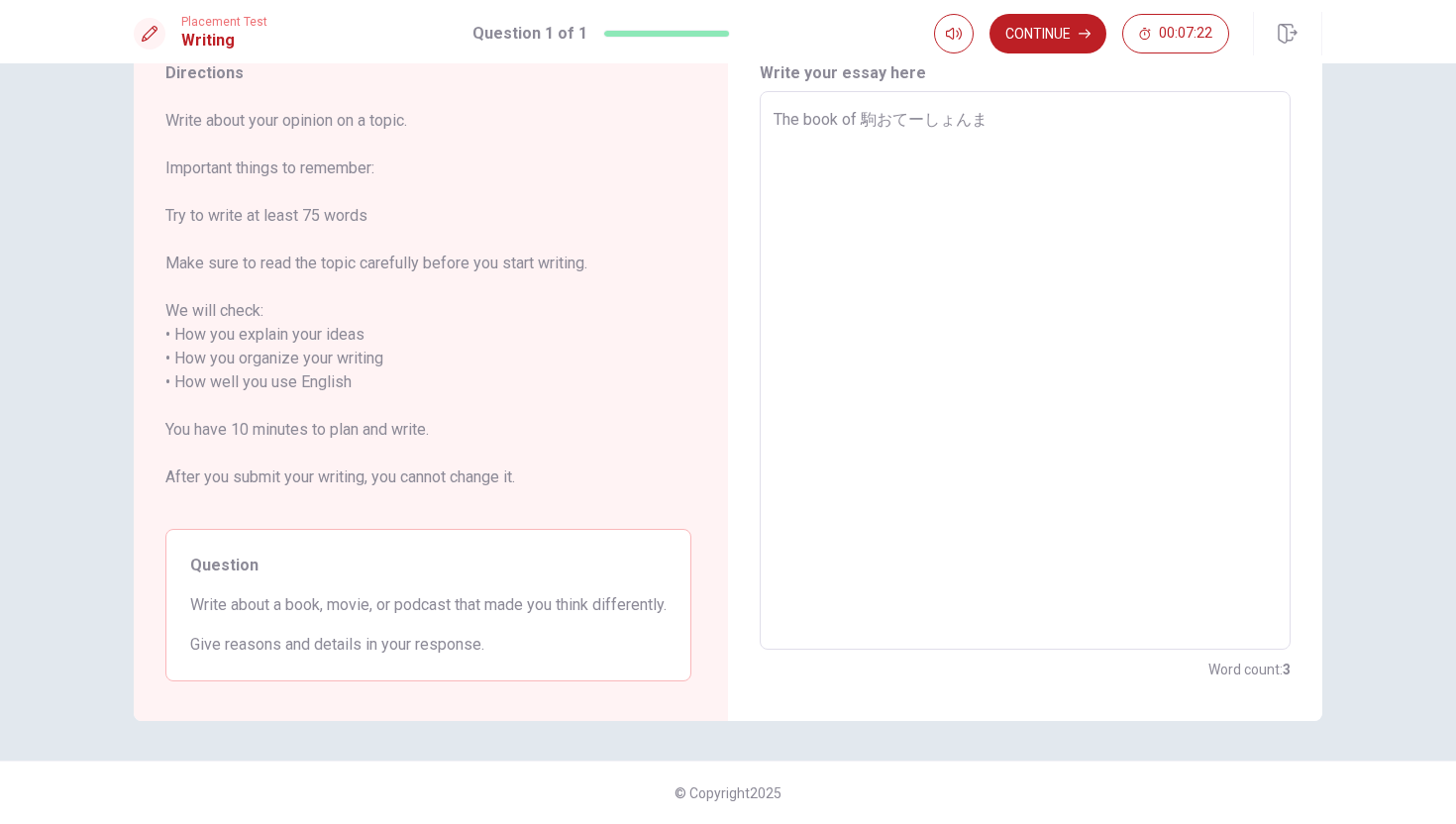 type on "x" 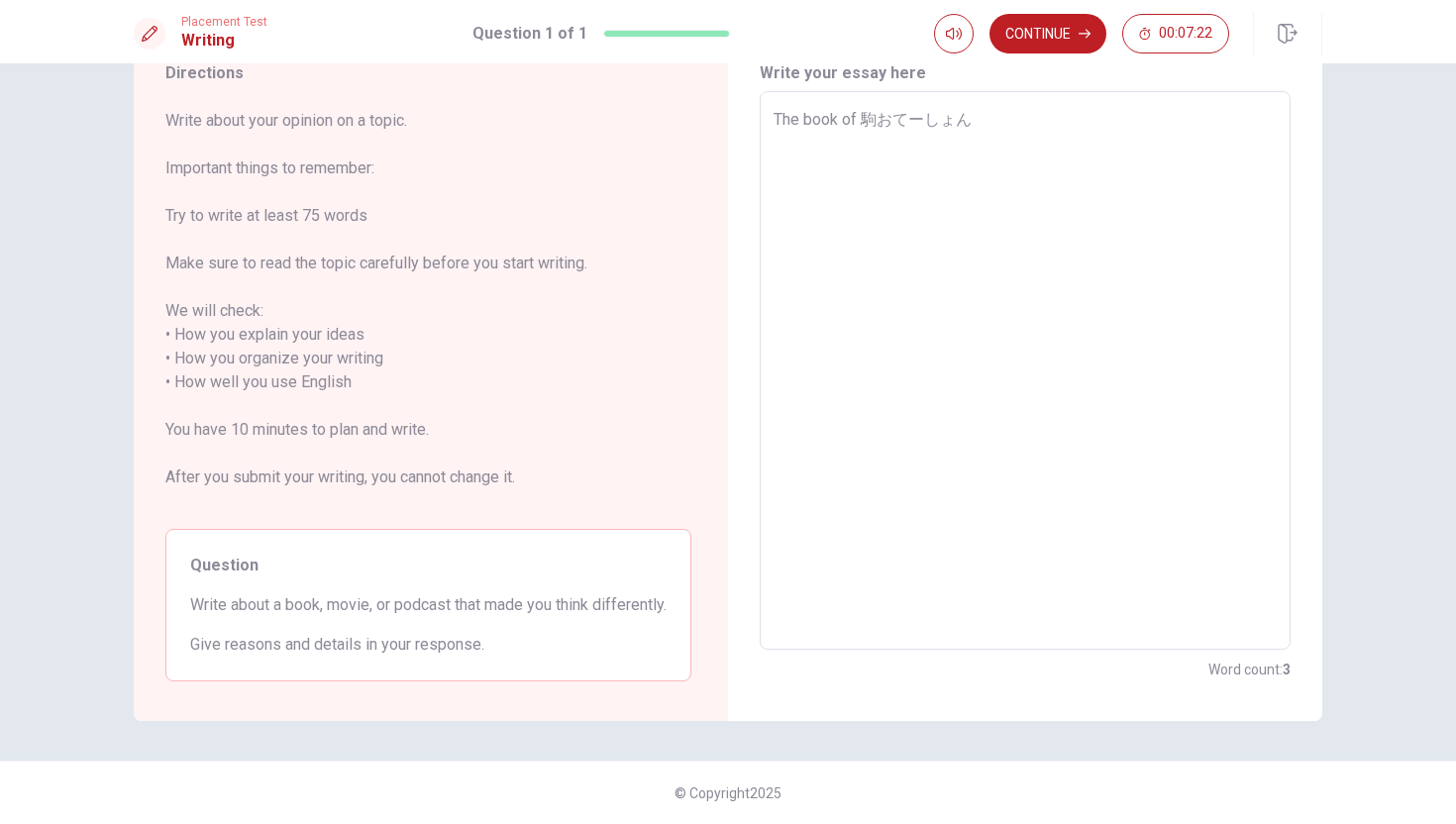 type on "x" 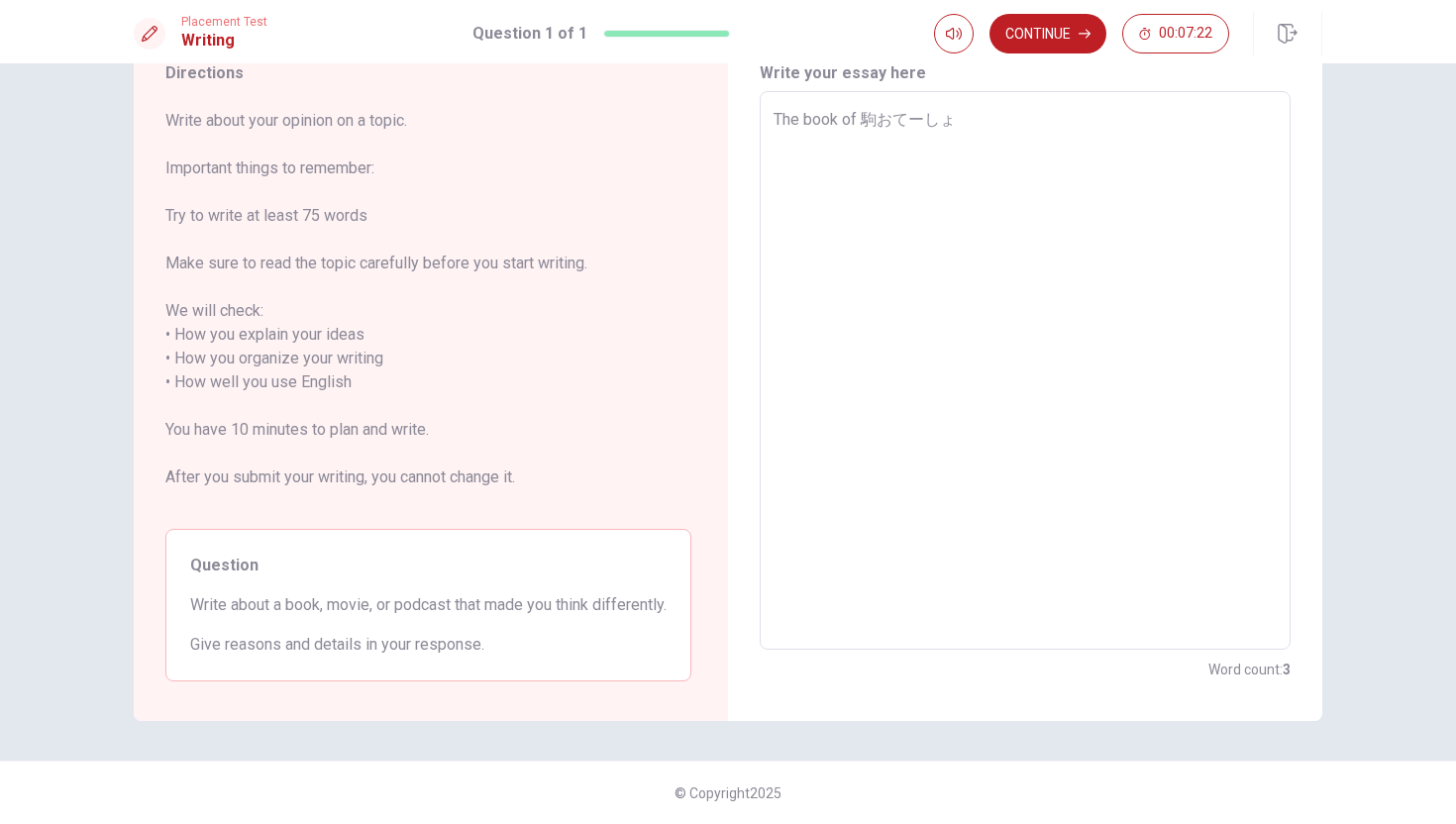 type on "x" 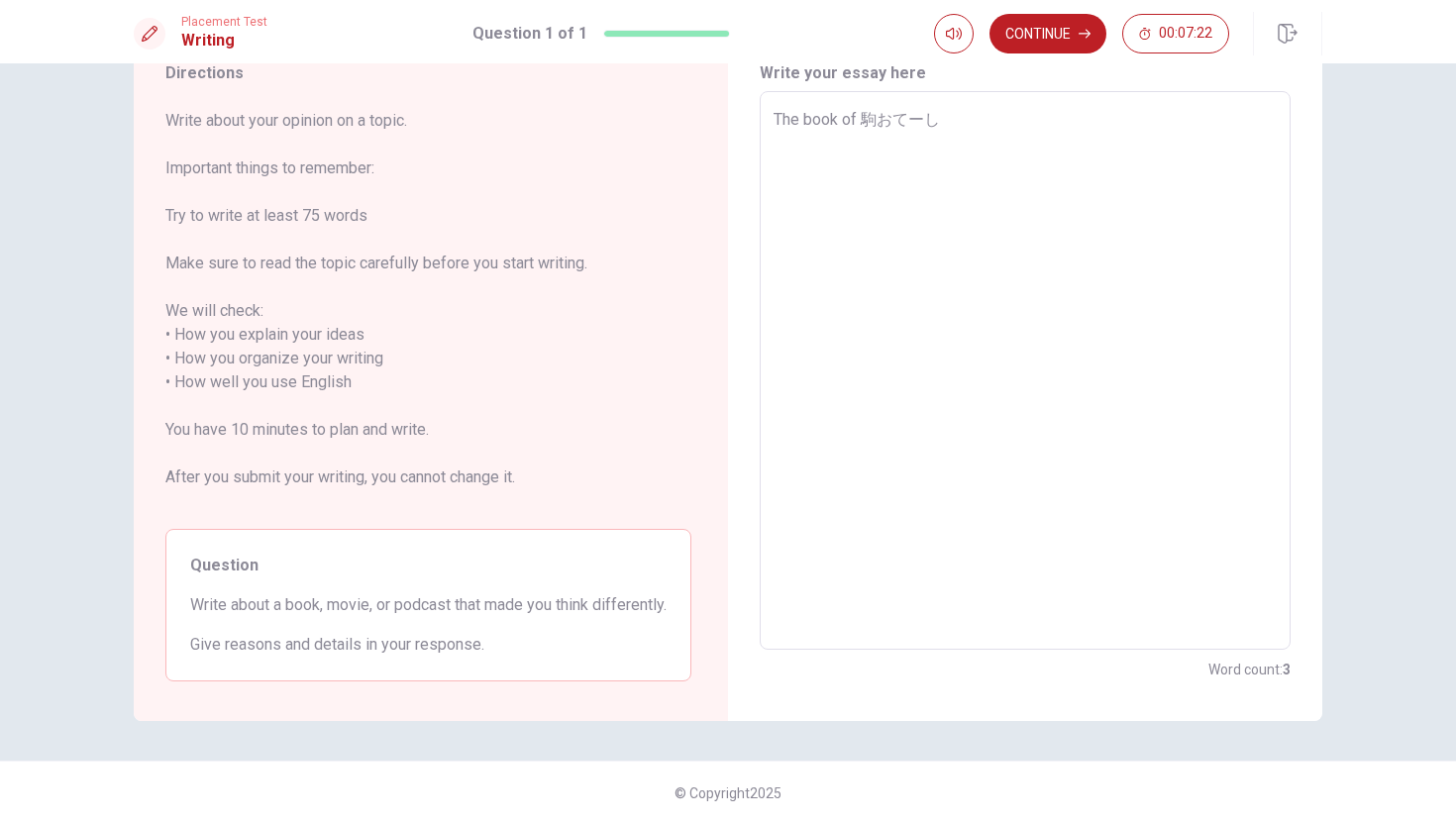 type on "x" 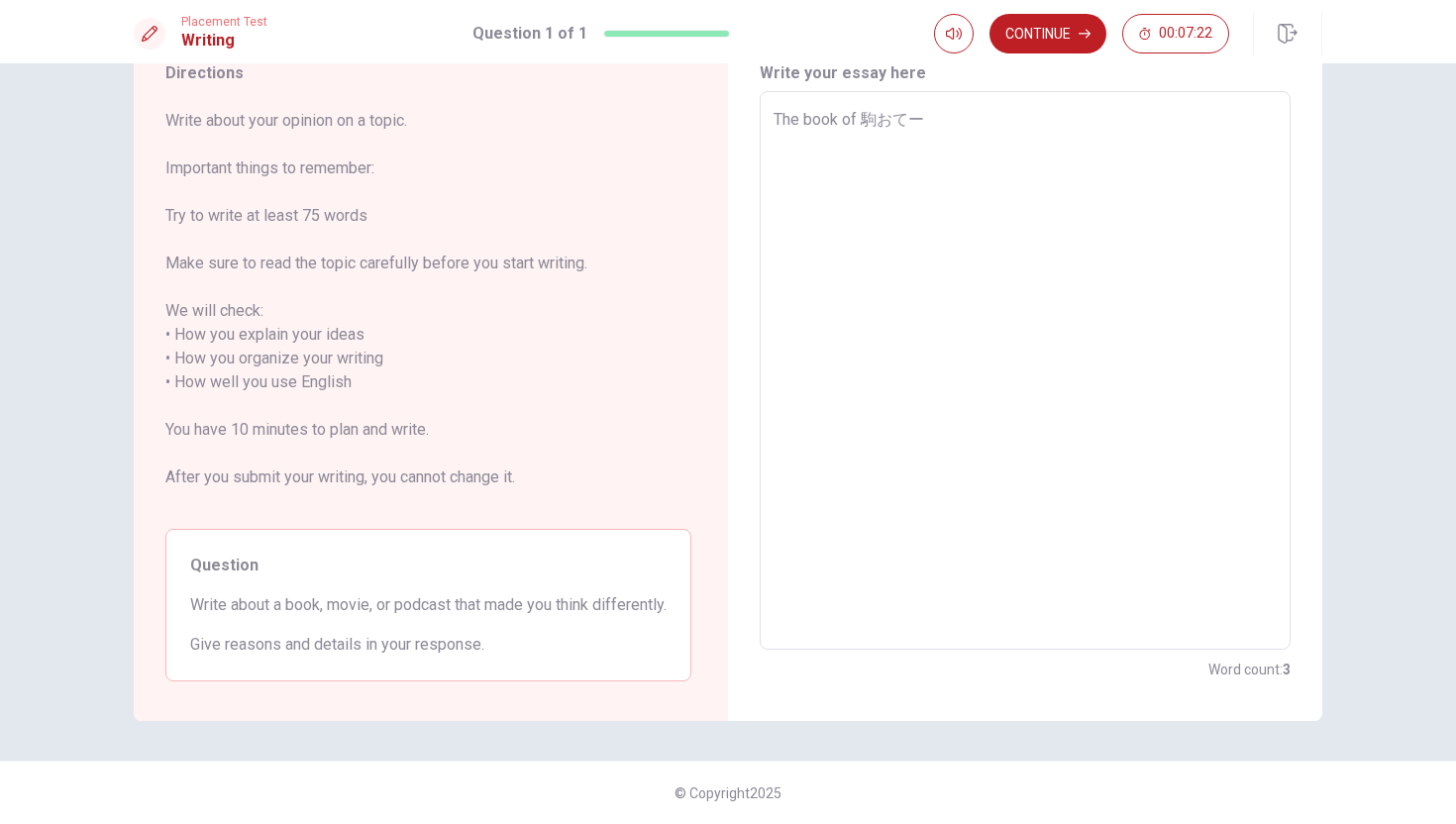 type on "x" 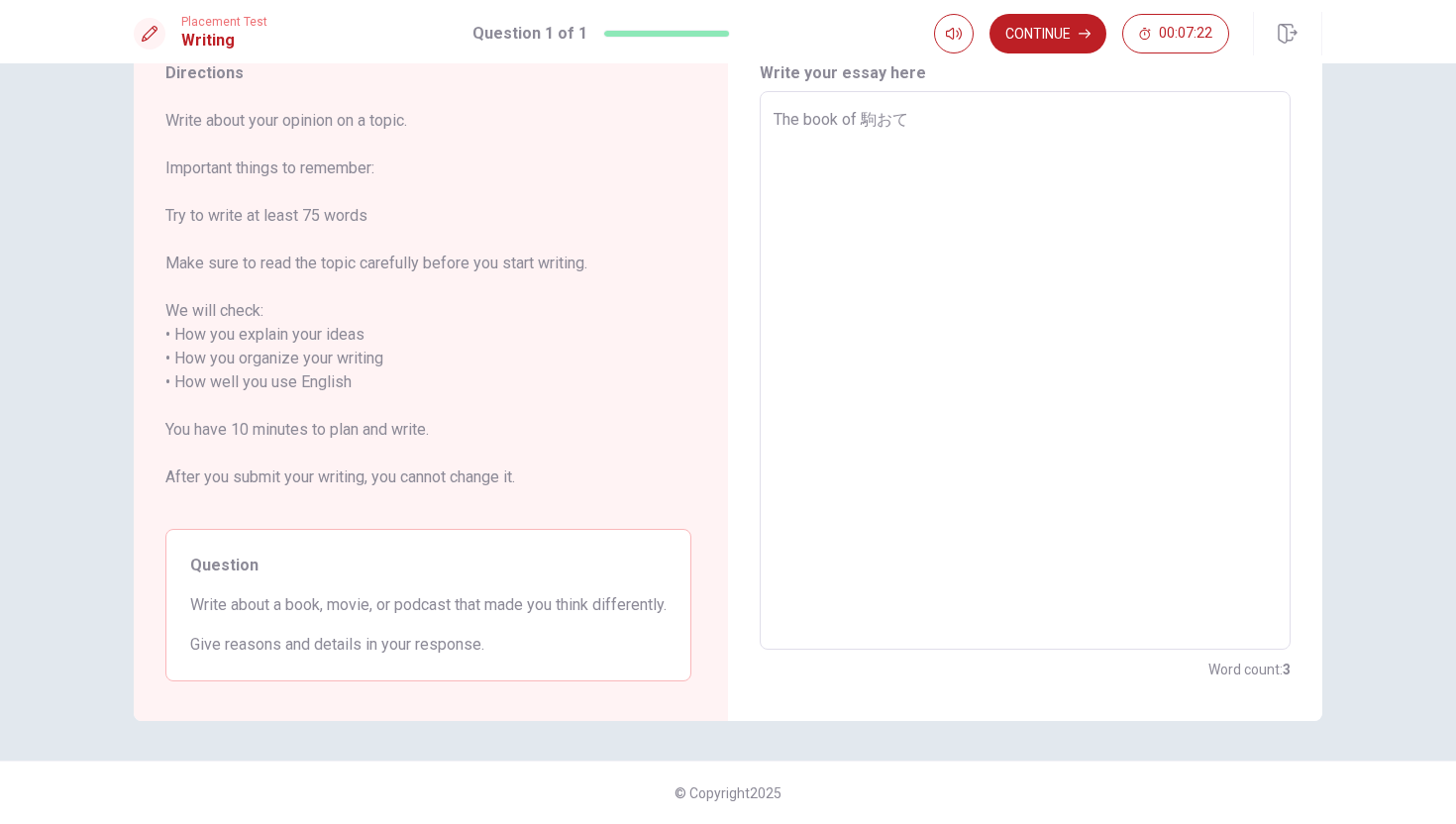 type on "x" 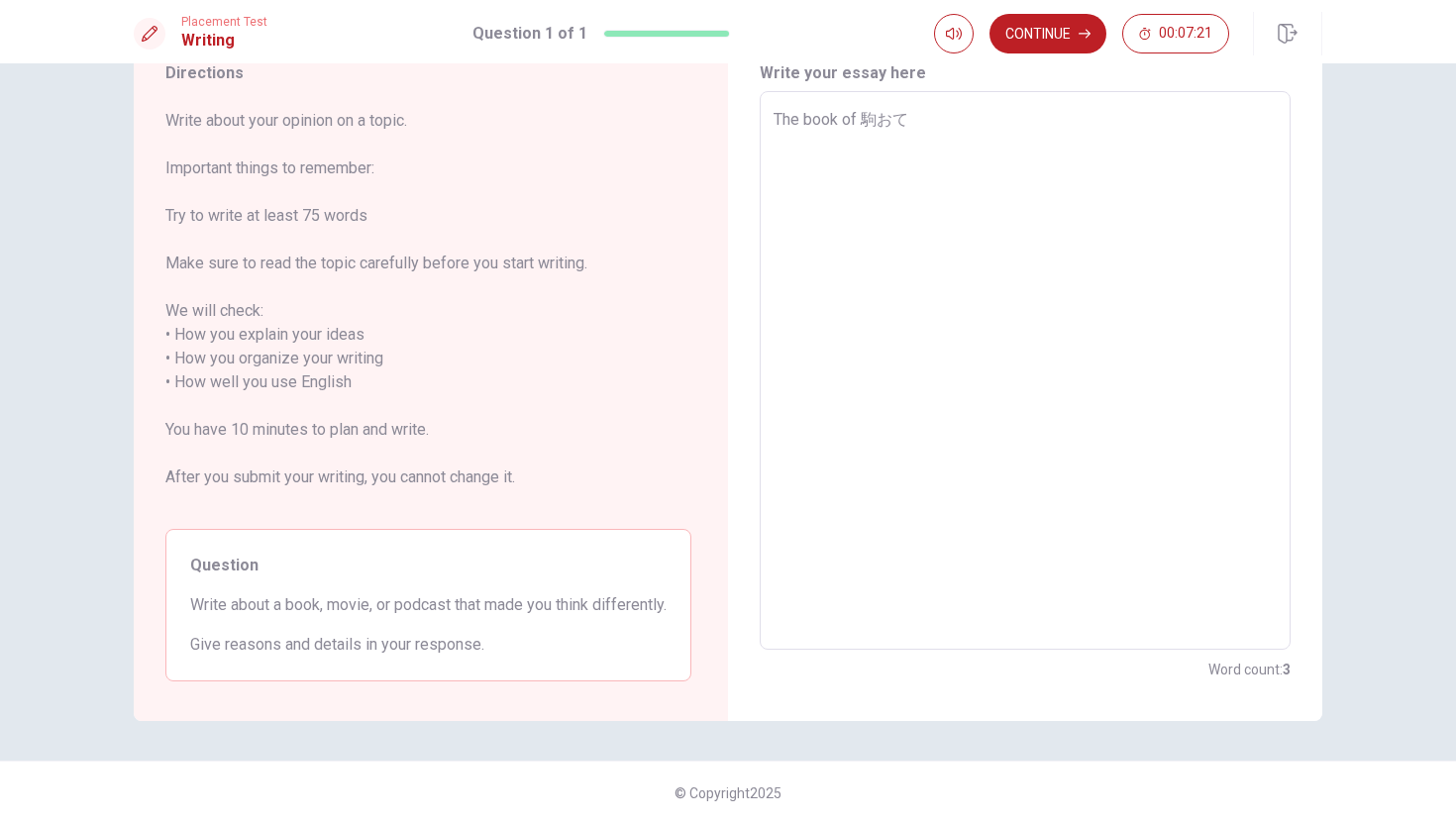 type on "The book of くお" 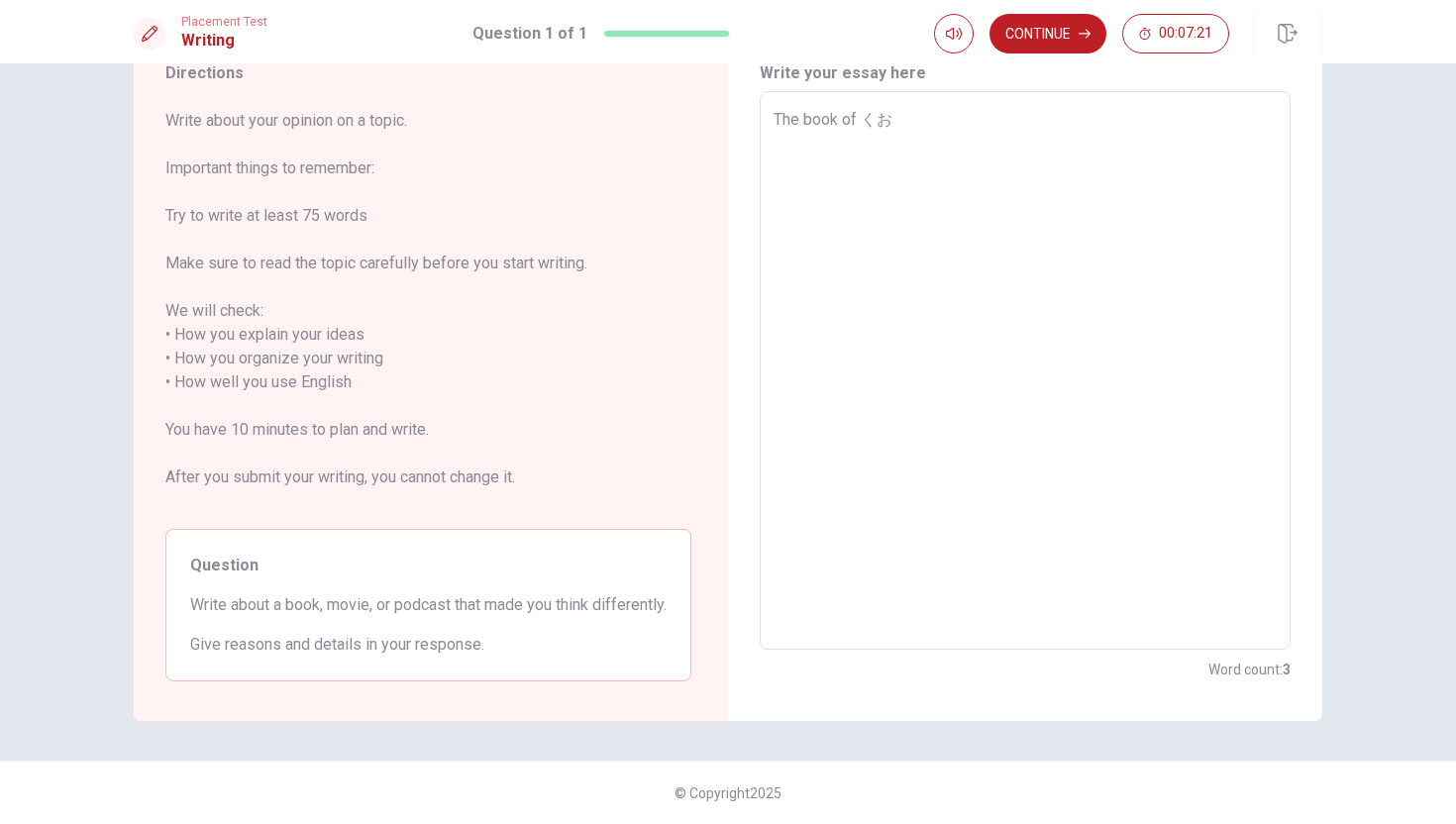 type on "x" 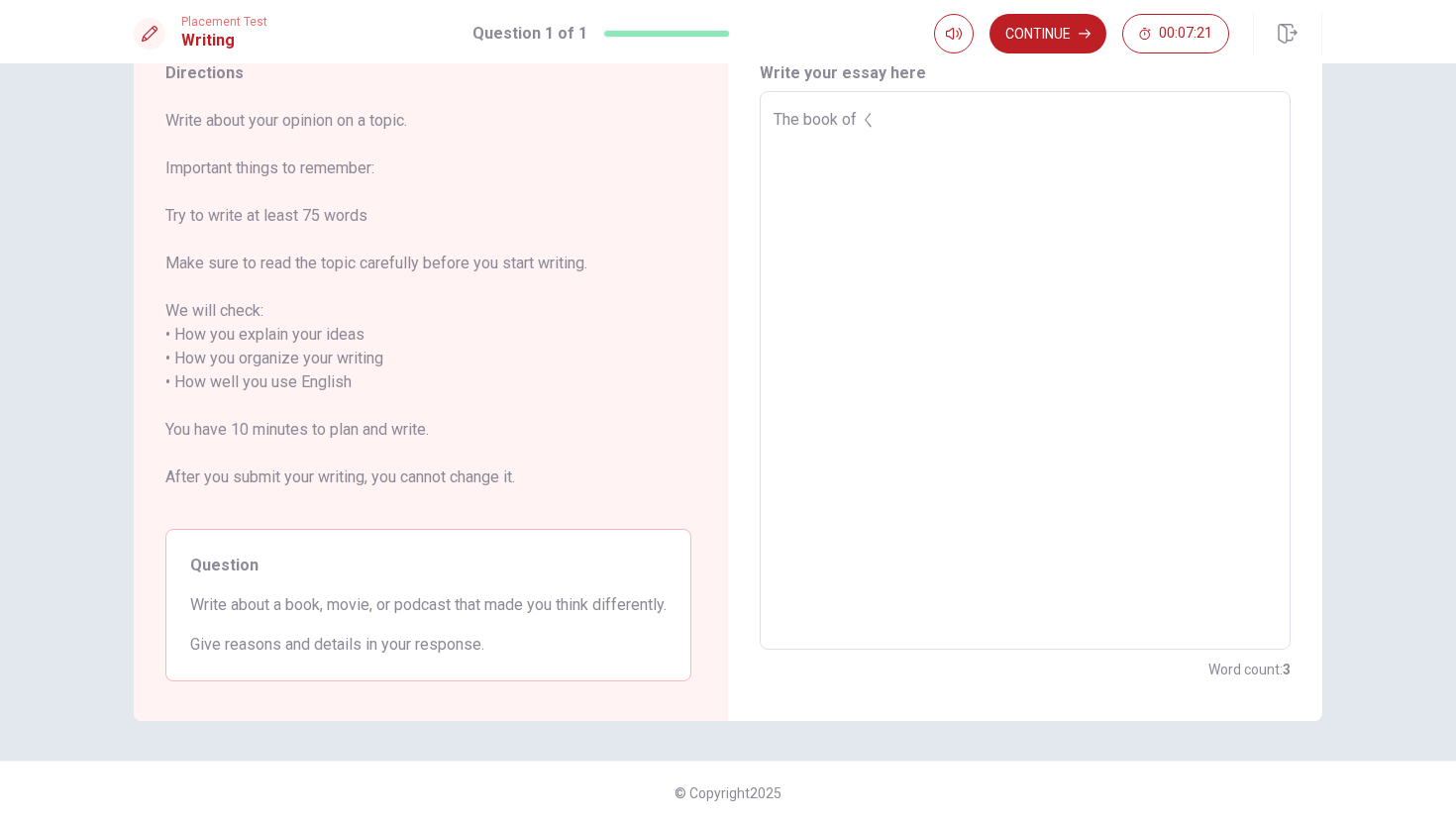 type on "x" 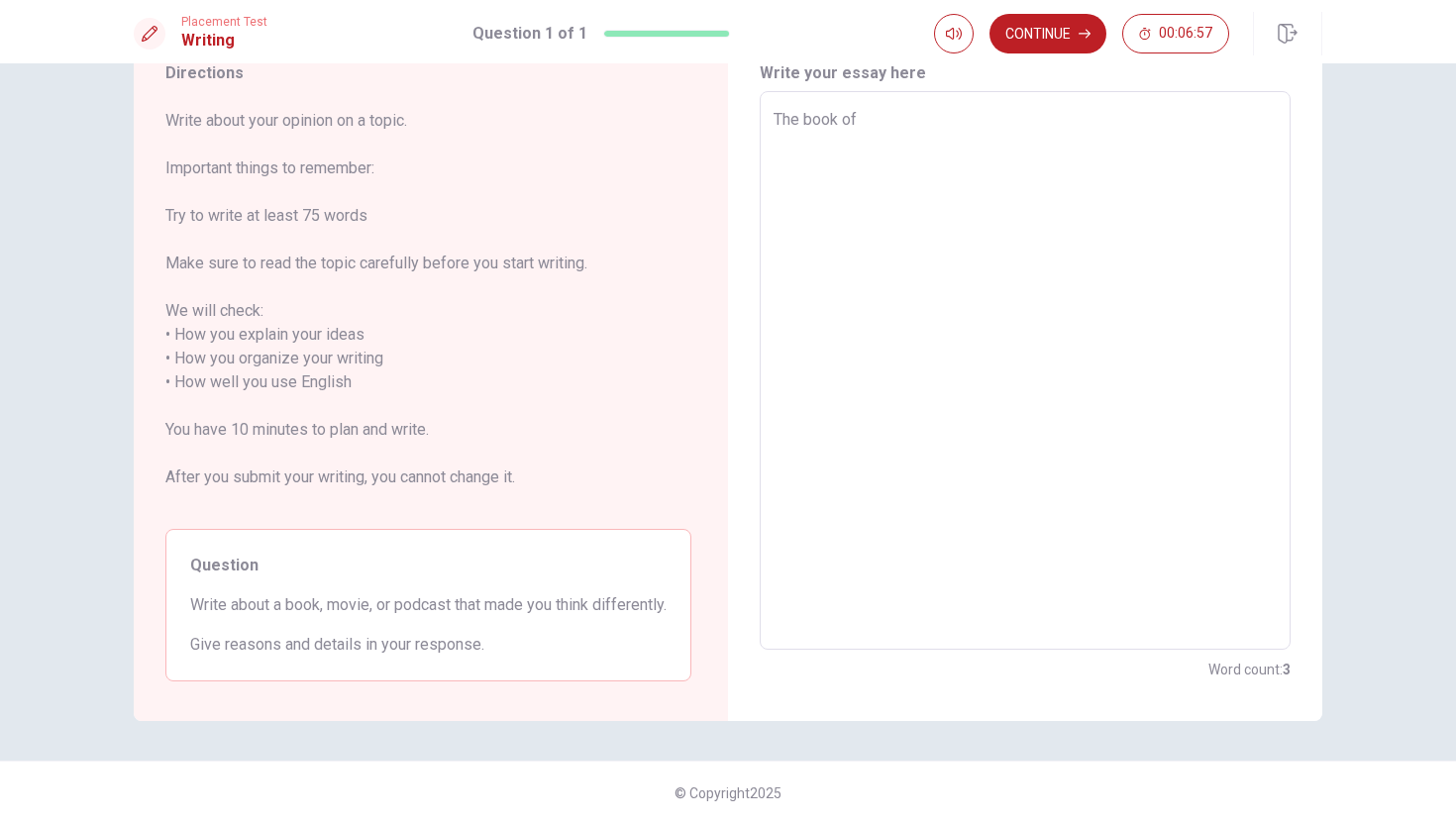 type on "x" 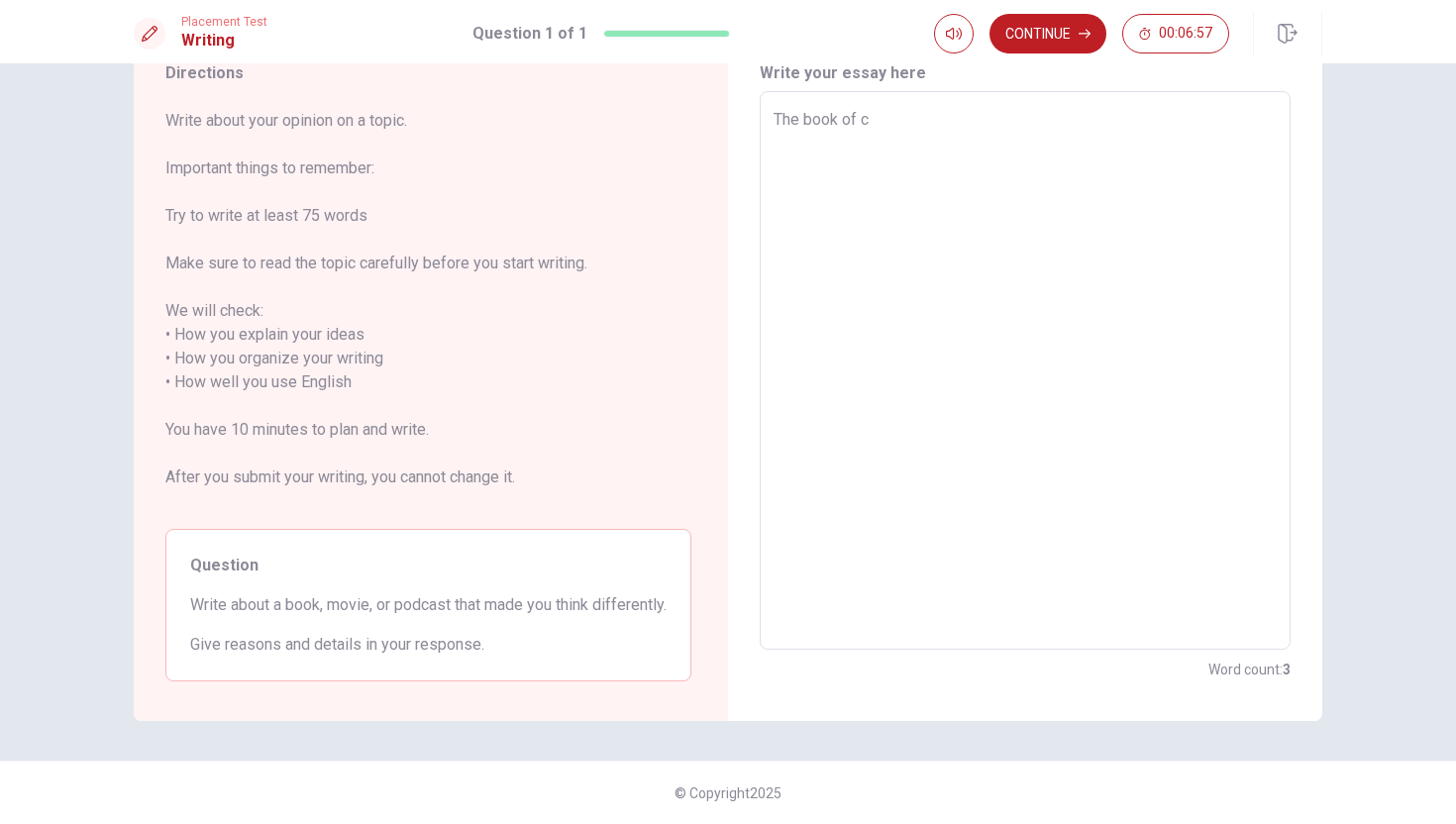 type on "x" 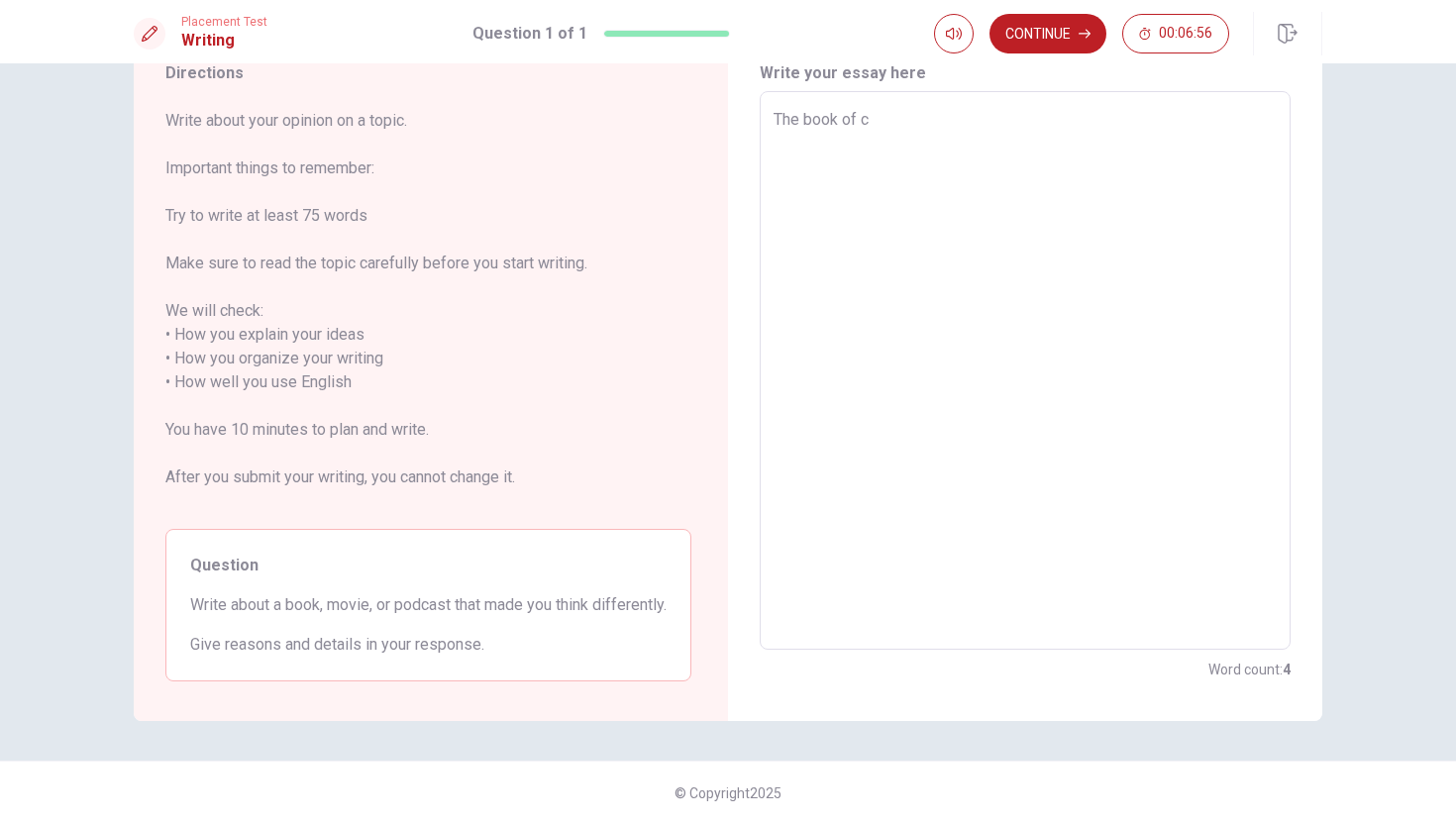type on "The book of cお" 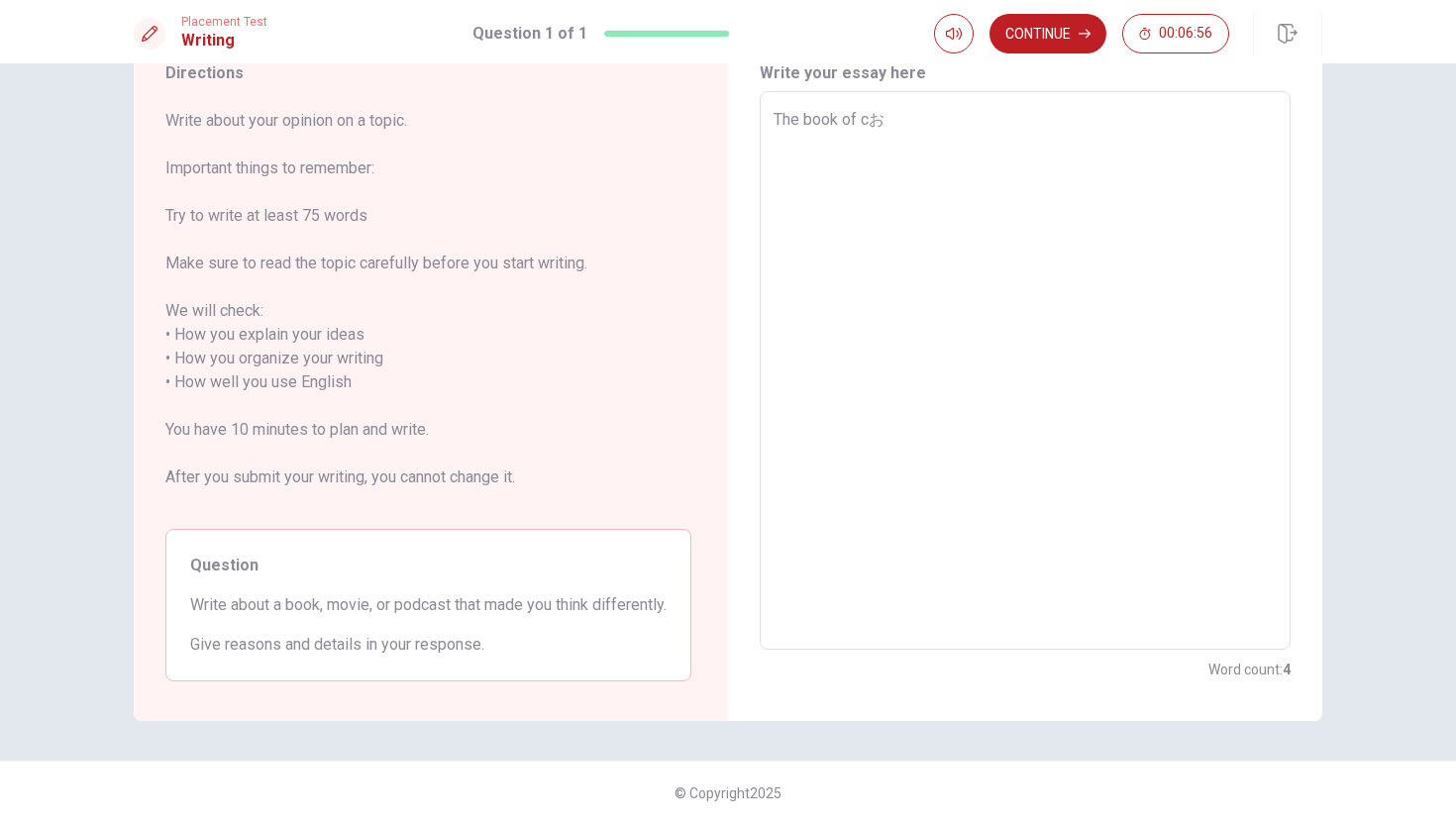 type on "x" 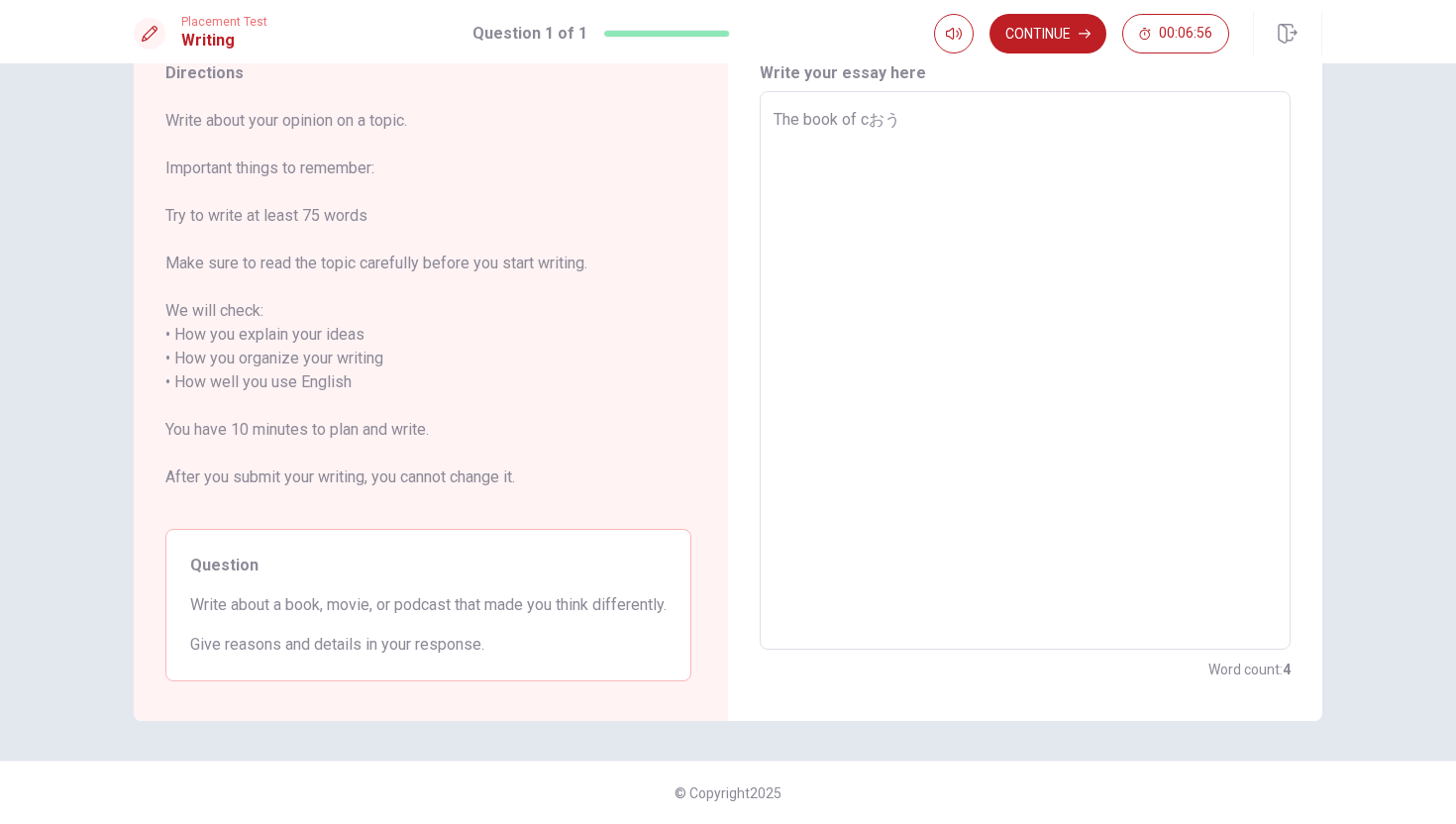 type on "x" 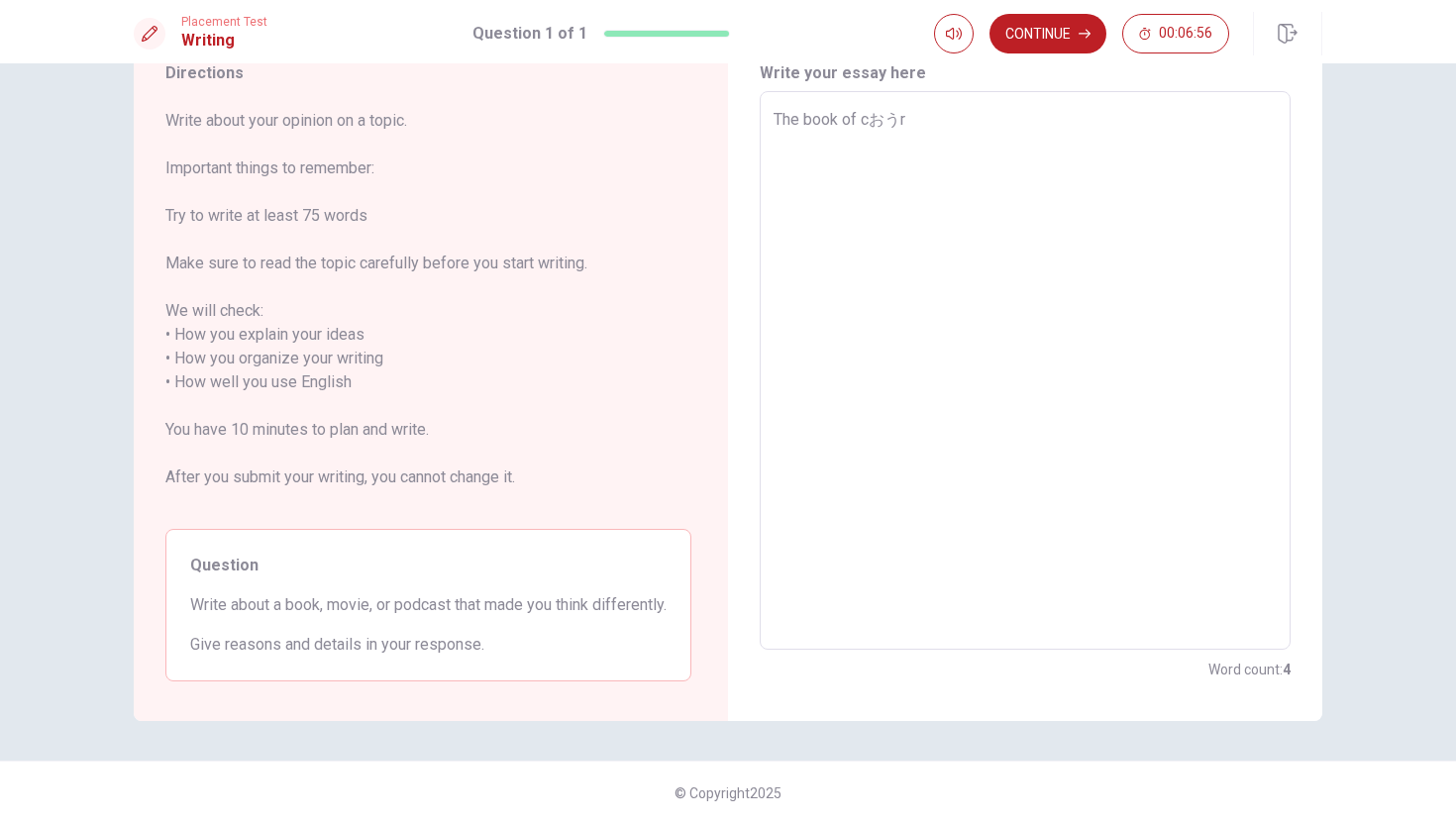 type on "x" 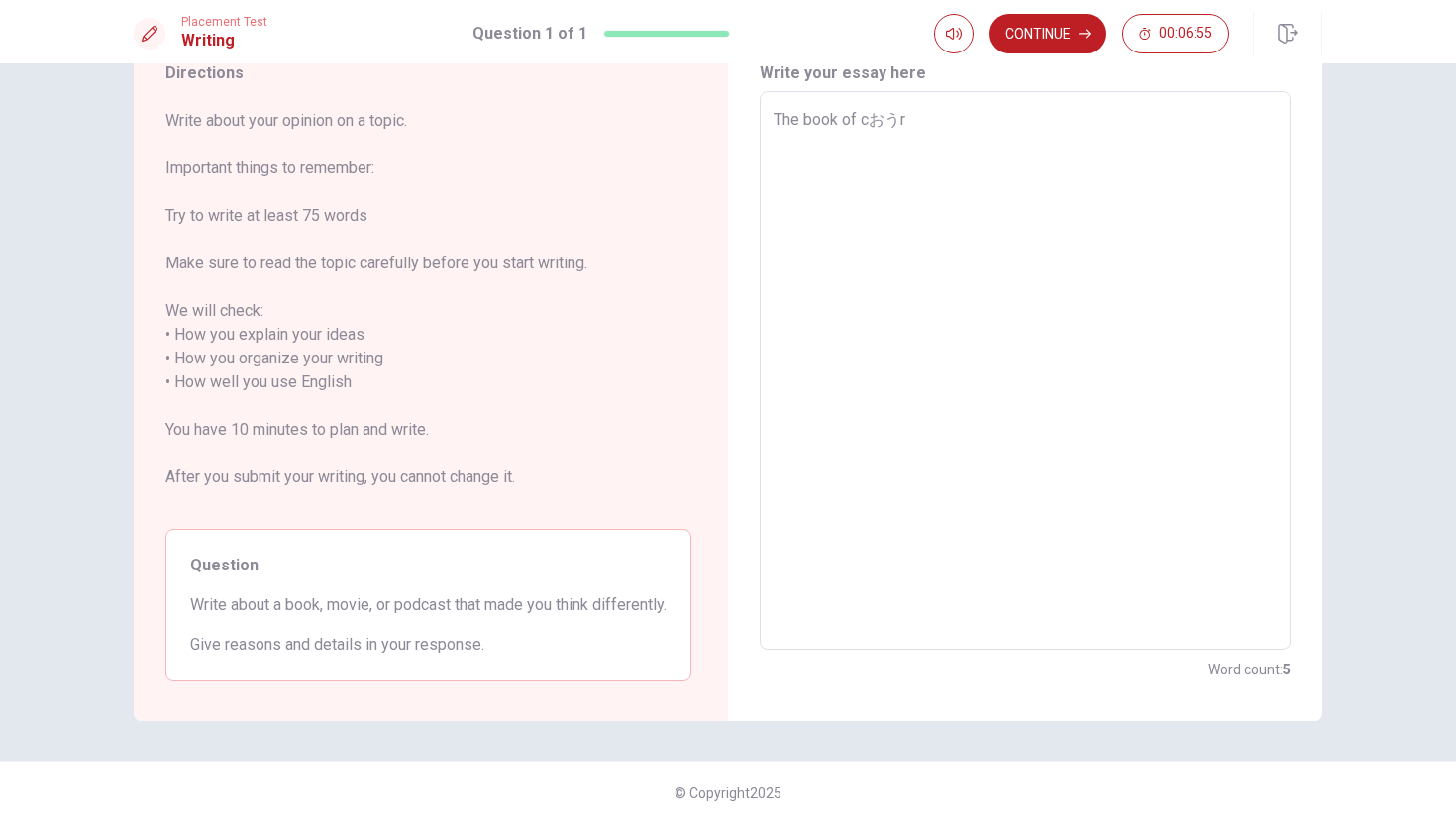 type on "The book of cおうら" 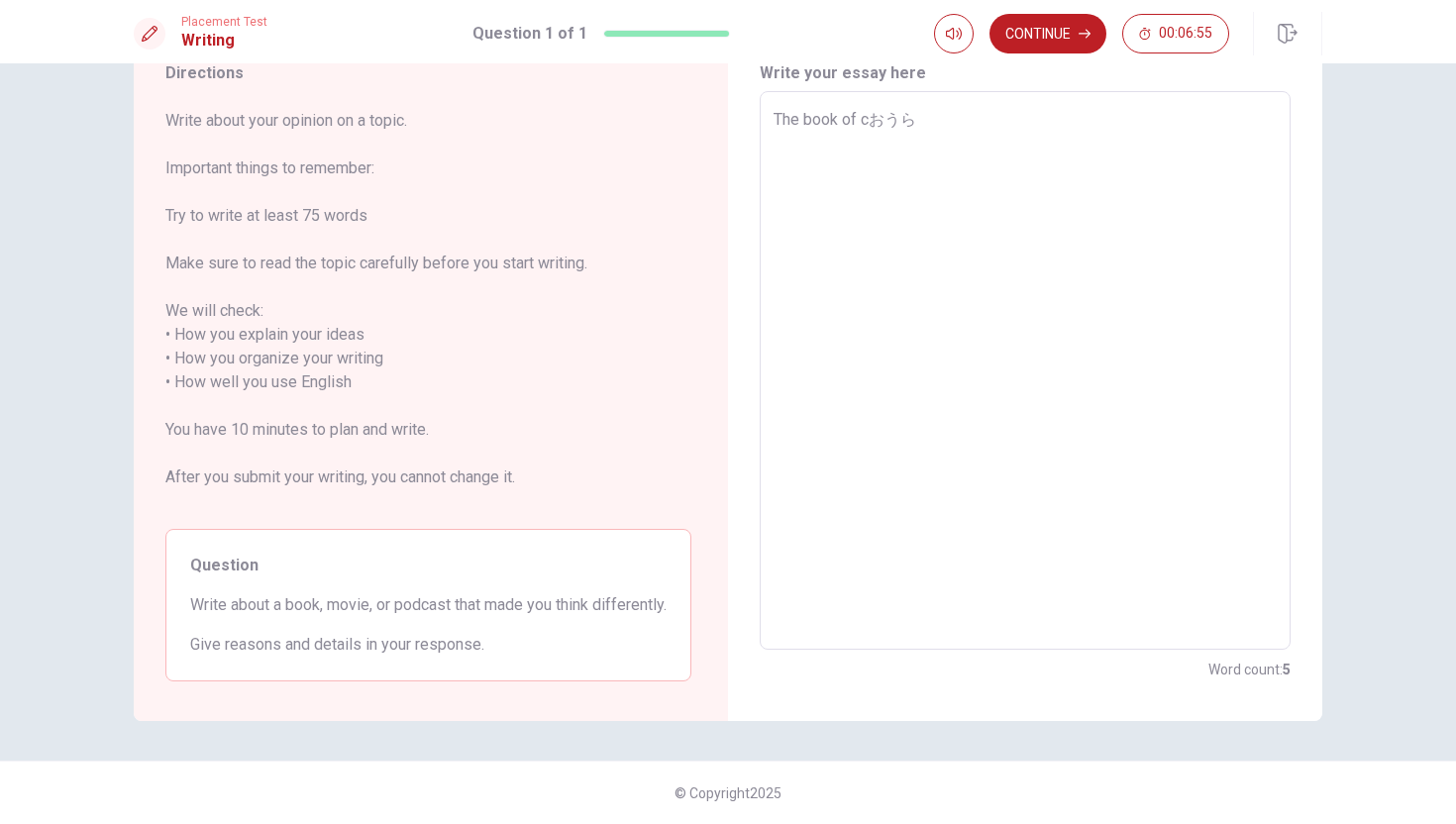 type on "x" 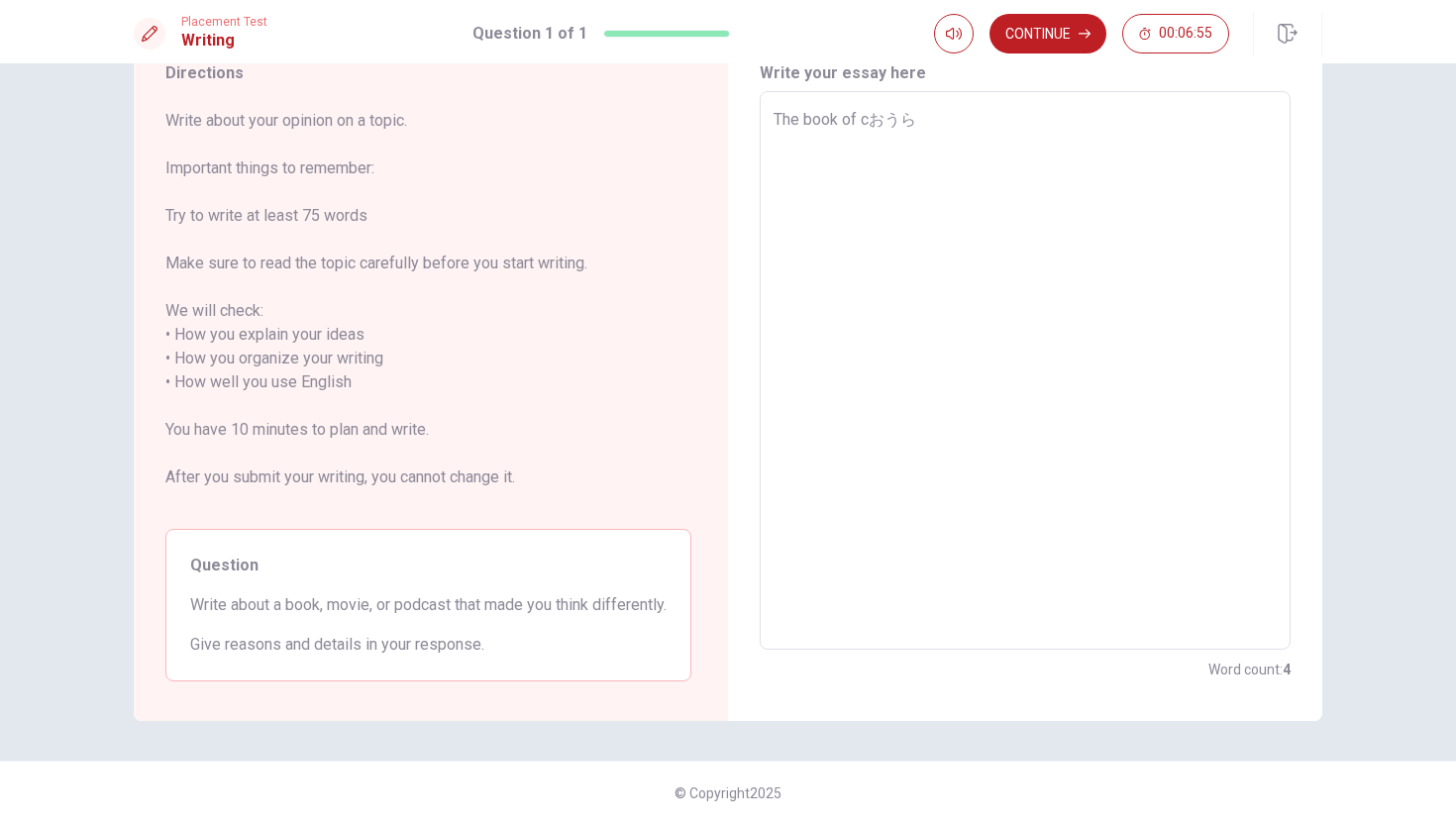 type on "The book of cおうらd" 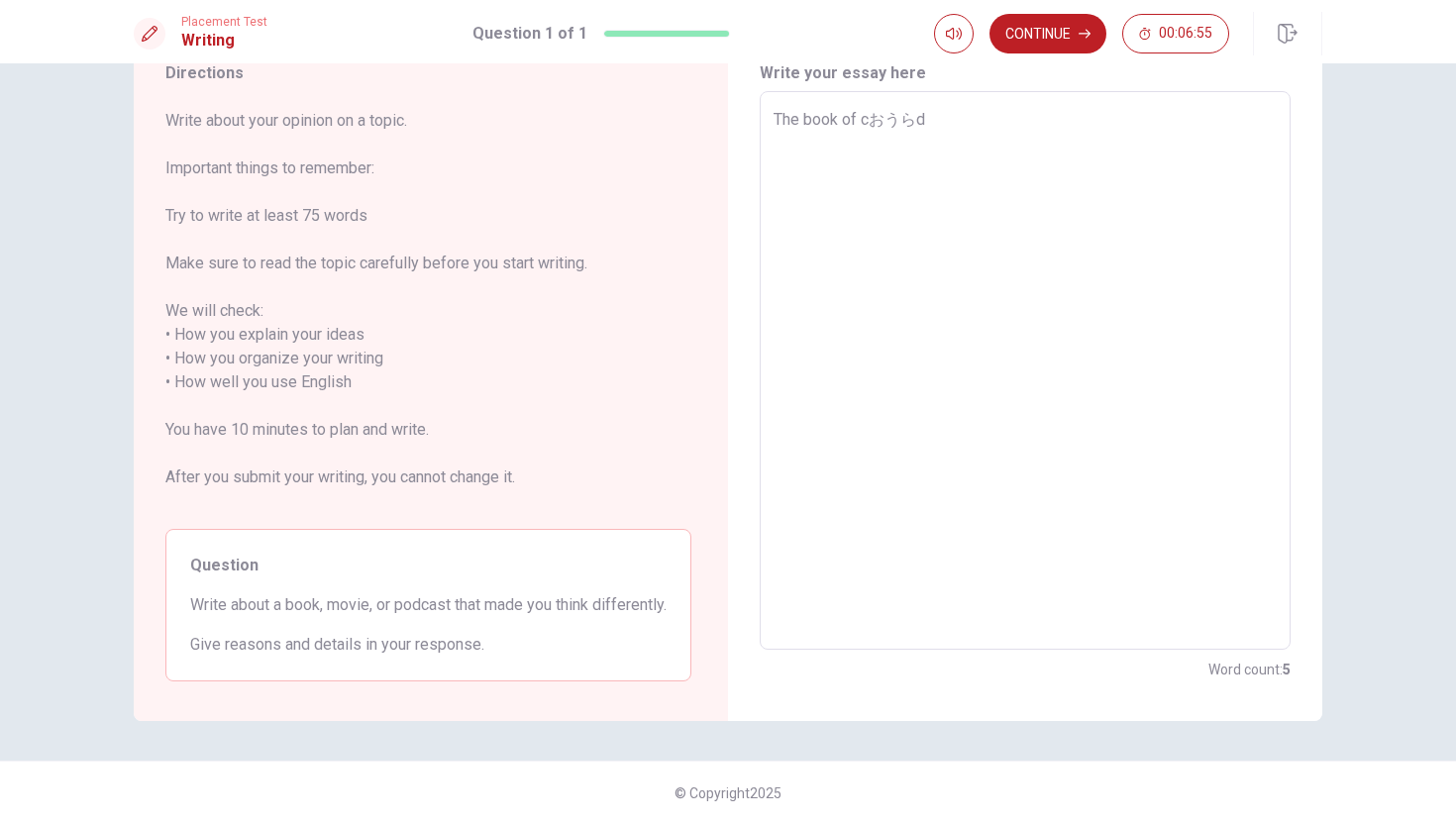 type on "x" 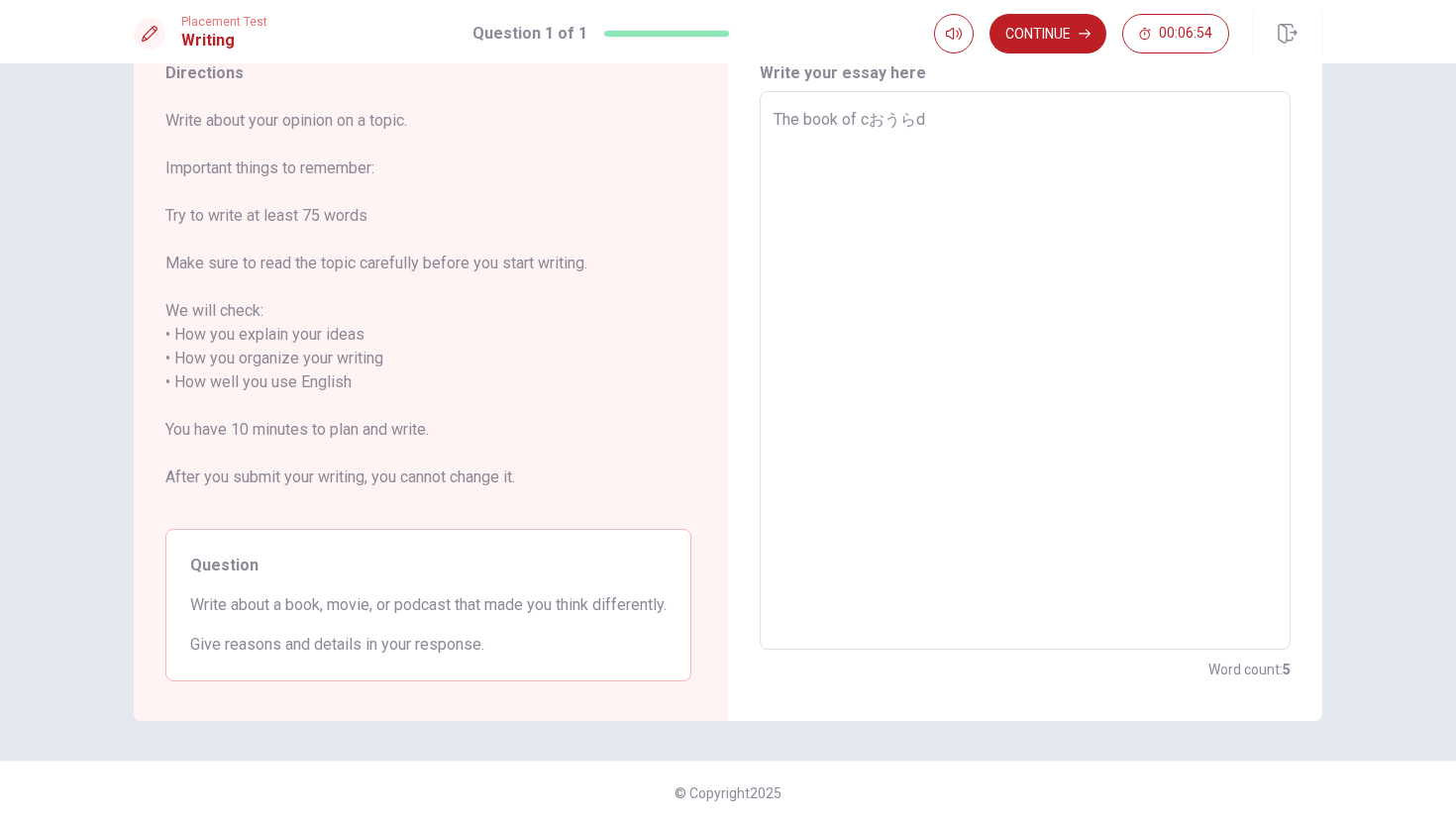 type on "The book of c王らで" 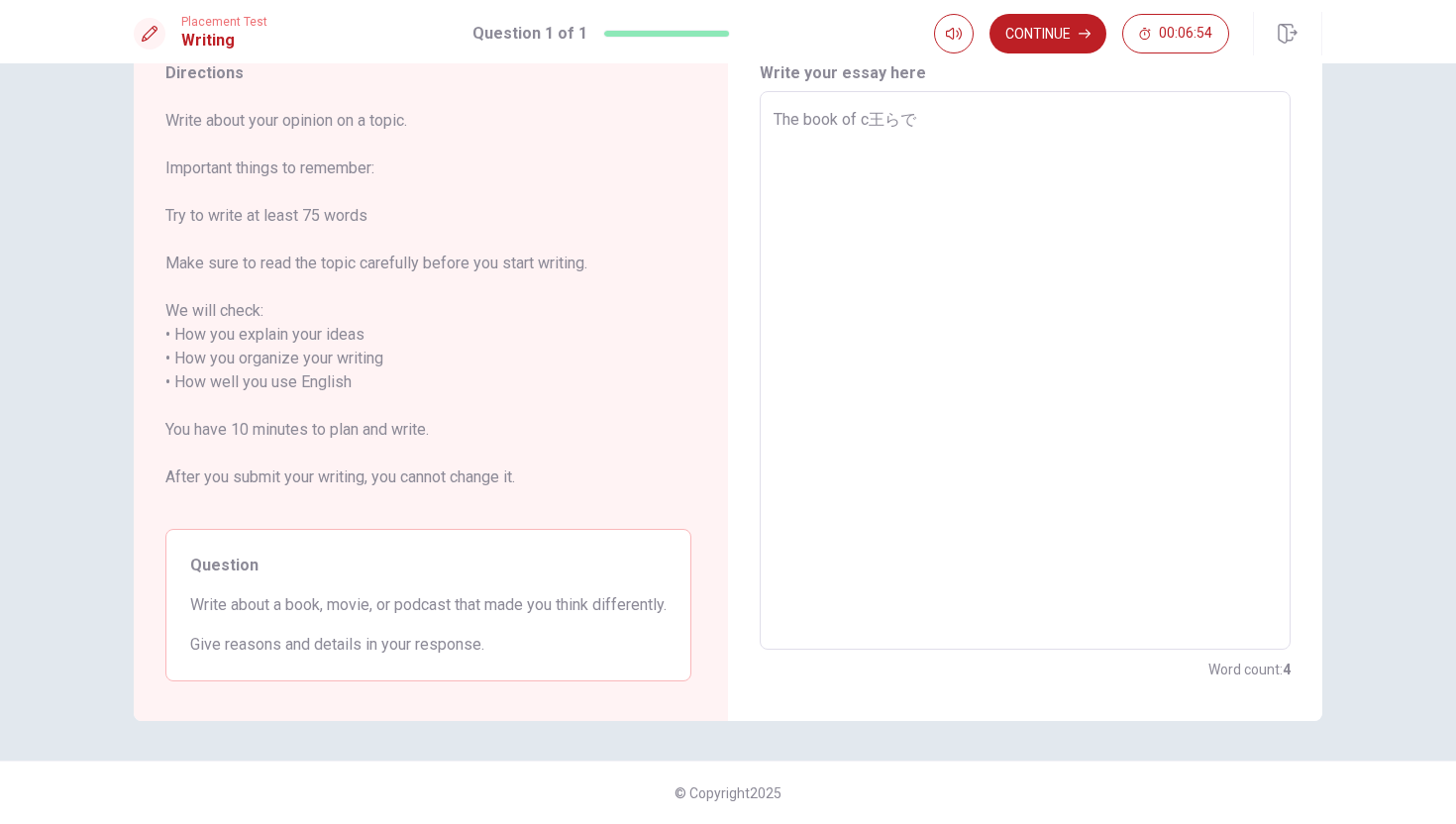 type on "x" 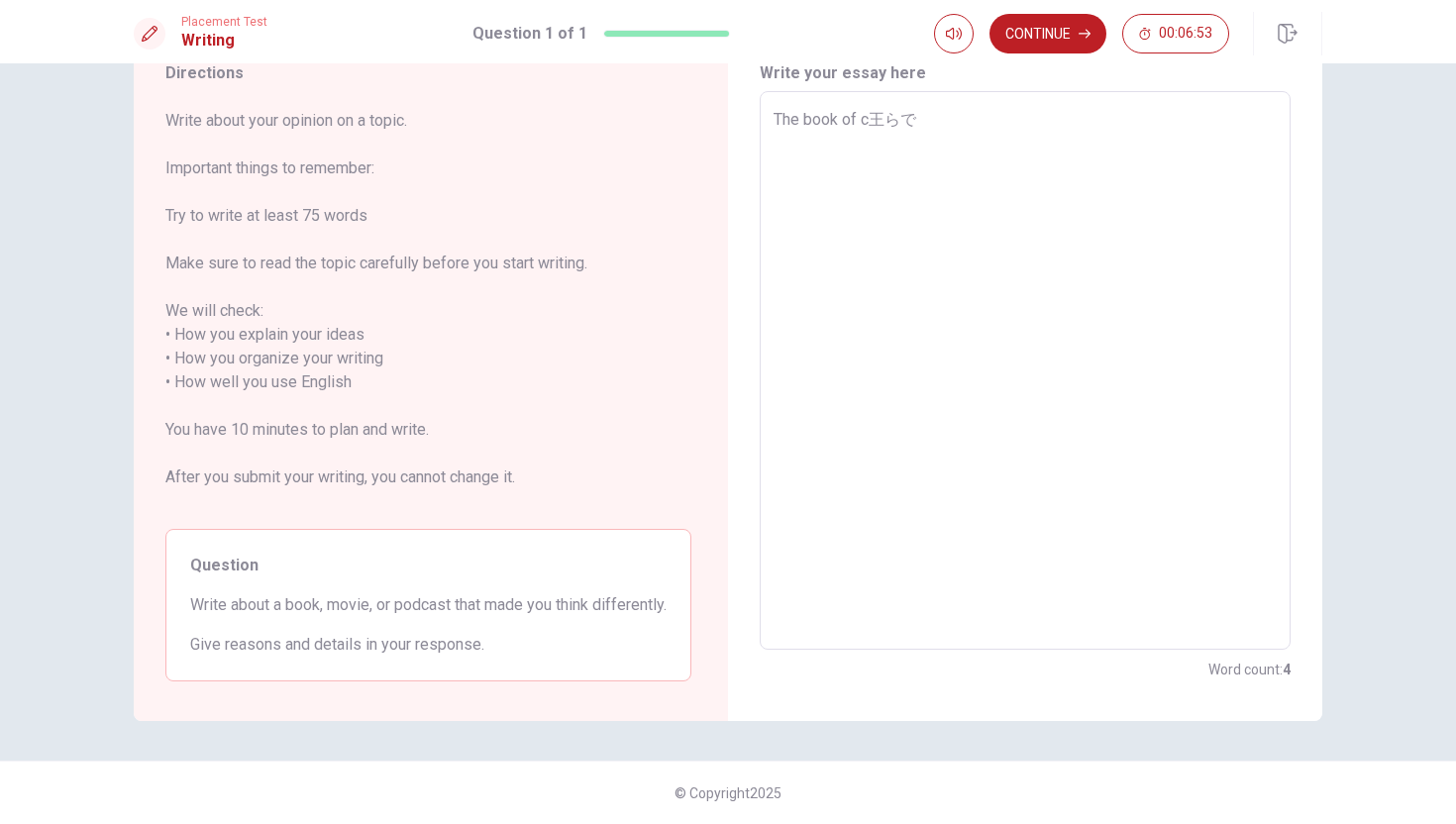 type on "The book of cお裏で" 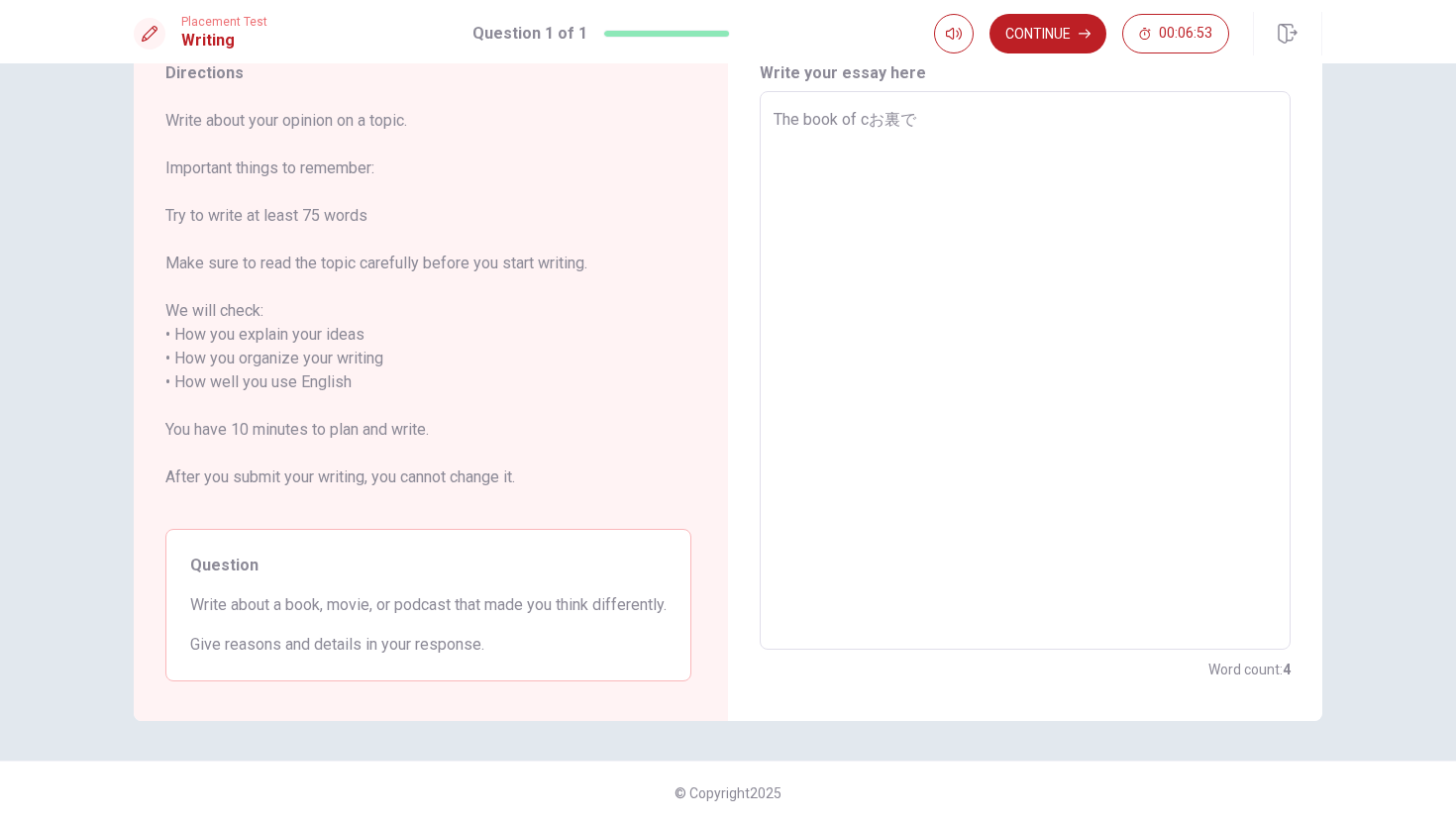 type on "x" 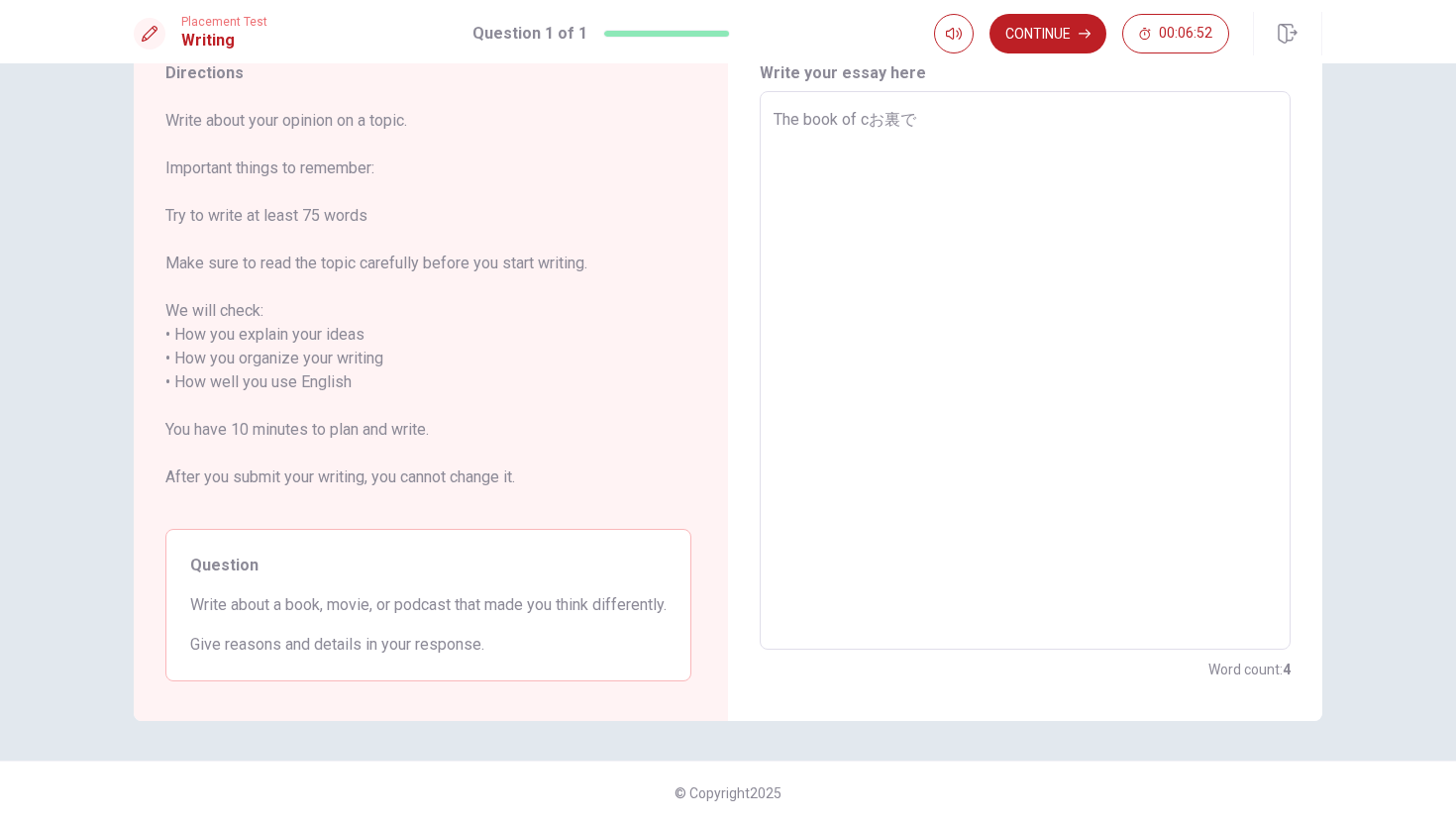 type on "The book of cおうら" 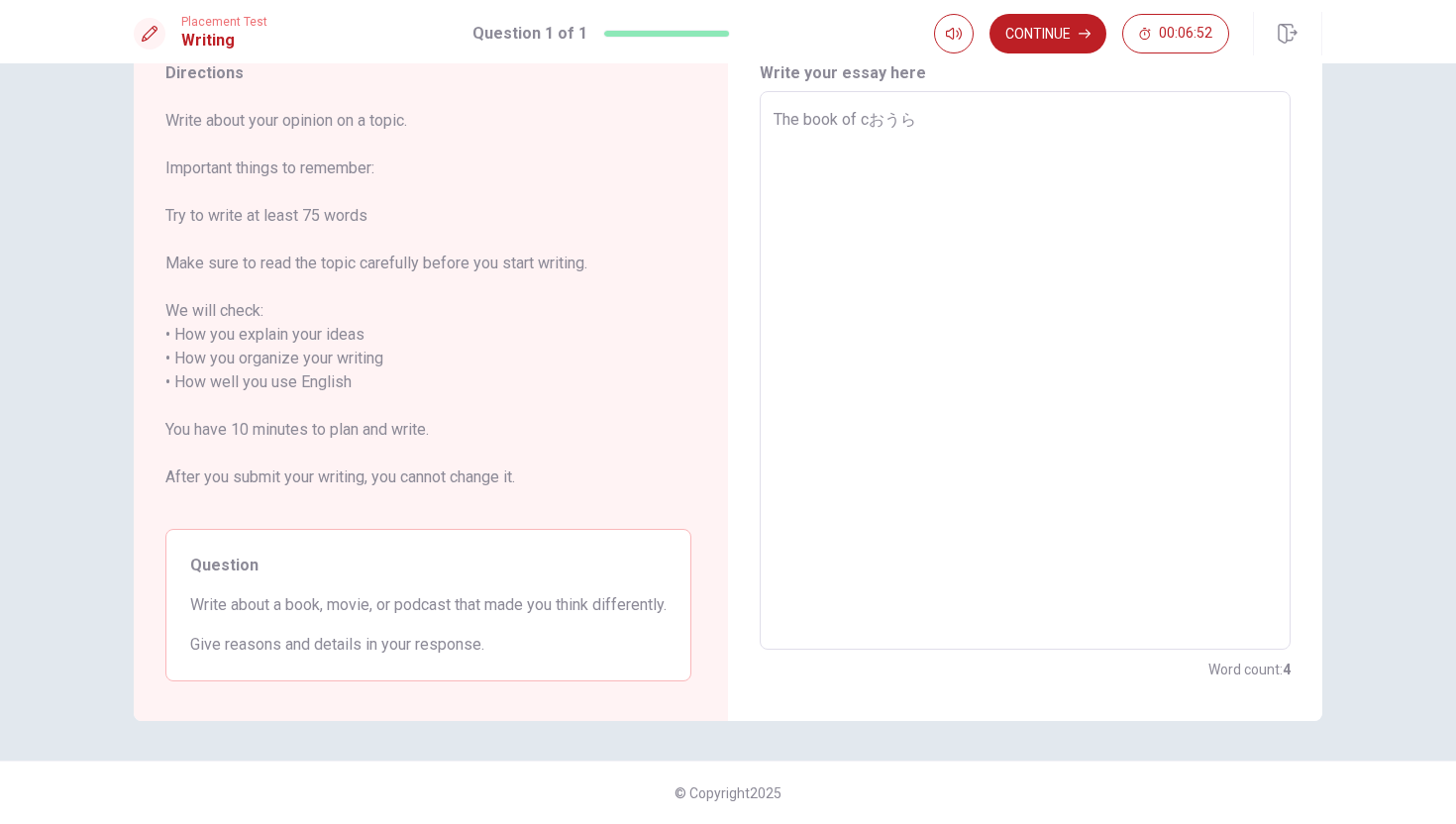 type on "x" 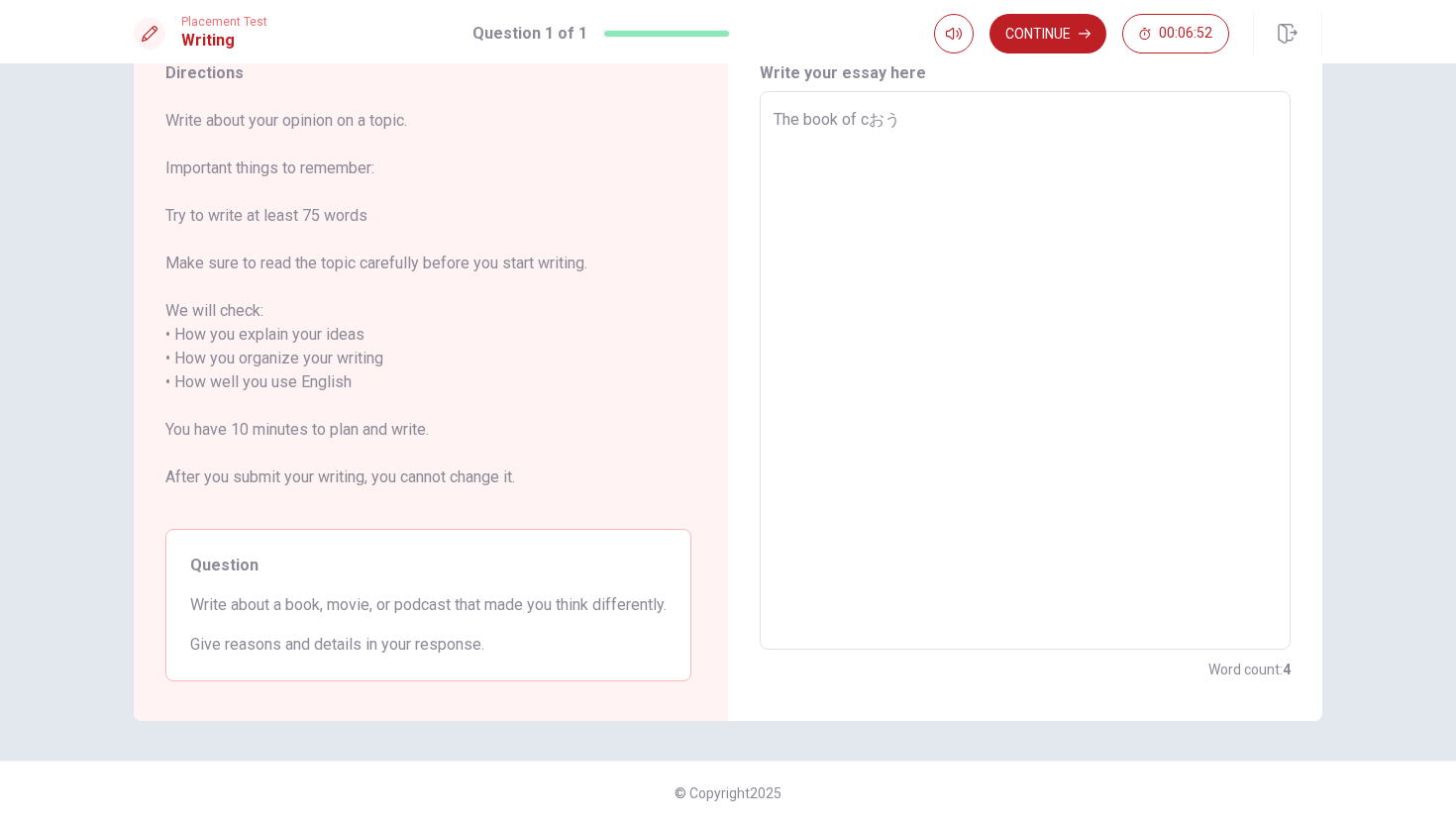 type on "x" 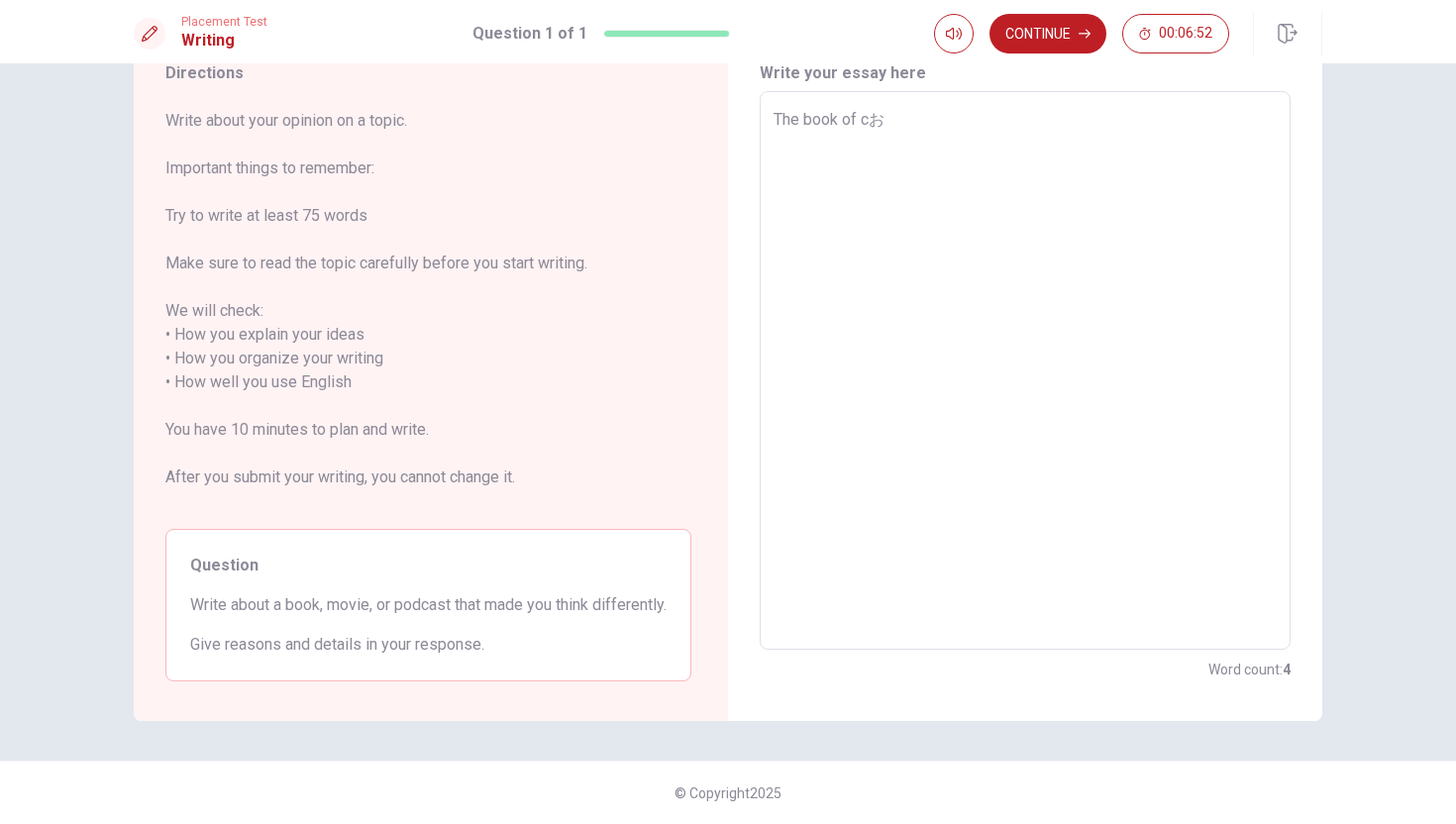 type on "x" 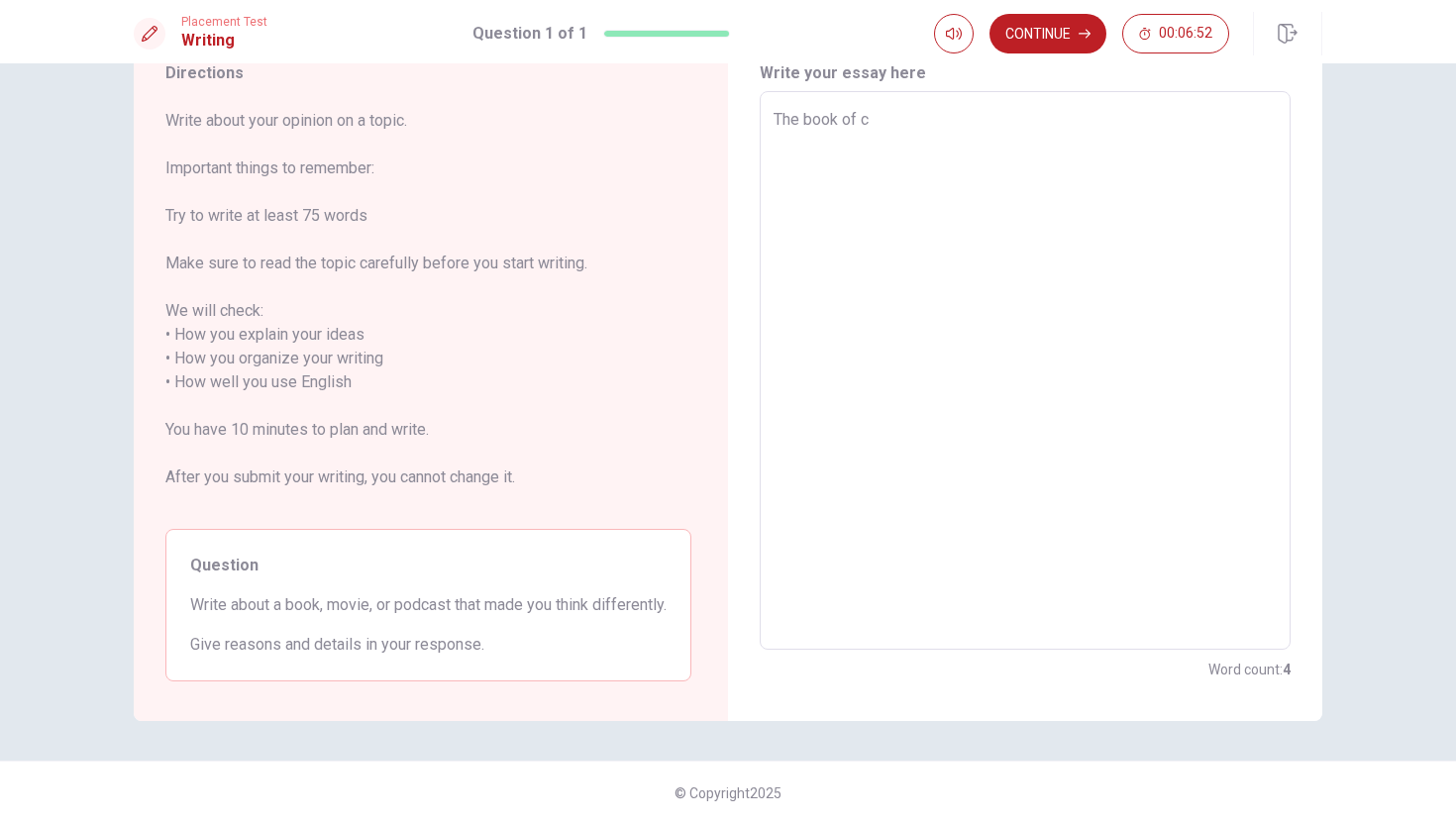 type on "x" 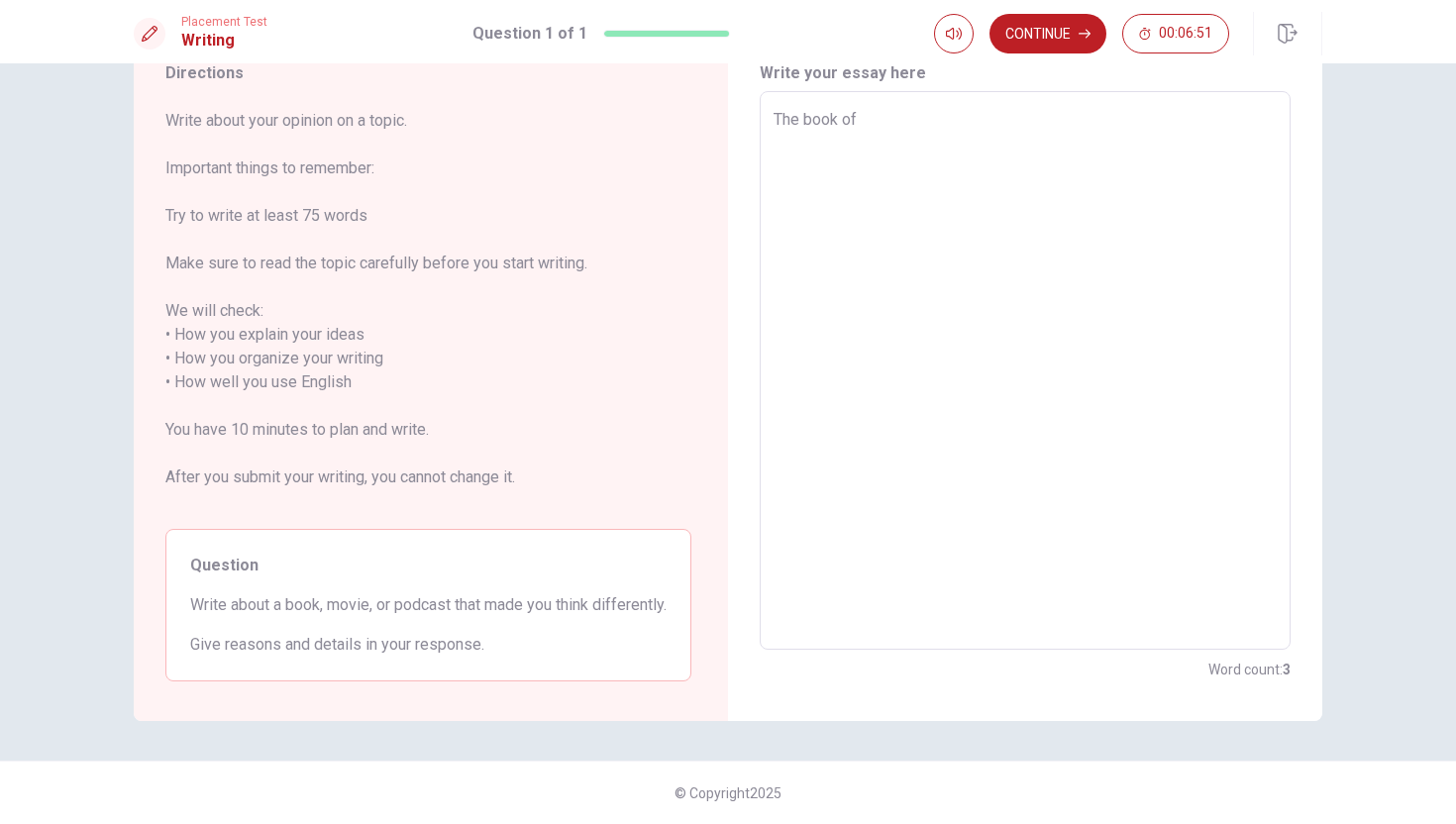 type on "x" 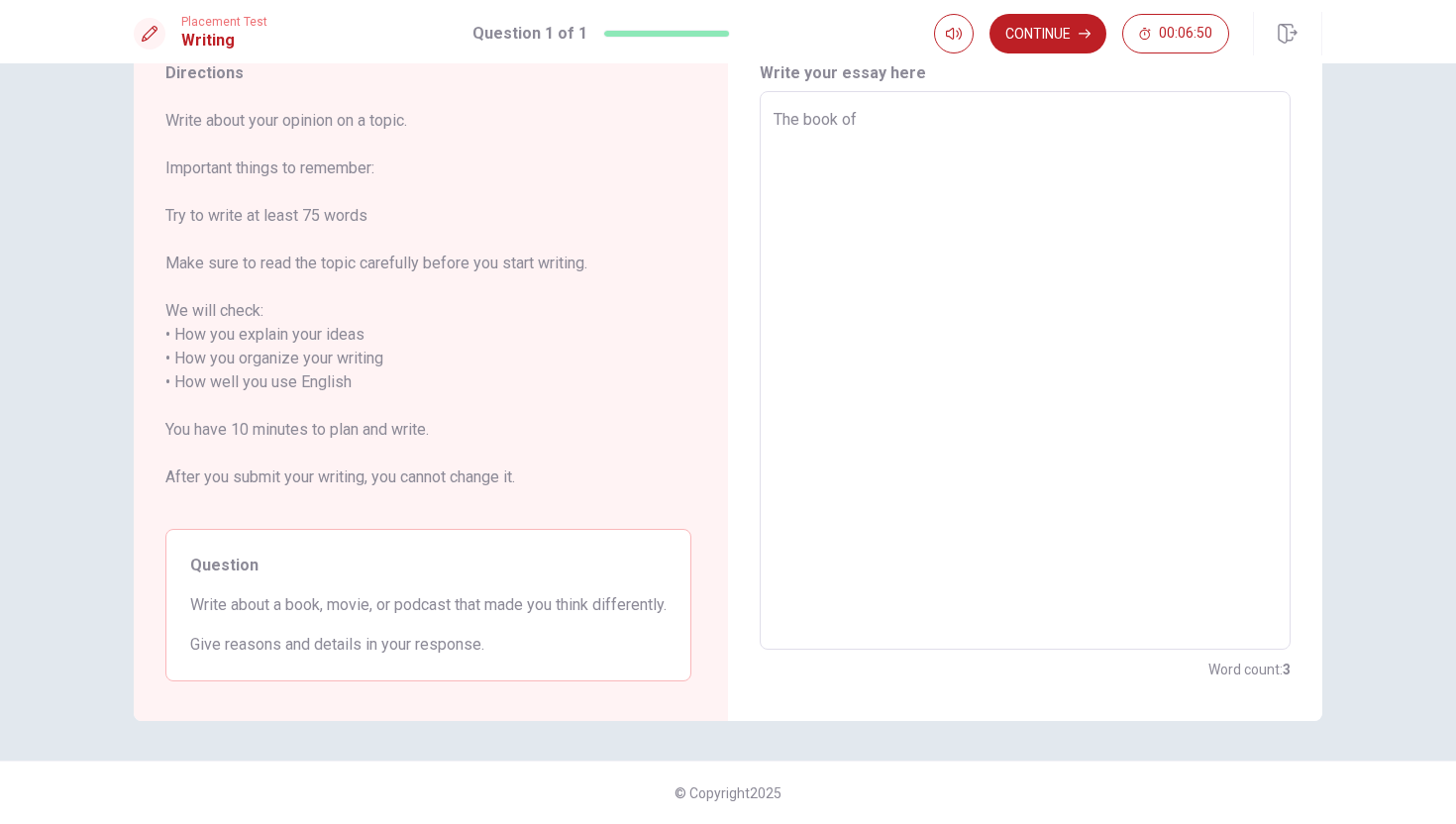 type on "The book of c" 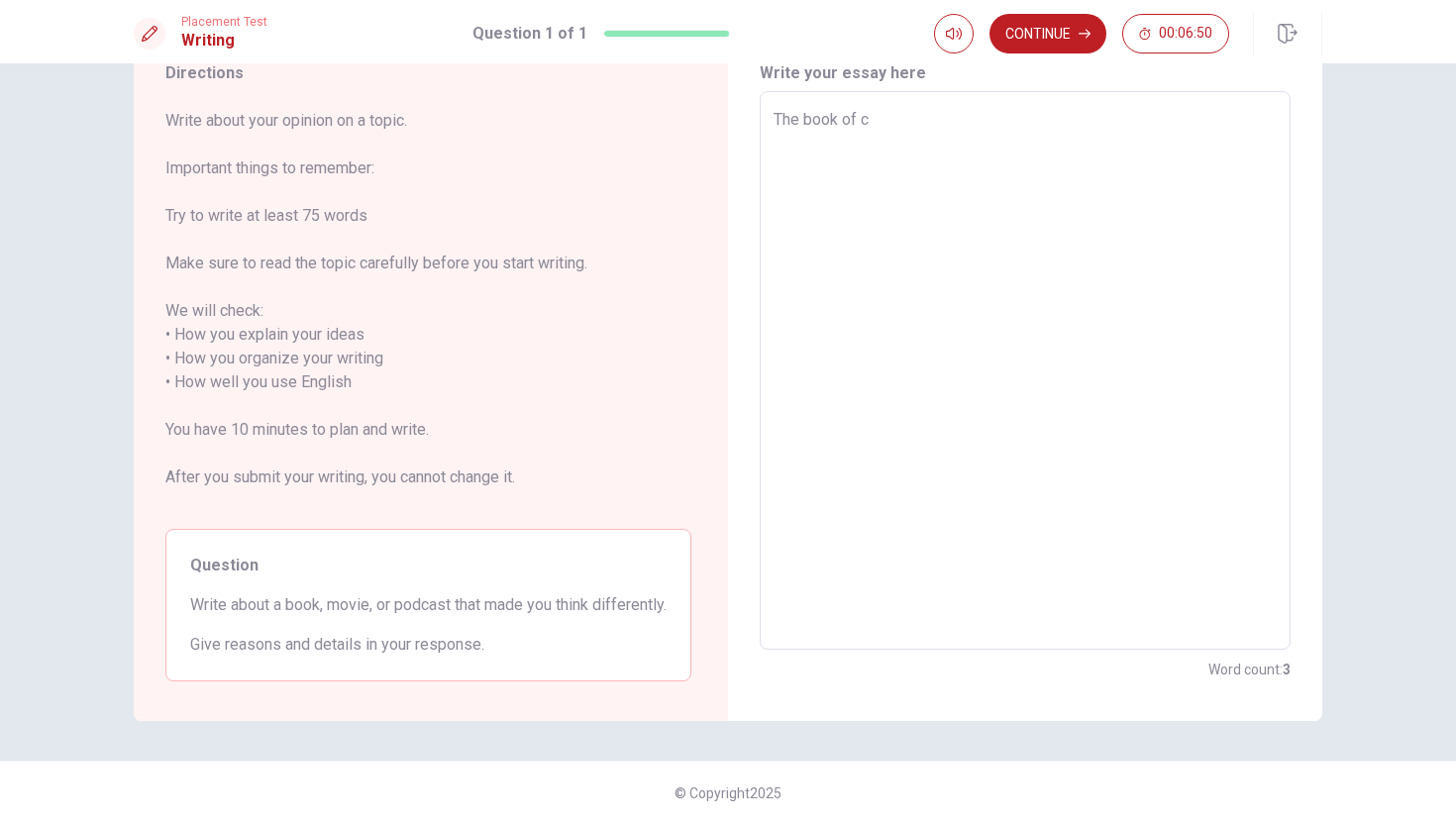 type on "x" 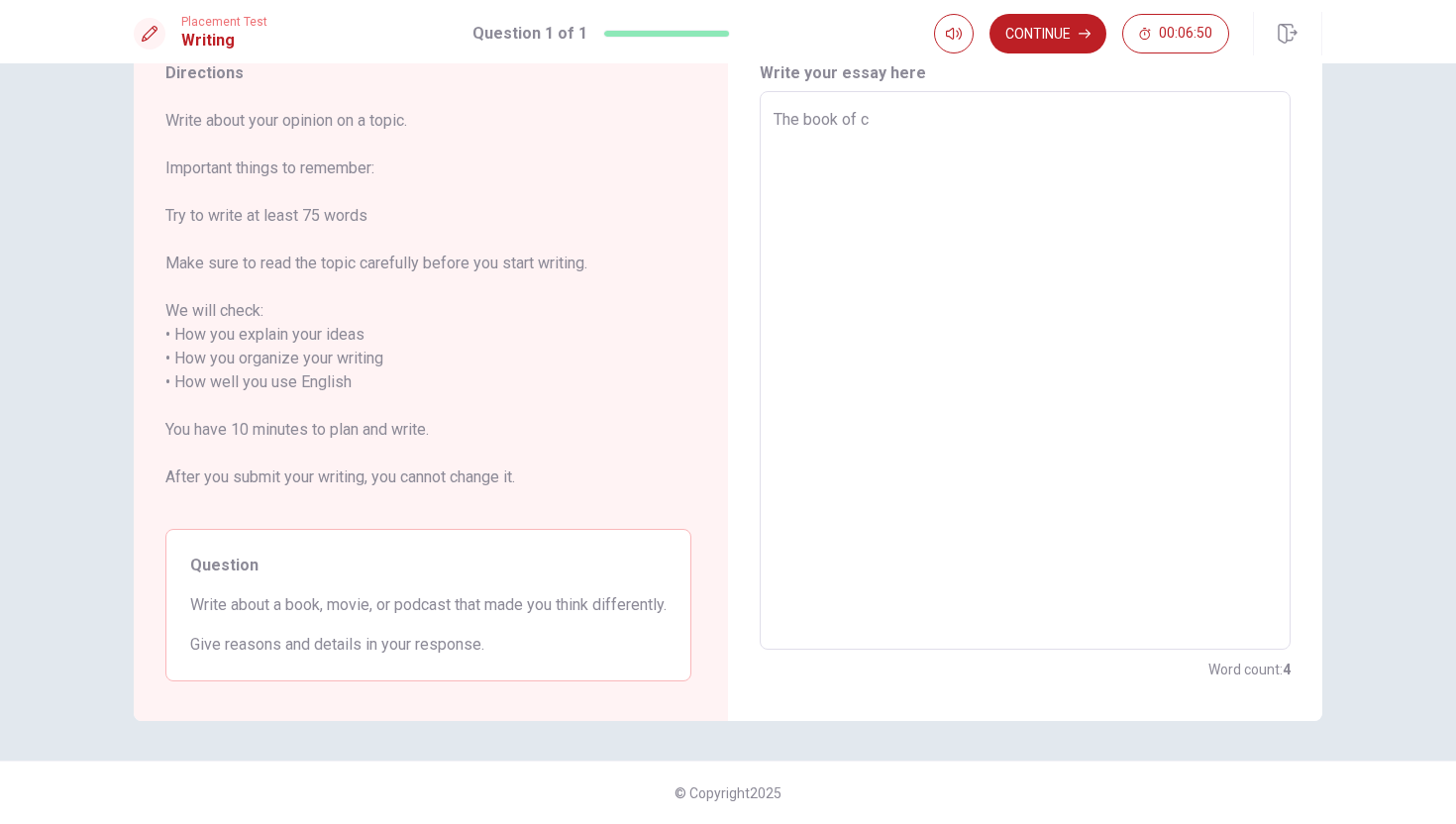 type on "The book of co" 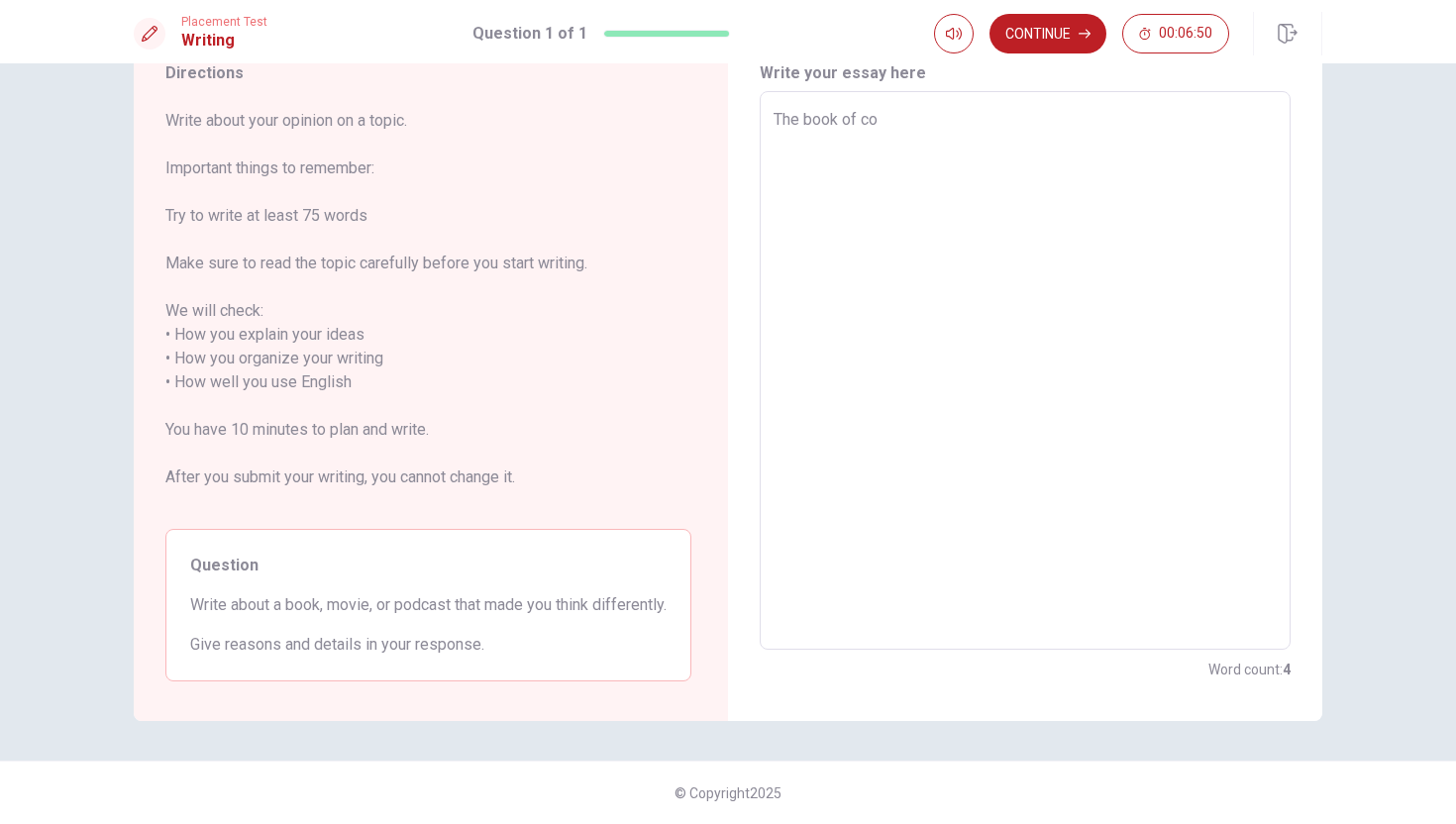 type on "x" 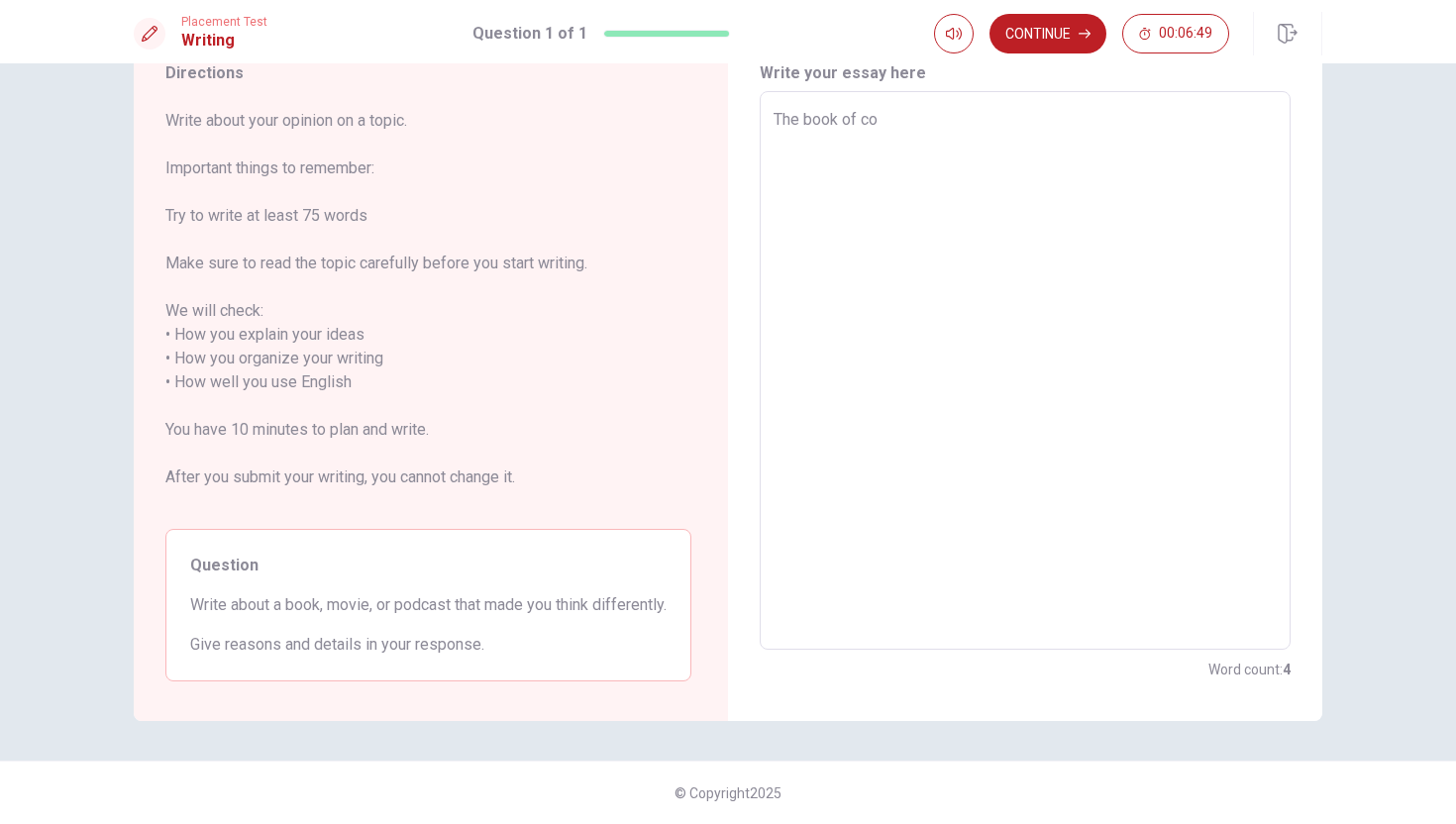 type on "The book of cou" 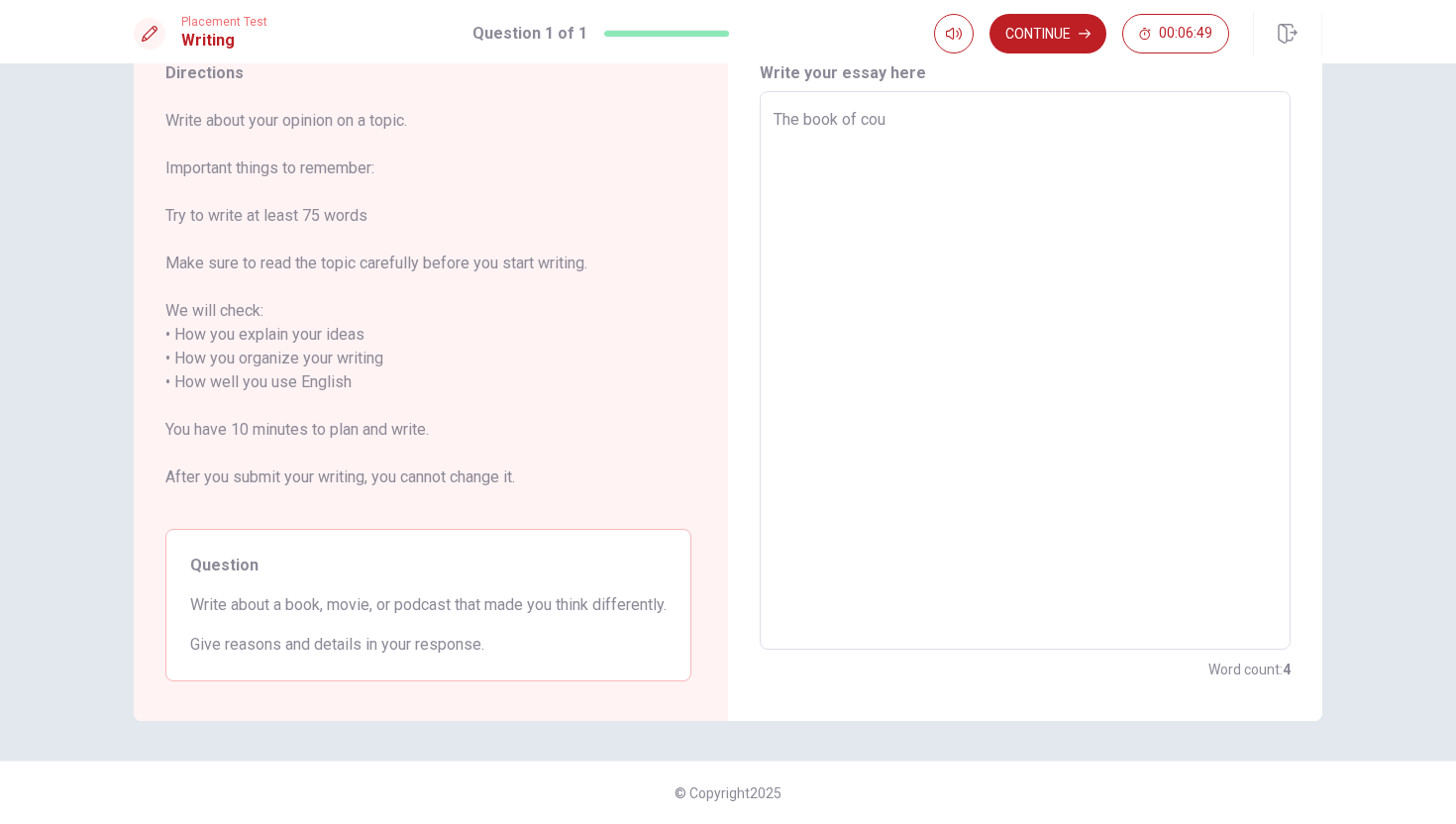 type on "x" 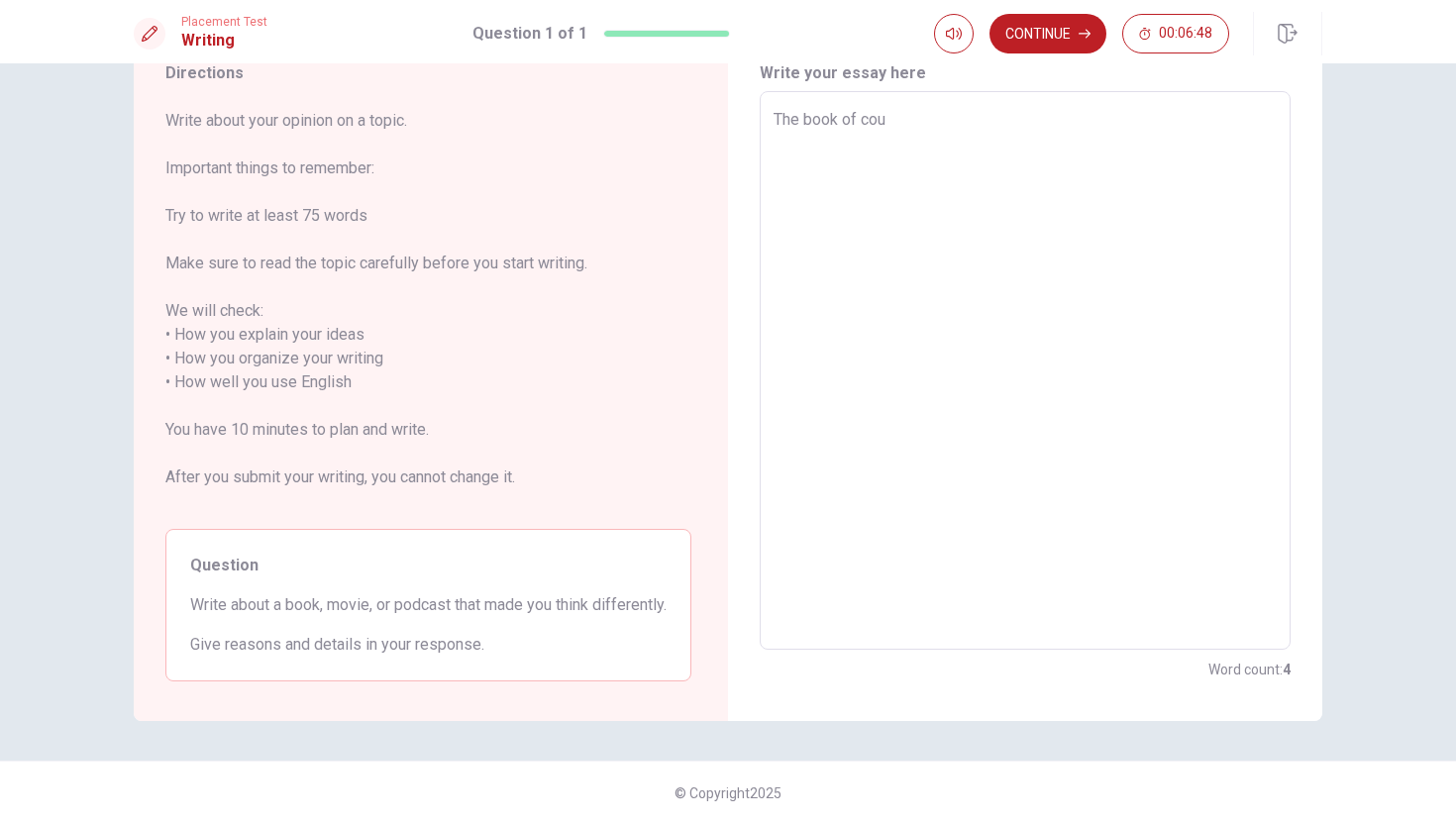 type on "The book of cour" 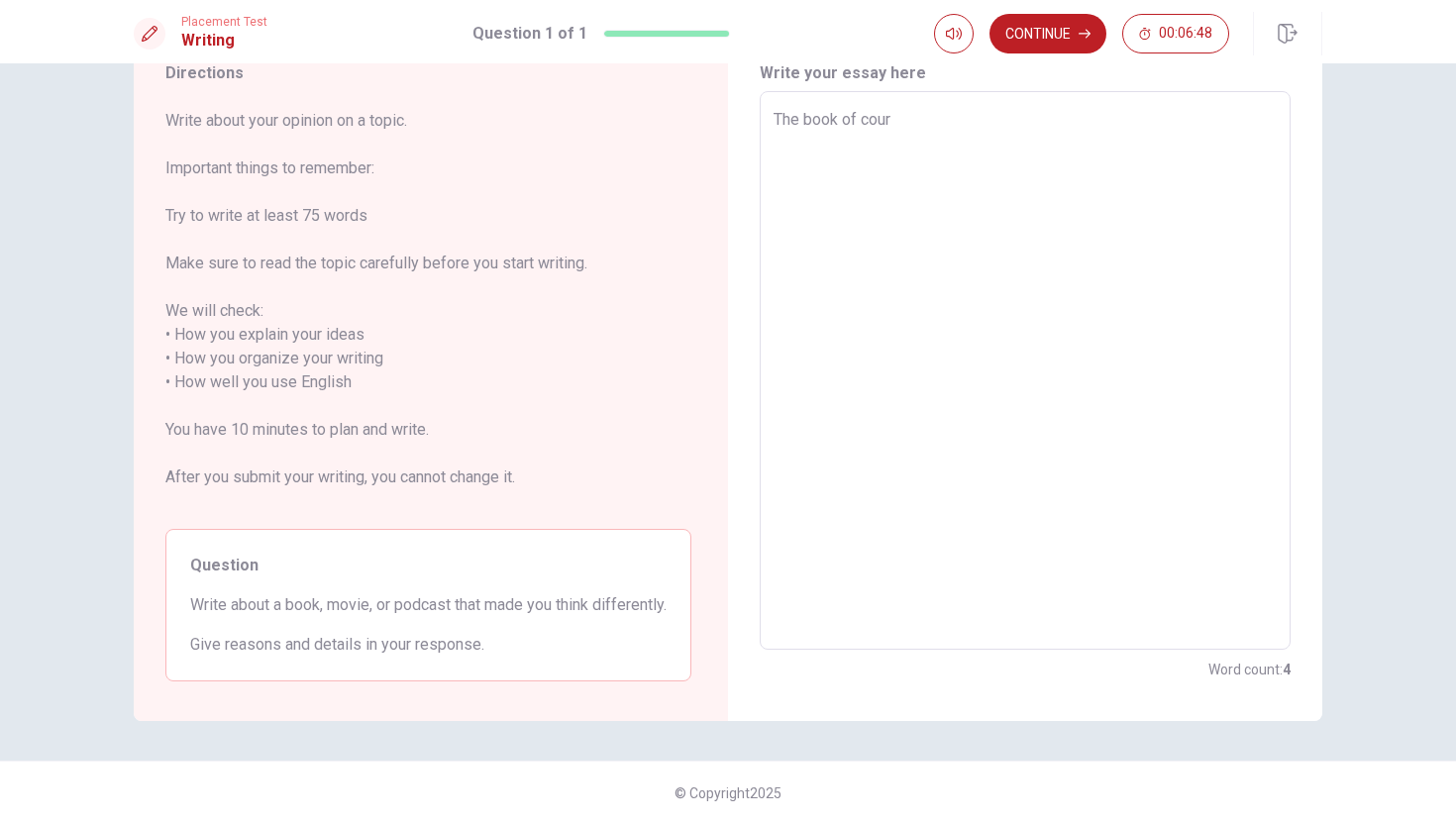 type on "x" 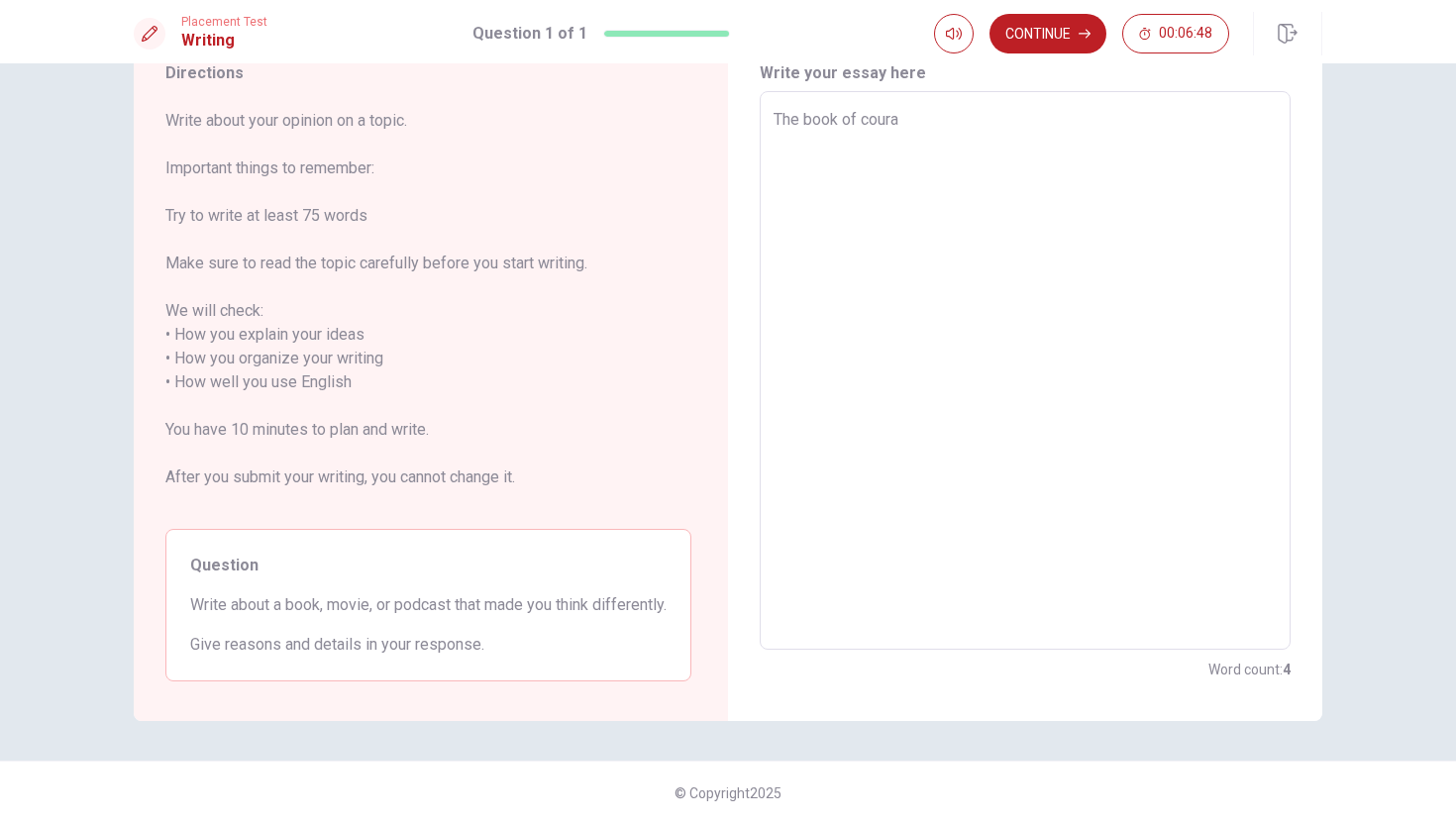 type on "x" 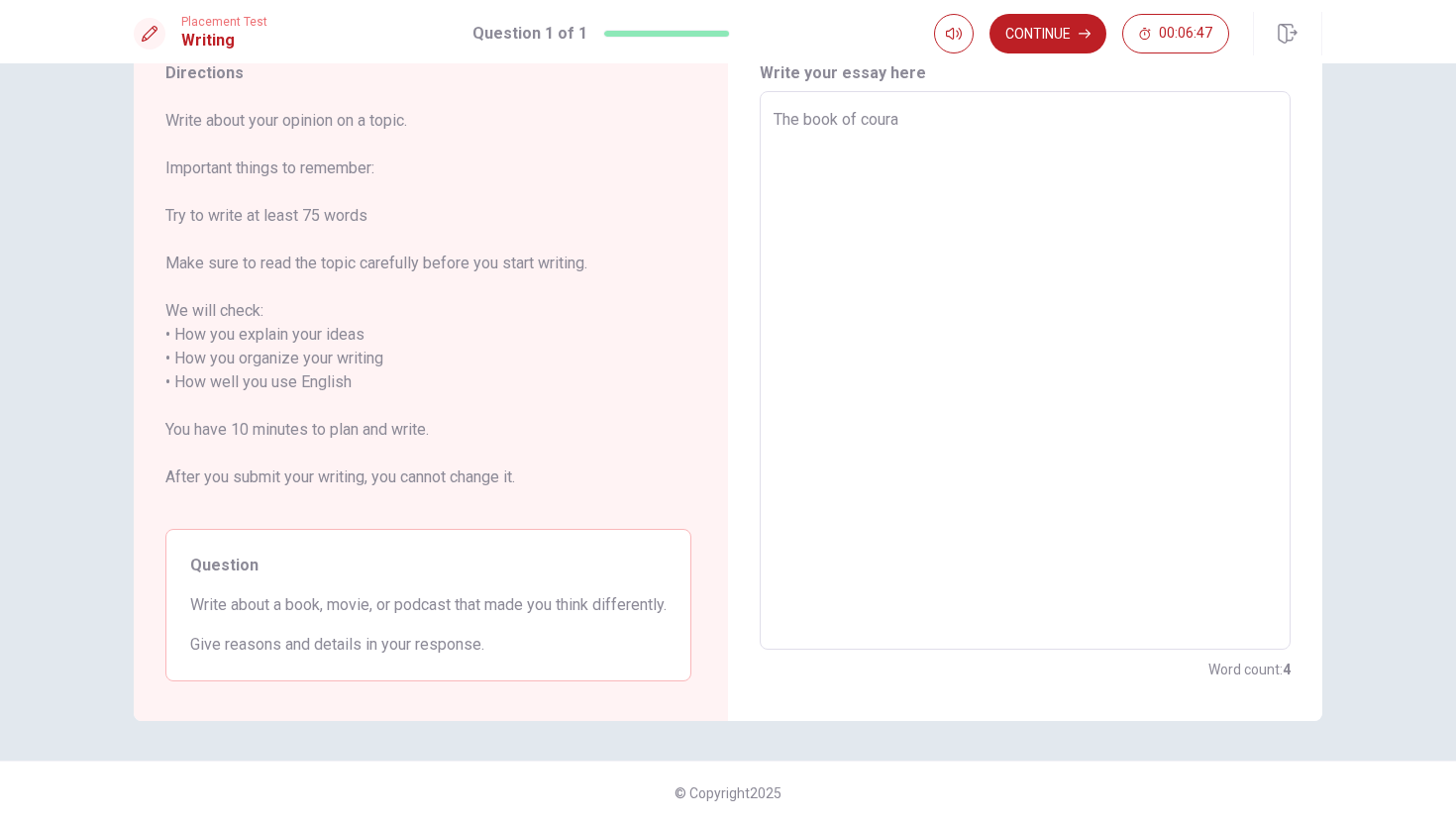 type on "The book of courag" 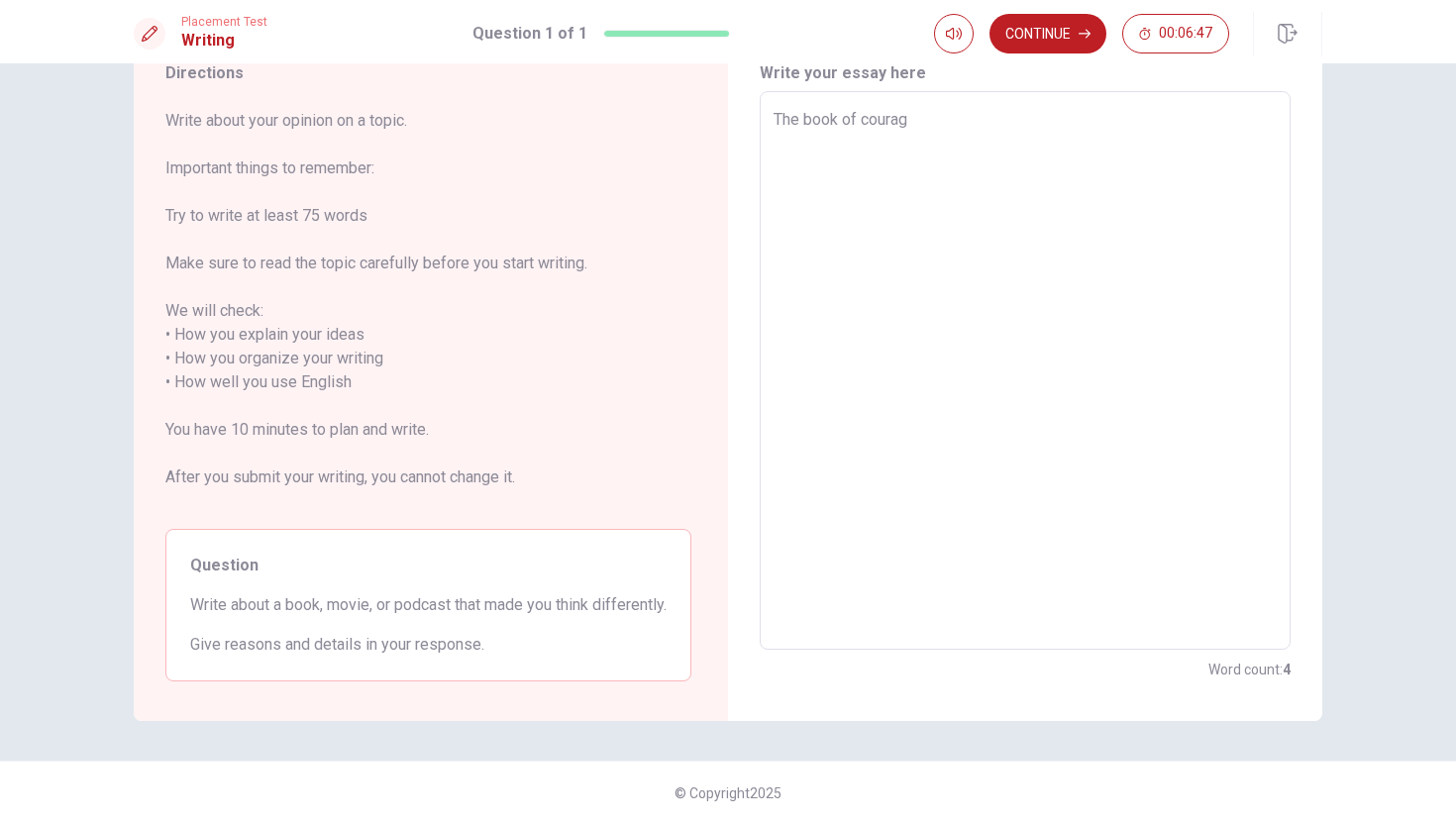 type on "x" 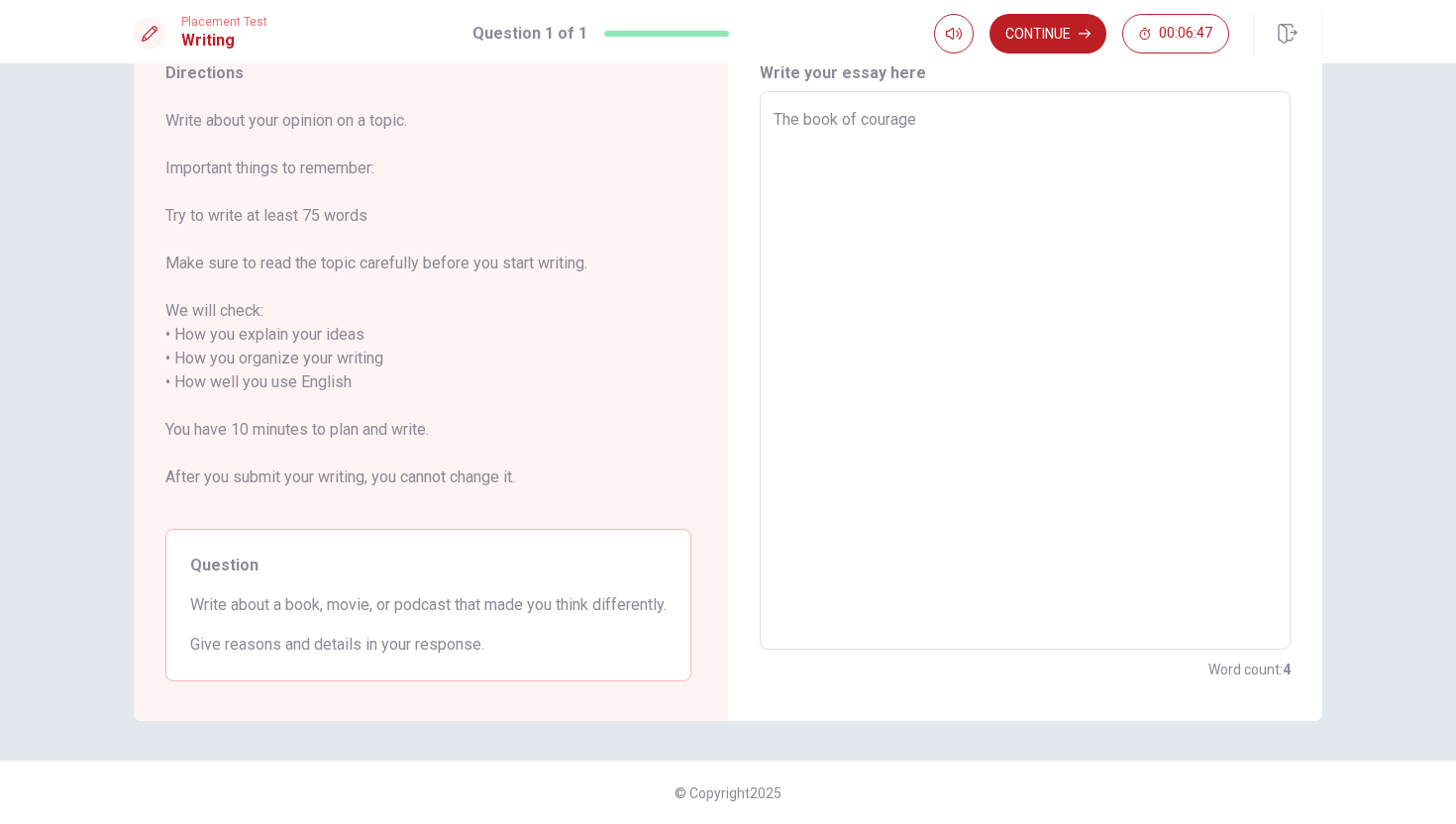 type on "x" 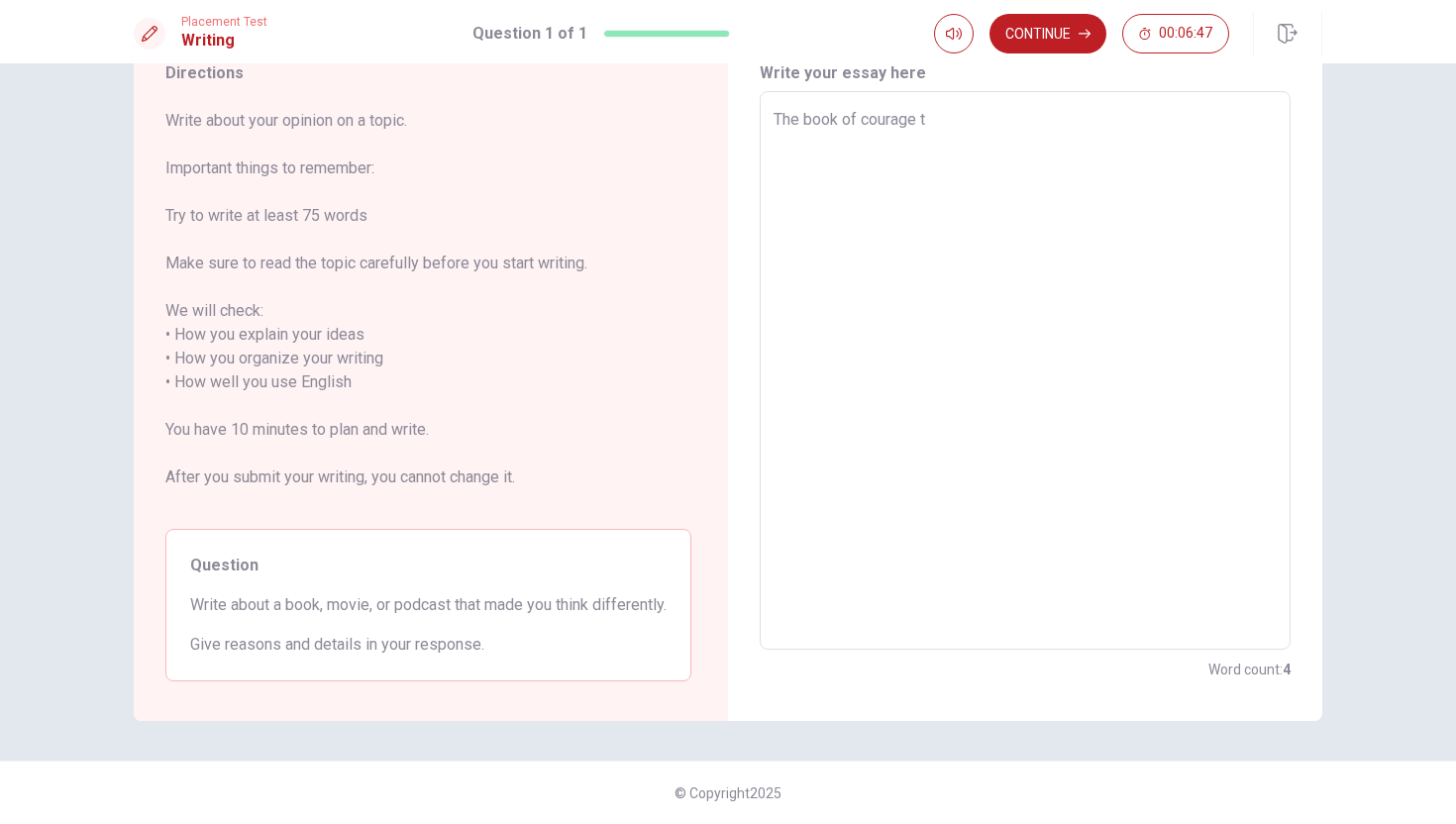 type on "x" 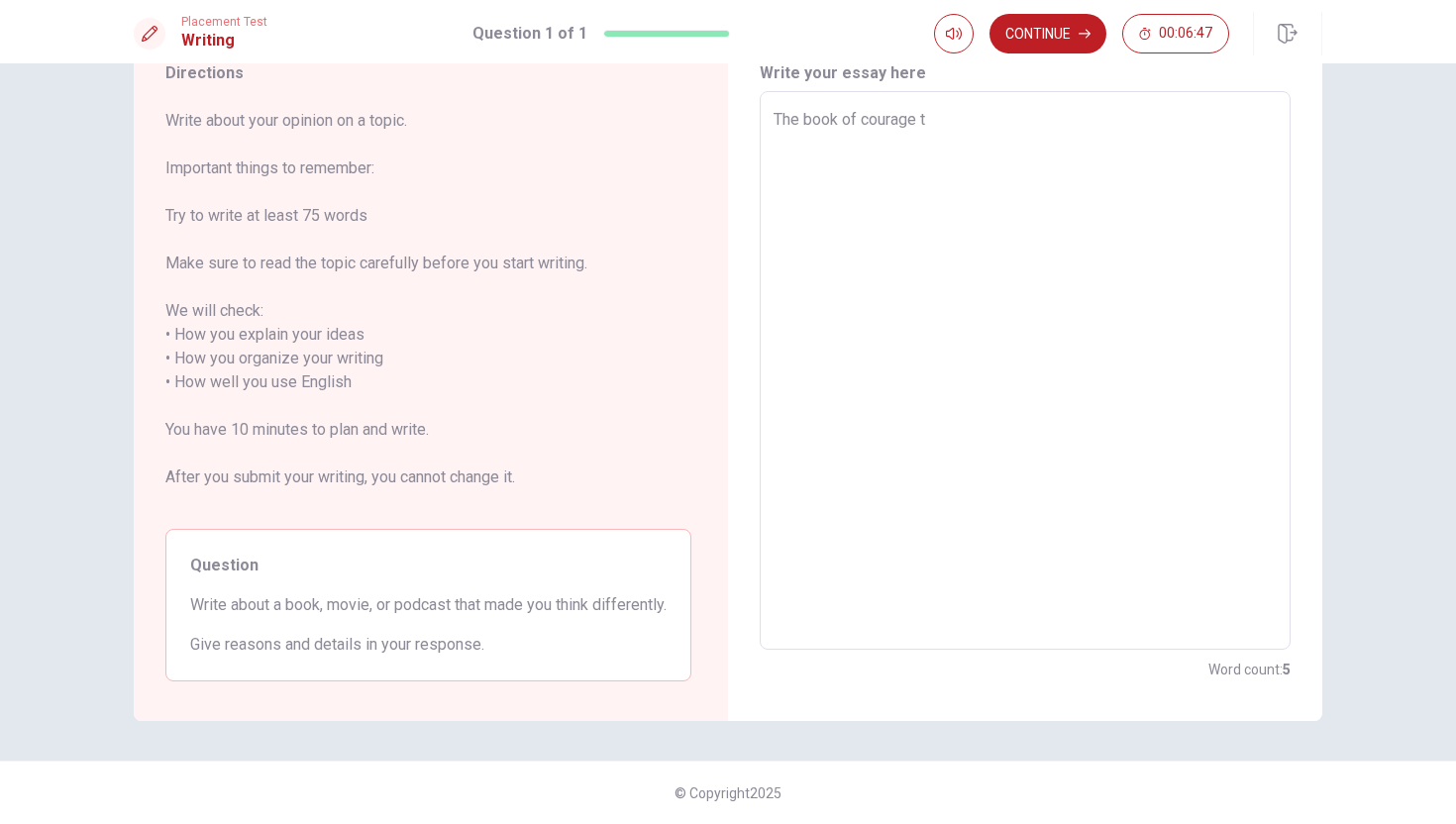 type on "The book of courage to" 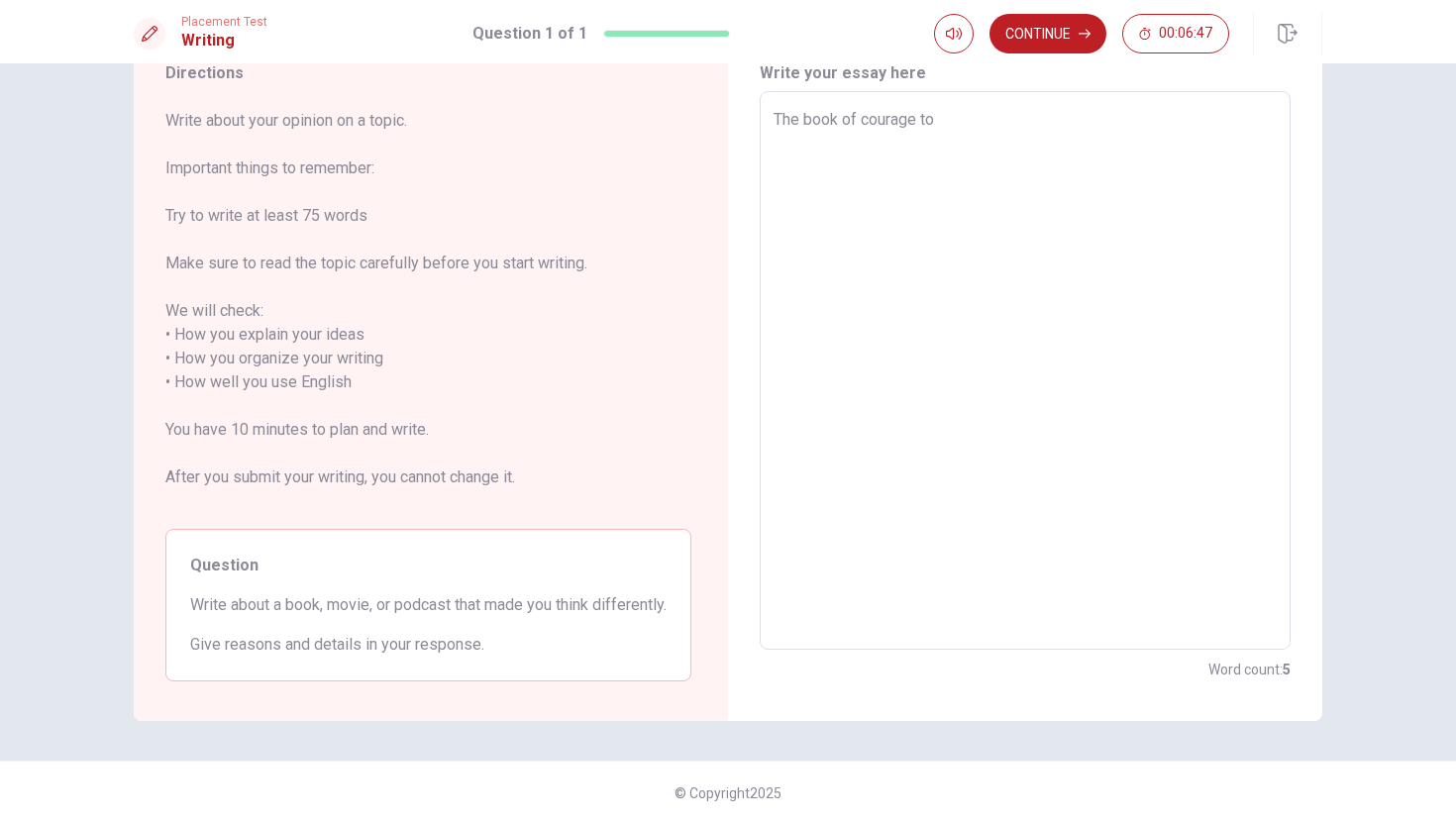 type on "x" 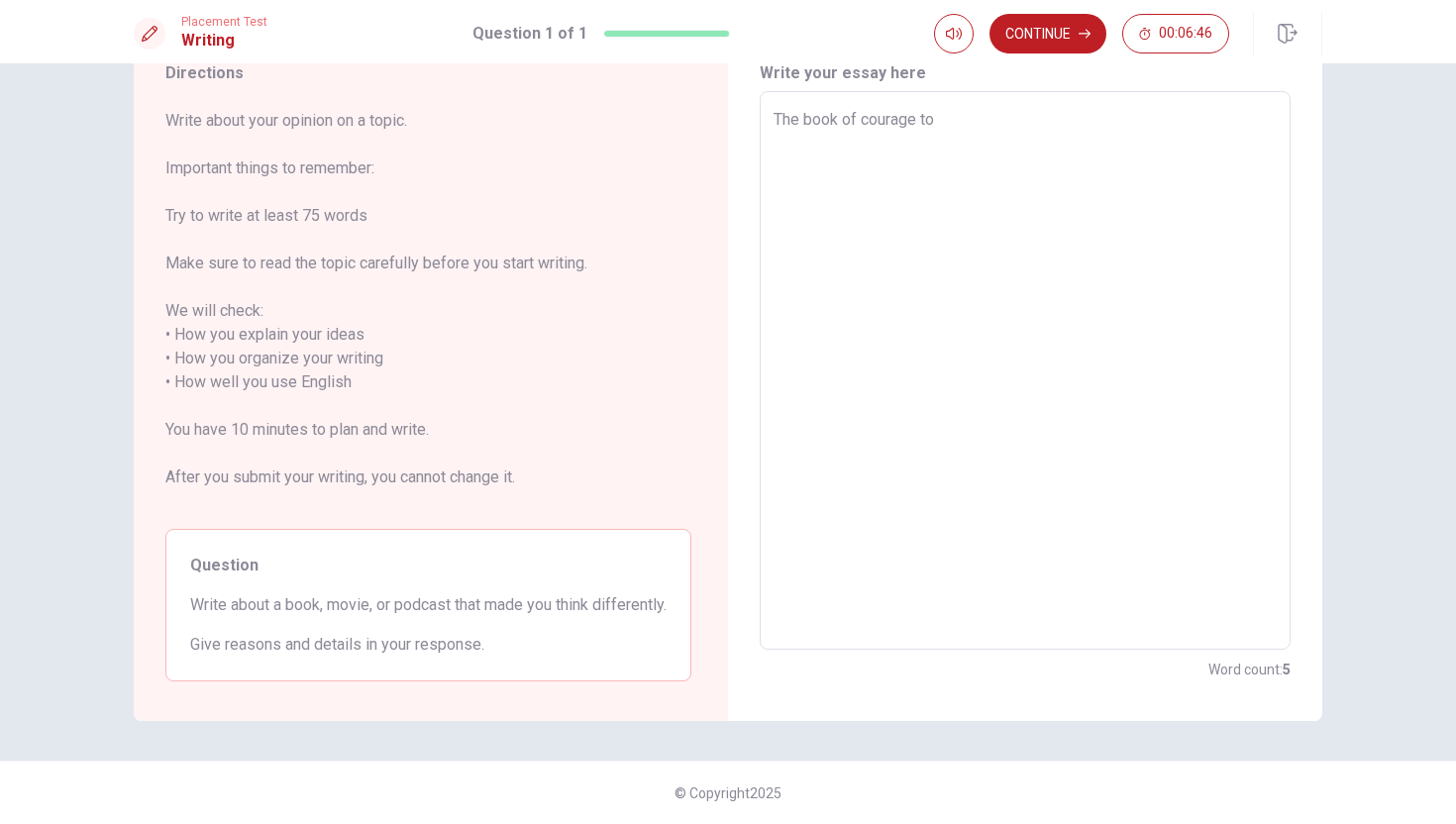 type on "The book of courage to" 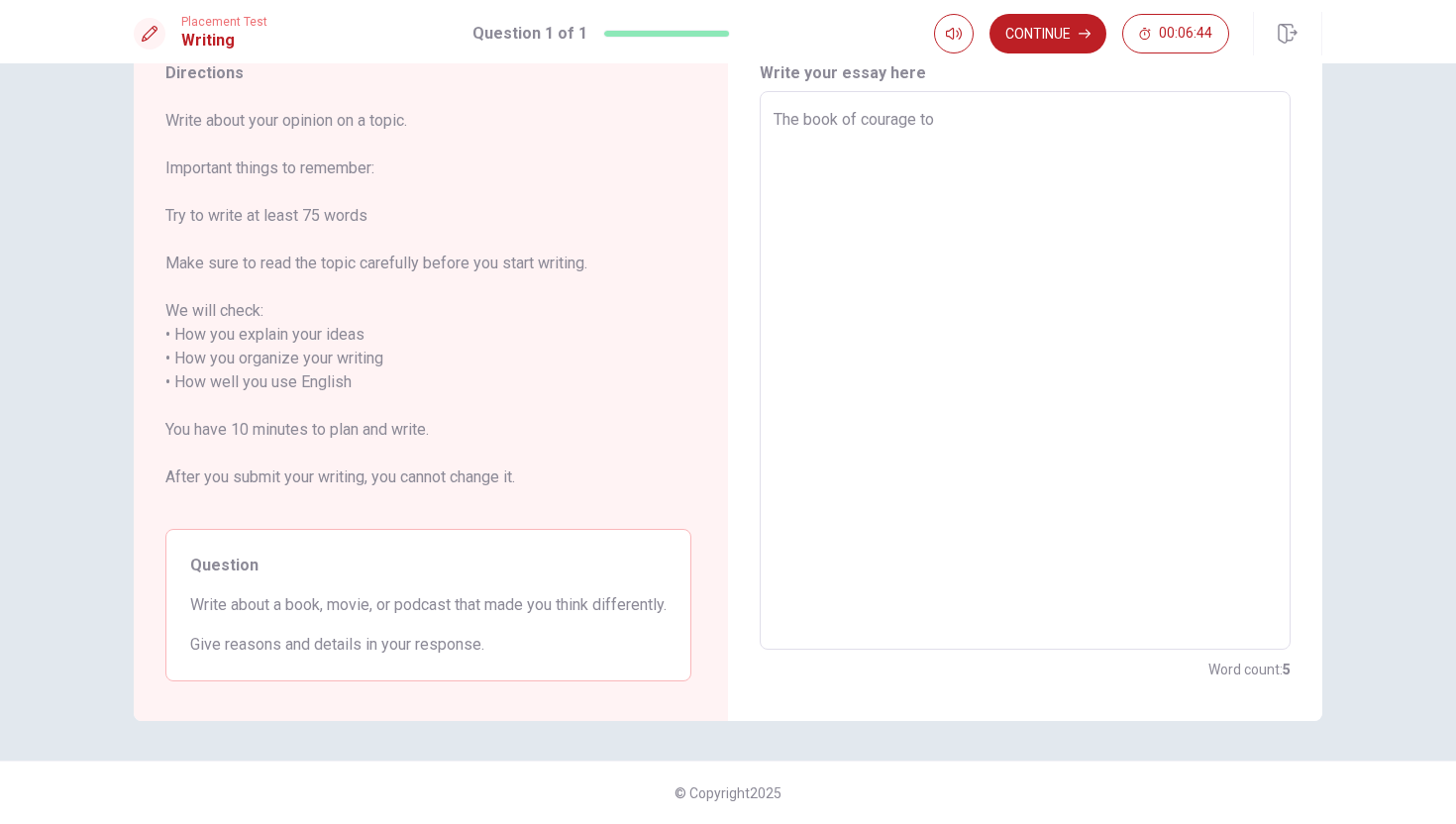 type 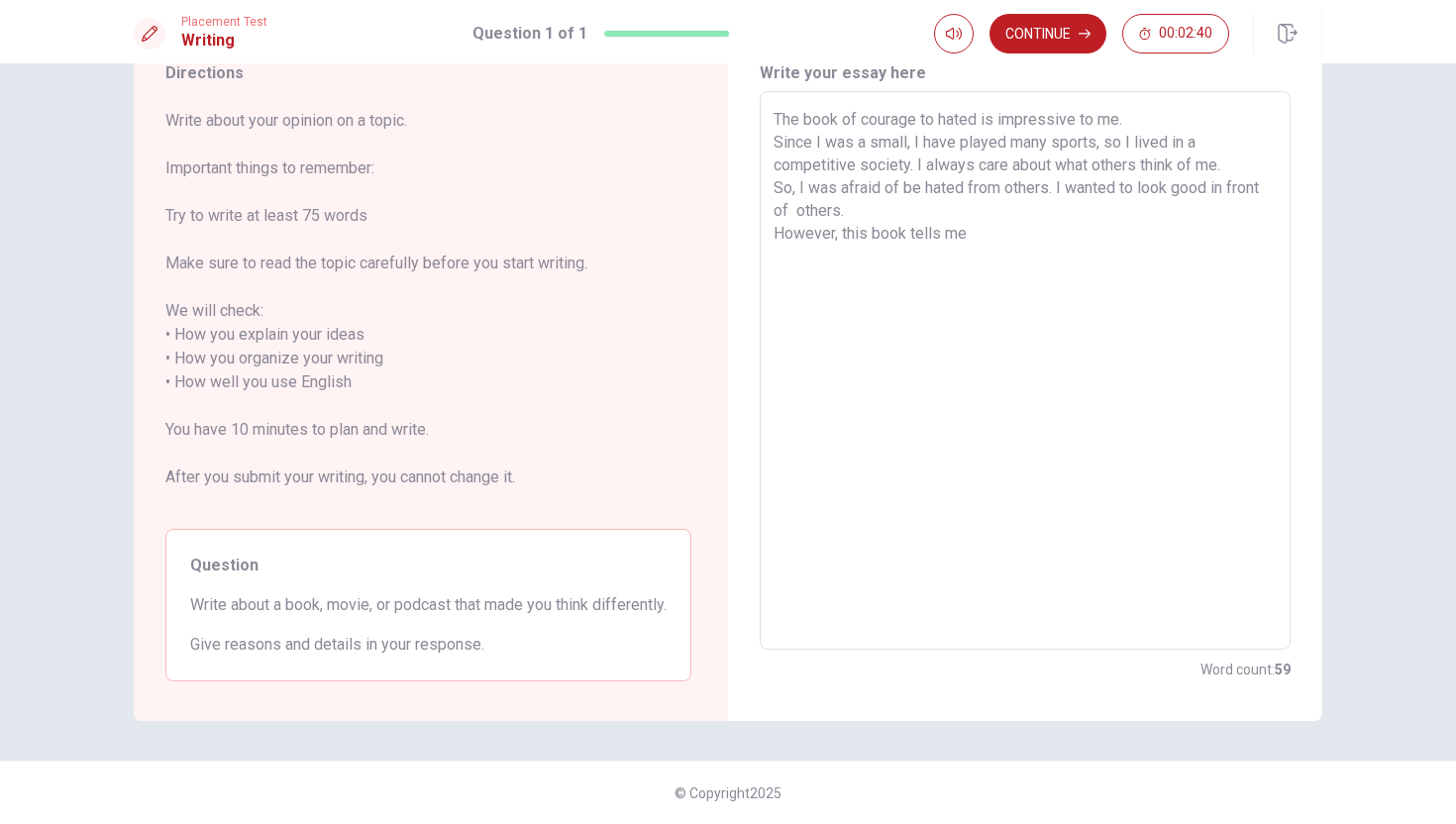 click on "The book of courage to hated is impressive to me.
Since I was a small, I have played many sports, so I lived in a competitive society. I always care about what others think of me.
So, I was afraid of be hated from others. I wanted to look good in front of  others.
However, this book tells me" at bounding box center (1025, 370) 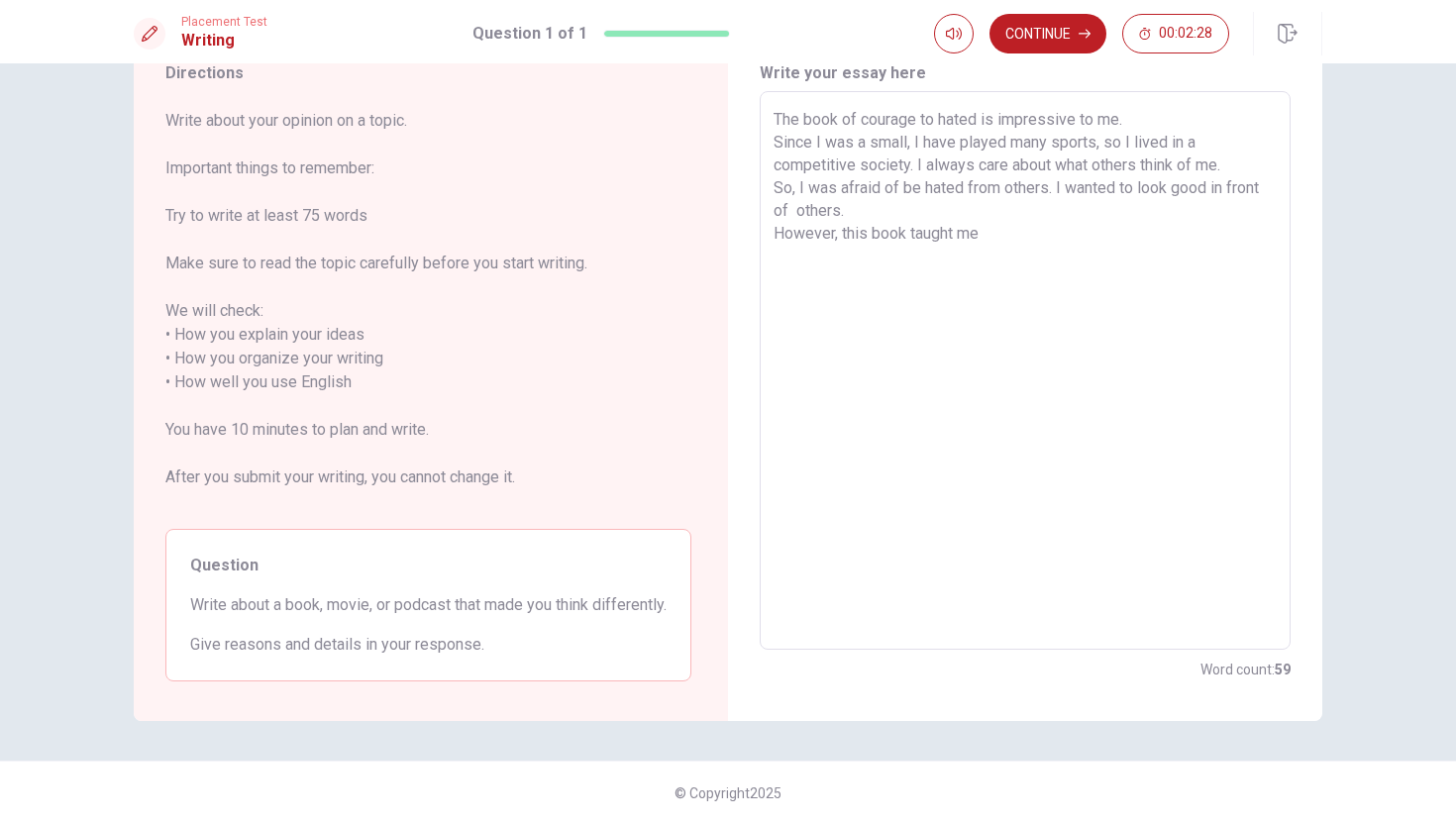 click on "The book of courage to hated is impressive to me.
Since I was a small, I have played many sports, so I lived in a competitive society. I always care about what others think of me.
So, I was afraid of be hated from others. I wanted to look good in front of  others.
However, this book taught me" at bounding box center [1025, 370] 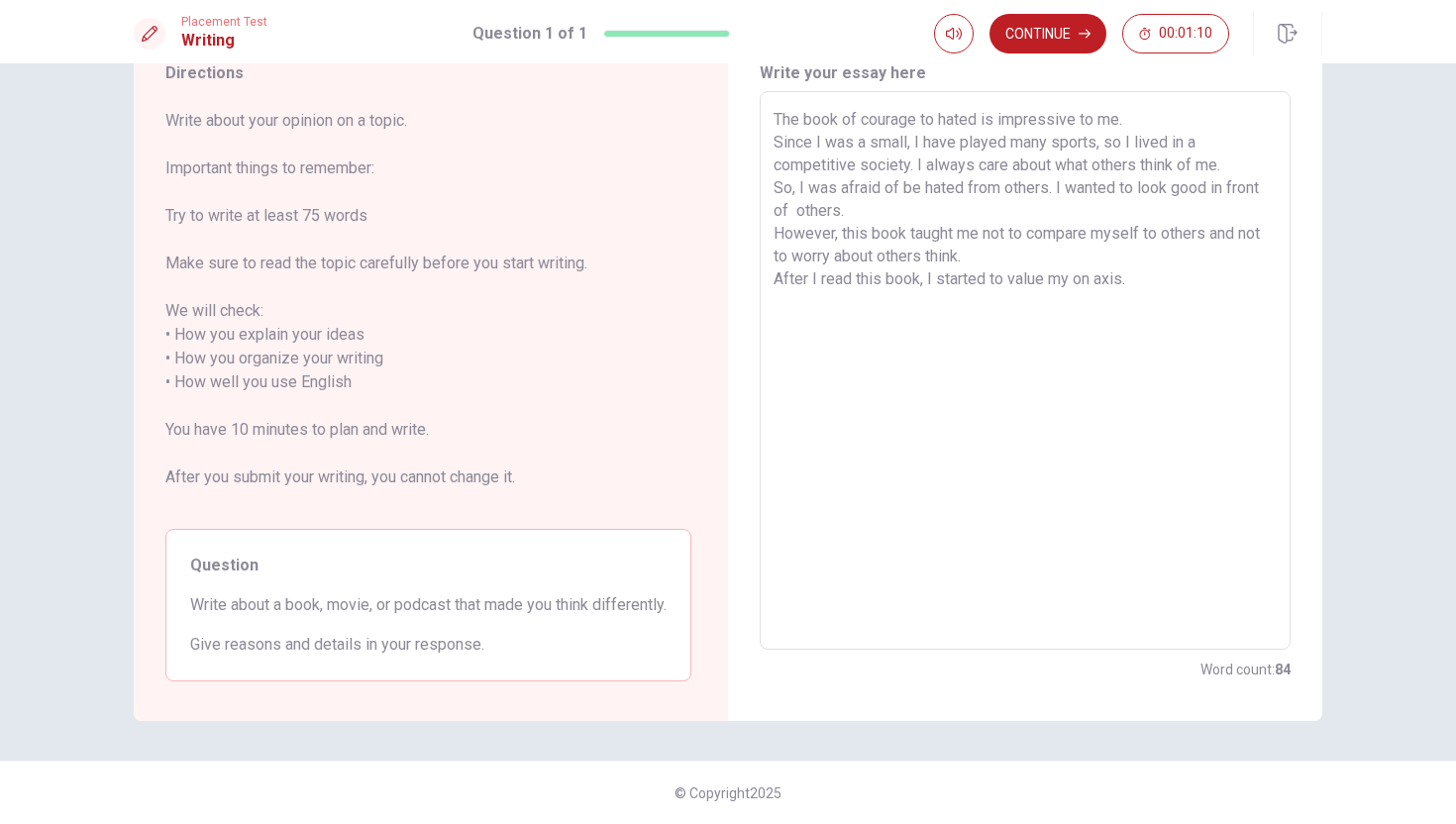 scroll, scrollTop: 0, scrollLeft: 0, axis: both 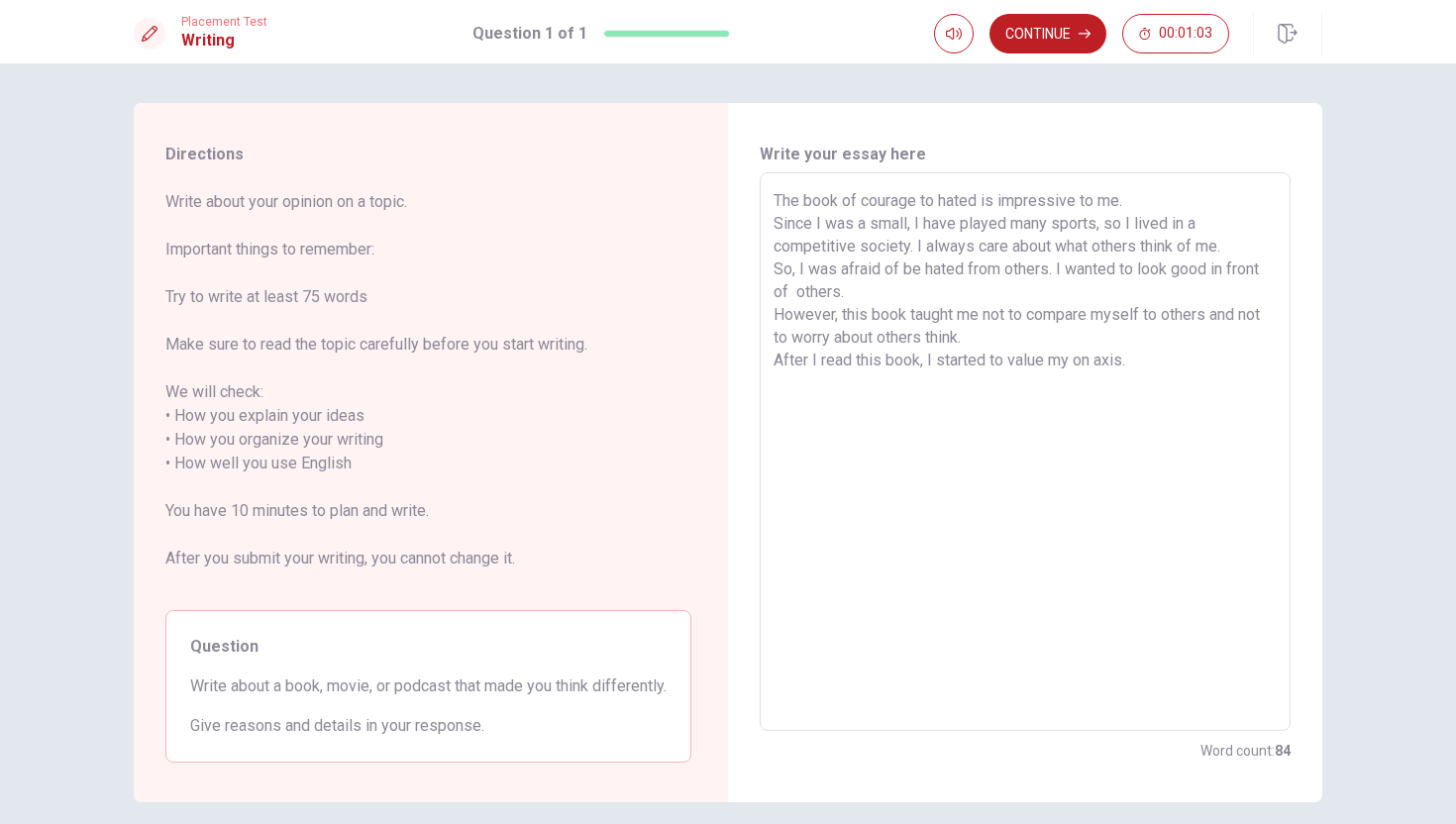 drag, startPoint x: 774, startPoint y: 198, endPoint x: 974, endPoint y: 370, distance: 263.78779 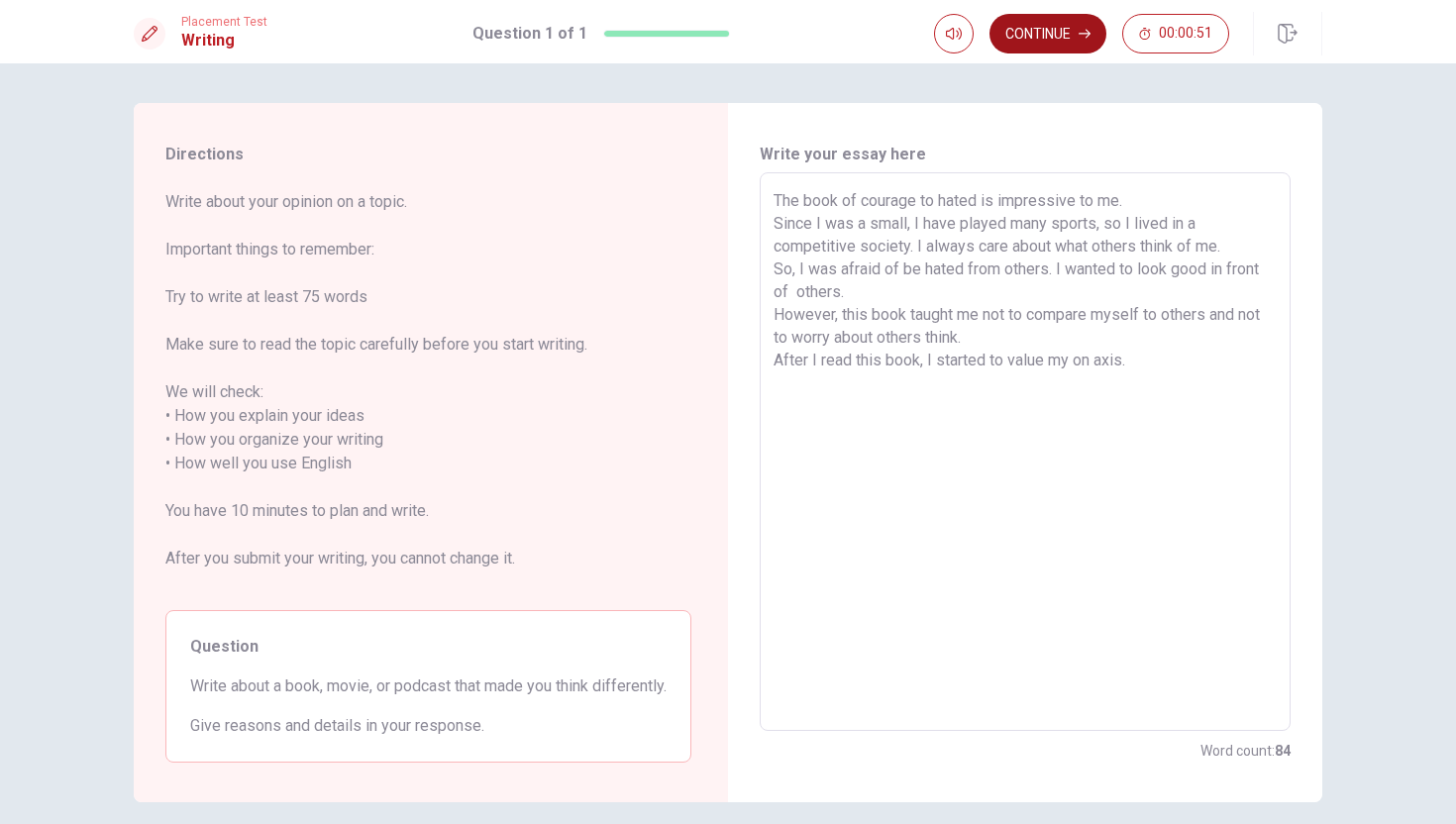 click on "Continue" at bounding box center [1048, 34] 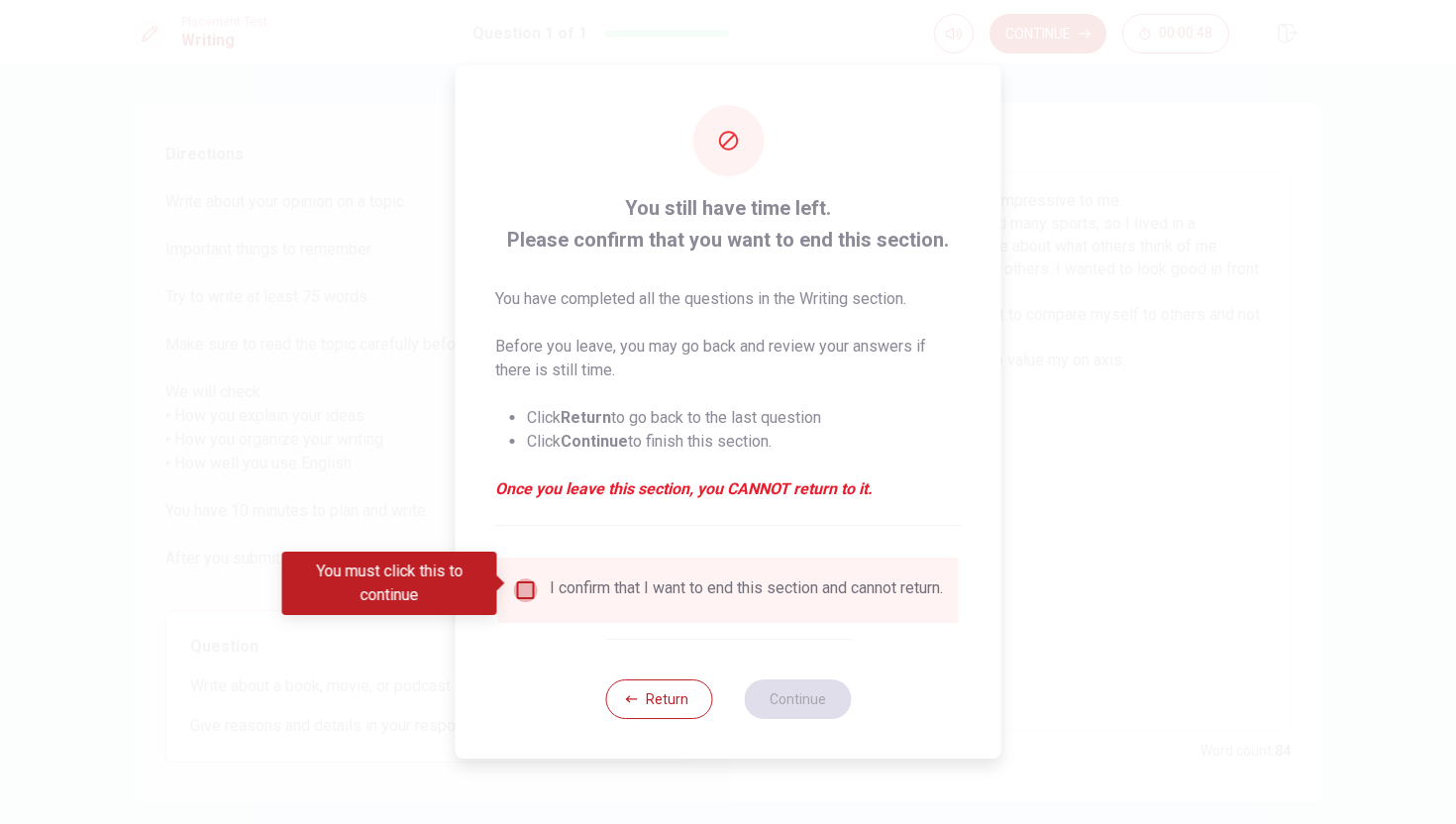 click at bounding box center (526, 590) 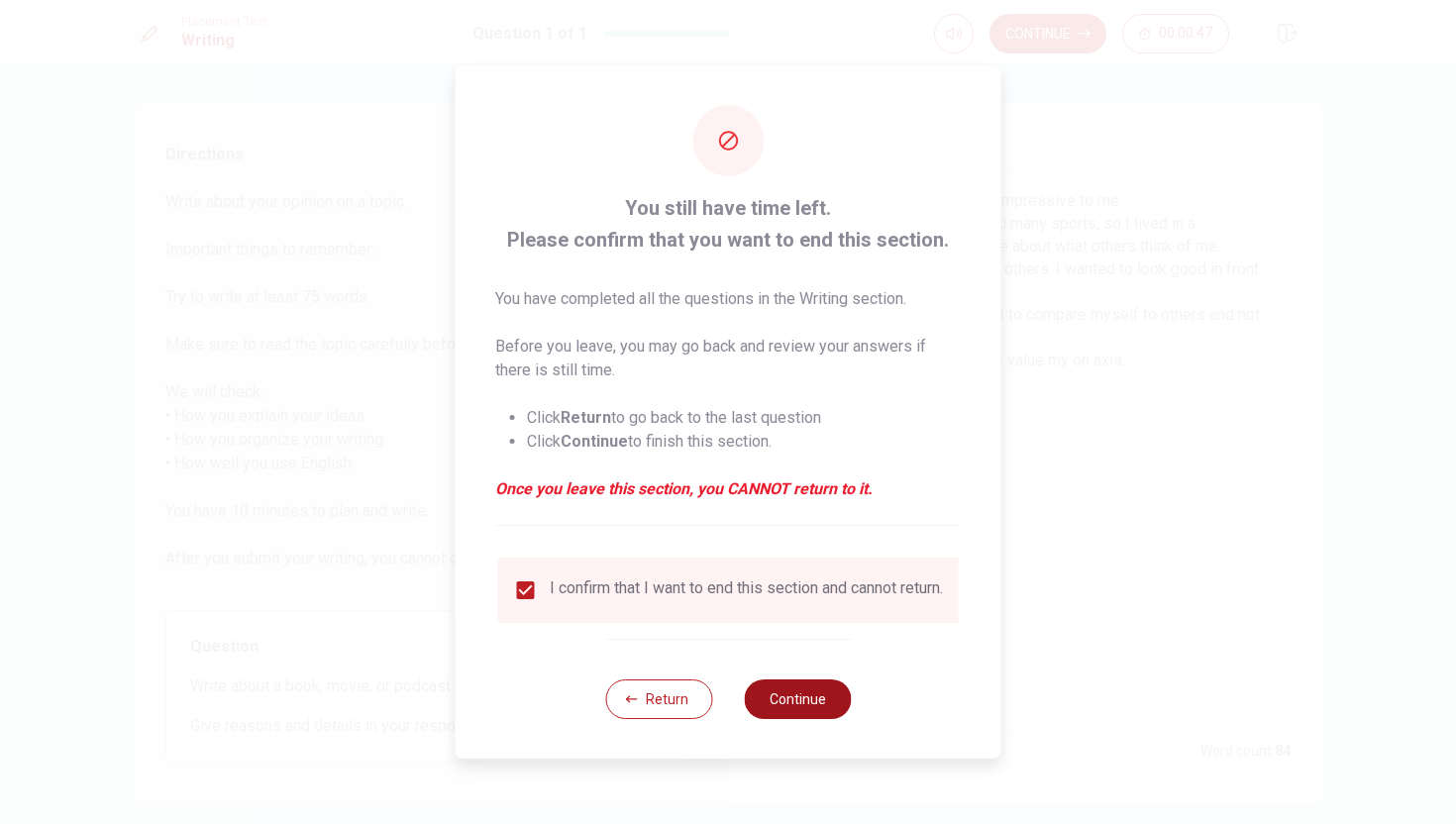 click on "Continue" at bounding box center [797, 699] 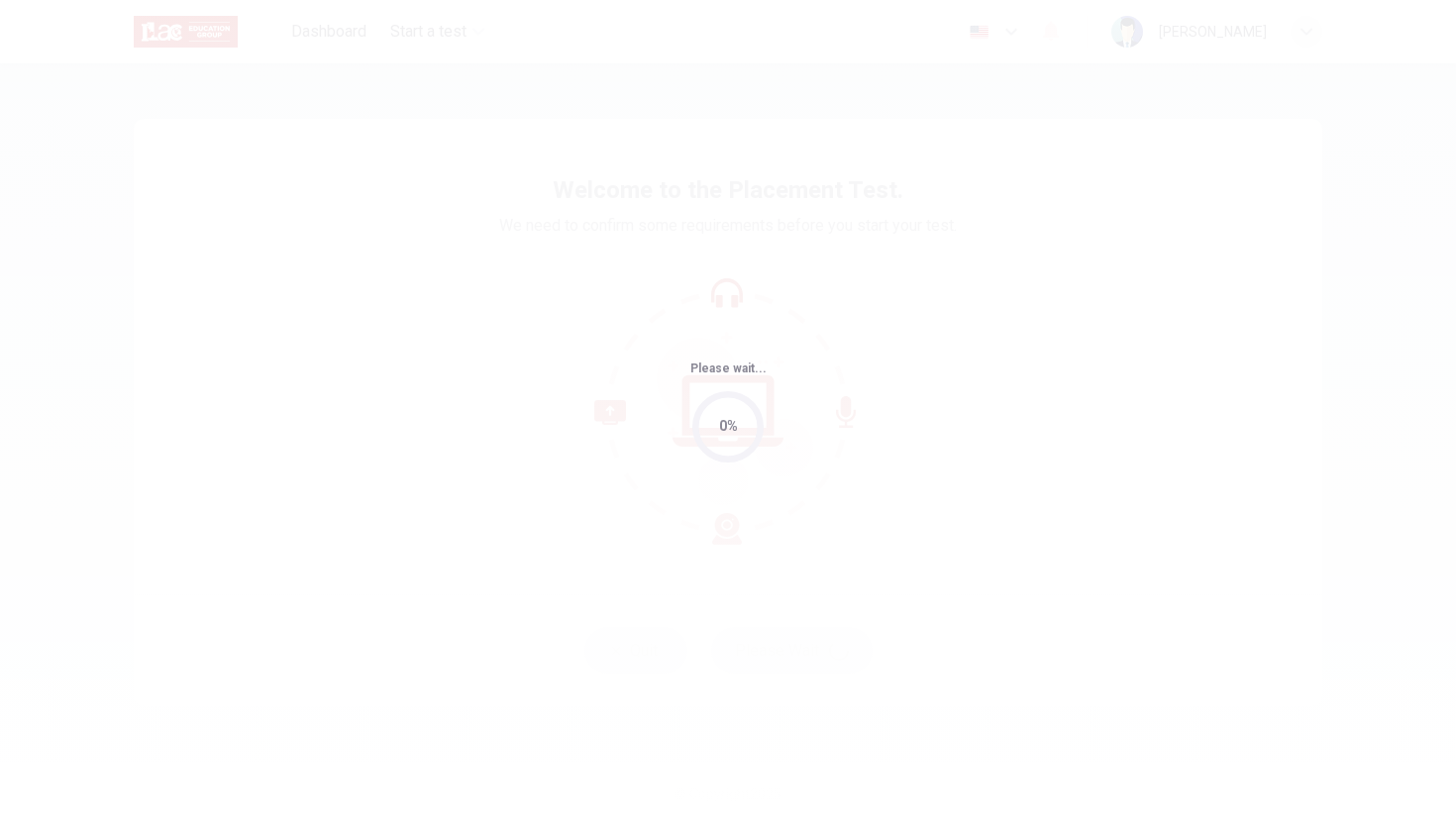 scroll, scrollTop: 0, scrollLeft: 0, axis: both 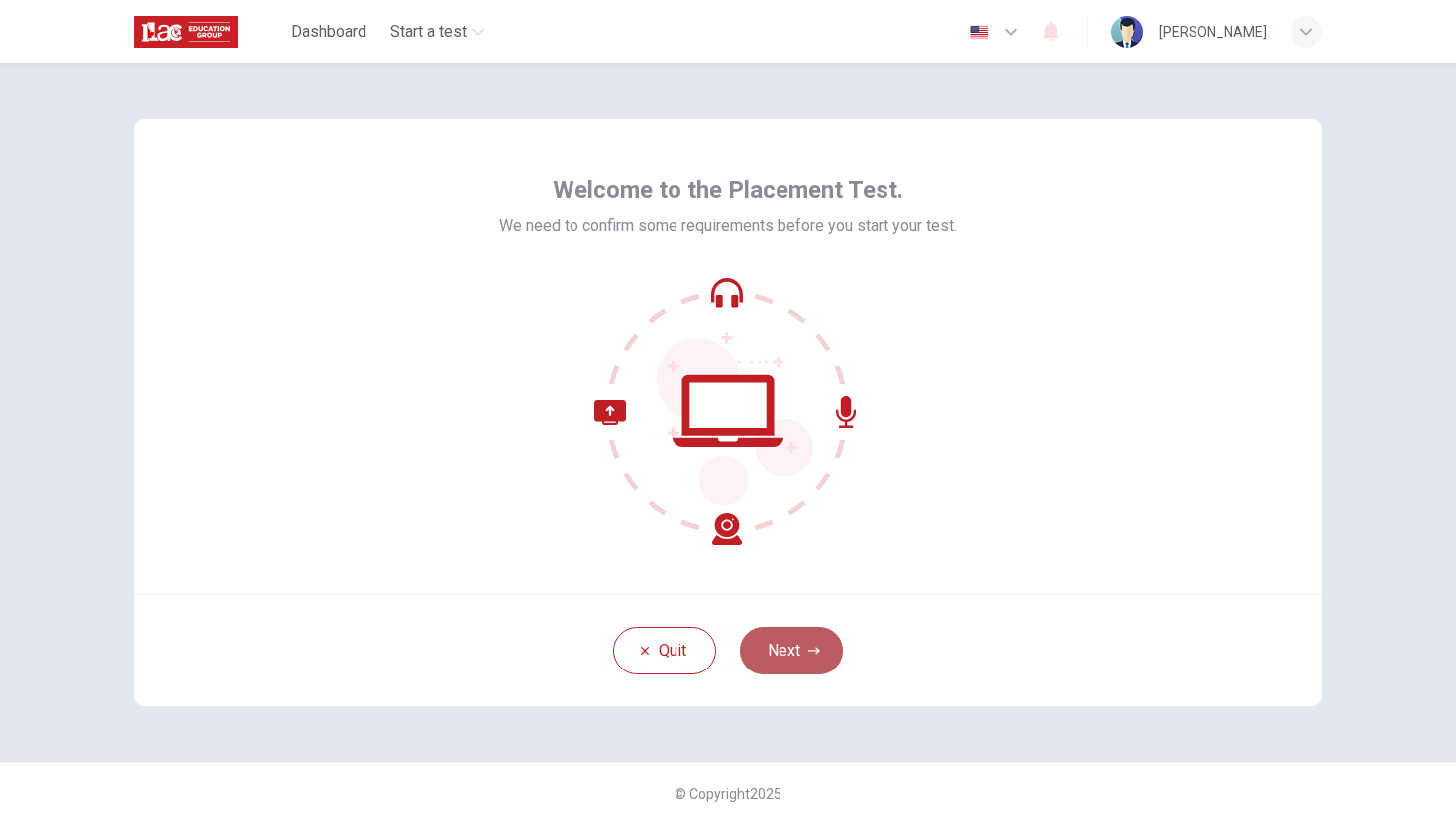 click on "Next" at bounding box center (791, 651) 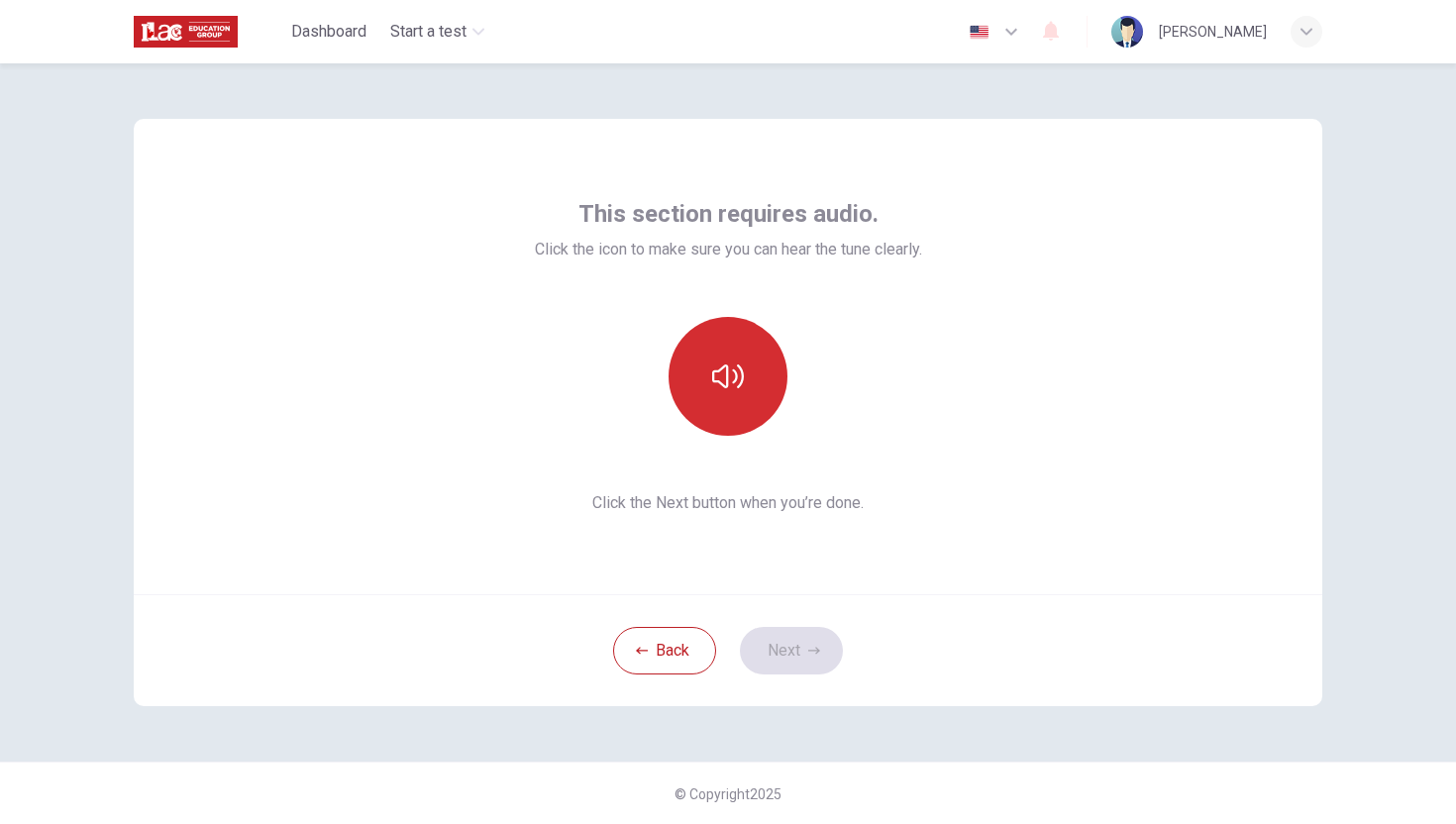 click 